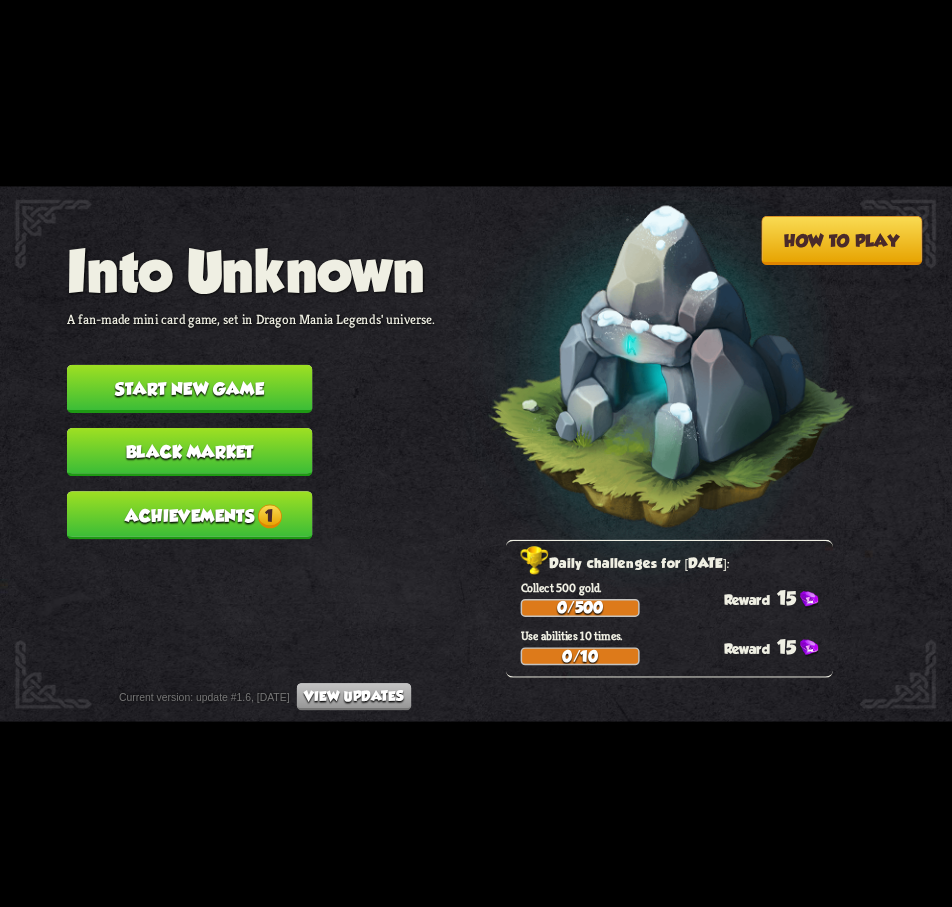 scroll, scrollTop: 0, scrollLeft: 0, axis: both 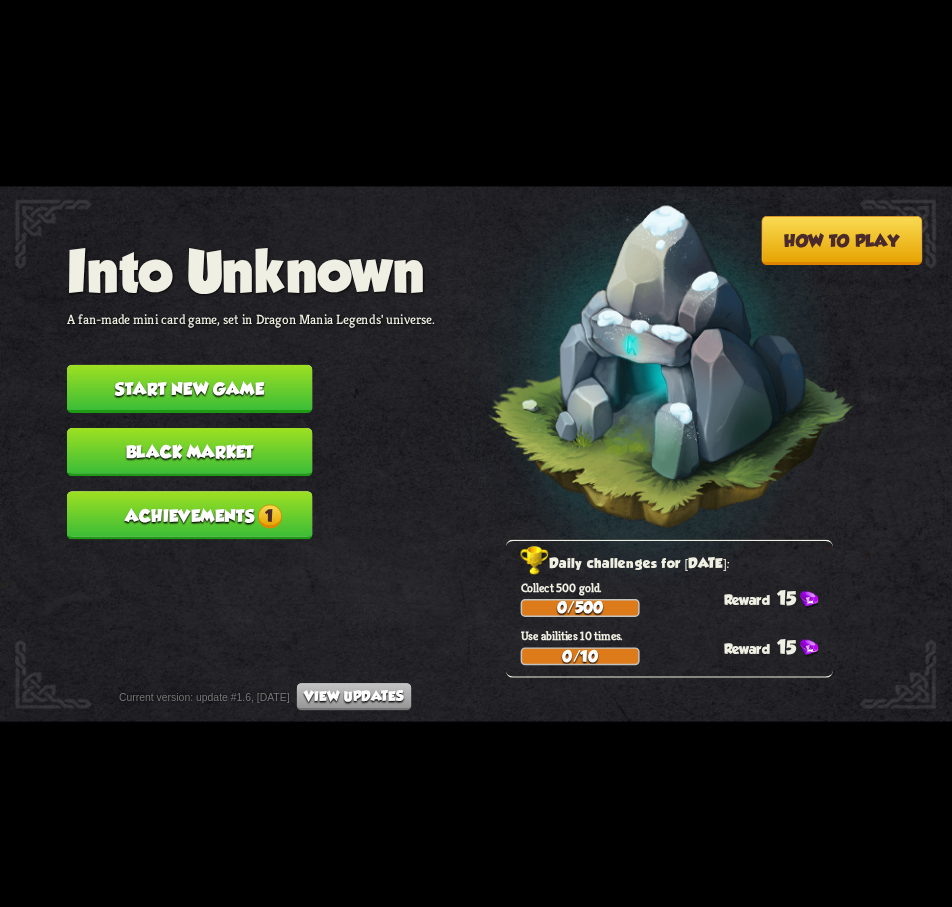 click on "Achievements
1" at bounding box center [189, 515] 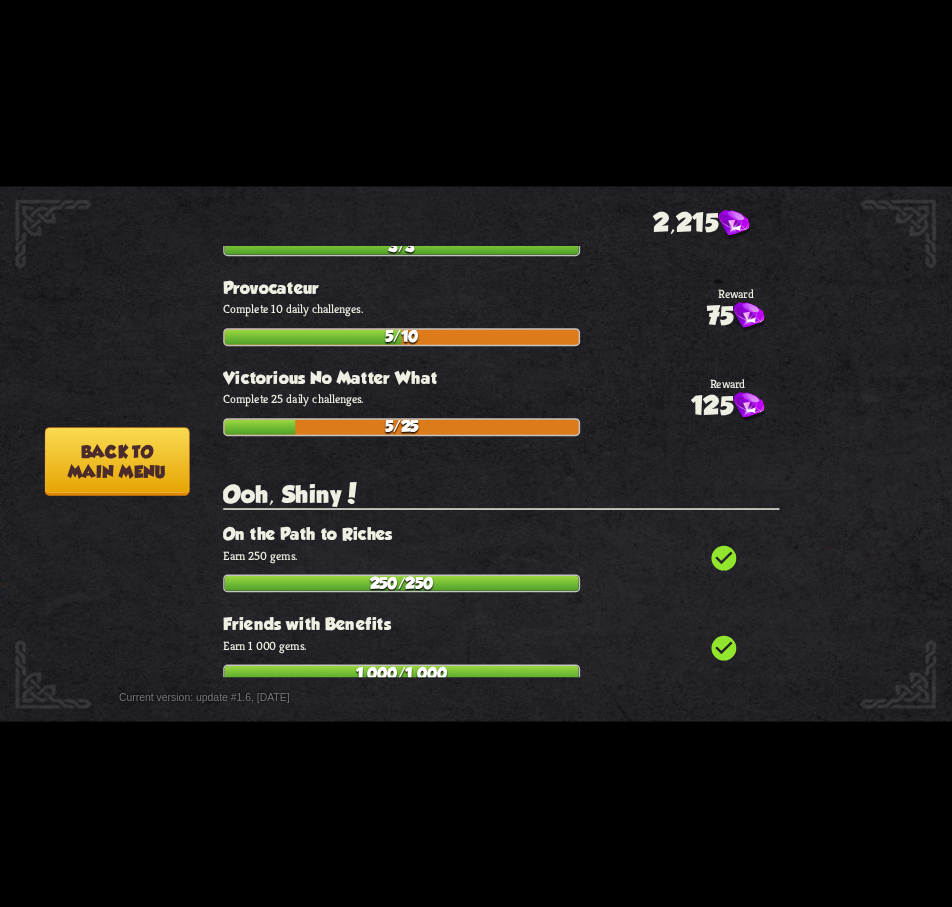 scroll, scrollTop: 5000, scrollLeft: 0, axis: vertical 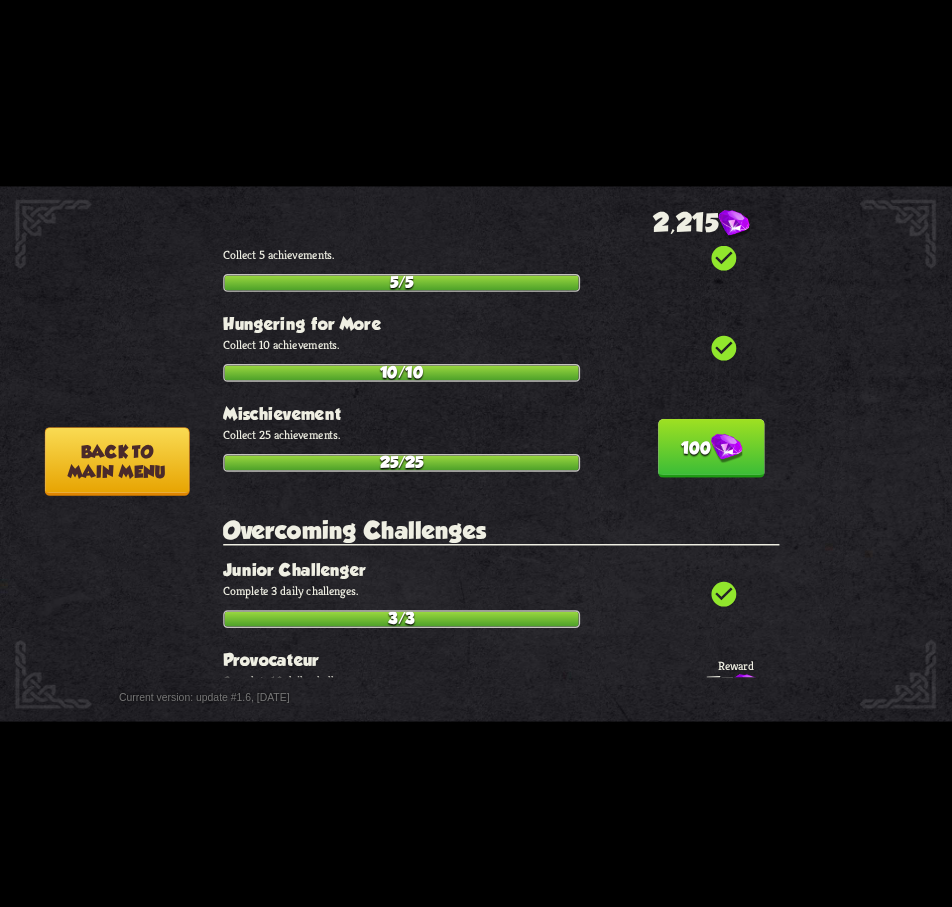 click on "100" at bounding box center [711, 448] 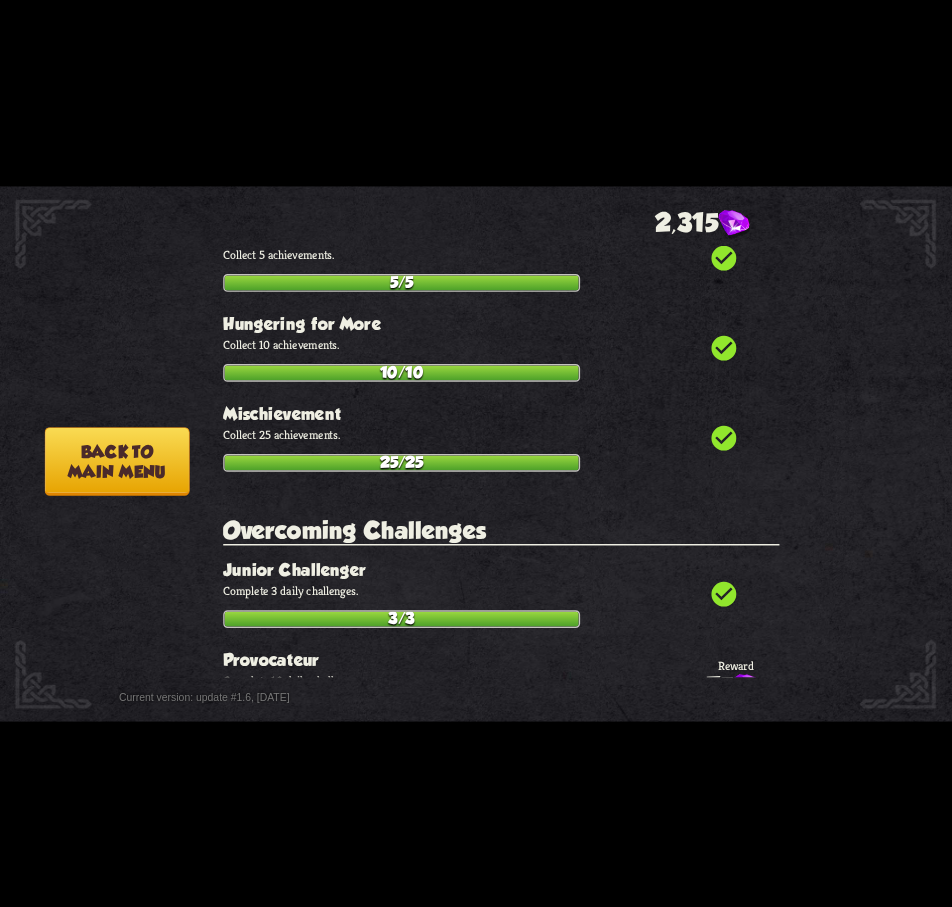 click on "Back to main menu" at bounding box center [117, 461] 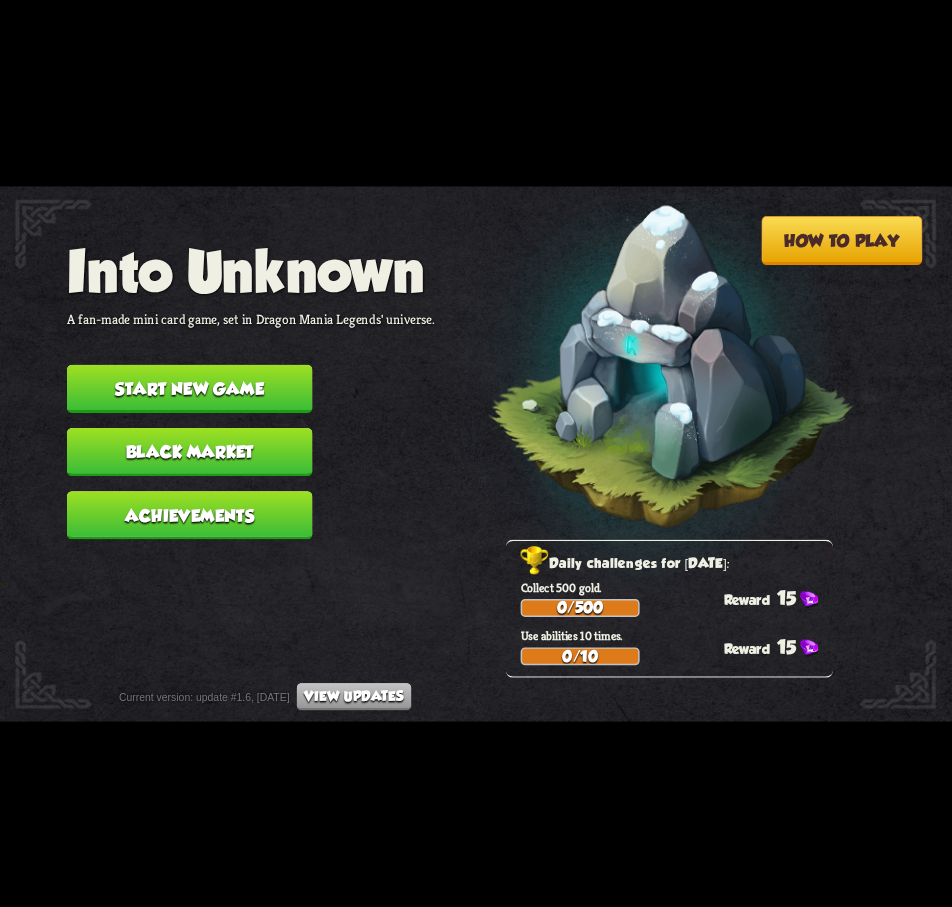 click on "Black Market" at bounding box center [189, 451] 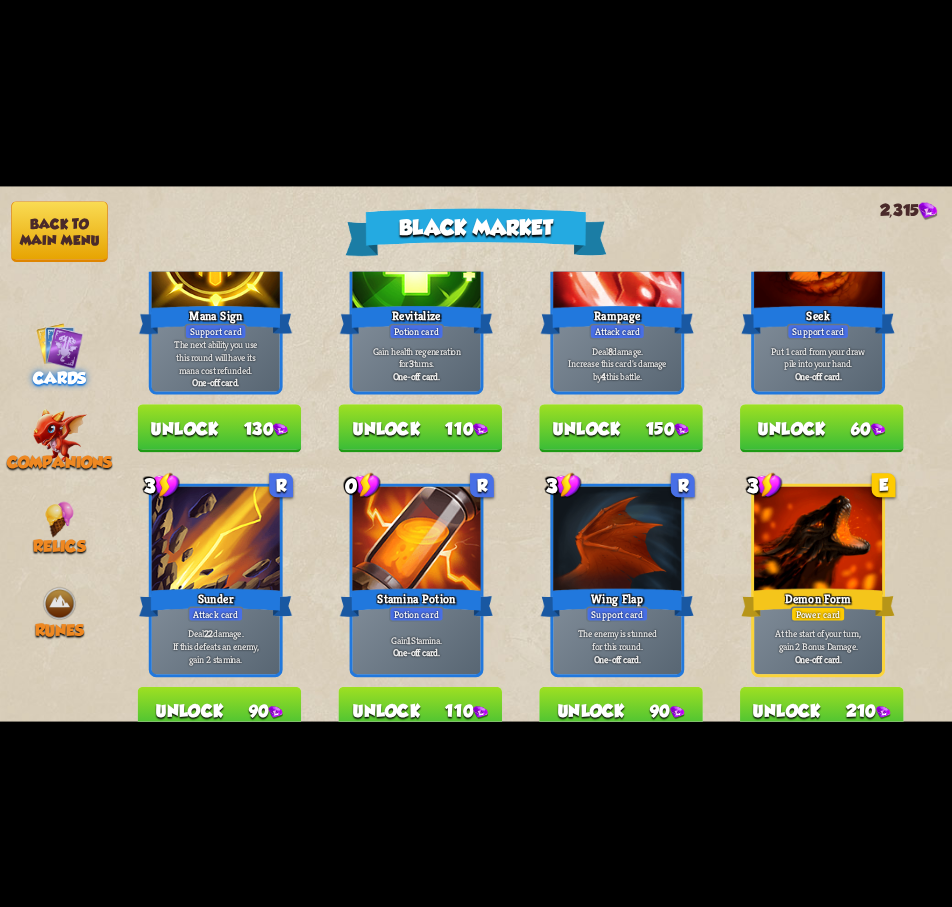 scroll, scrollTop: 1000, scrollLeft: 0, axis: vertical 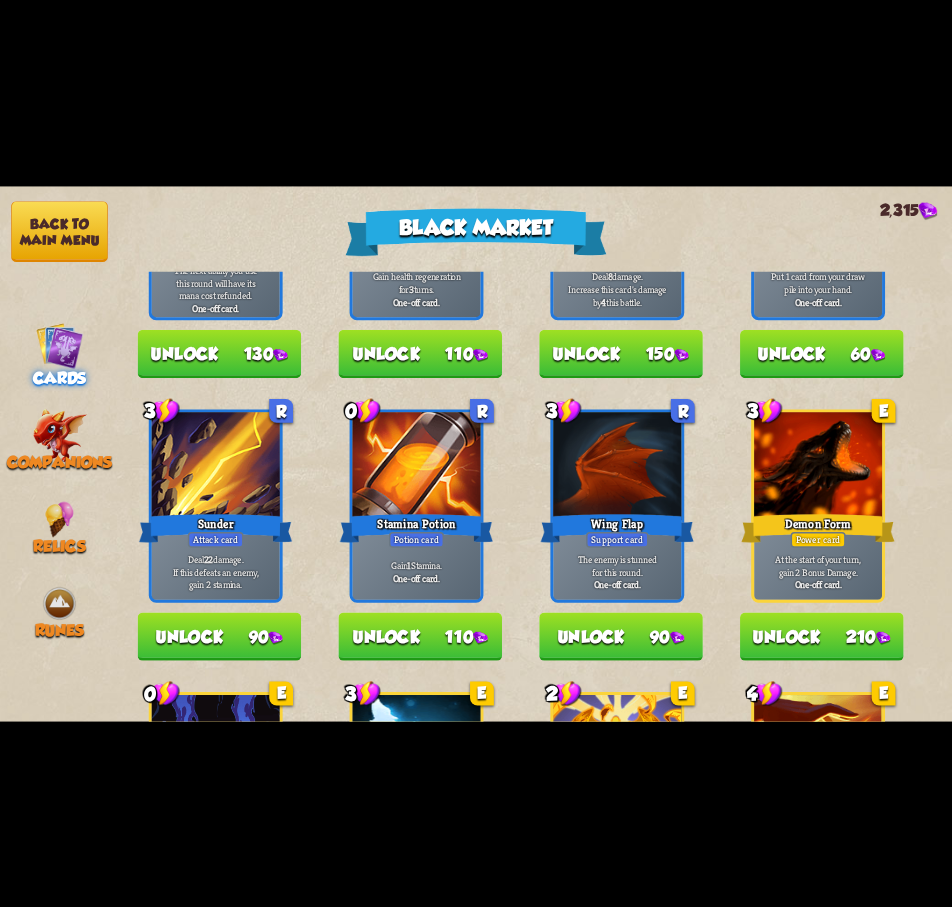 click on "Unlock   110" at bounding box center [420, 636] 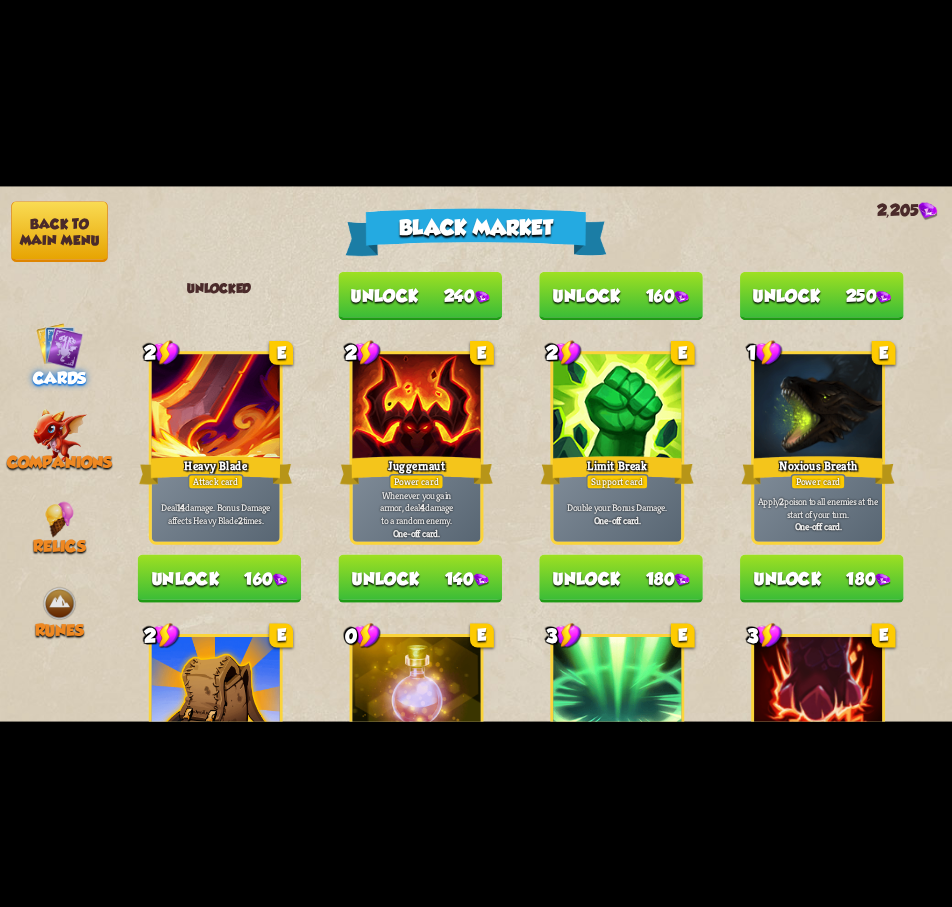 scroll, scrollTop: 1900, scrollLeft: 0, axis: vertical 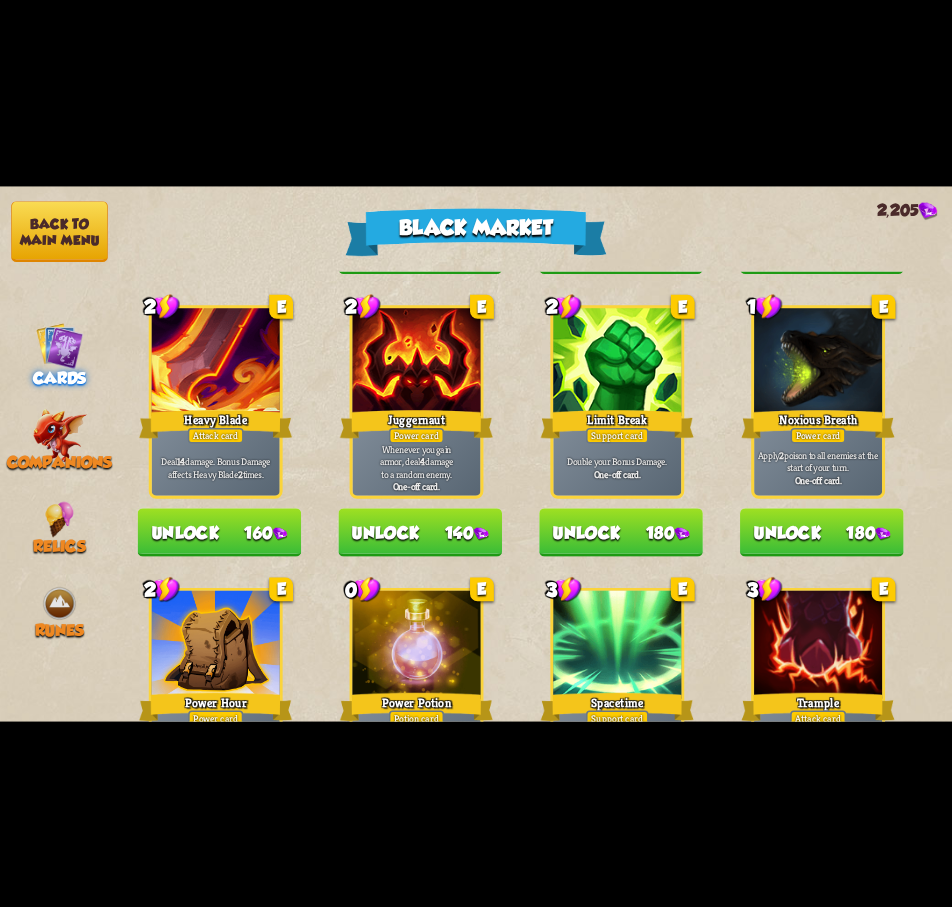 click at bounding box center [216, 362] 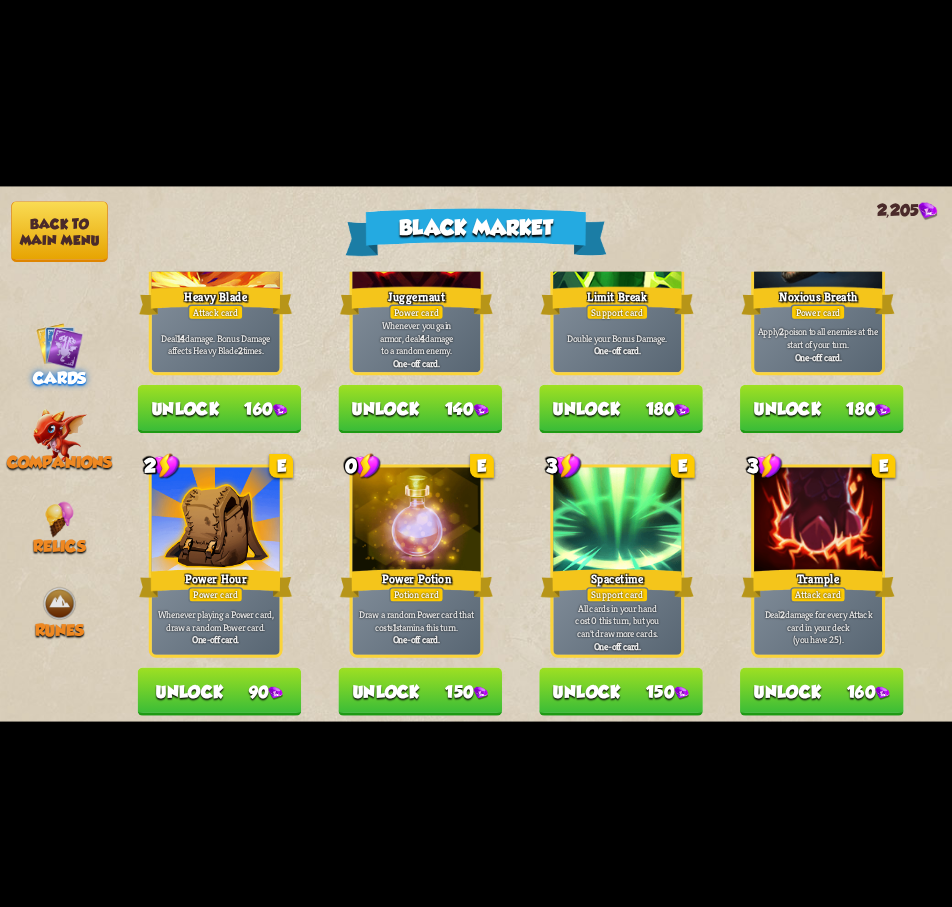 scroll, scrollTop: 2080, scrollLeft: 0, axis: vertical 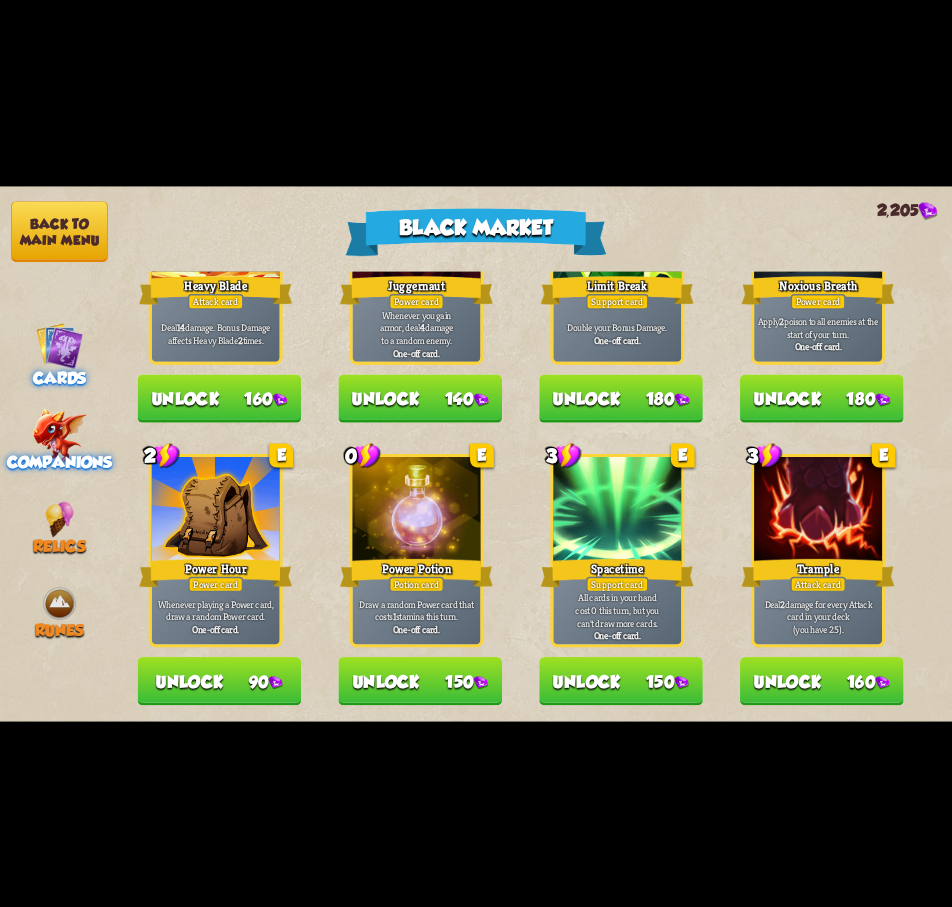 click at bounding box center [59, 435] 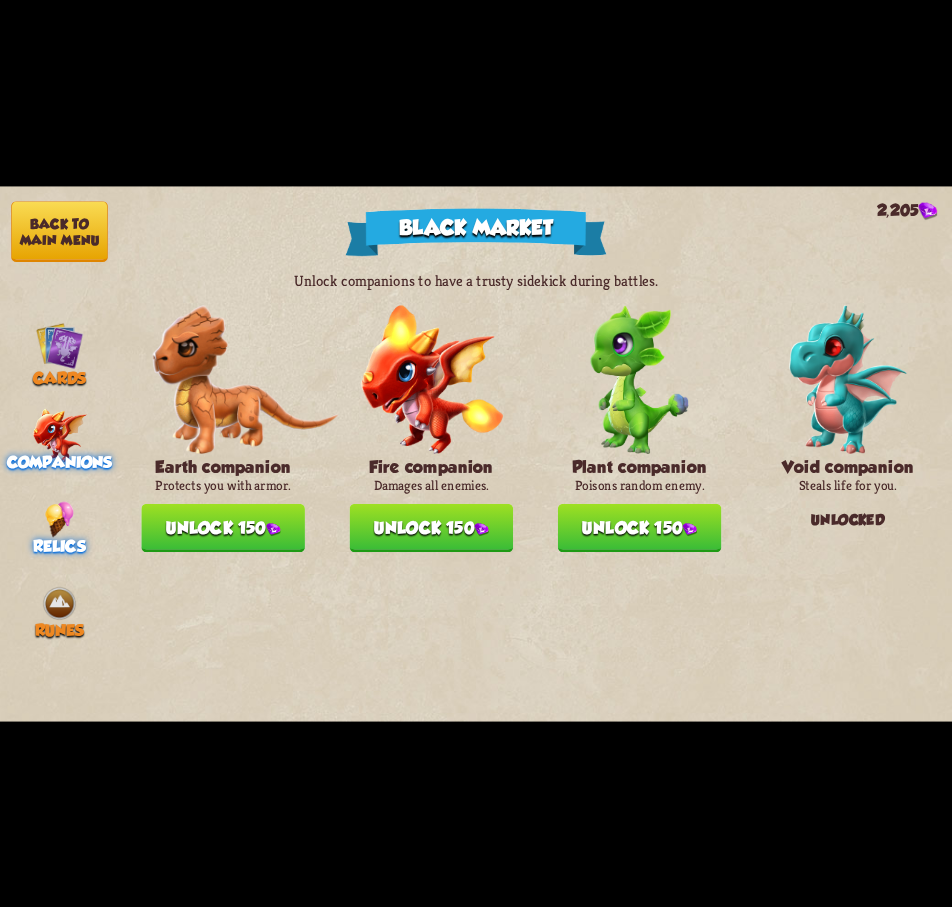 click at bounding box center (59, 519) 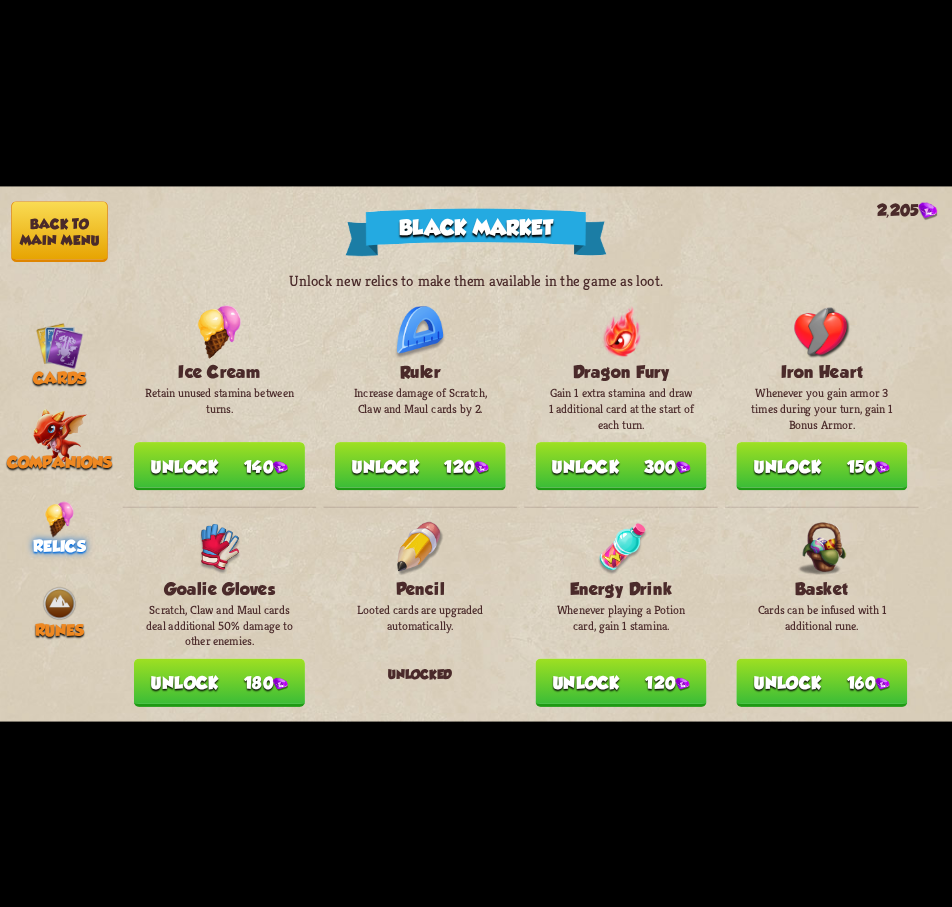 click on "Unlock   300" at bounding box center (621, 466) 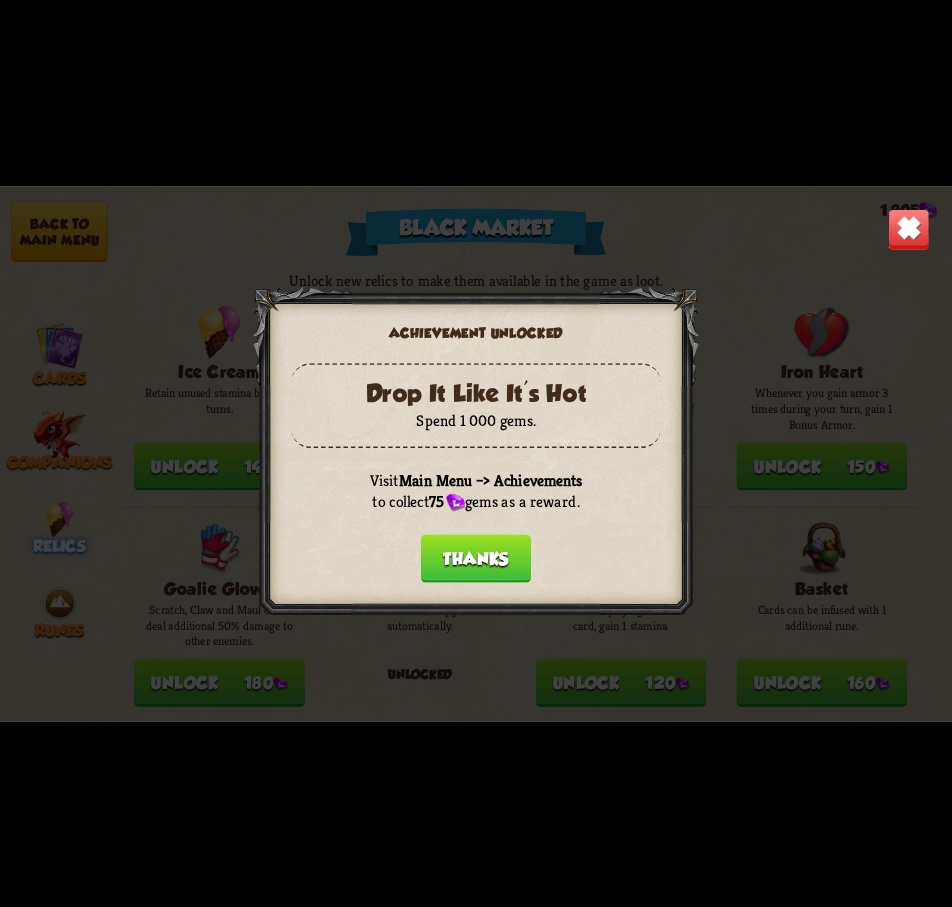 click on "Thanks" at bounding box center [476, 558] 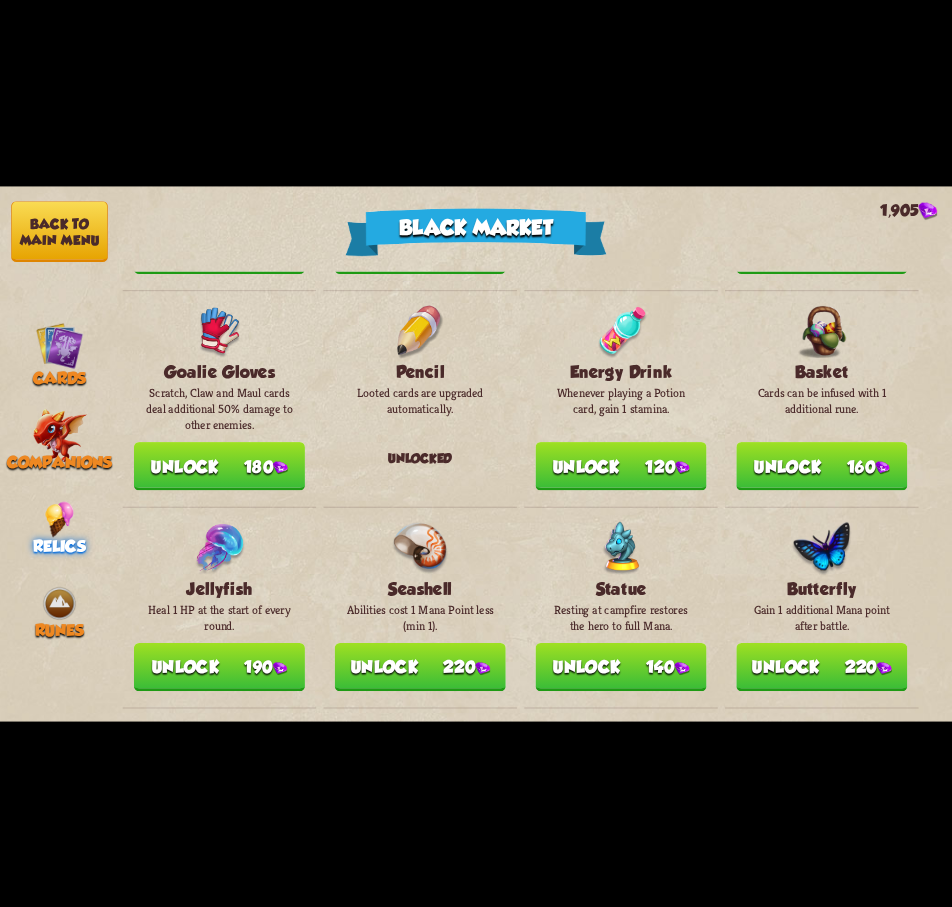scroll, scrollTop: 300, scrollLeft: 0, axis: vertical 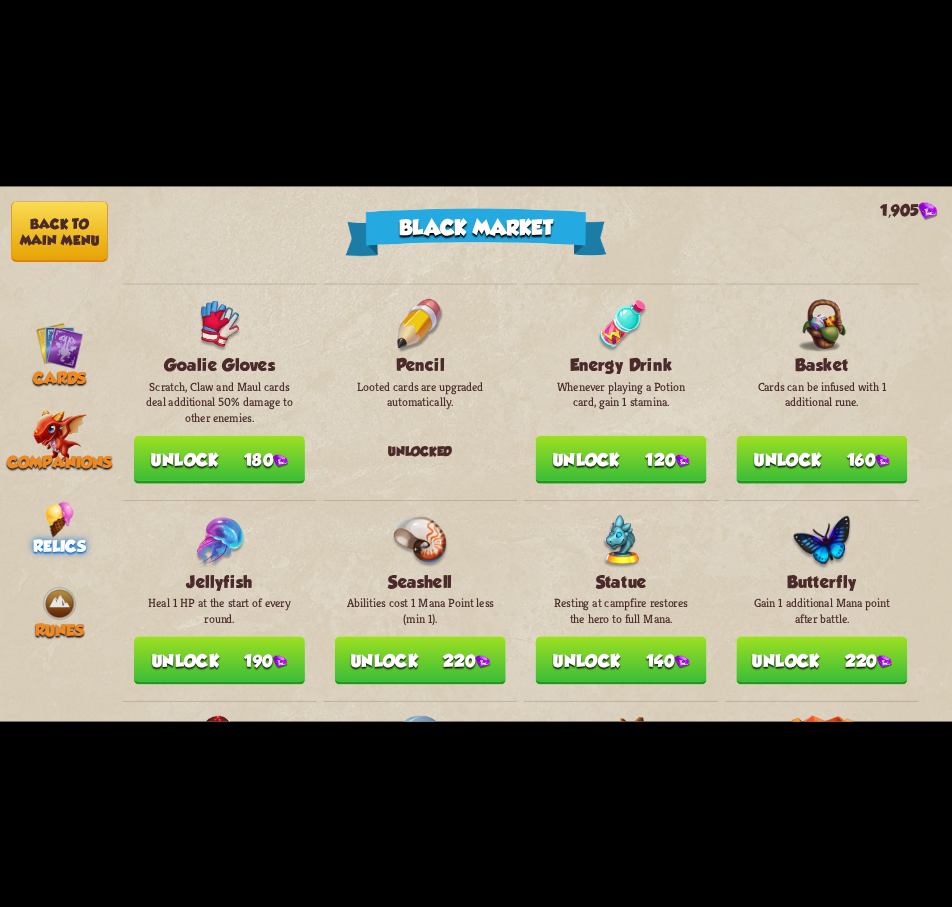 click on "Unlock   120" at bounding box center (621, 459) 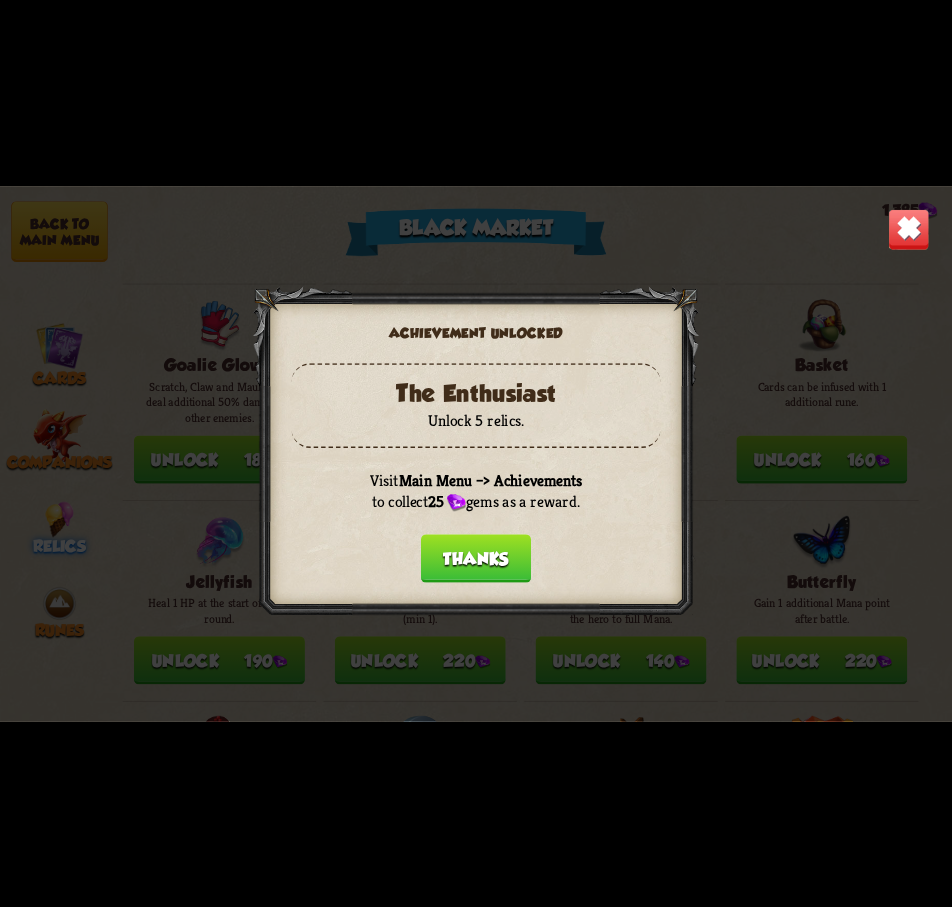 click on "Thanks" at bounding box center [476, 558] 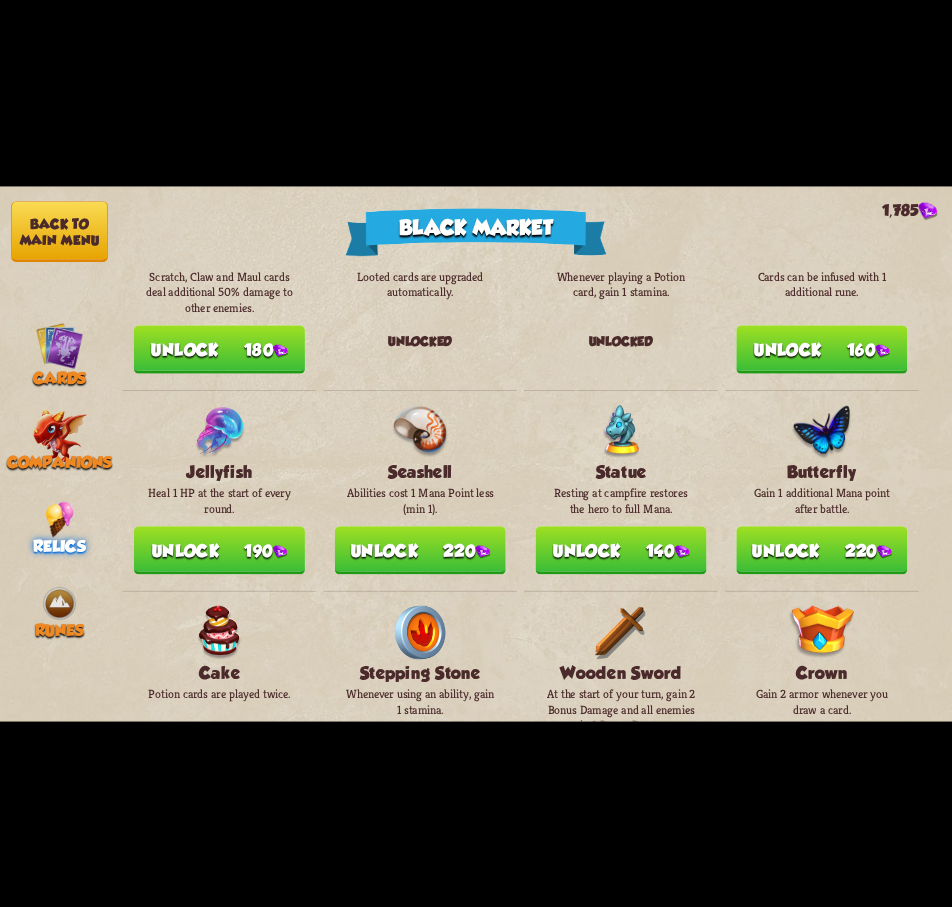 scroll, scrollTop: 500, scrollLeft: 0, axis: vertical 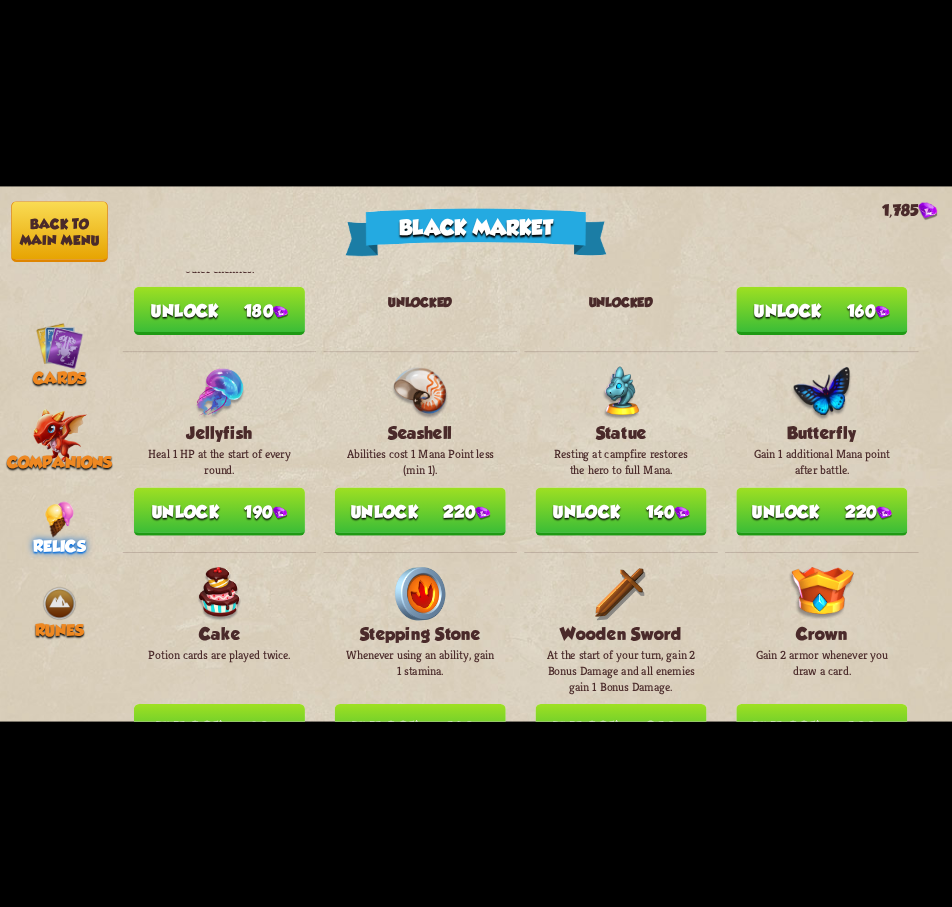 click on "Unlock   190" at bounding box center (219, 511) 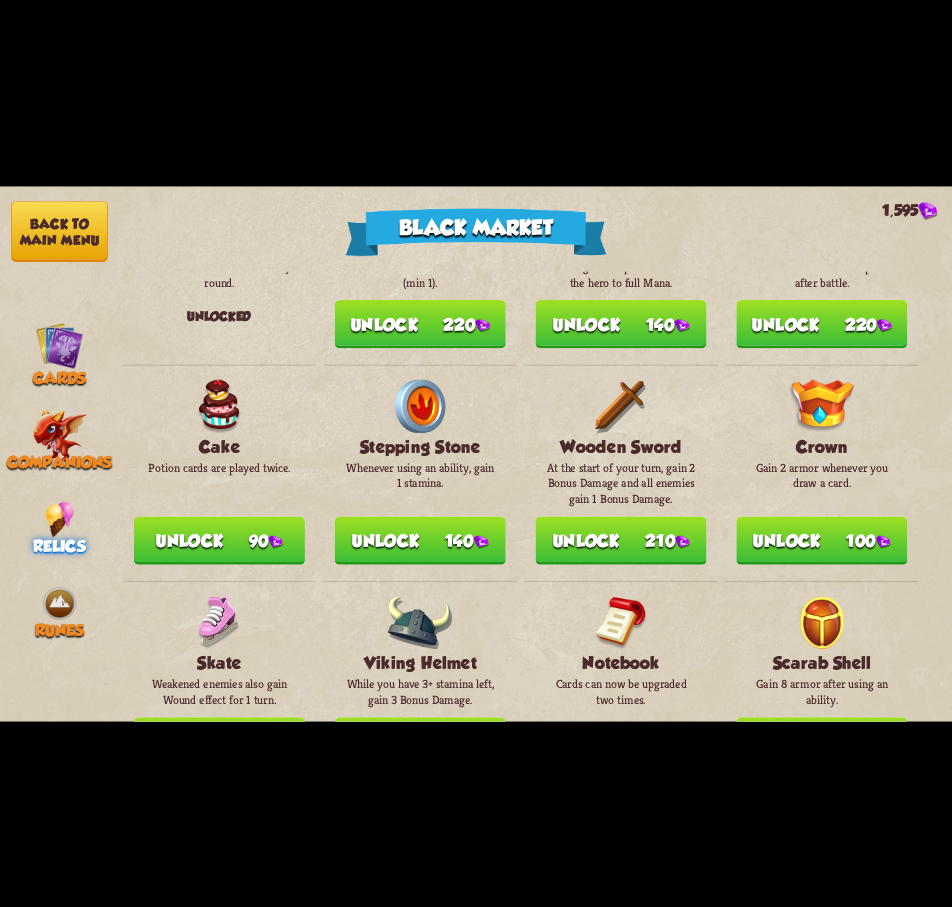 scroll, scrollTop: 800, scrollLeft: 0, axis: vertical 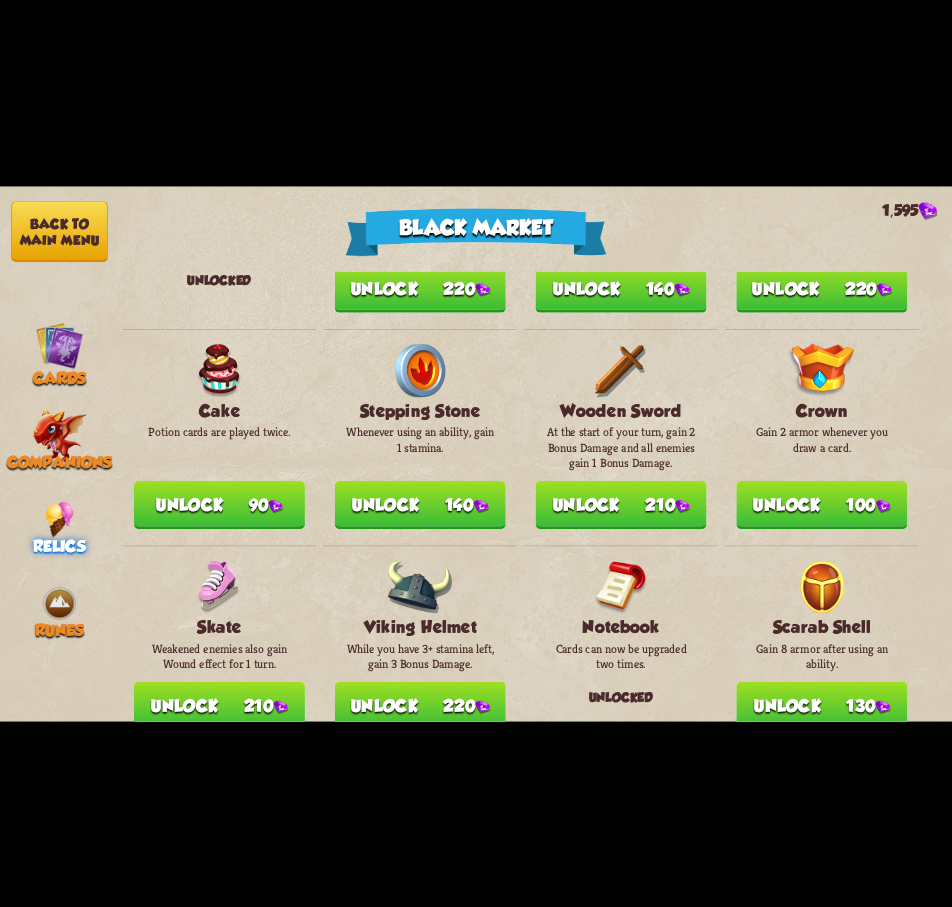 click on "Unlock   90" at bounding box center [219, 504] 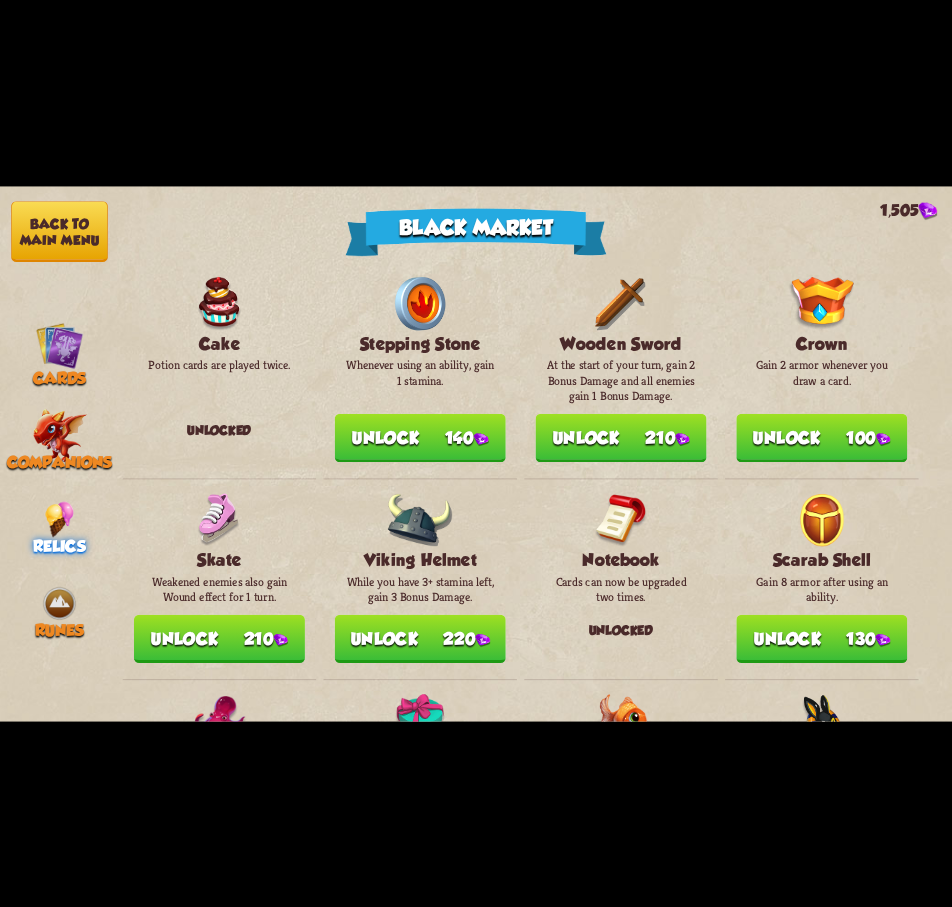 scroll, scrollTop: 1000, scrollLeft: 0, axis: vertical 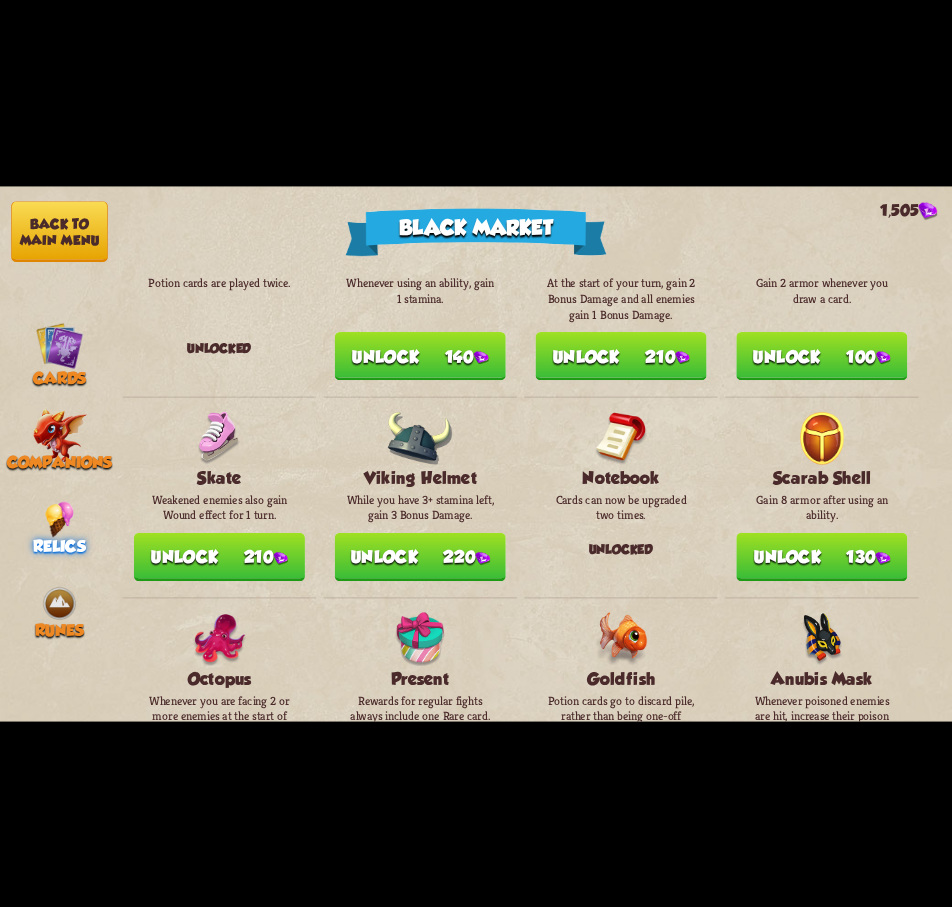click on "Unlock   100" at bounding box center [821, 356] 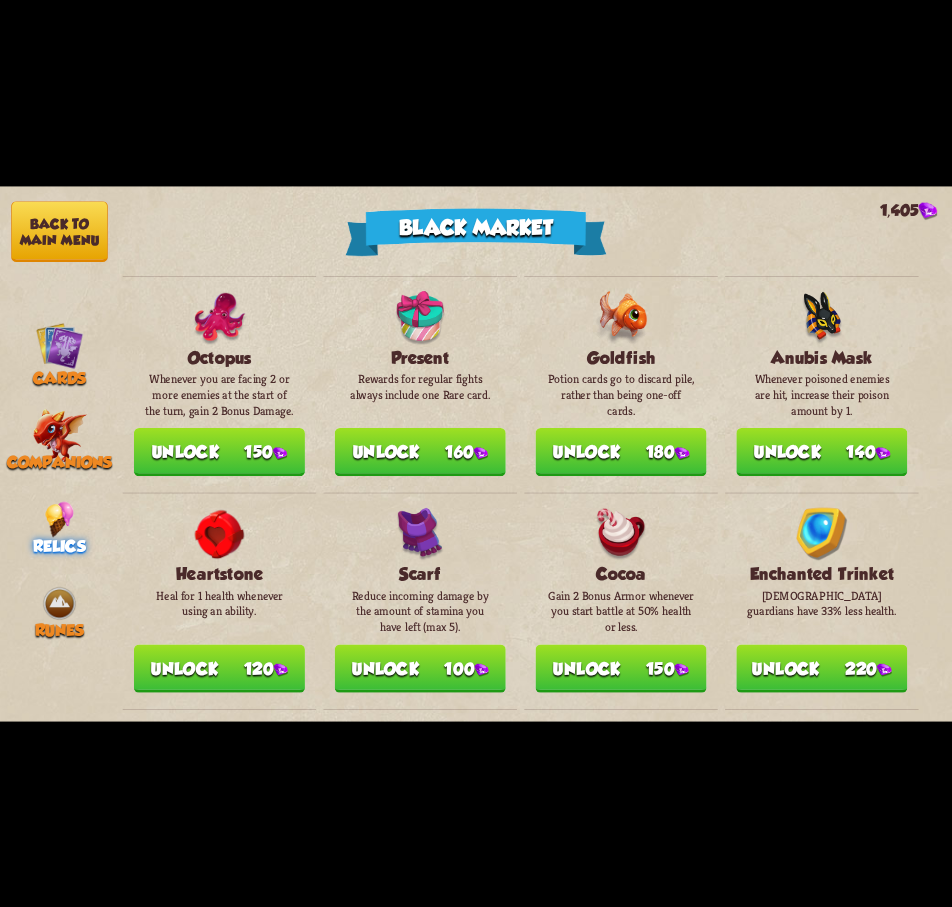 scroll, scrollTop: 1400, scrollLeft: 0, axis: vertical 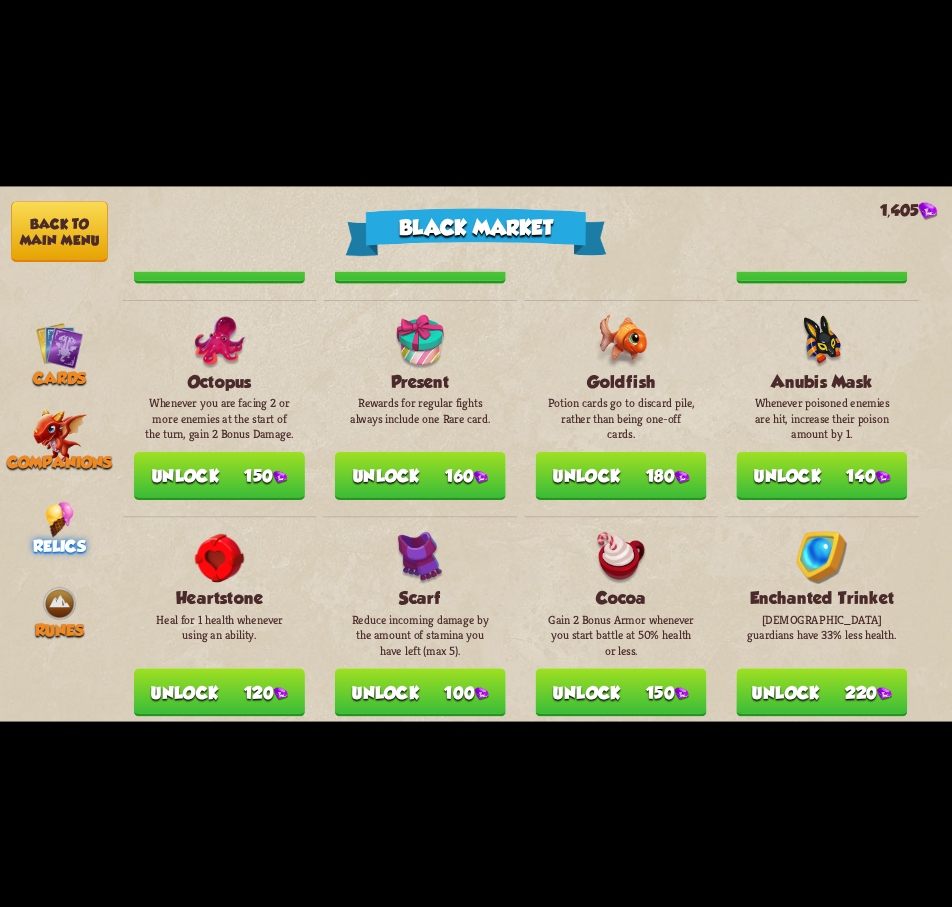click on "Unlock   160" at bounding box center (420, 475) 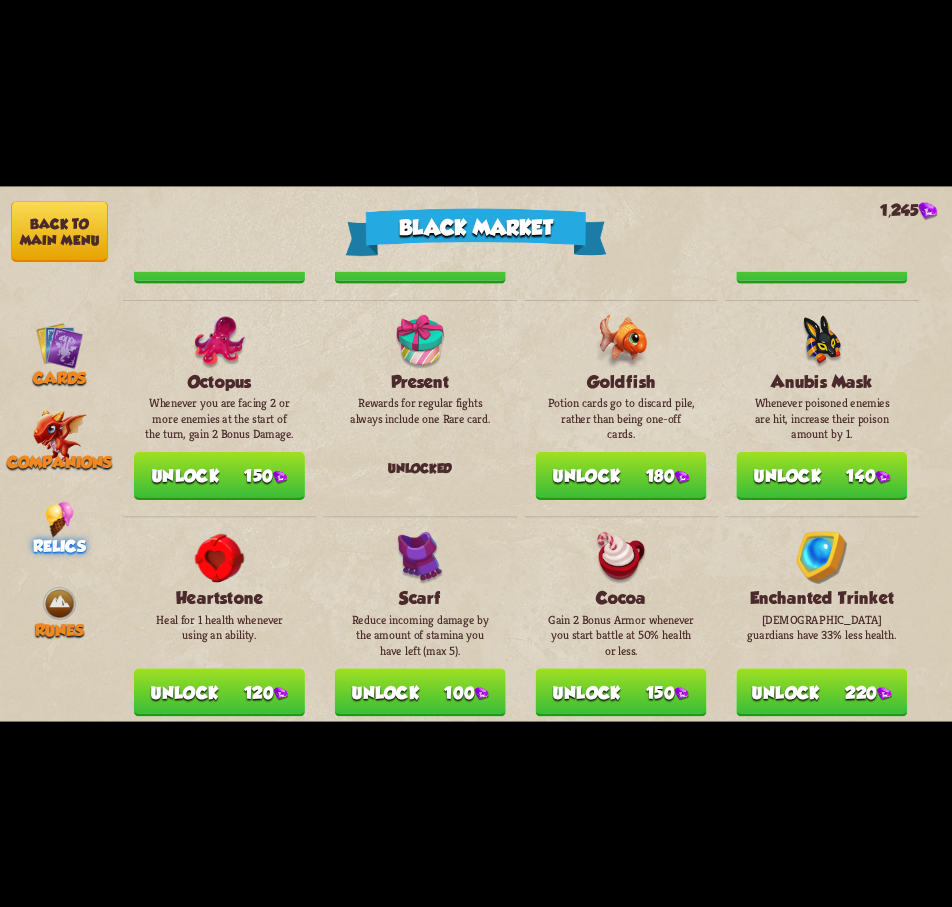 click on "Unlock   180" at bounding box center (621, 475) 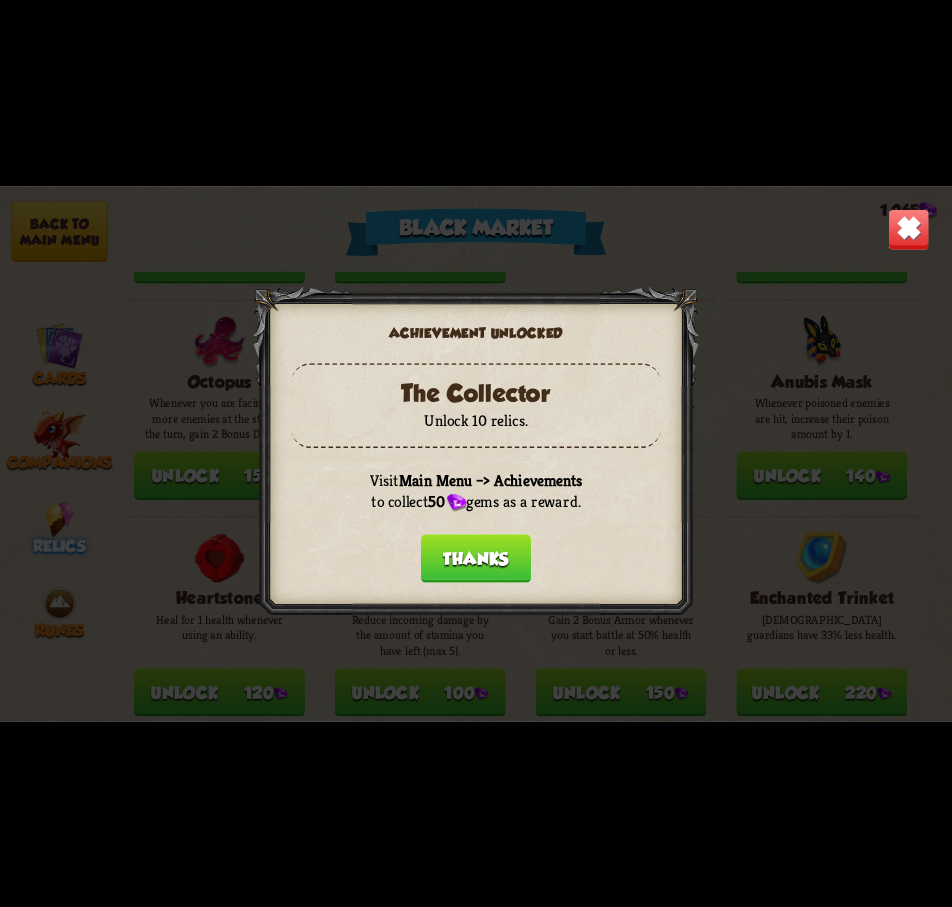 click on "Visit  Main Menu –> Achievements
to collect  50  gems as a reward." at bounding box center (476, 491) 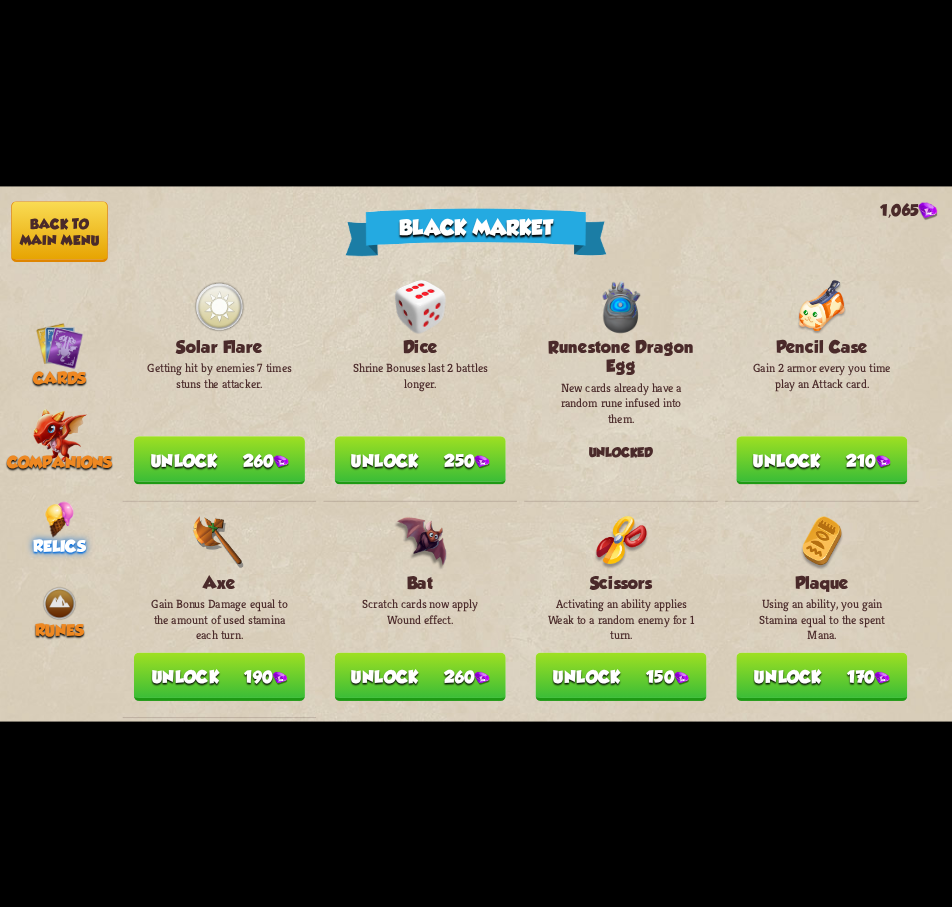 scroll, scrollTop: 2000, scrollLeft: 0, axis: vertical 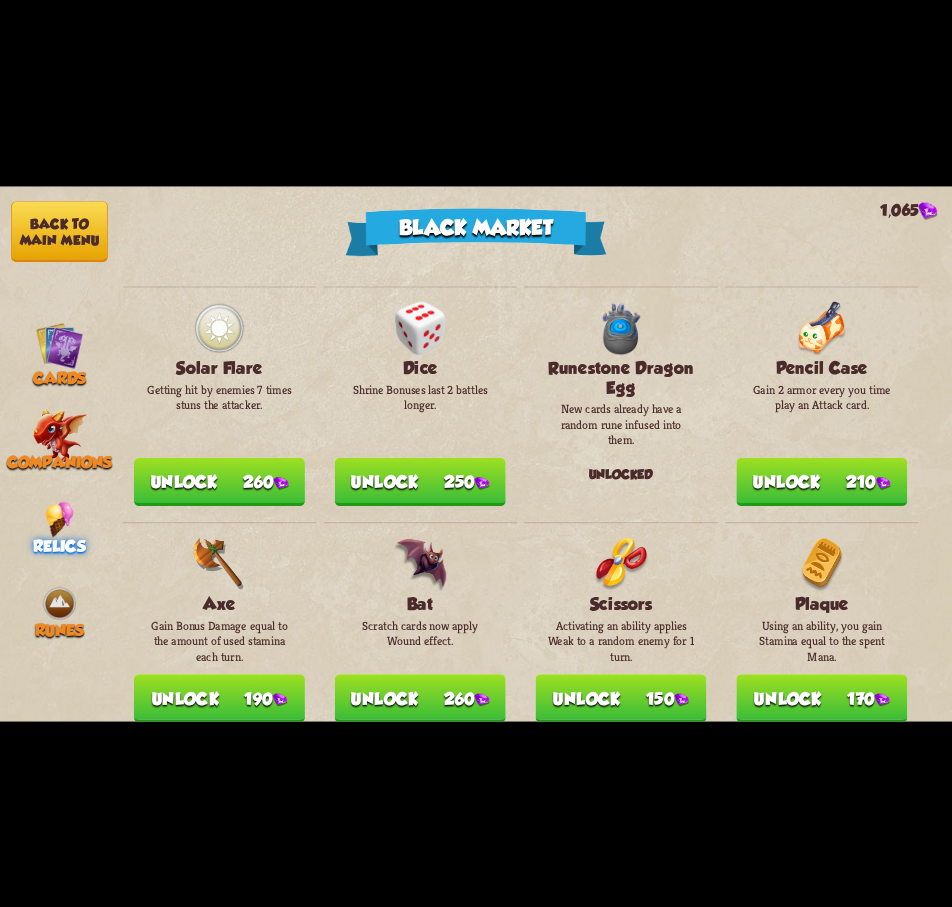 click on "Unlock   250" at bounding box center (420, 481) 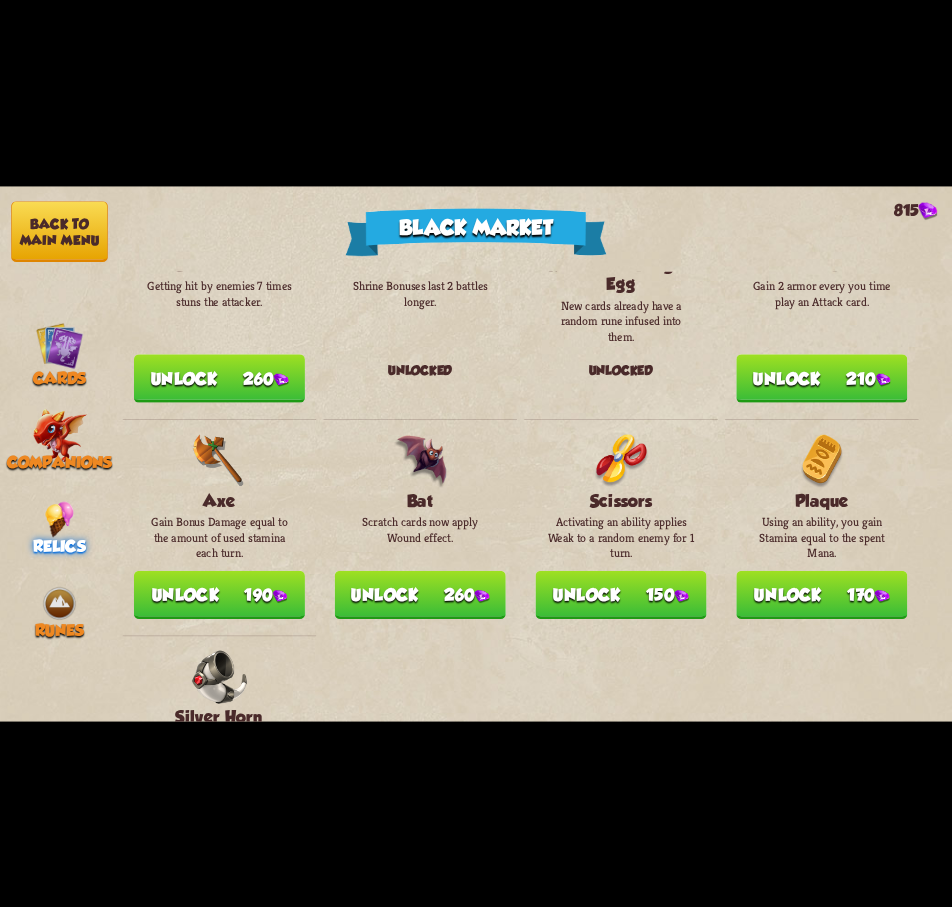 scroll, scrollTop: 2200, scrollLeft: 0, axis: vertical 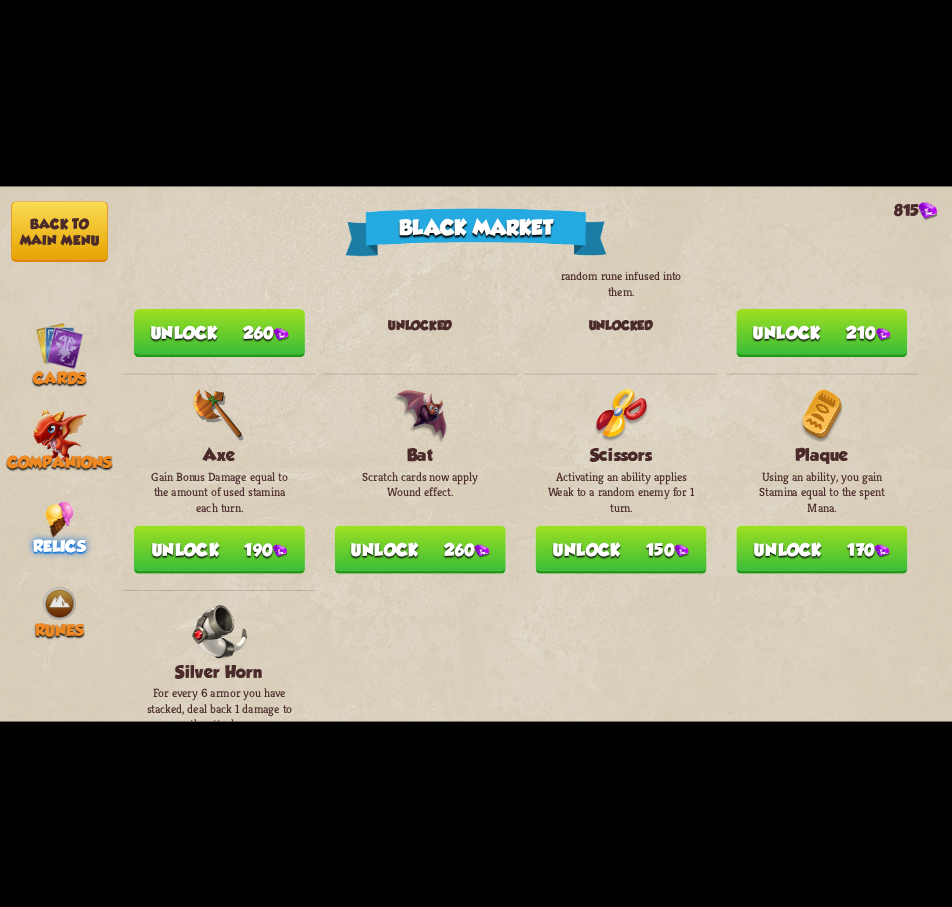 click on "Unlock   210" at bounding box center (821, 332) 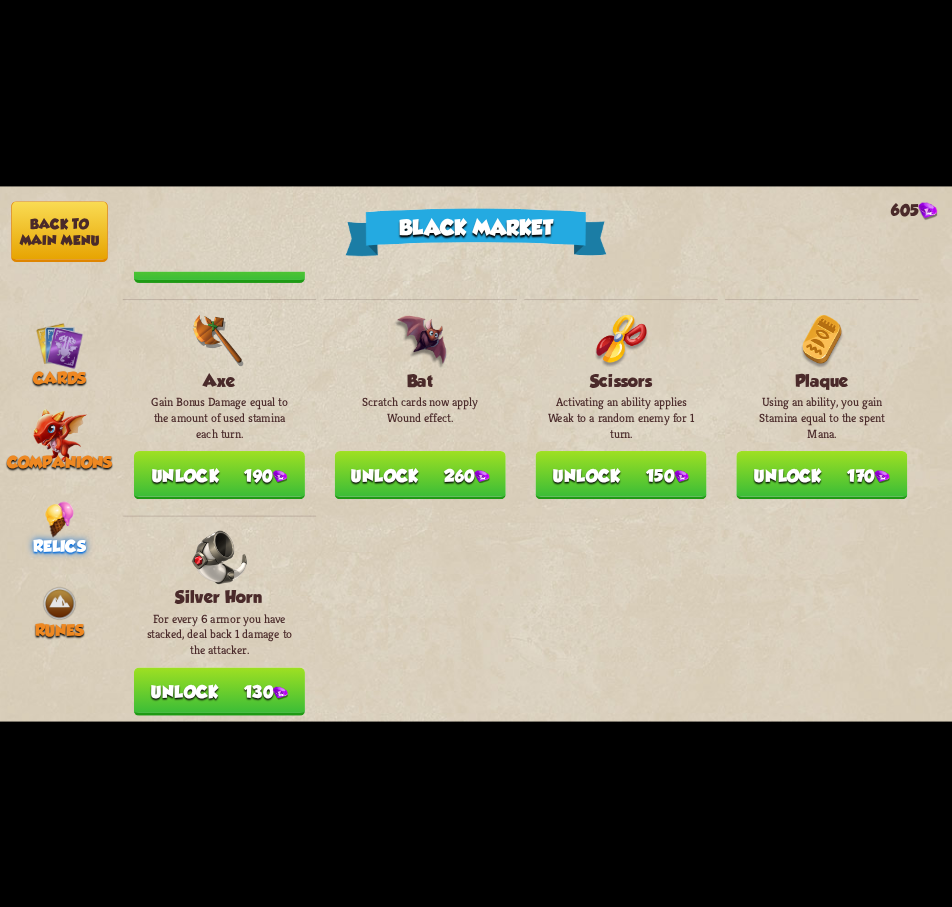 scroll, scrollTop: 2324, scrollLeft: 0, axis: vertical 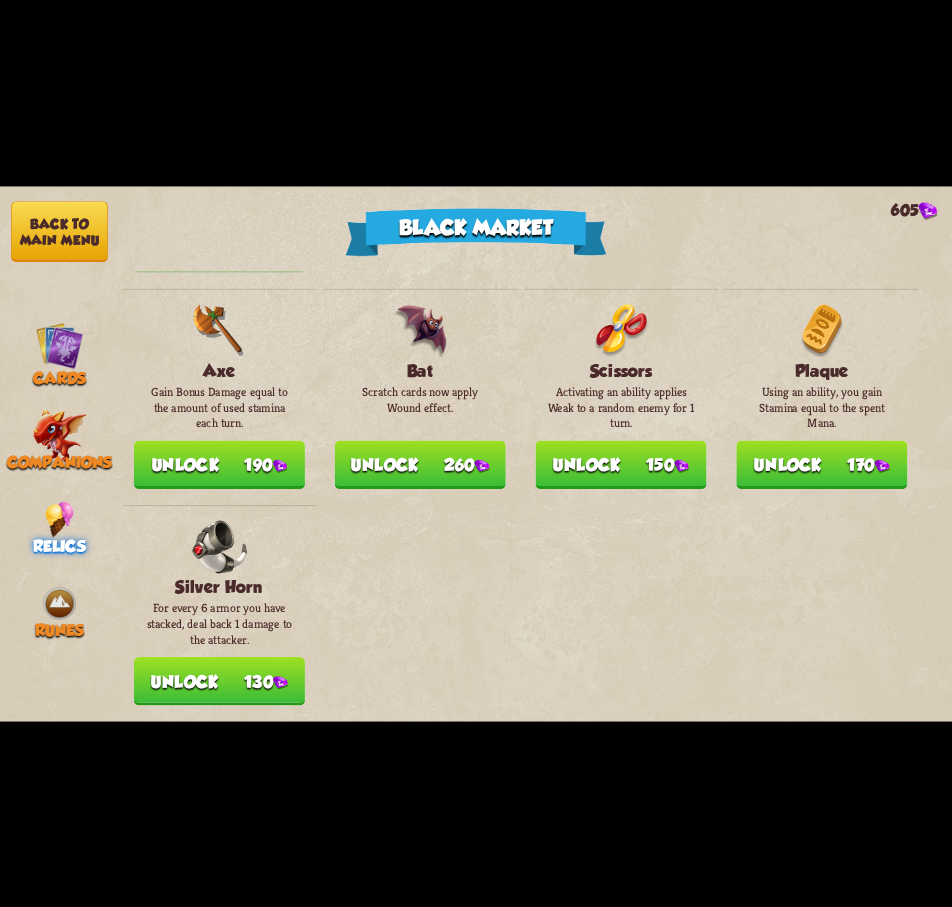 click on "Unlock   260" at bounding box center [420, 464] 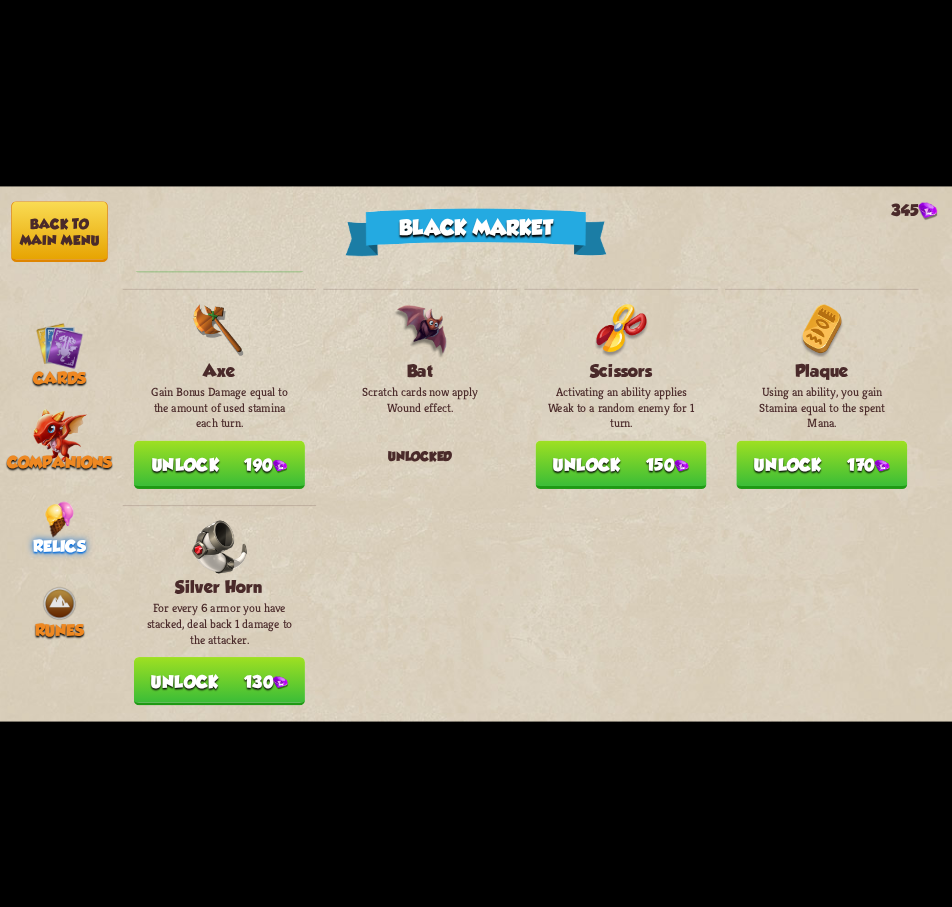 click on "Unlock   130" at bounding box center (219, 681) 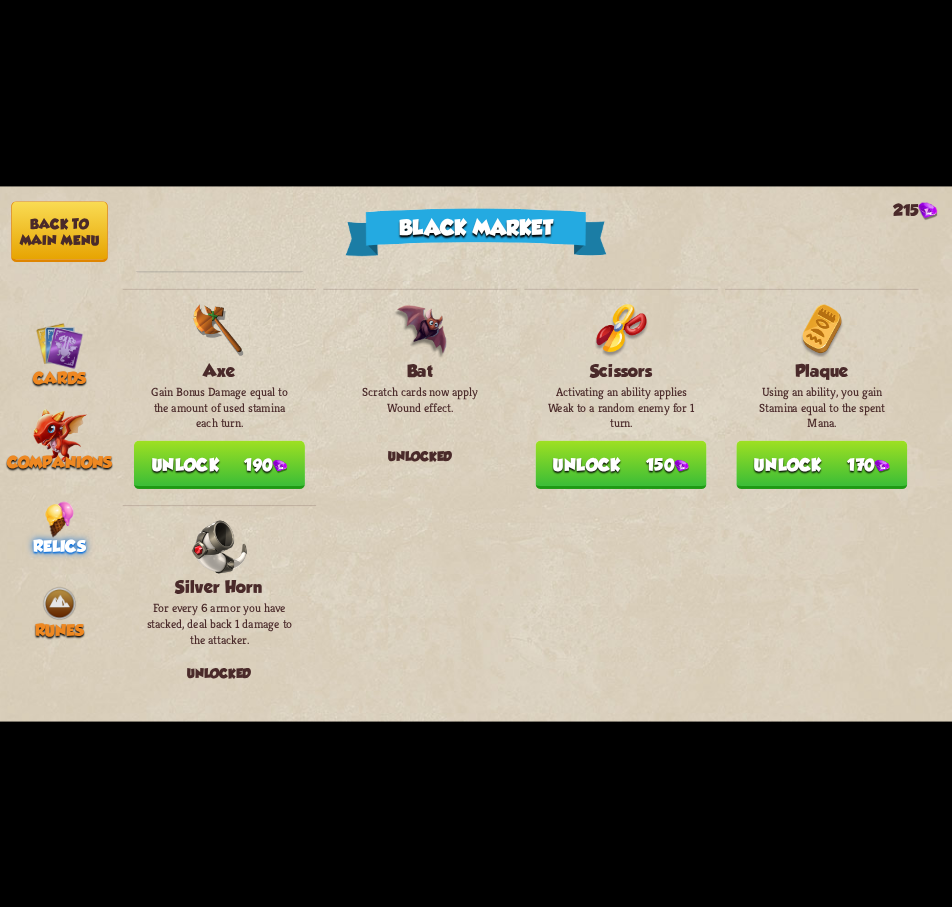 click on "Back to main menu" at bounding box center (59, 231) 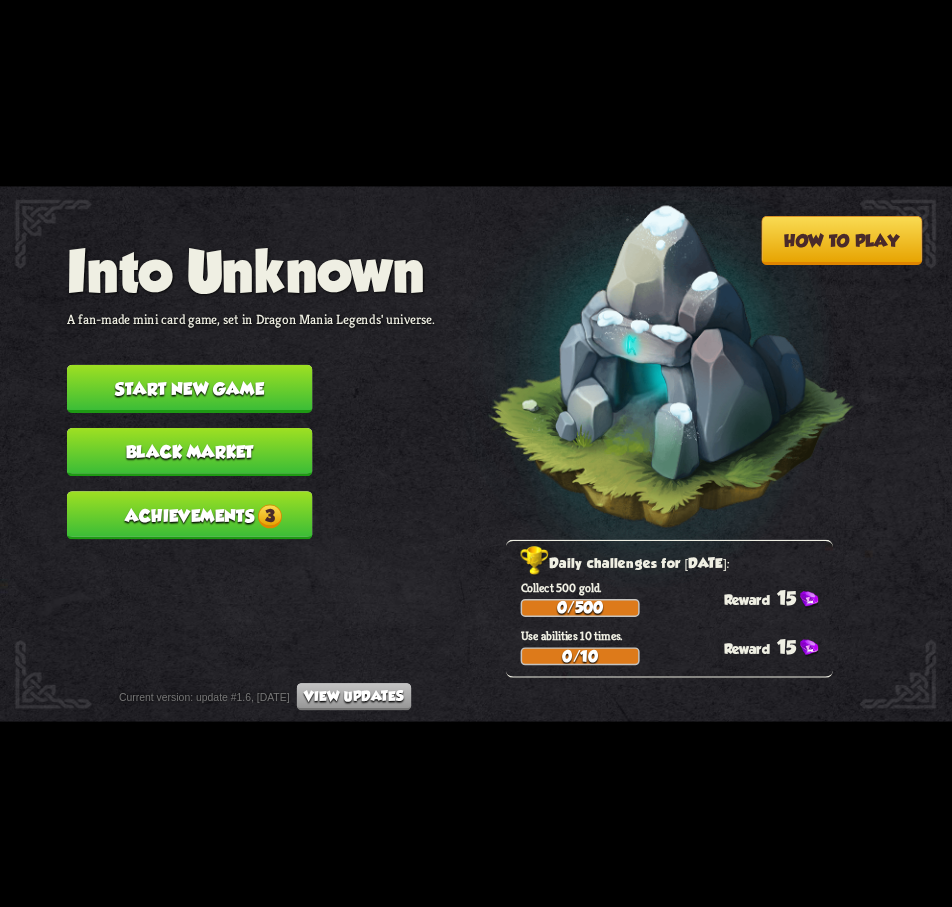 click on "Achievements
3" at bounding box center [189, 515] 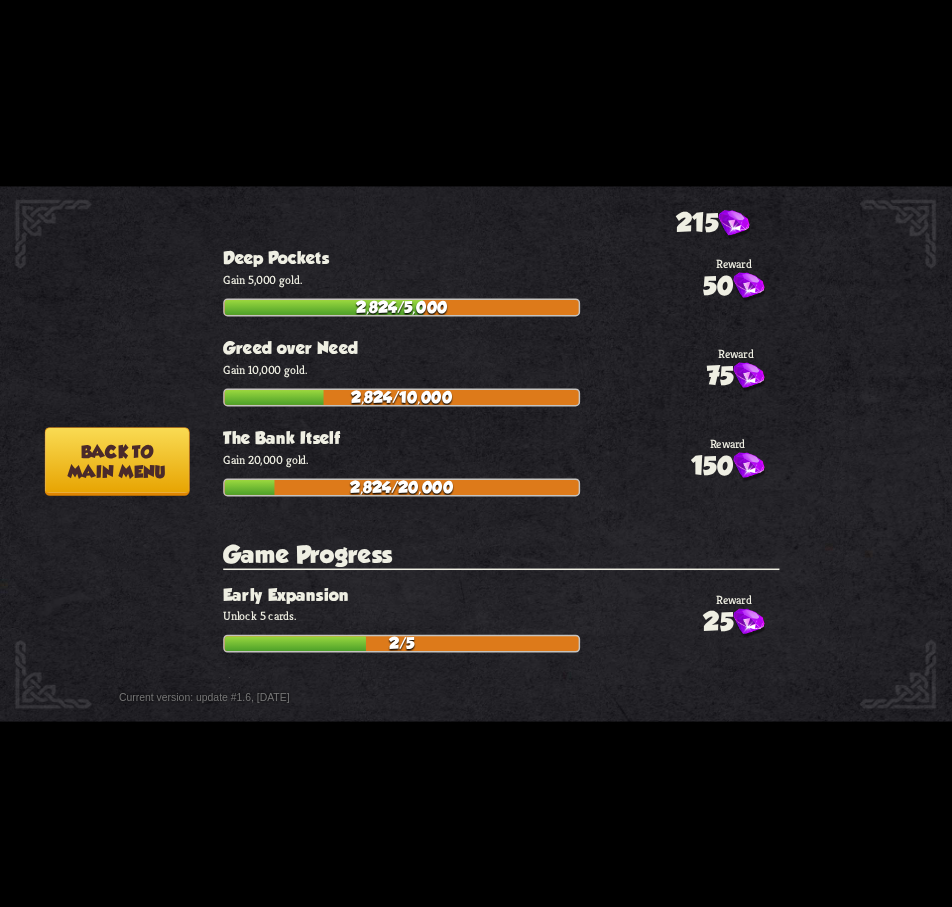 scroll, scrollTop: 4400, scrollLeft: 0, axis: vertical 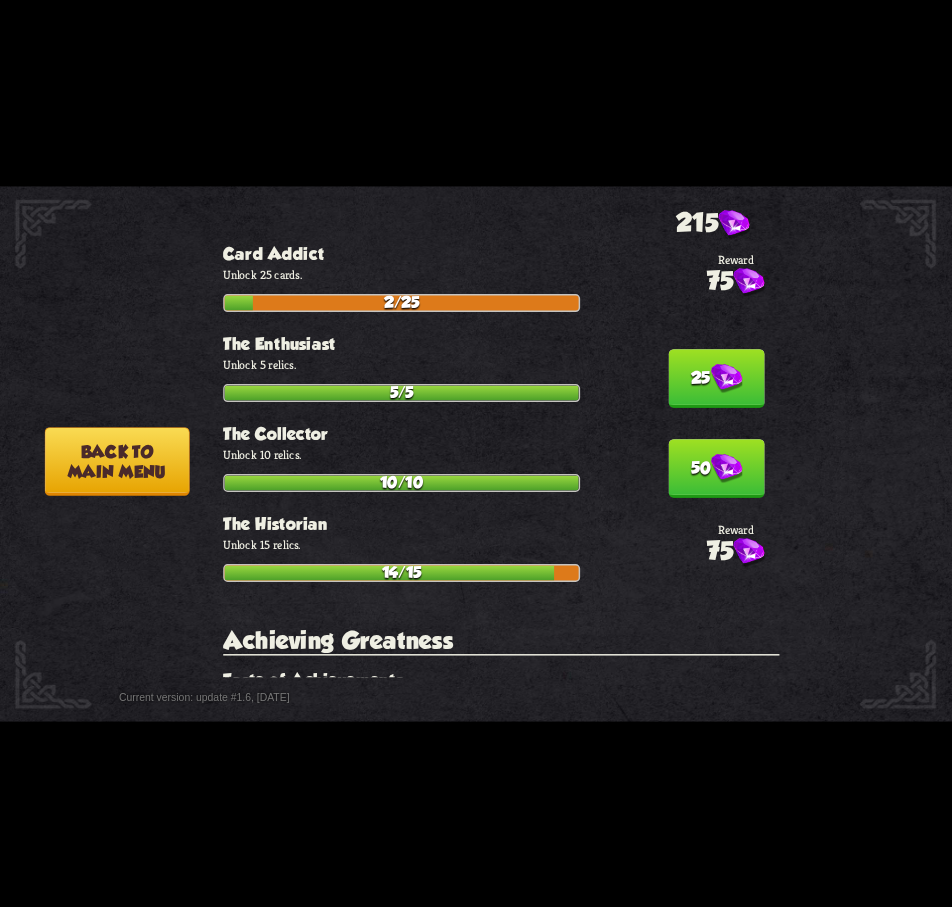 click at bounding box center [727, 379] 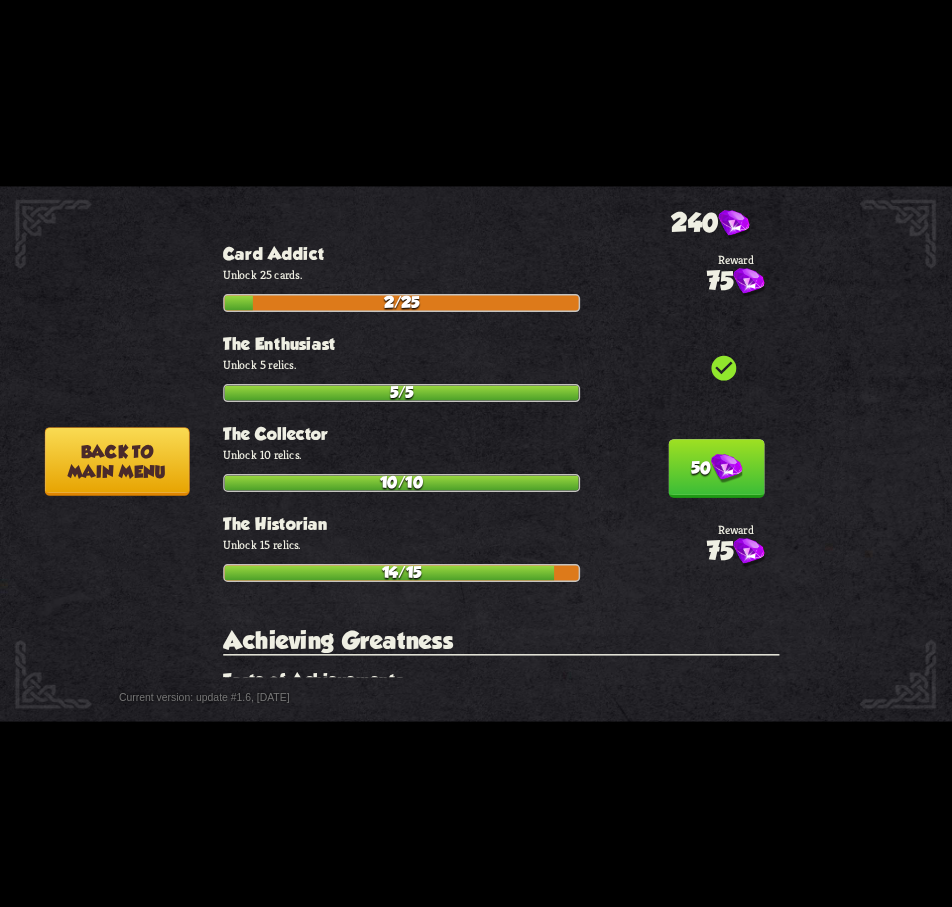 click on "50" at bounding box center (716, 468) 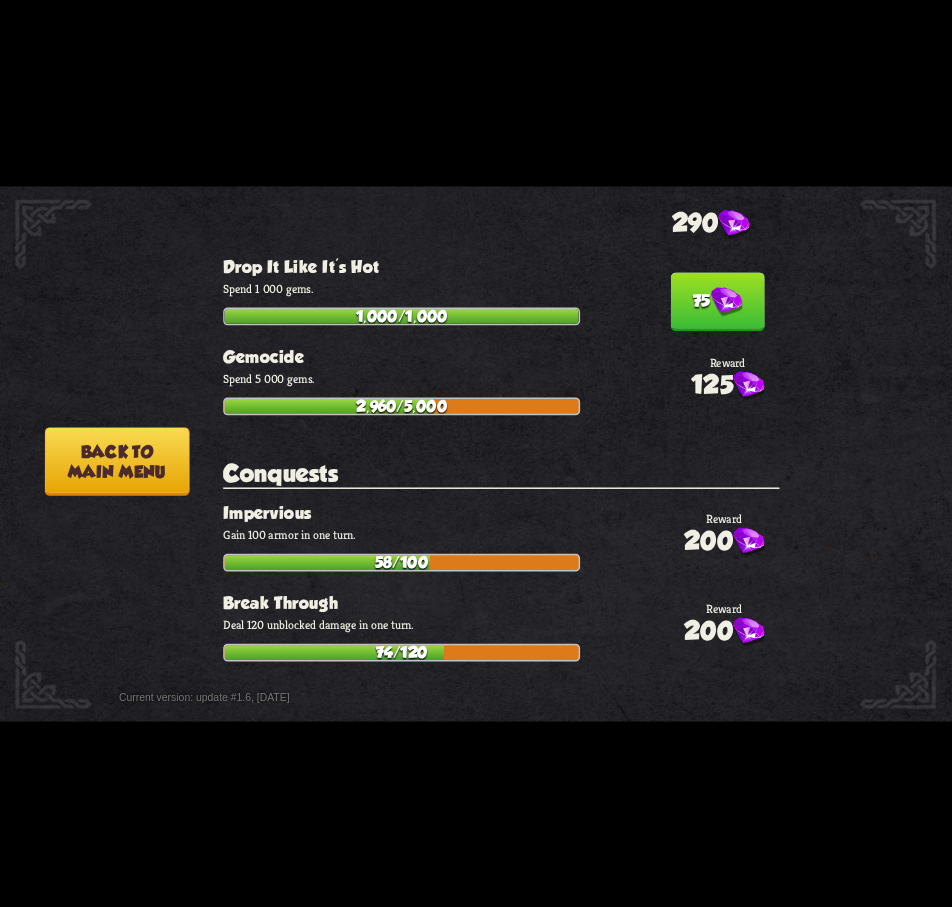 scroll, scrollTop: 6100, scrollLeft: 0, axis: vertical 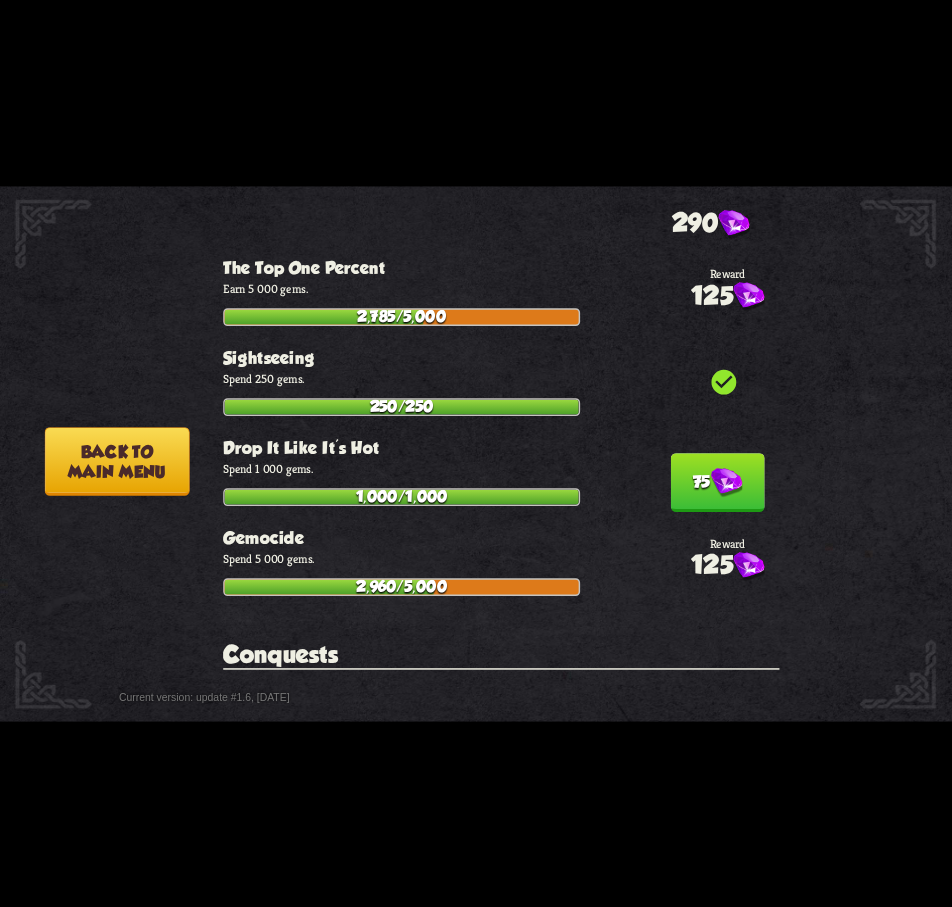 click on "75" at bounding box center [718, 482] 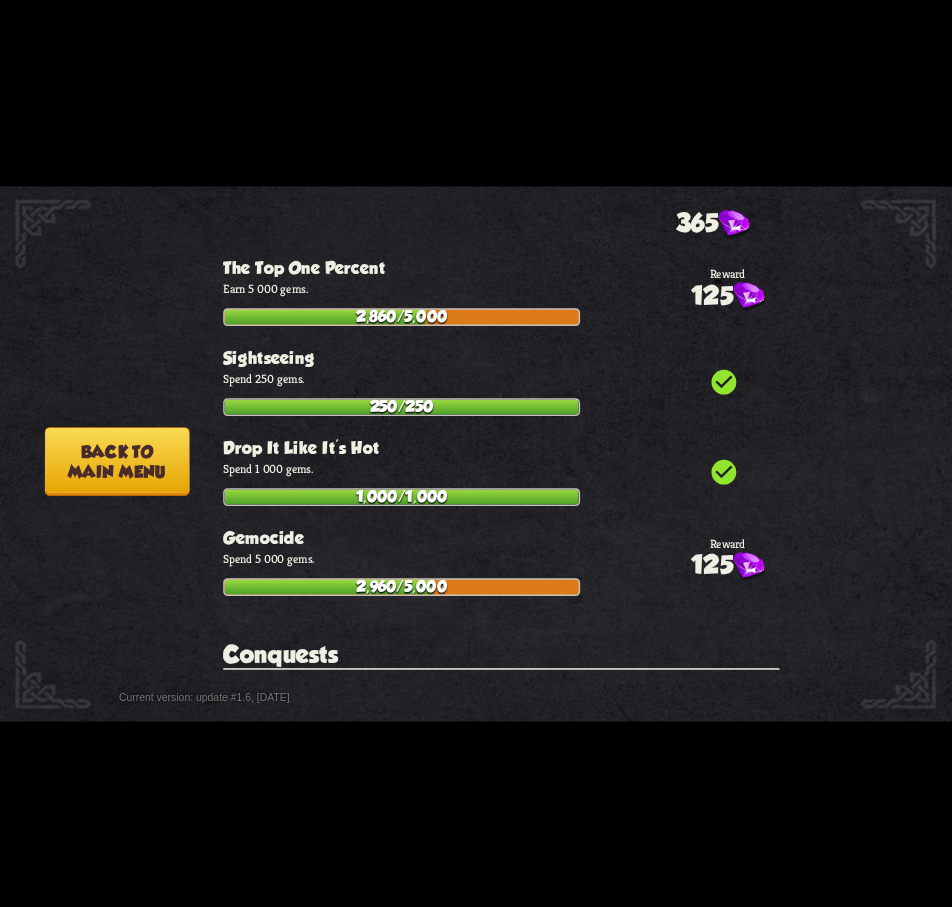 click on "Back to main menu" at bounding box center (117, 461) 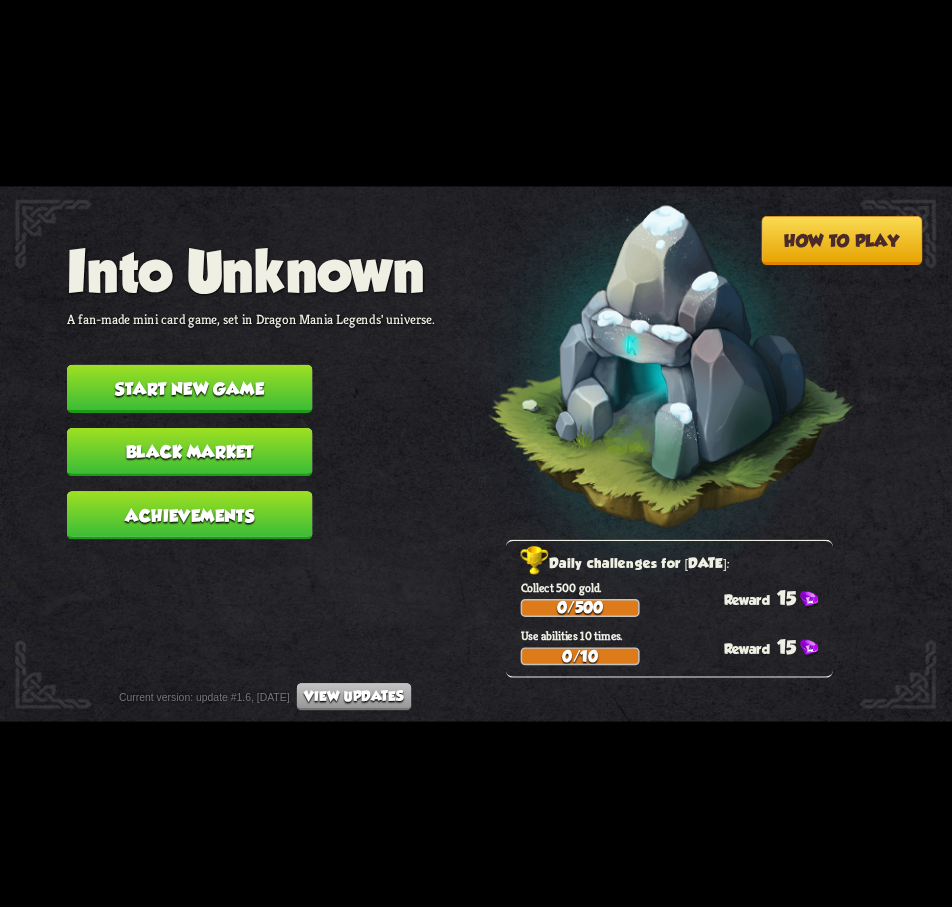 click on "Start new game" at bounding box center (189, 388) 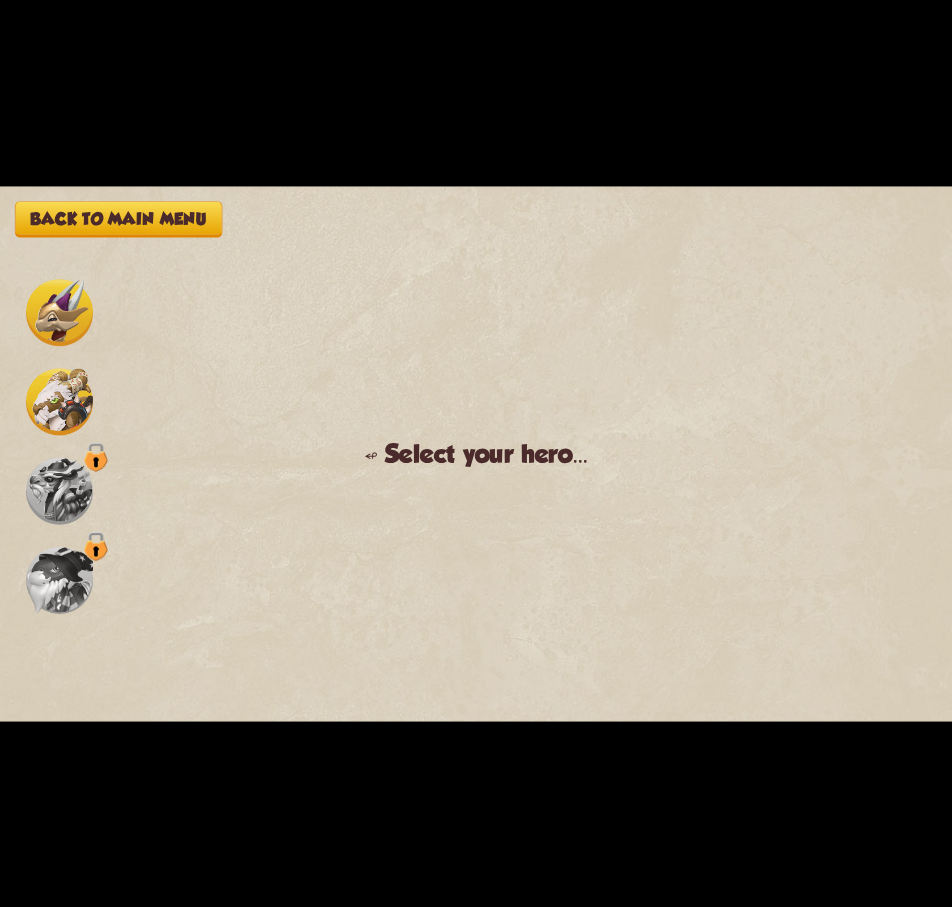 click at bounding box center (59, 401) 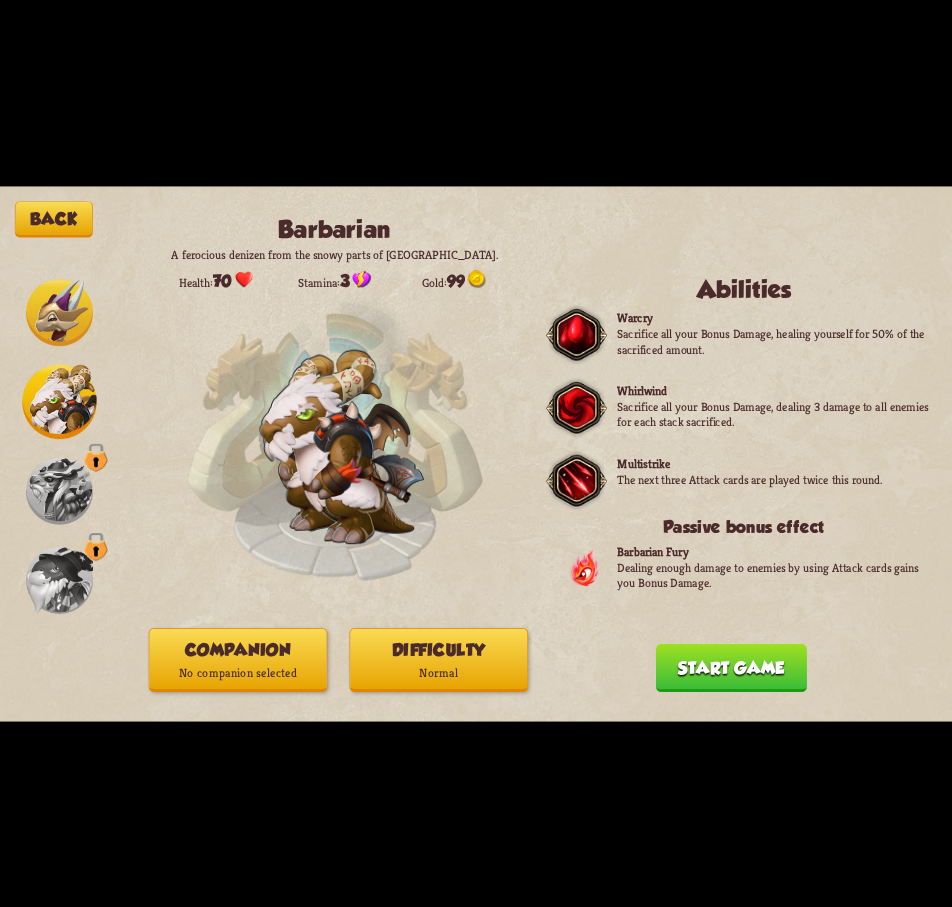 click on "No companion selected" at bounding box center [237, 673] 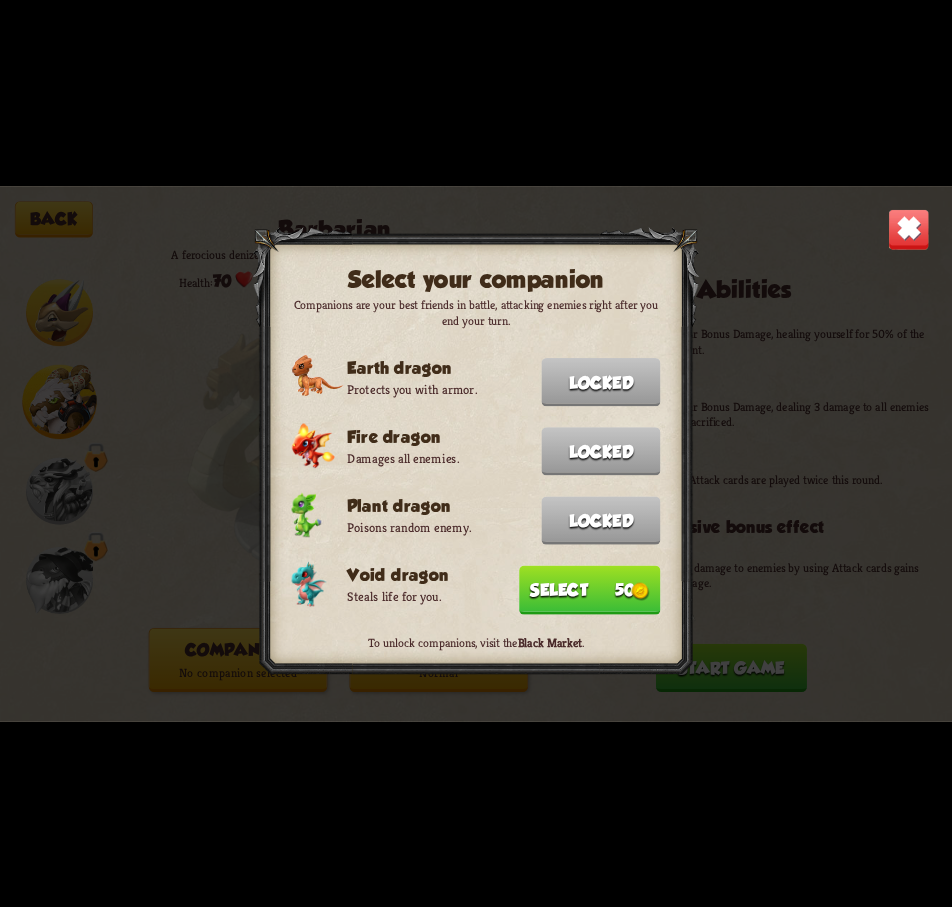 click on "Select
50" at bounding box center [589, 589] 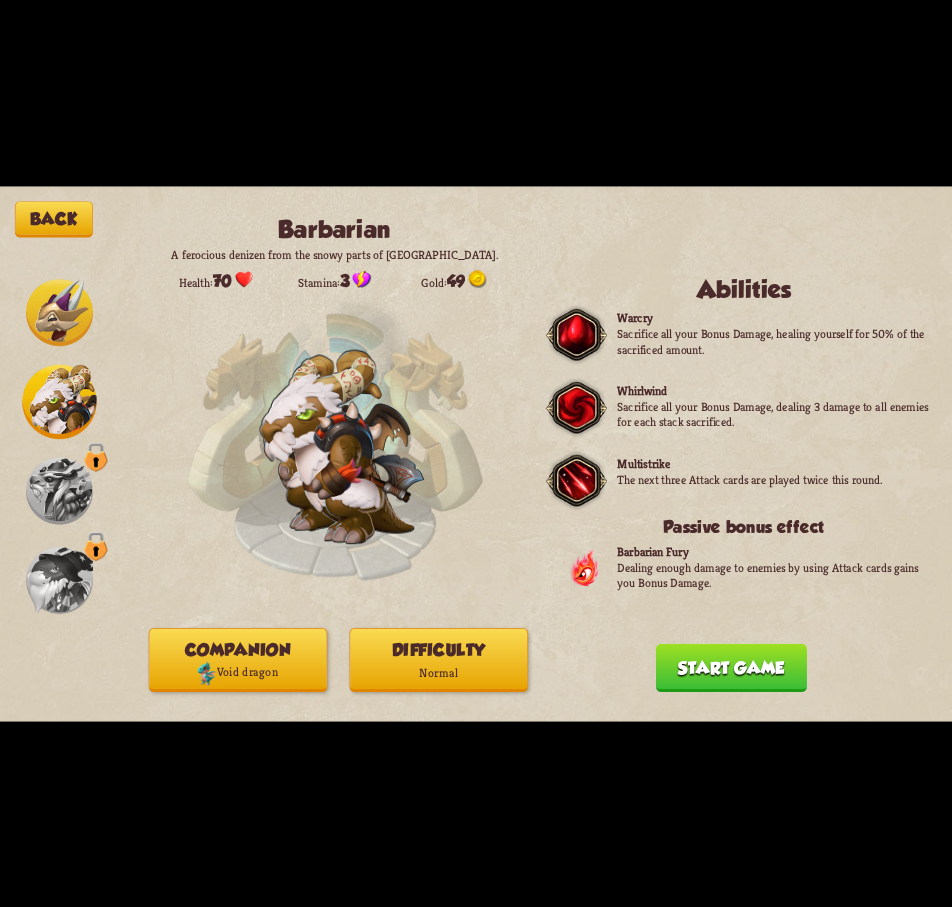 click on "Start game" at bounding box center [731, 667] 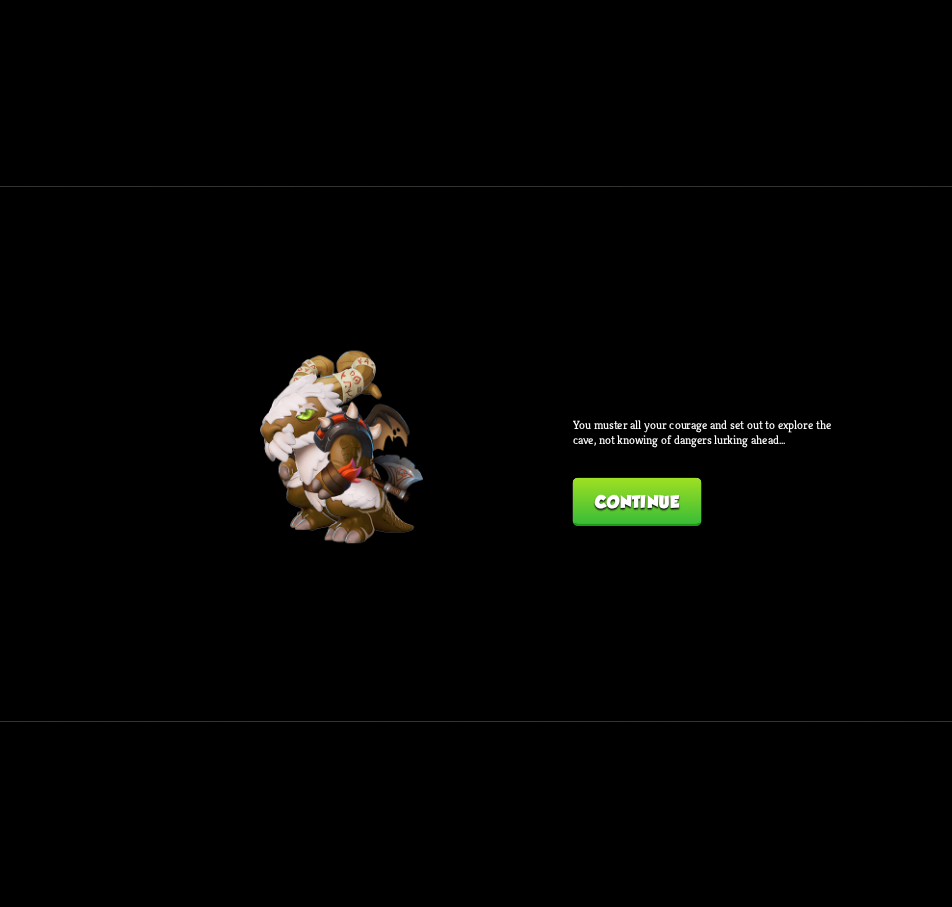 click on "Continue" at bounding box center [637, 501] 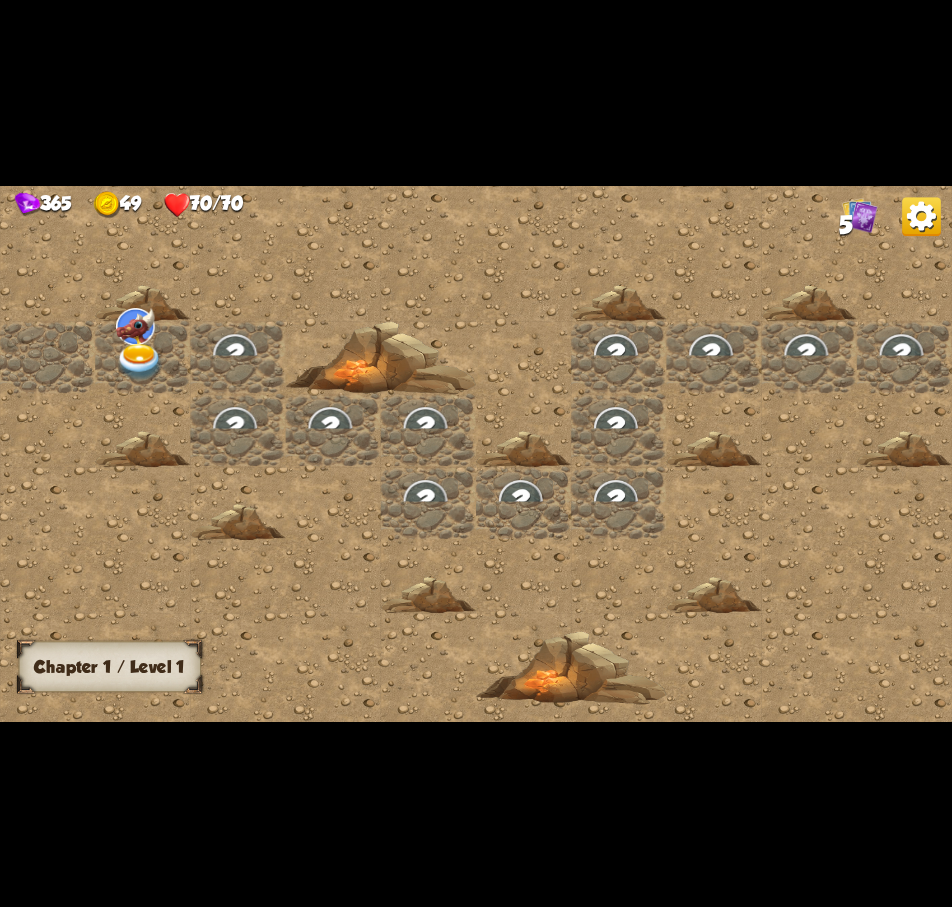 click at bounding box center (140, 361) 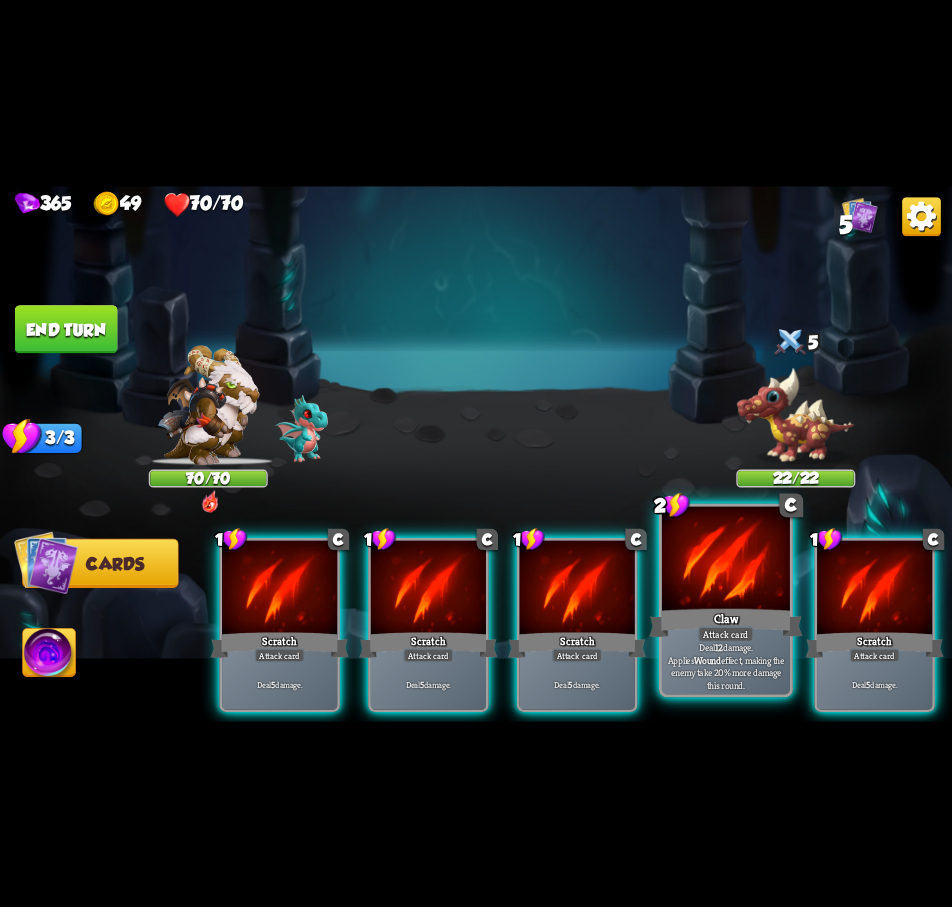 click at bounding box center [726, 560] 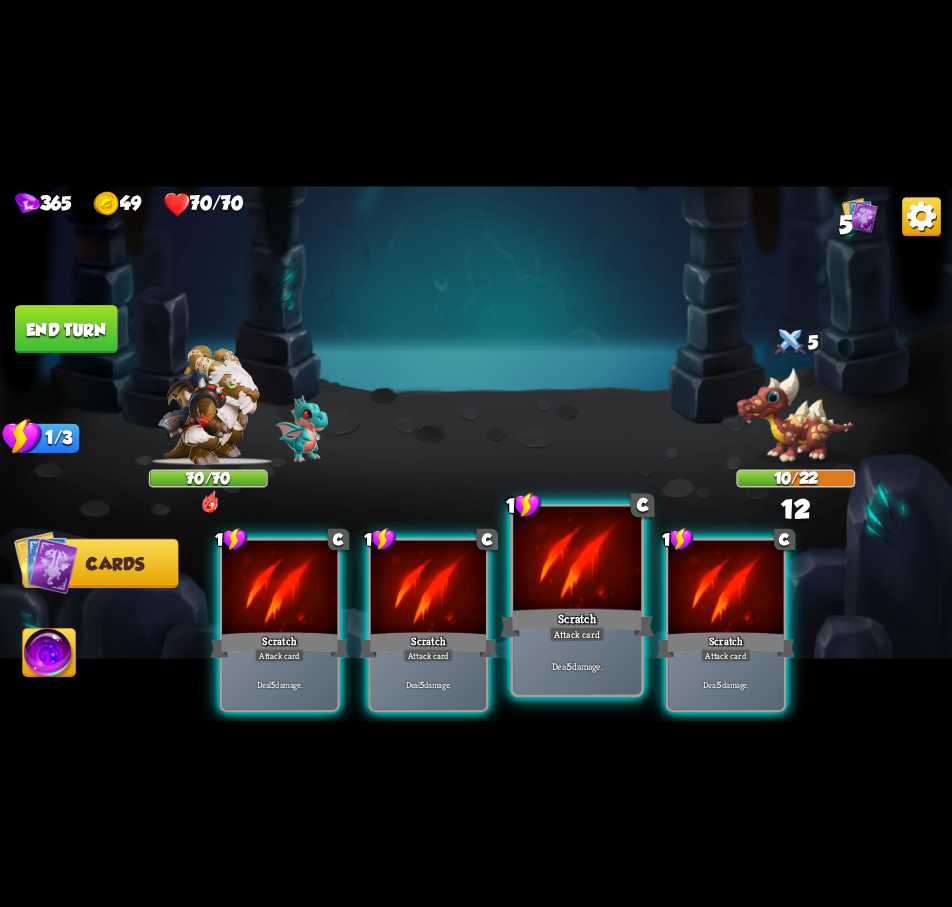 click at bounding box center [577, 560] 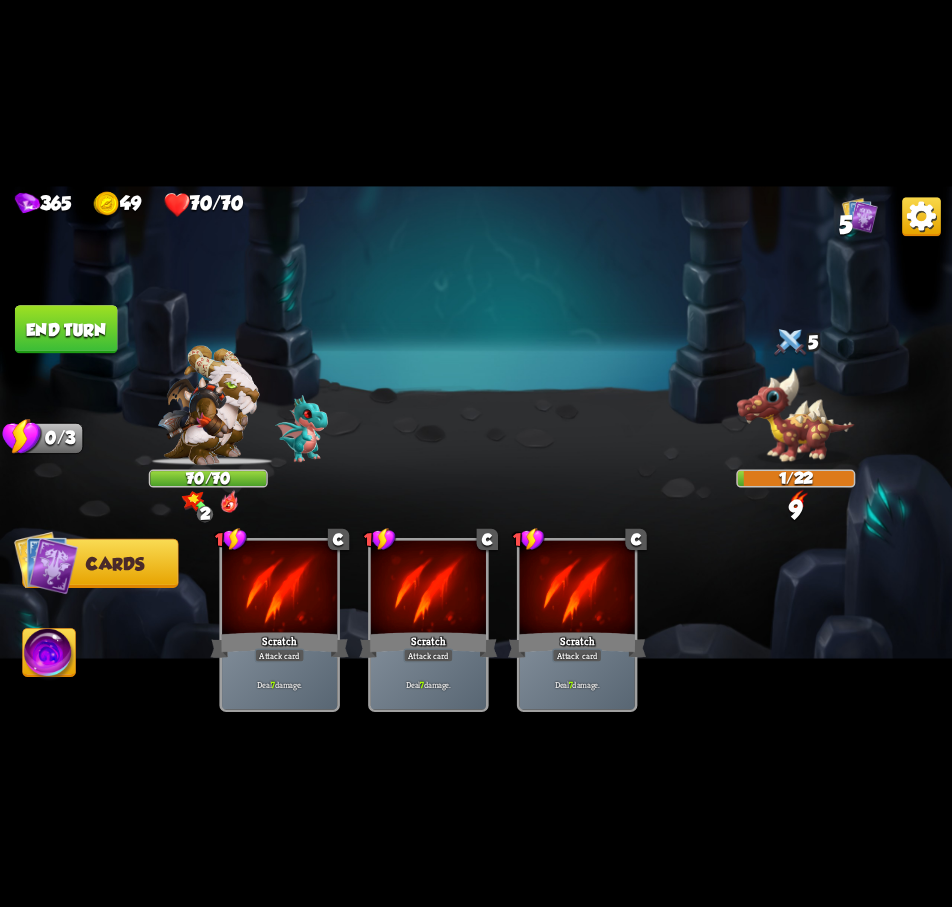 click on "End turn" at bounding box center [66, 329] 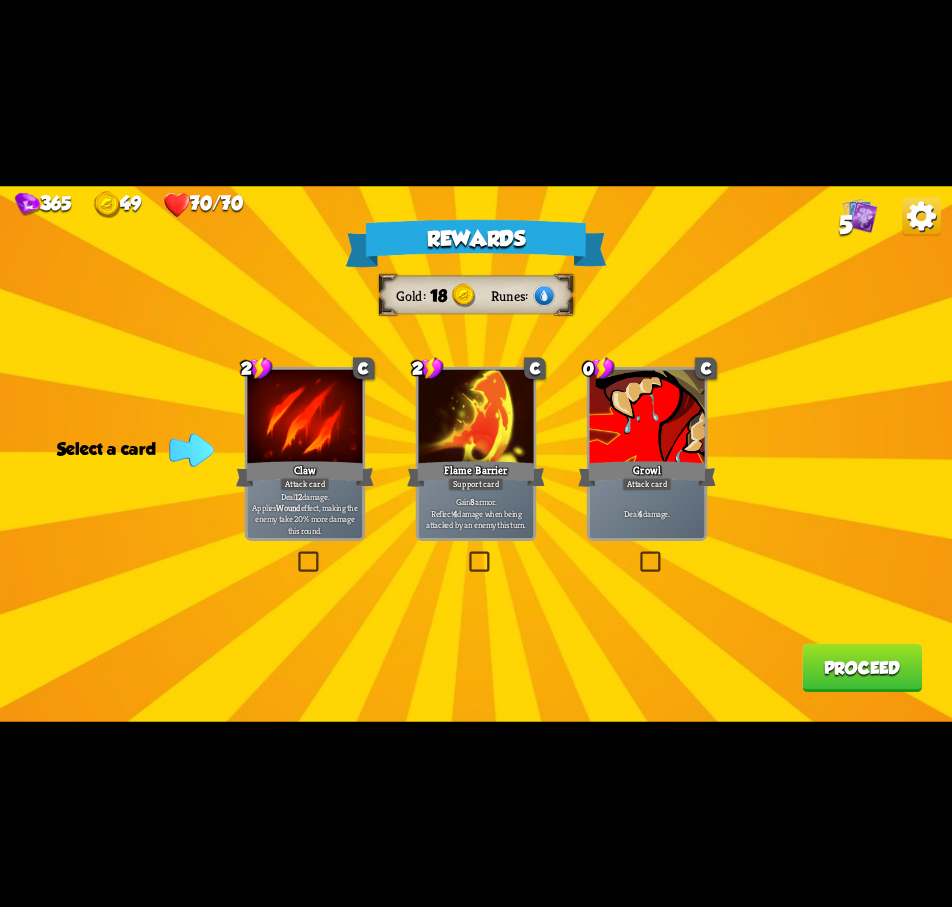 click at bounding box center (466, 554) 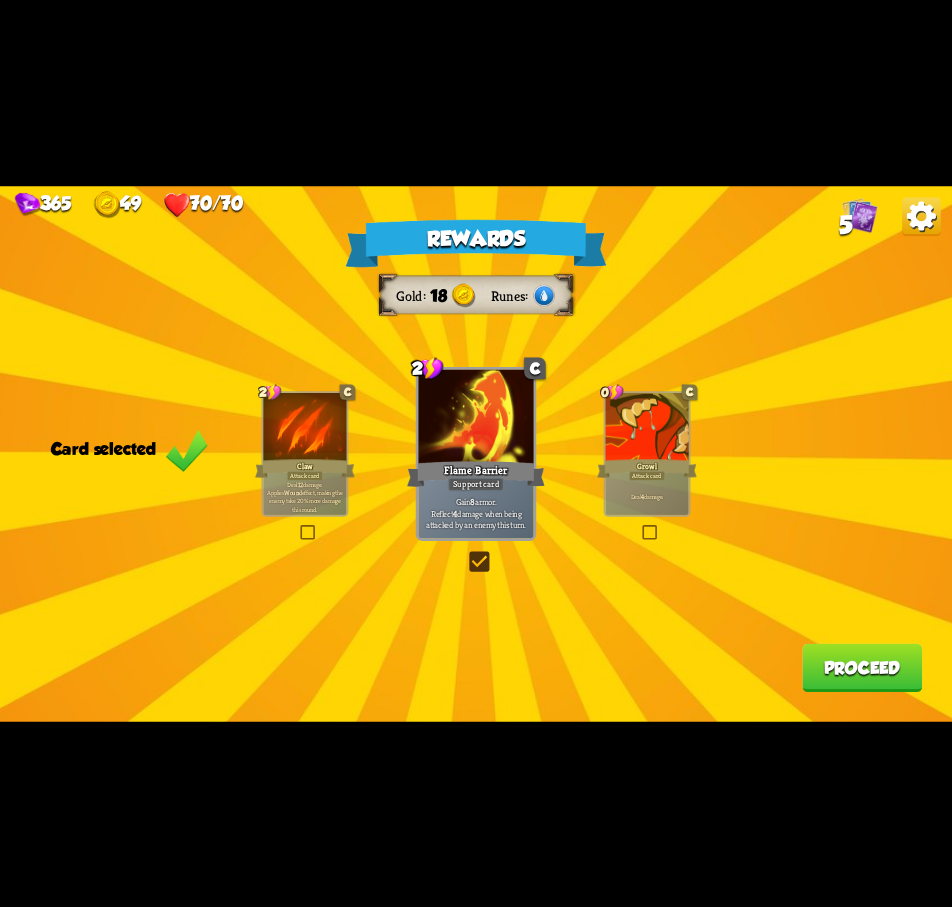 click on "Proceed" at bounding box center (862, 667) 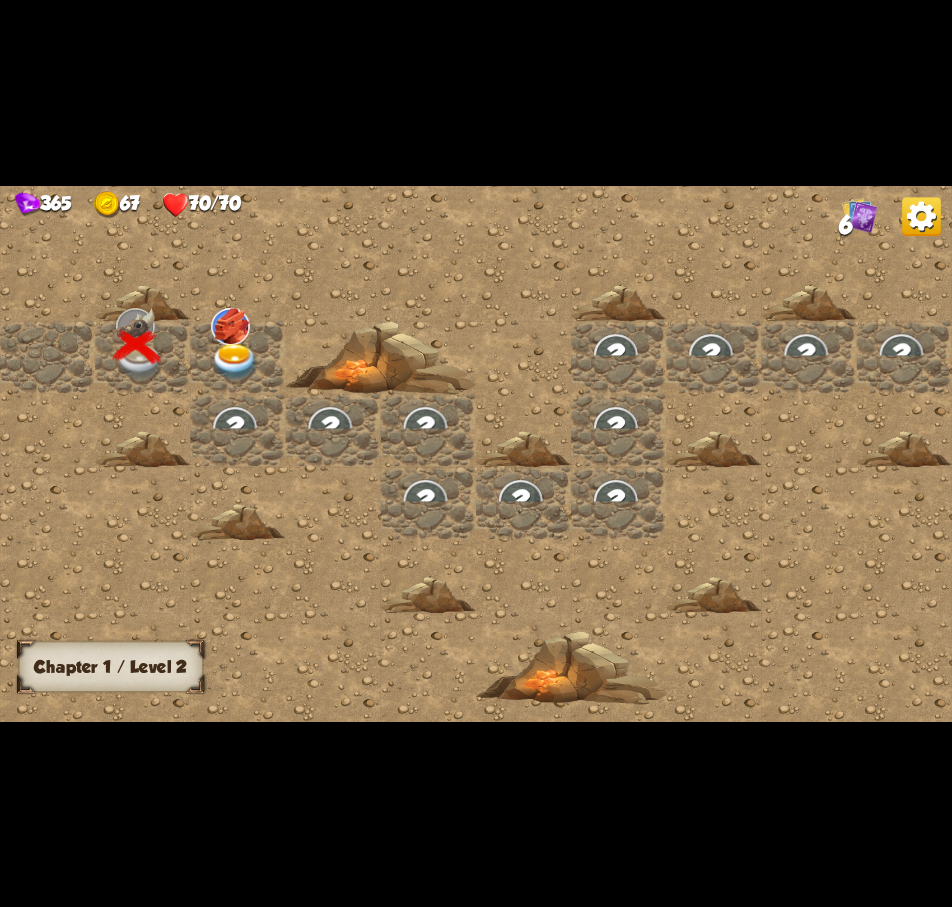 click at bounding box center (235, 361) 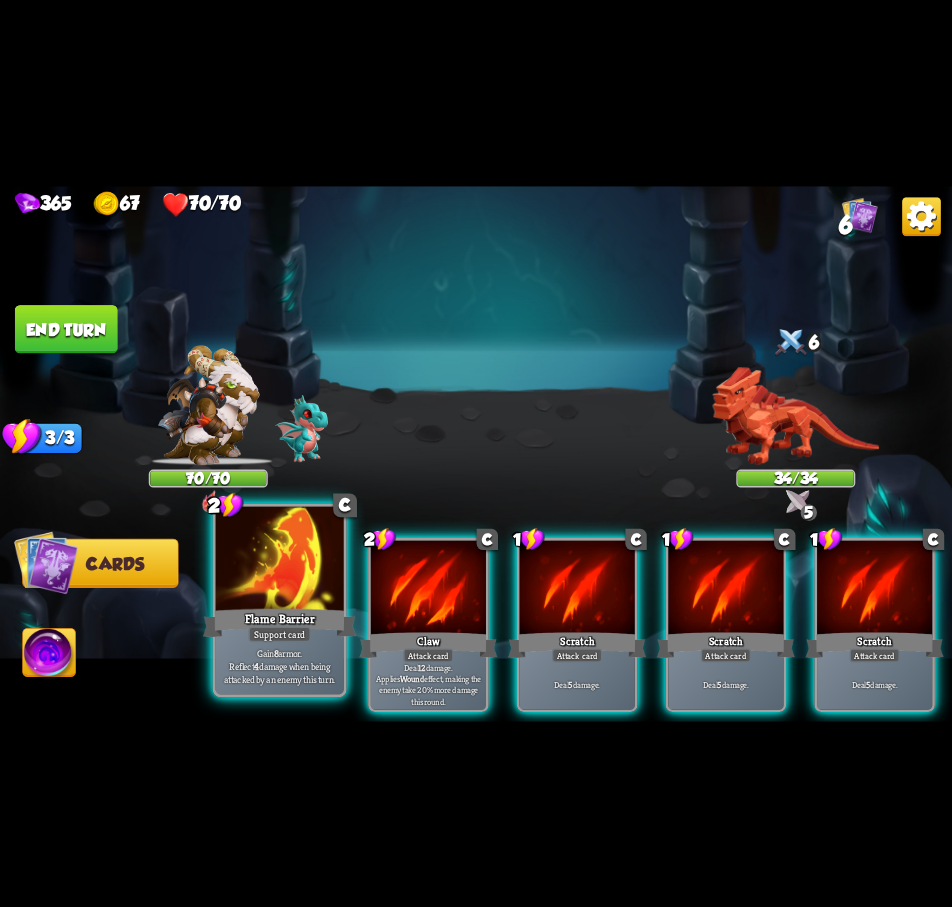 click on "Flame Barrier" at bounding box center [280, 622] 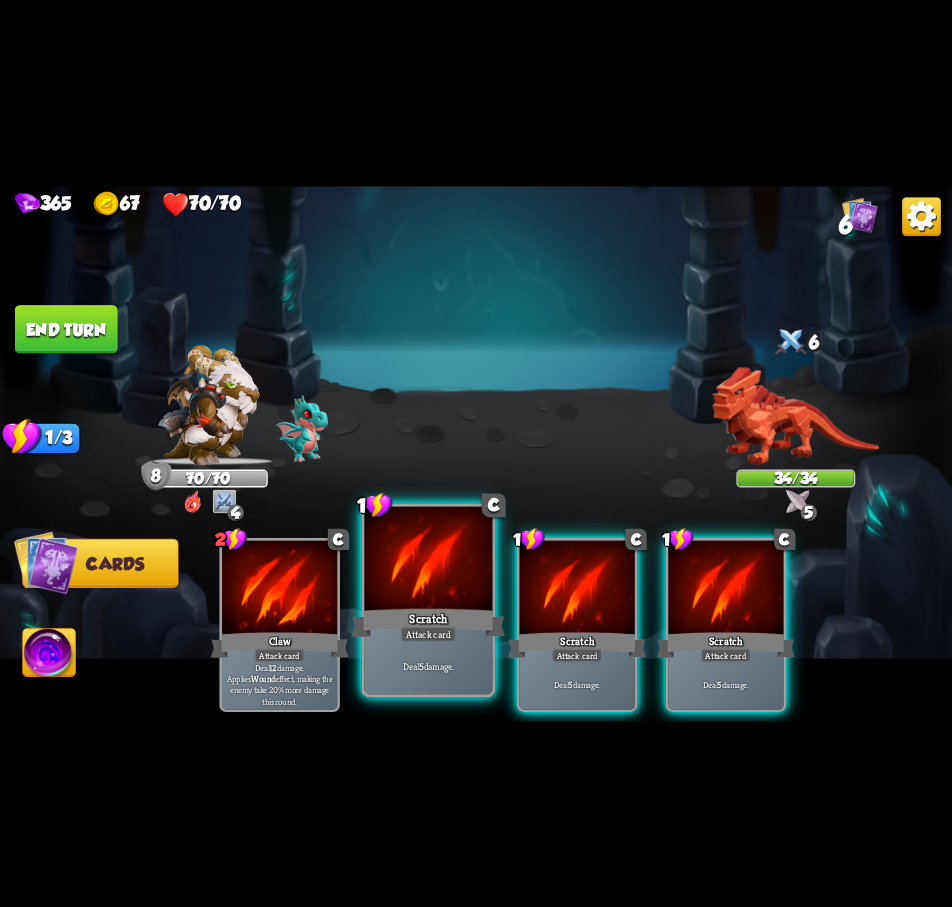 click at bounding box center [428, 560] 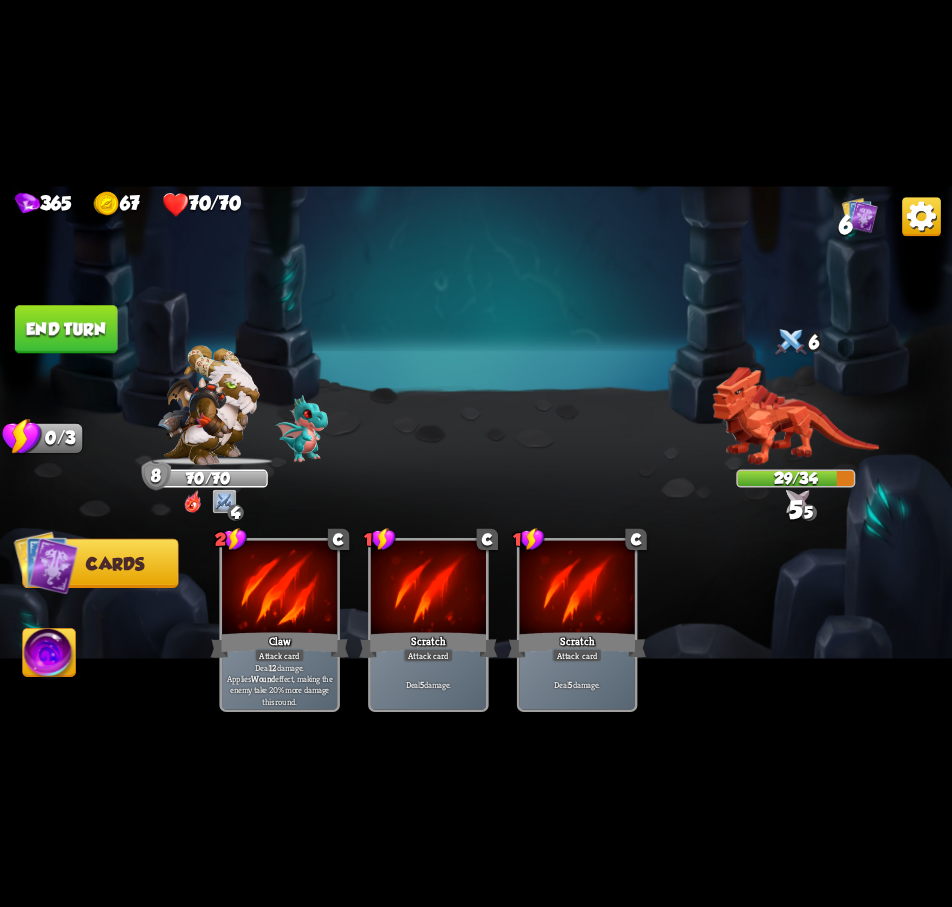 click on "End turn" at bounding box center [66, 329] 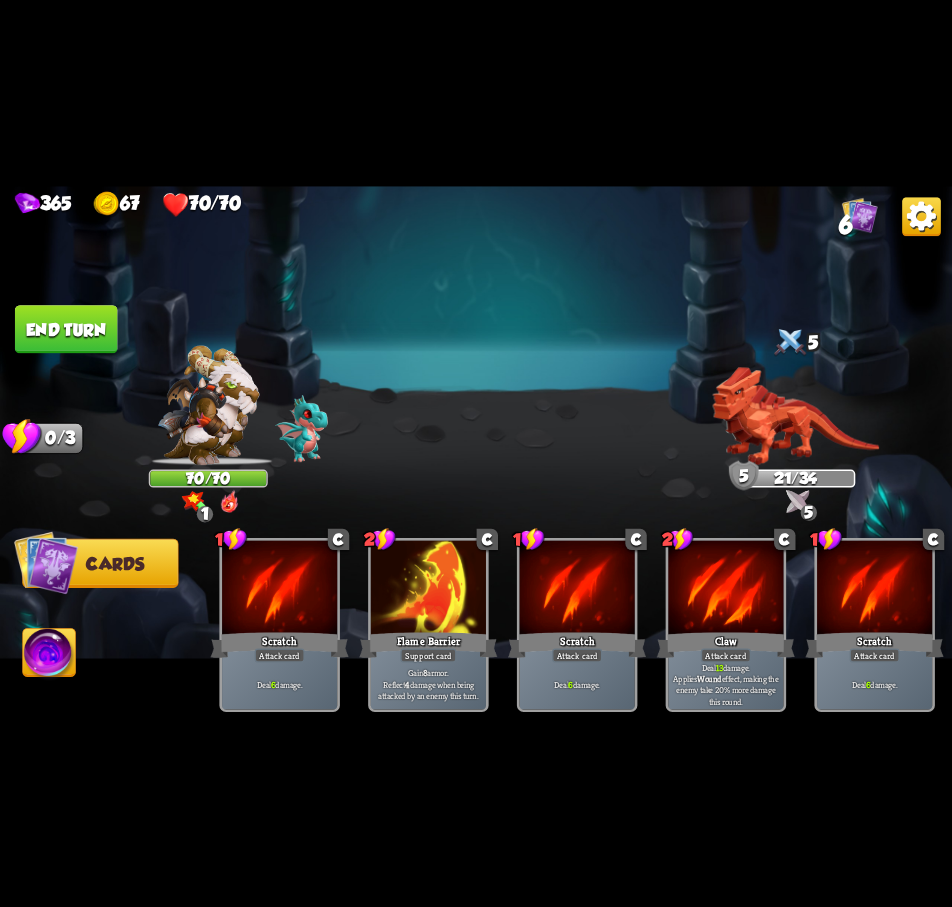 click at bounding box center [428, 588] 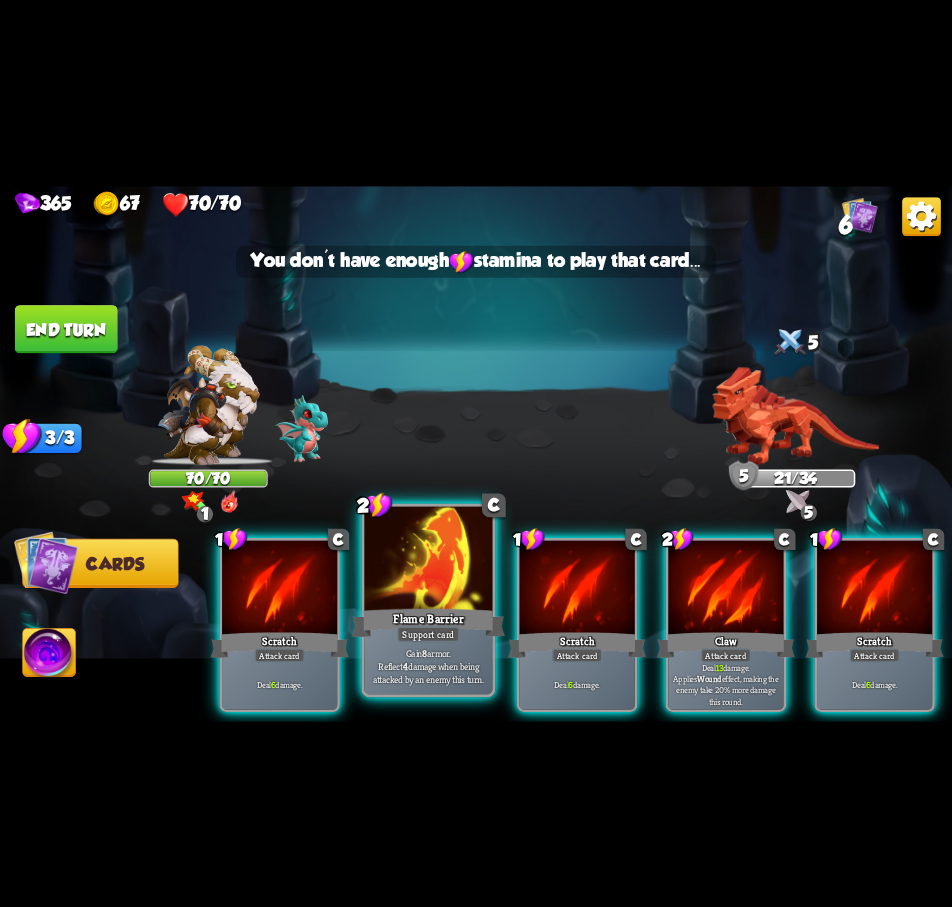 click at bounding box center [428, 560] 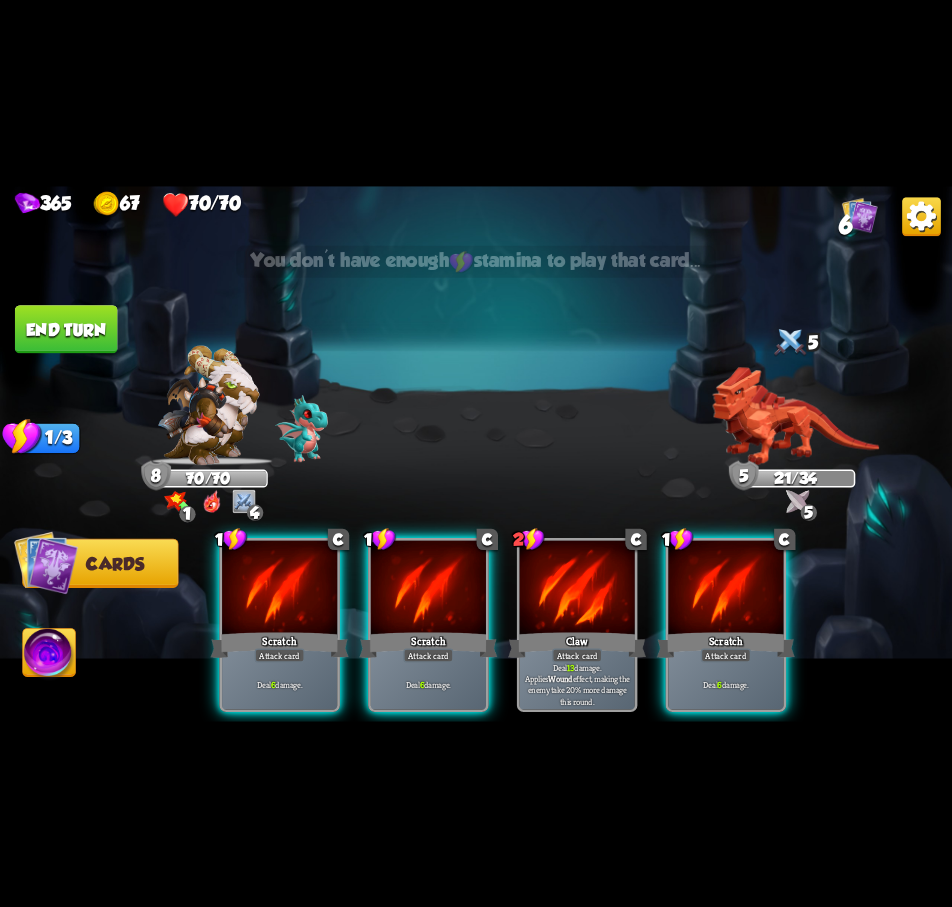 click at bounding box center [428, 588] 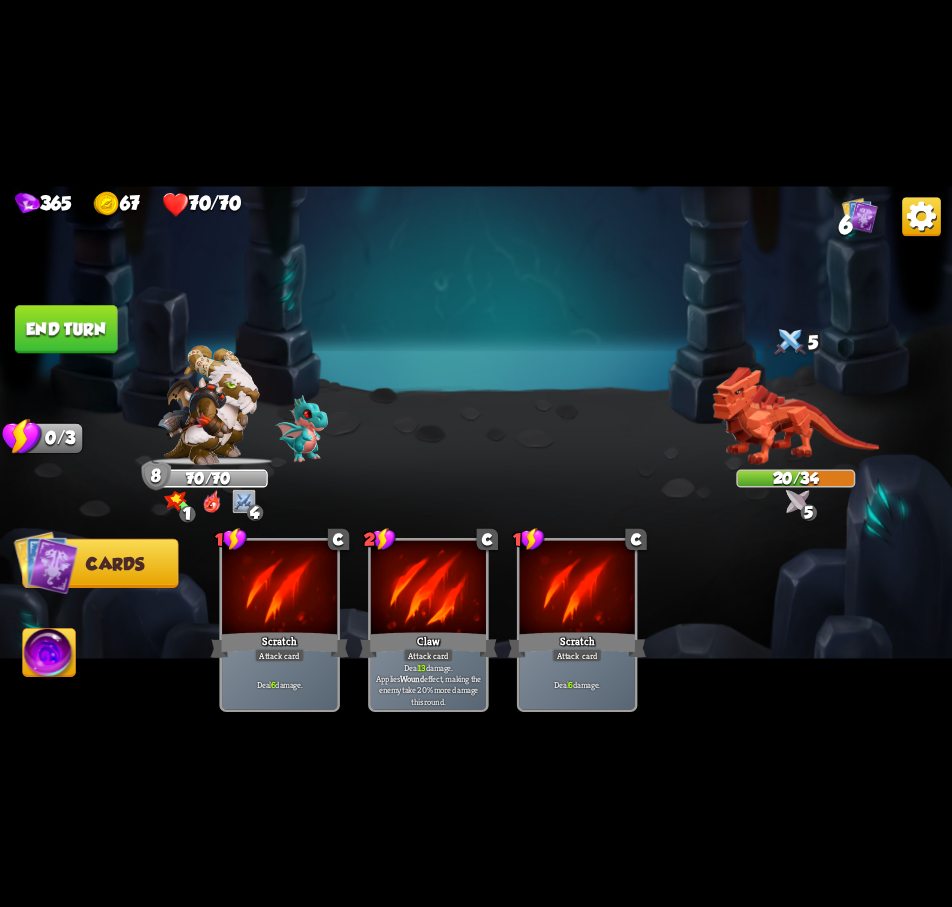 click on "End turn" at bounding box center [66, 329] 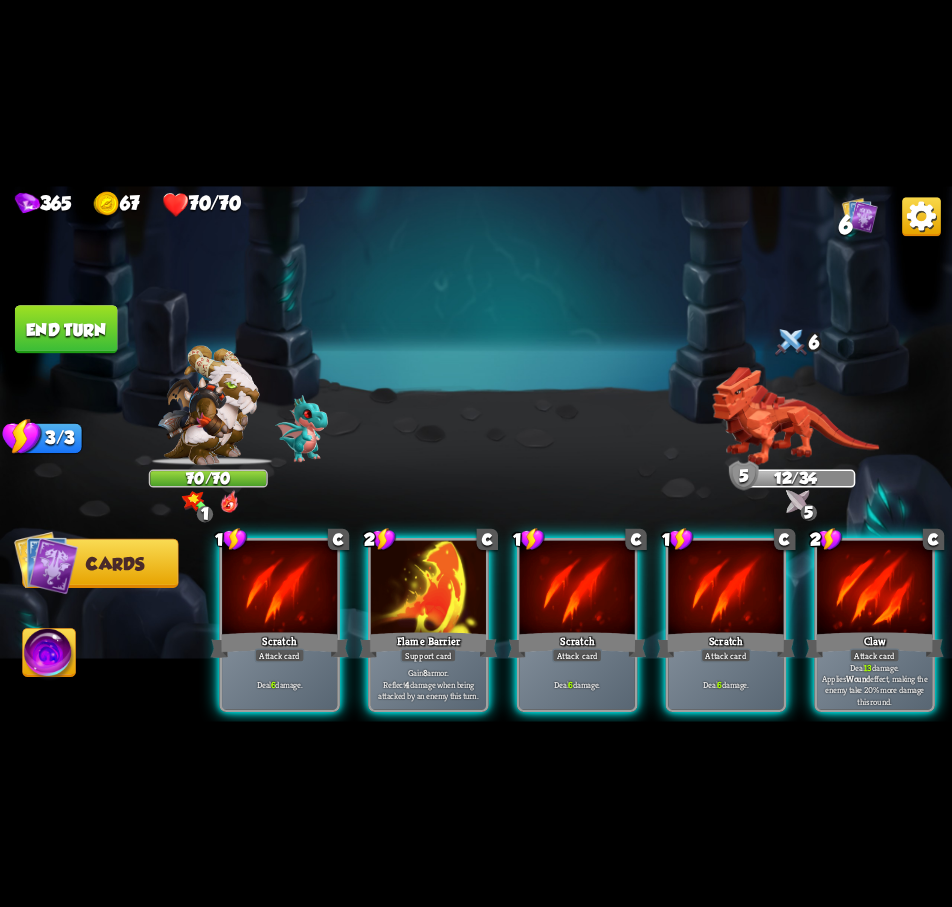click at bounding box center (798, 501) 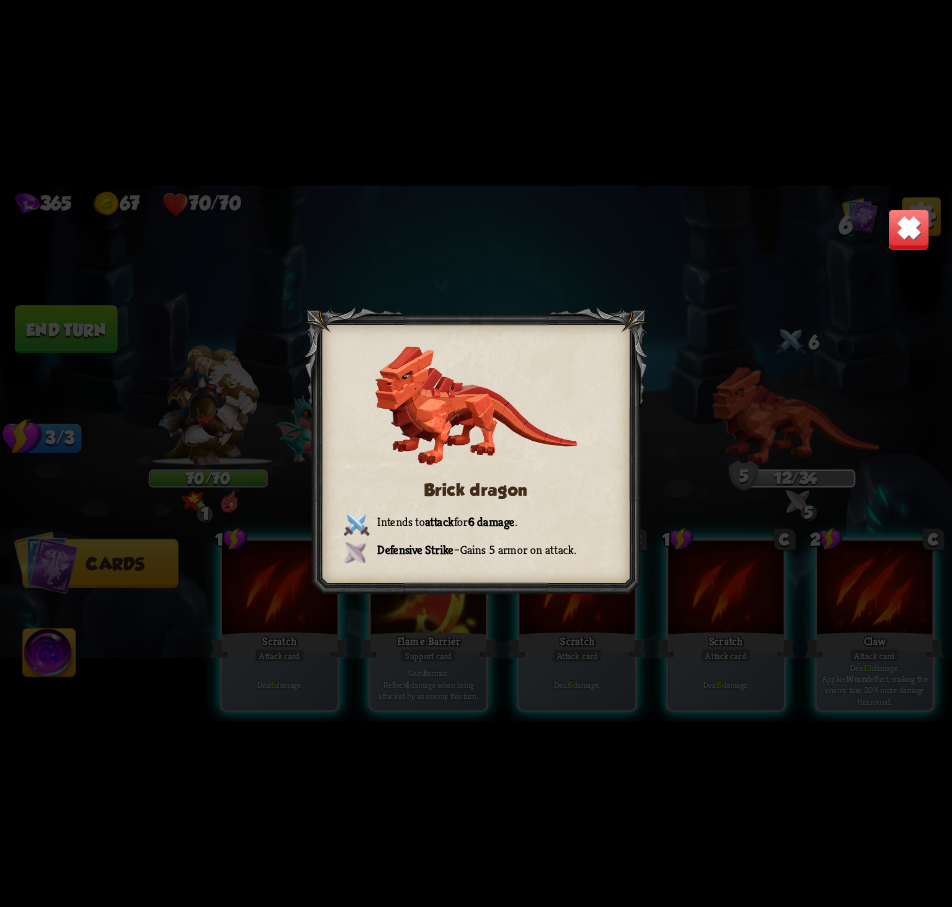 click on "Brick dragon
Intends to  attack  for  6 damage .
Defensive Strike
–
Gains 5 armor on attack." at bounding box center (476, 454) 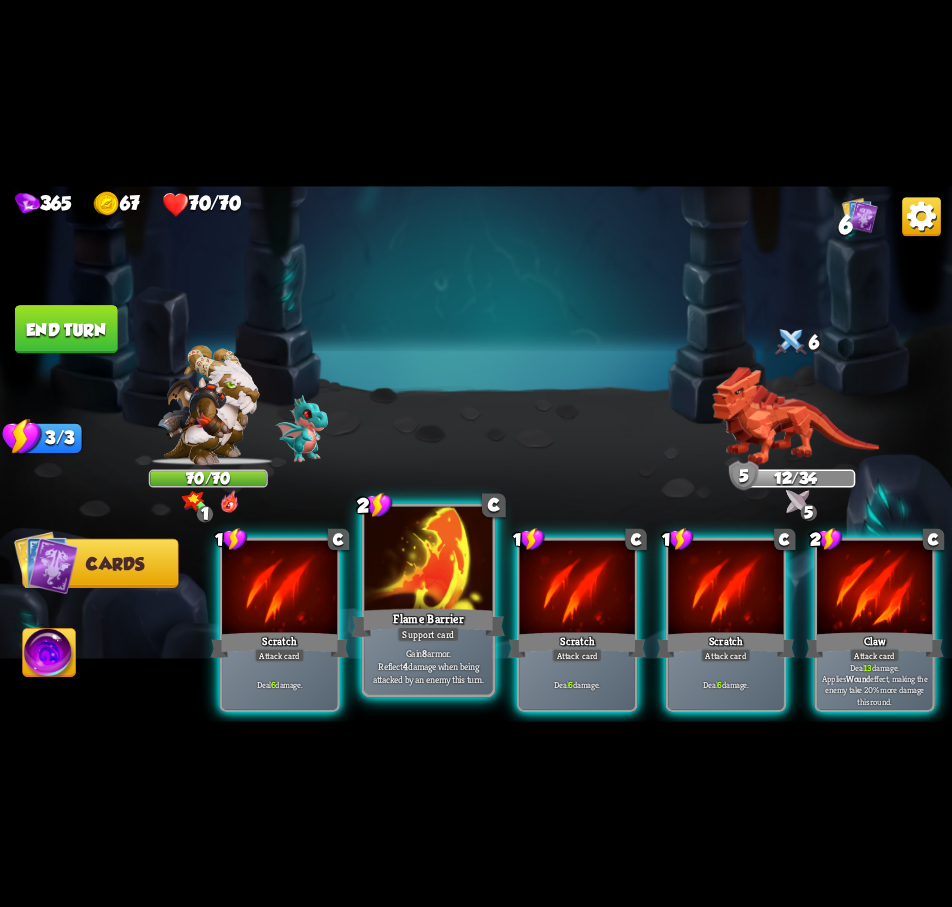 click at bounding box center (428, 560) 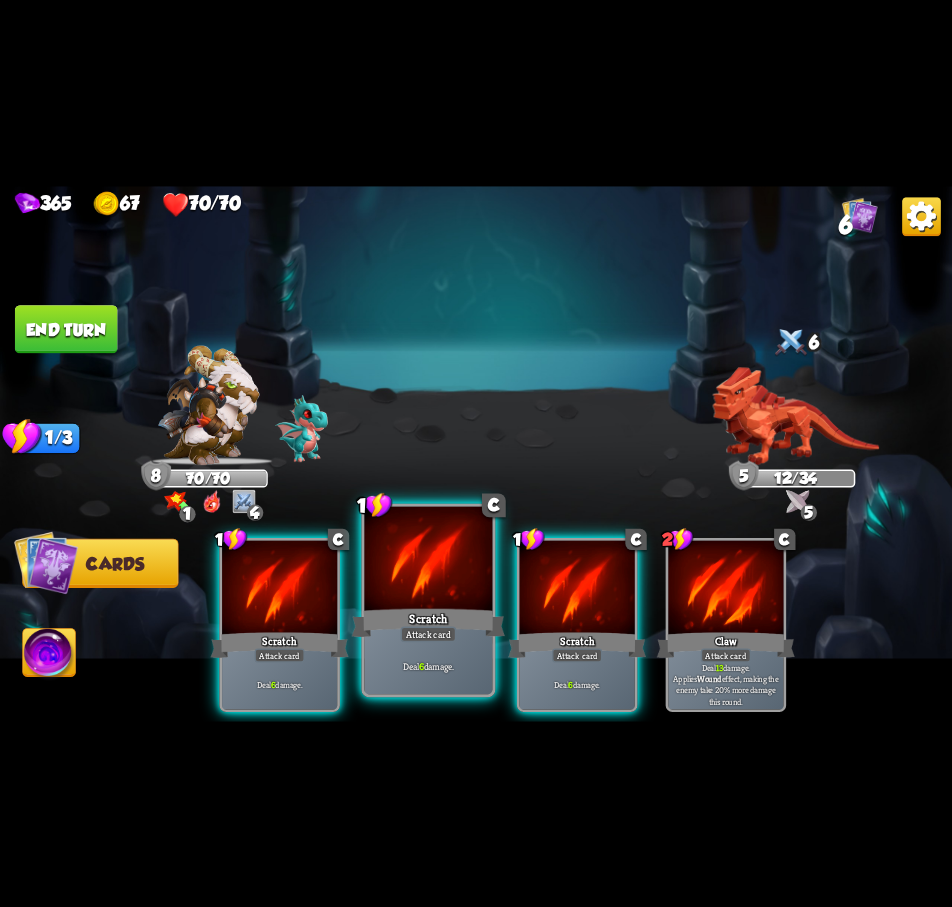 click at bounding box center [428, 560] 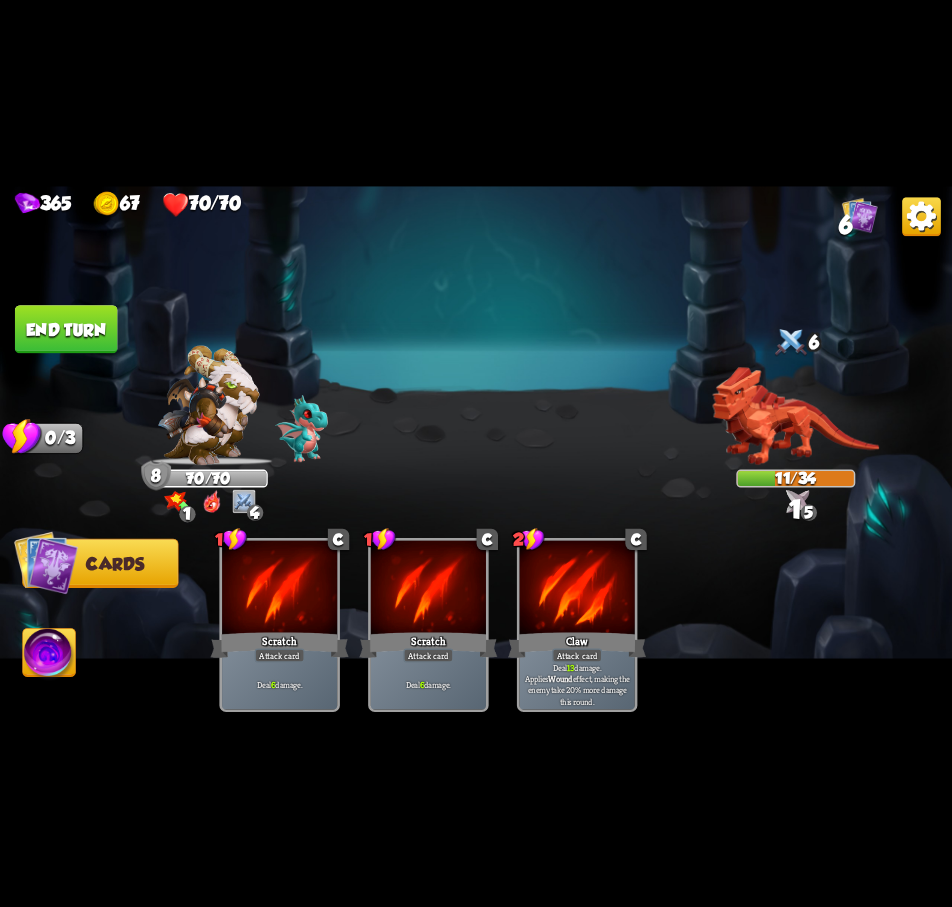 click on "End turn" at bounding box center [66, 329] 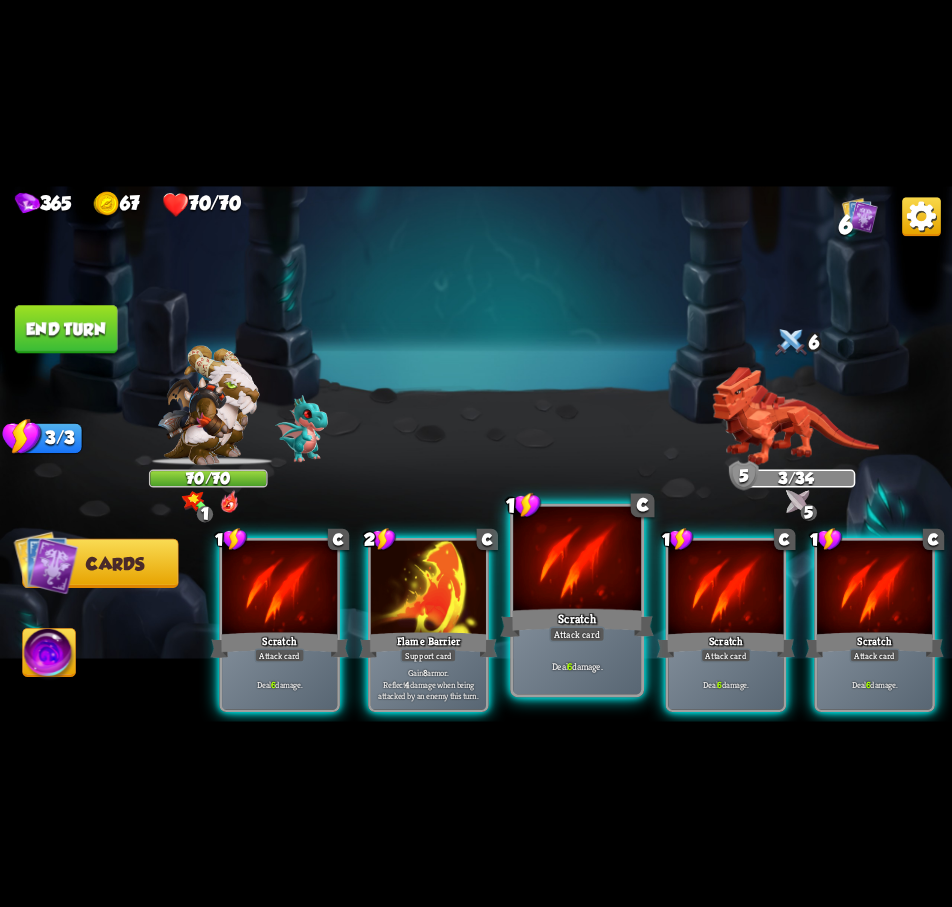 click at bounding box center [577, 560] 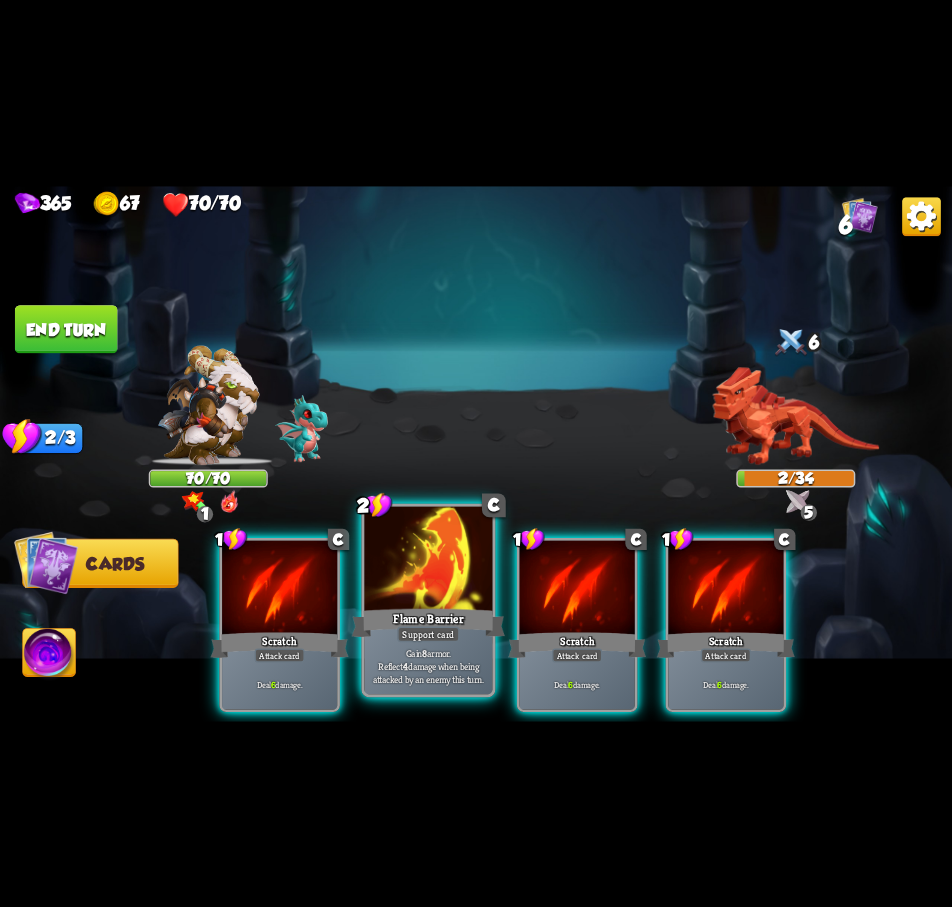 click at bounding box center (428, 560) 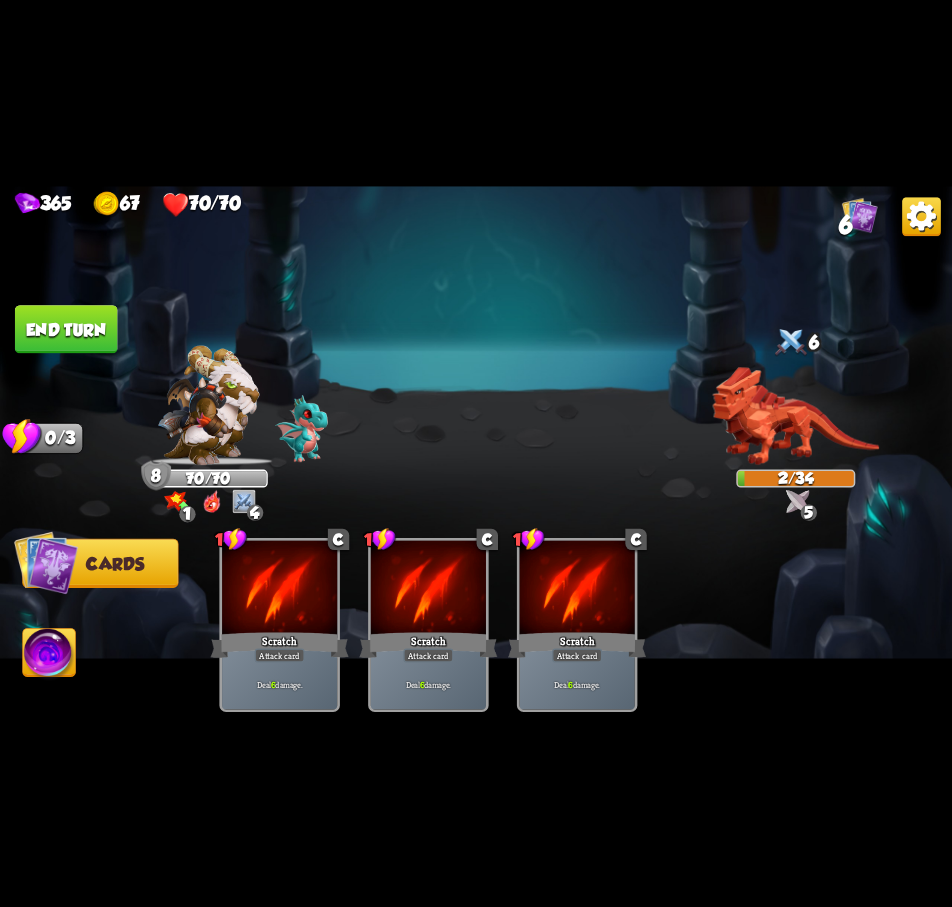 click on "End turn" at bounding box center [66, 329] 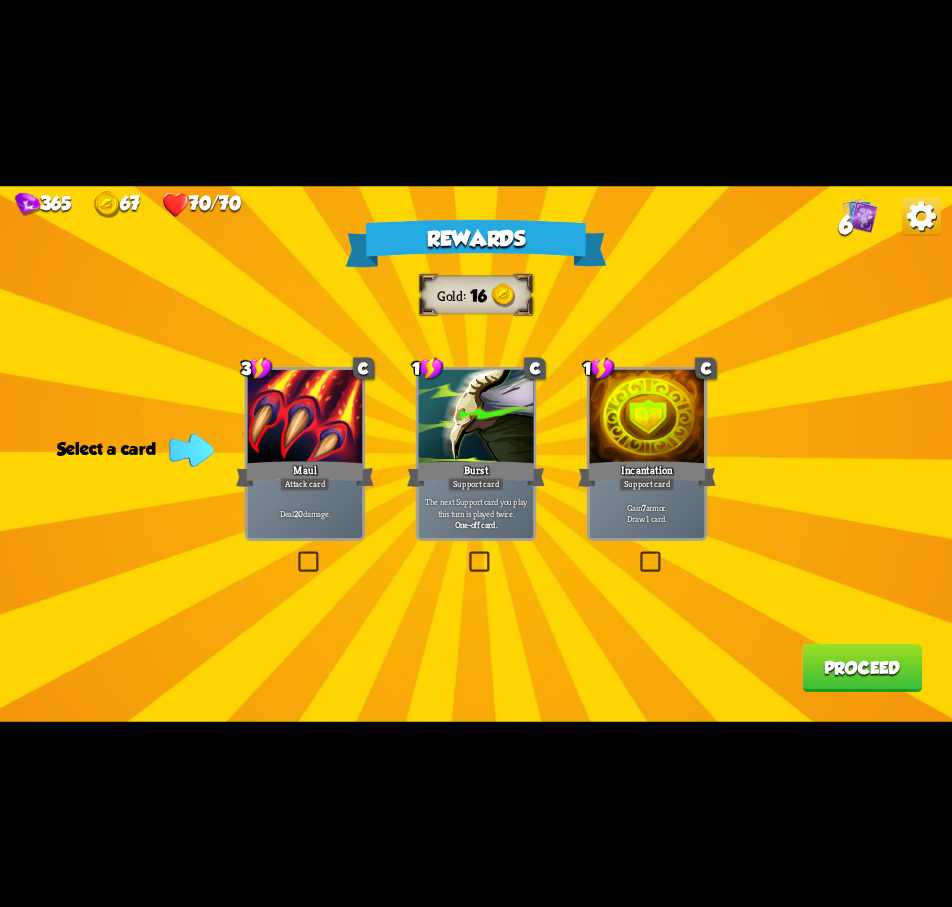 click at bounding box center [637, 554] 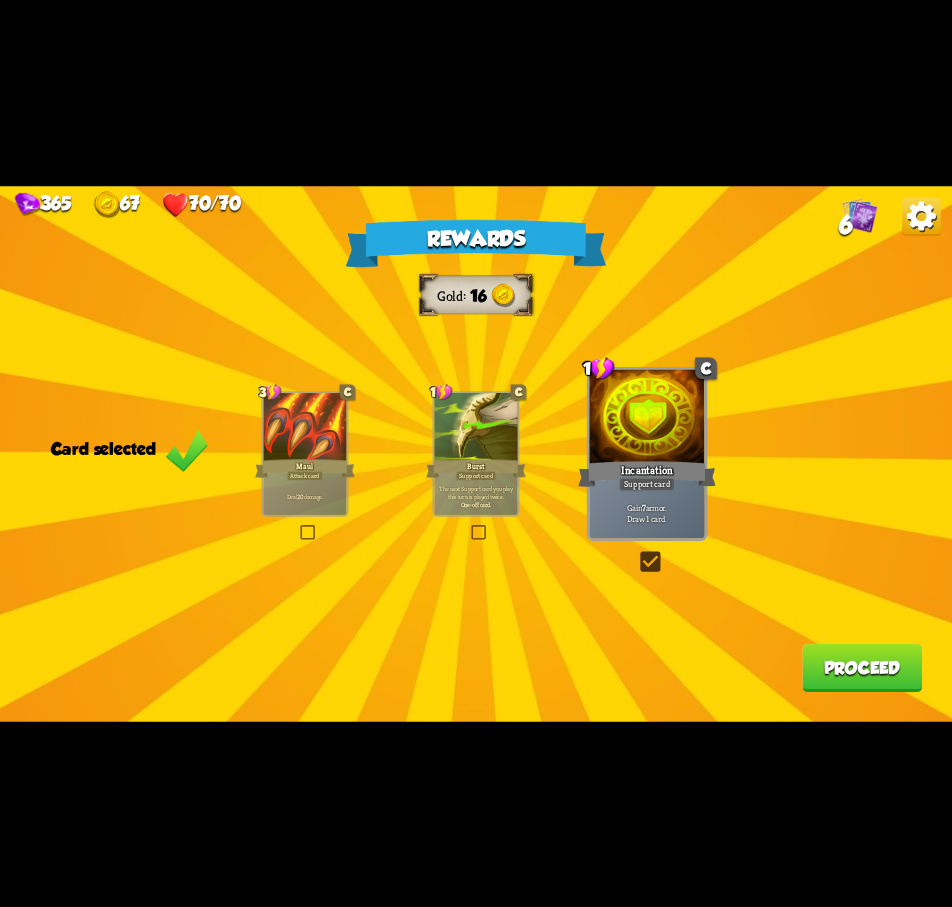 click on "Proceed" at bounding box center [862, 667] 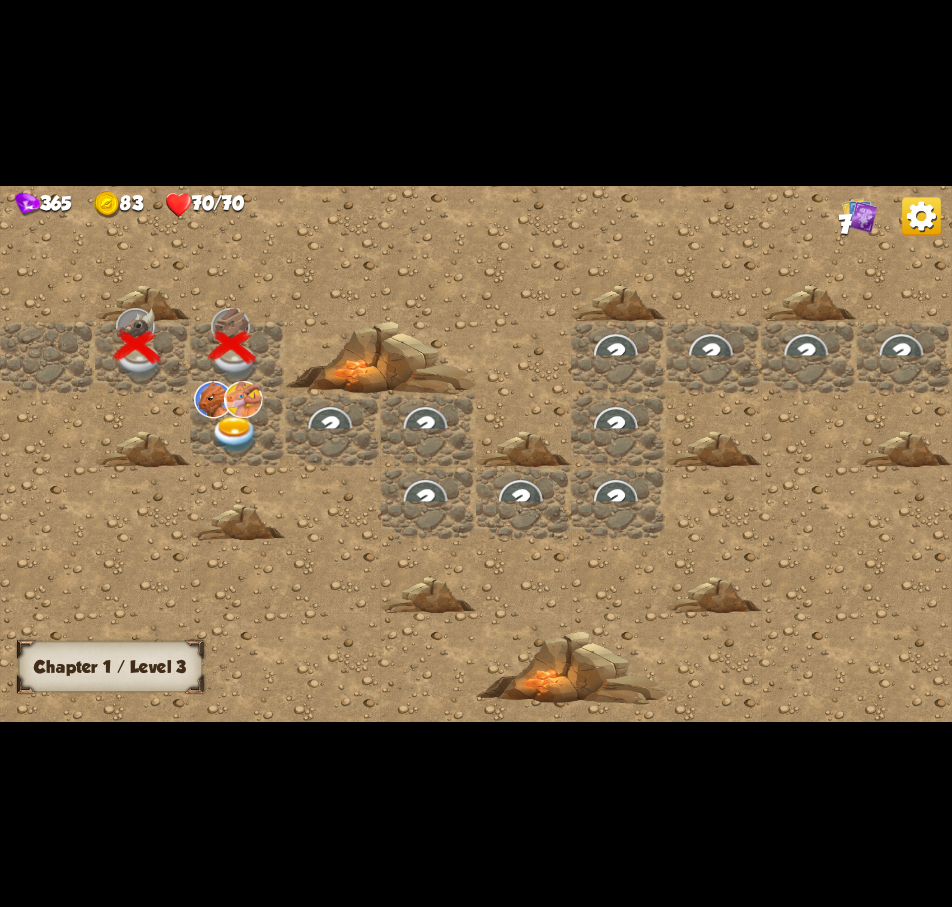 click at bounding box center (619, 453) 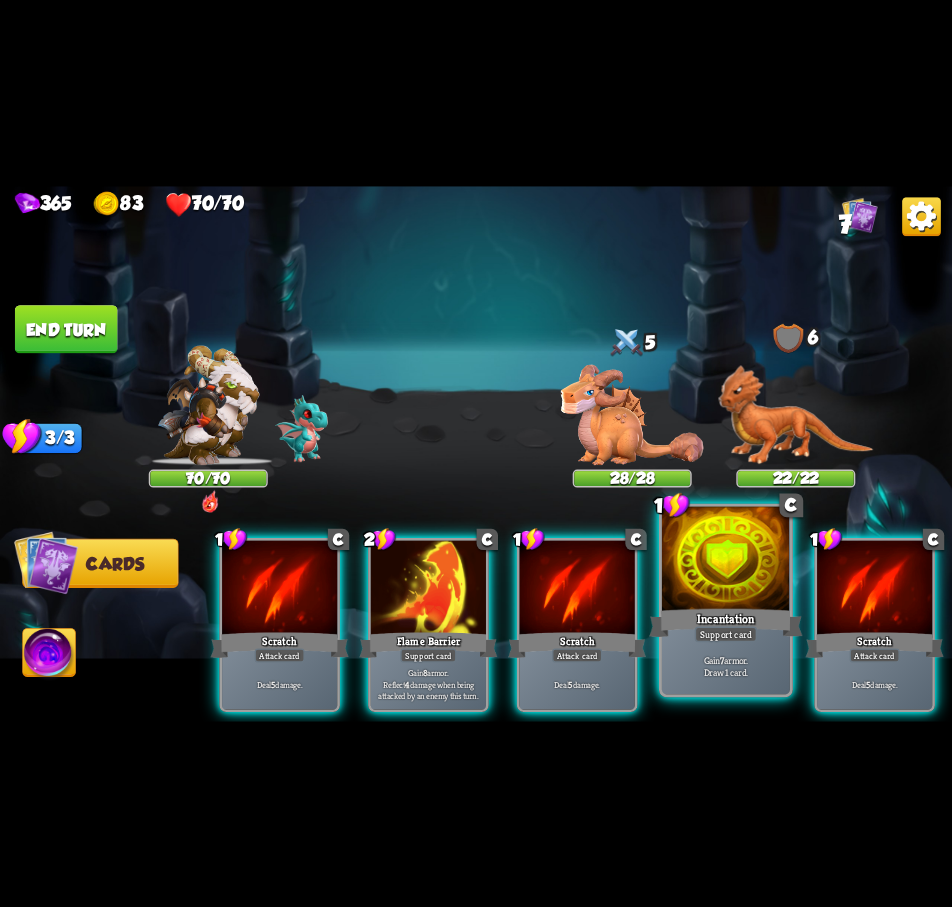 click at bounding box center [726, 560] 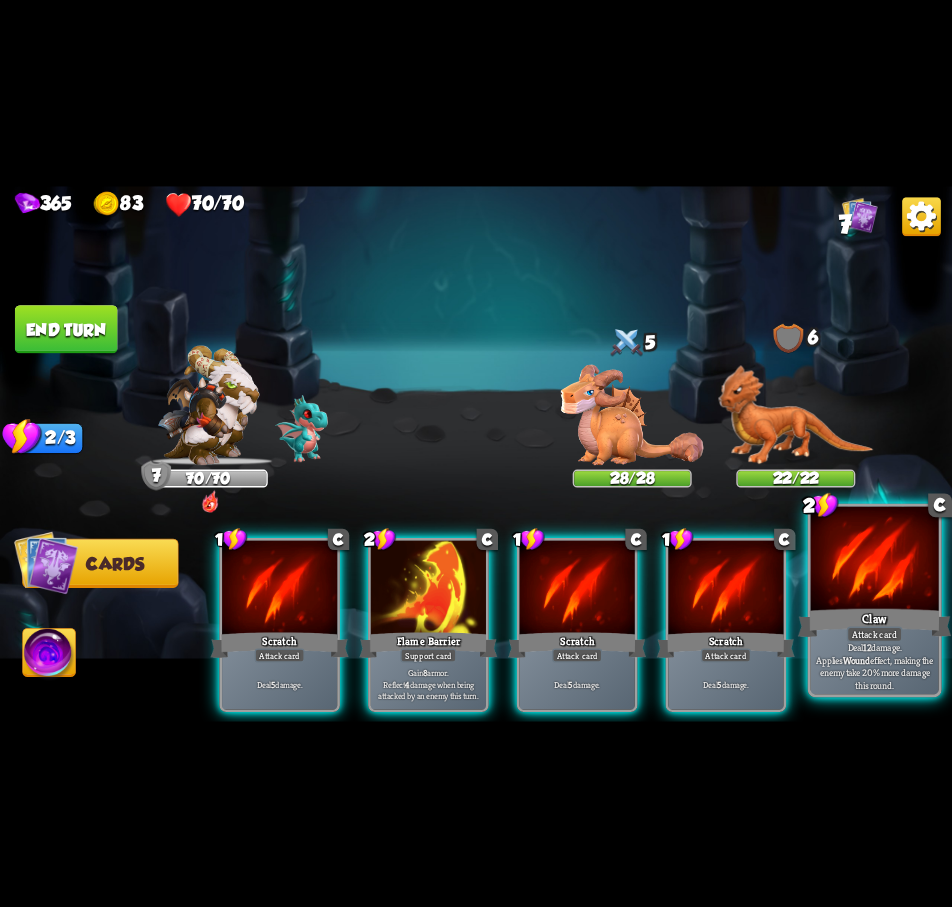 click at bounding box center [875, 560] 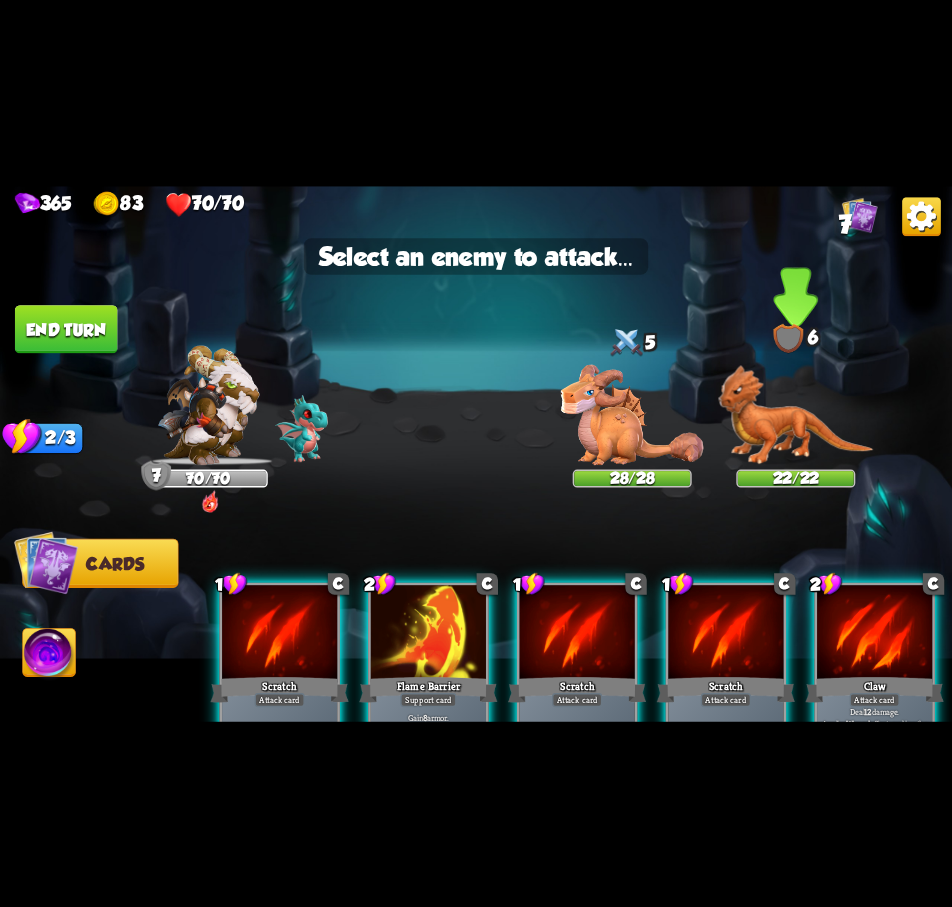 click at bounding box center (795, 415) 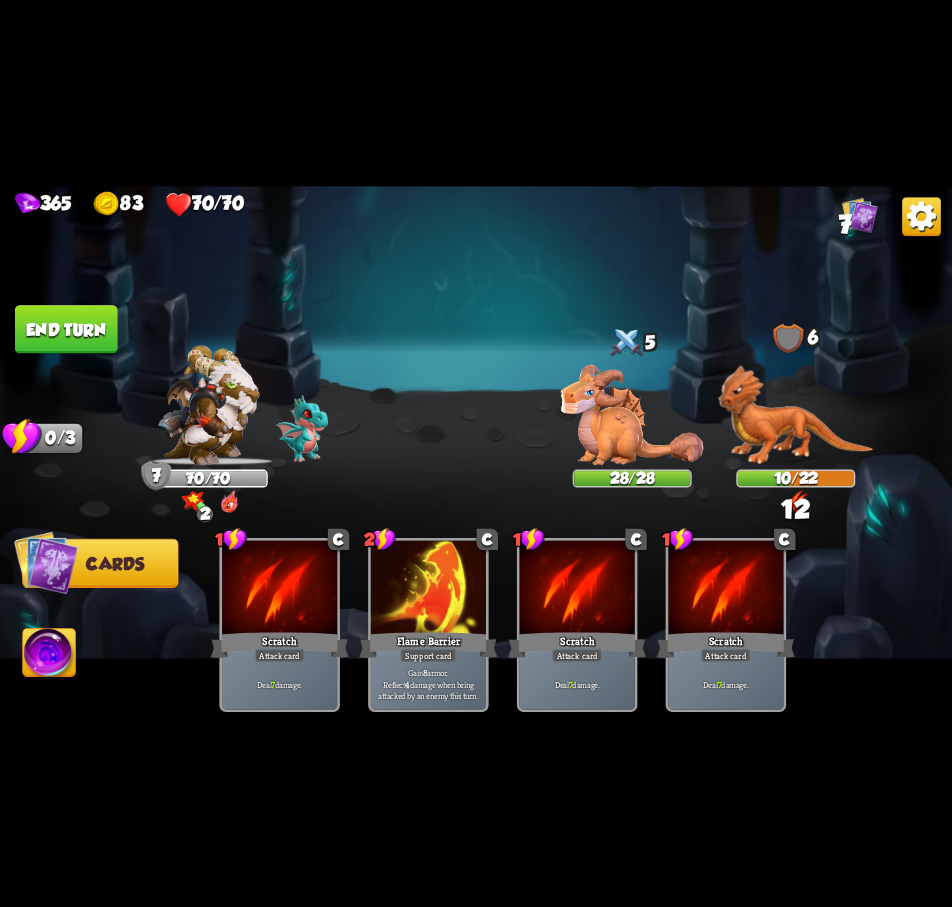 click on "End turn" at bounding box center [66, 329] 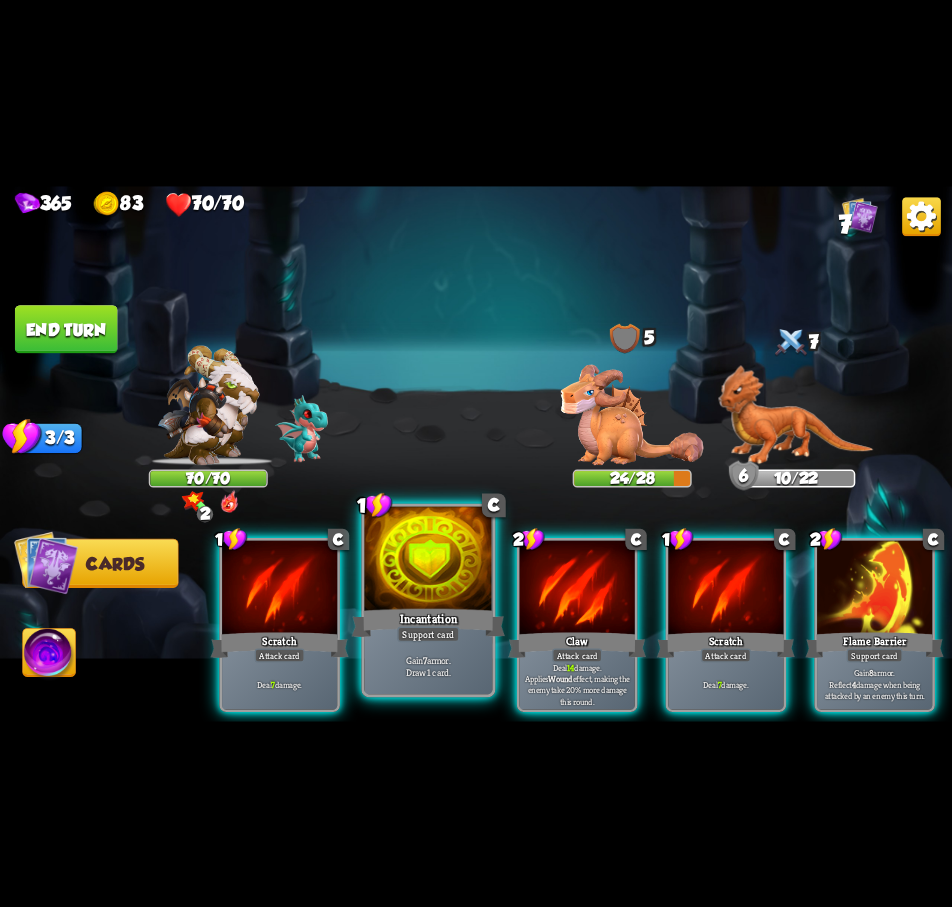 click on "Incantation" at bounding box center [429, 622] 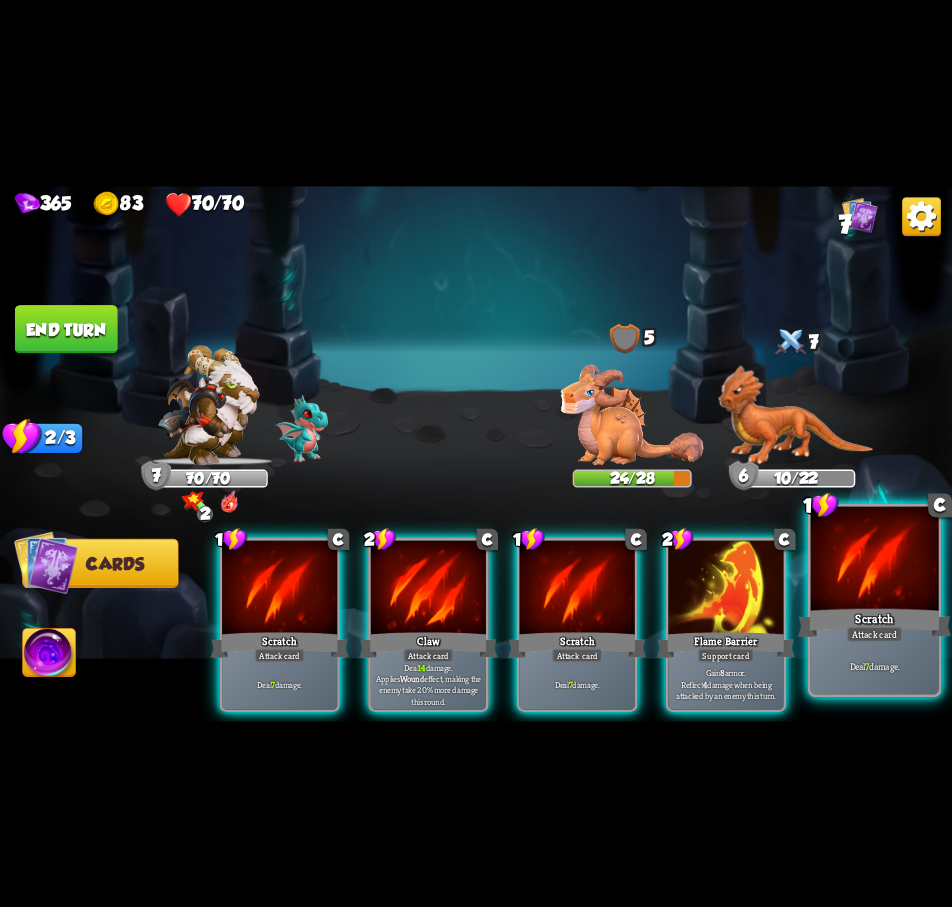 click at bounding box center [875, 560] 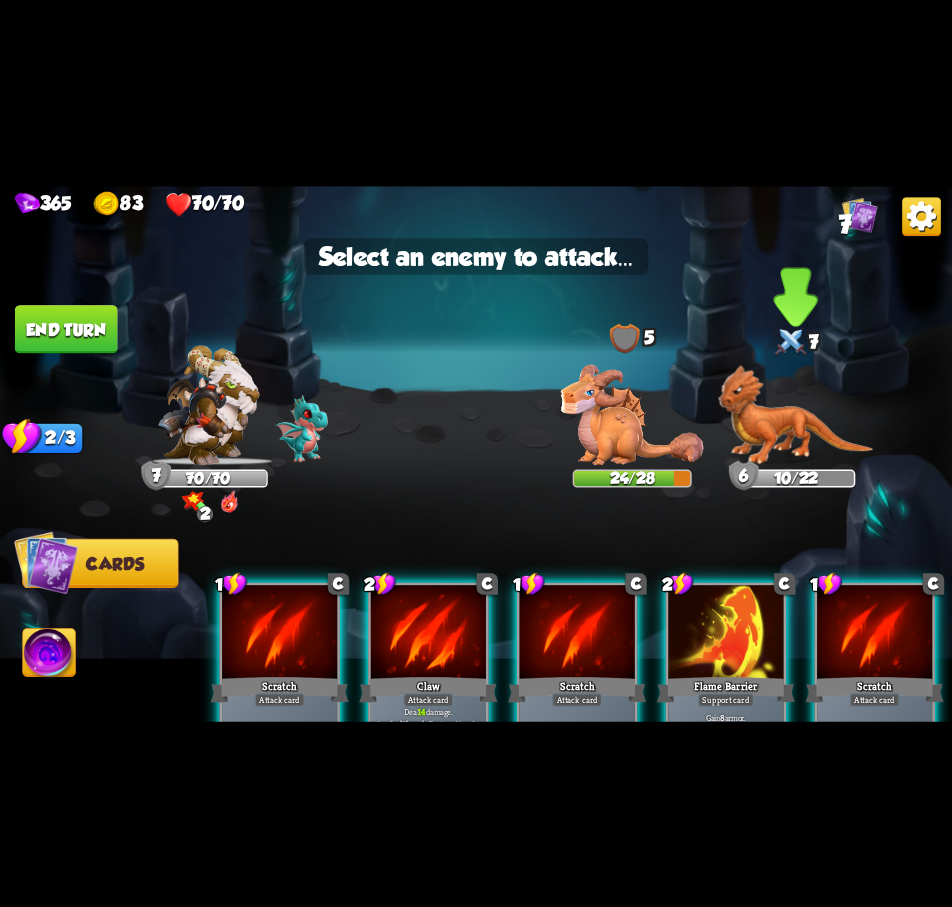 click at bounding box center (795, 415) 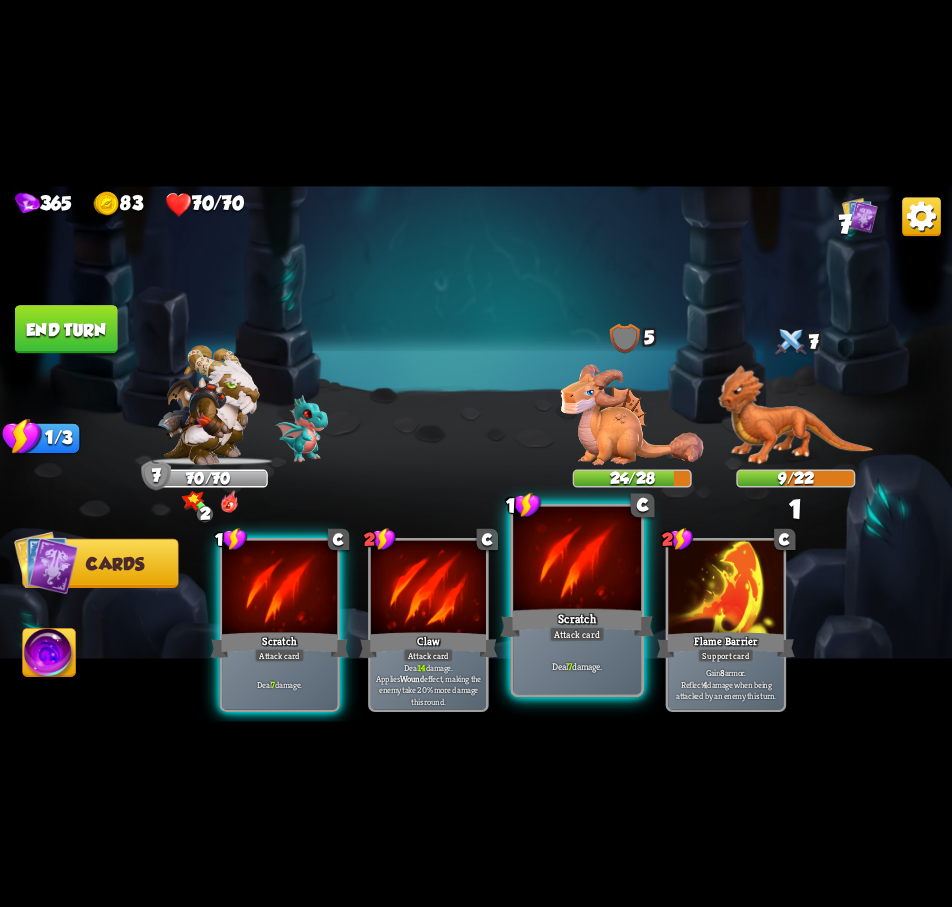 click at bounding box center [577, 560] 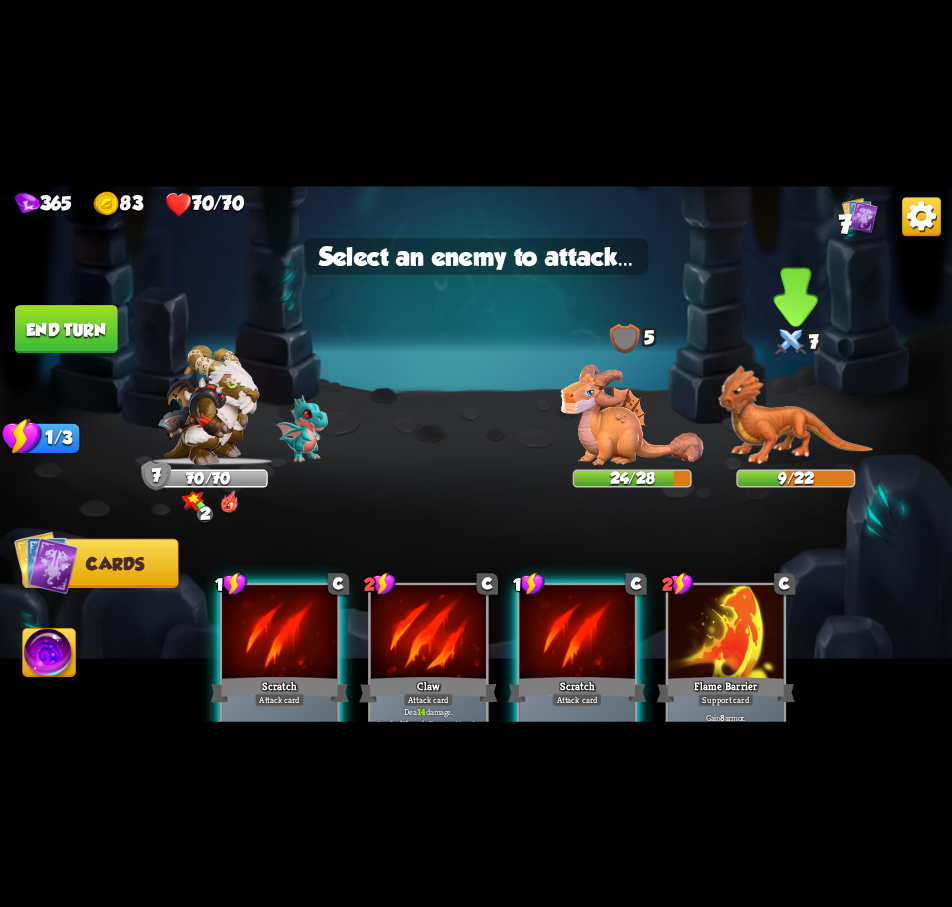 click at bounding box center [795, 415] 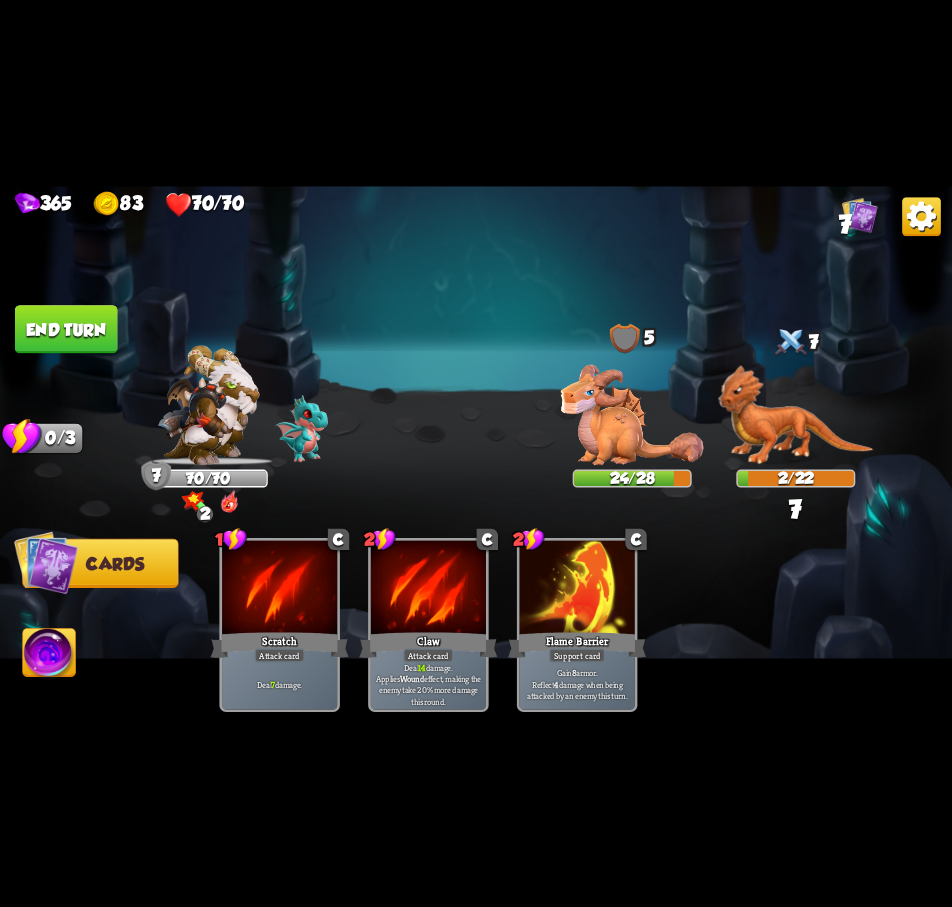 click on "End turn" at bounding box center (66, 329) 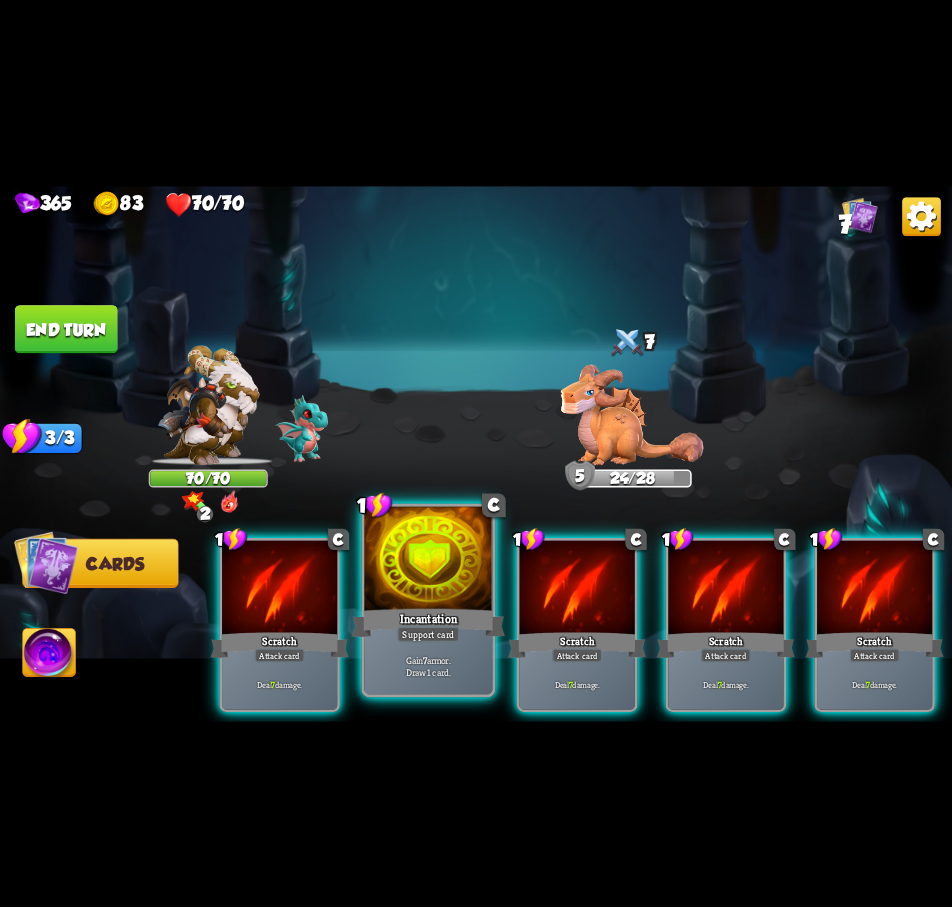 click at bounding box center [428, 560] 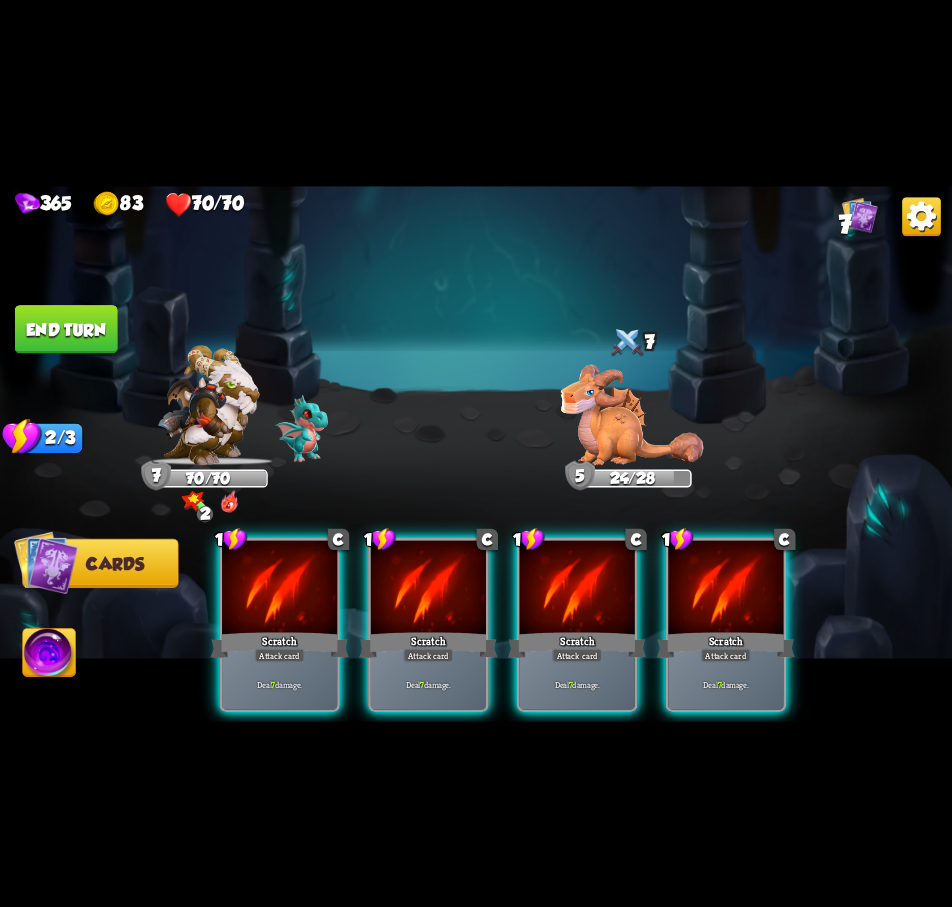 click on "1
C   Scratch     Attack card   Deal  7  damage.
1
C   Scratch     Attack card   Deal  7  damage.
1
C   Scratch     Attack card   Deal  7  damage.
1
C   Scratch     Attack card   Deal  7  damage." at bounding box center (571, 602) 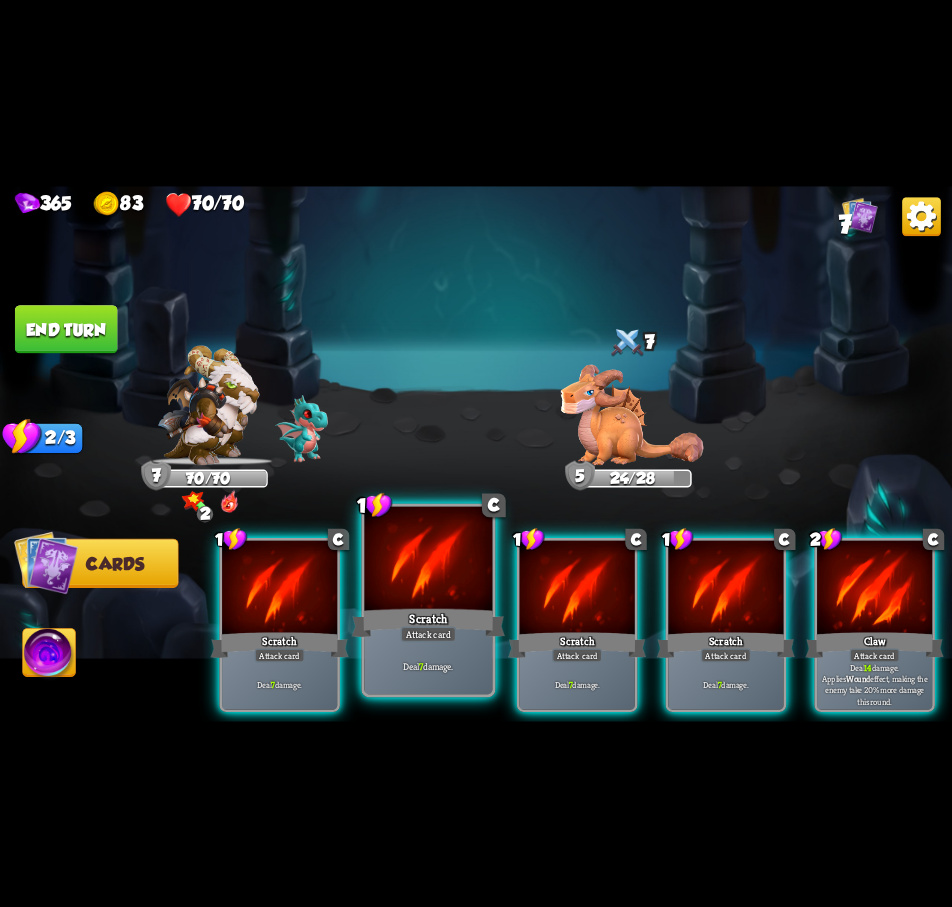 click at bounding box center [428, 560] 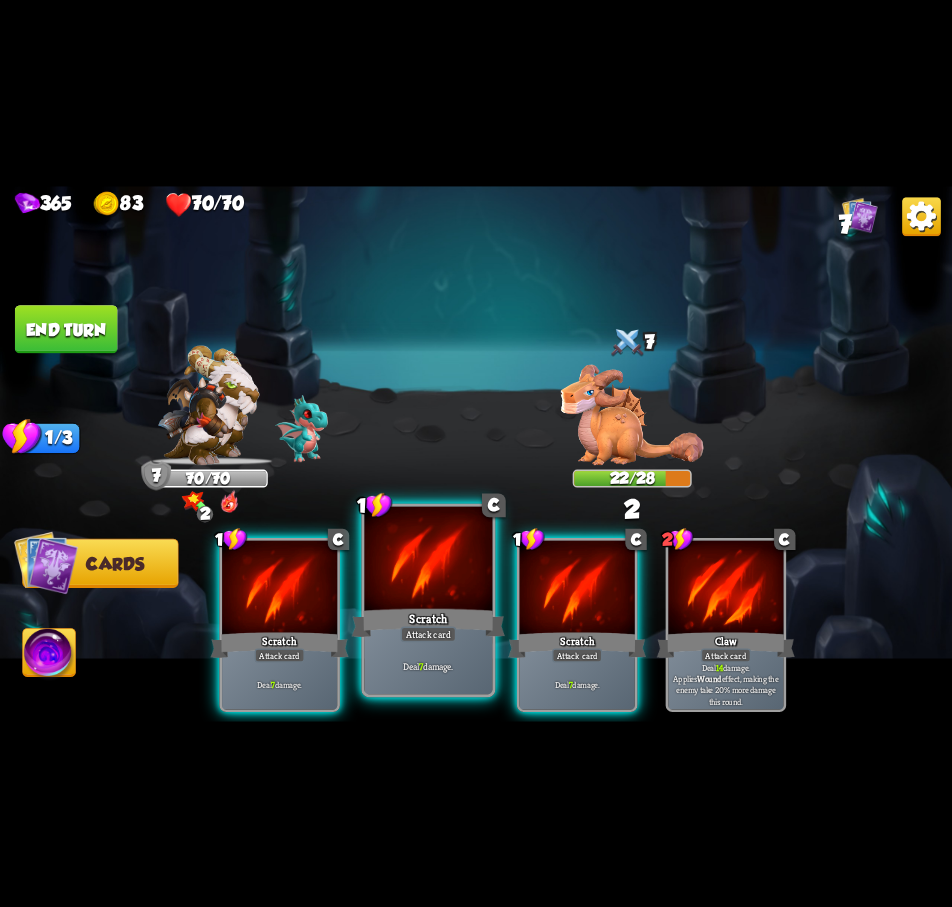 click at bounding box center (428, 560) 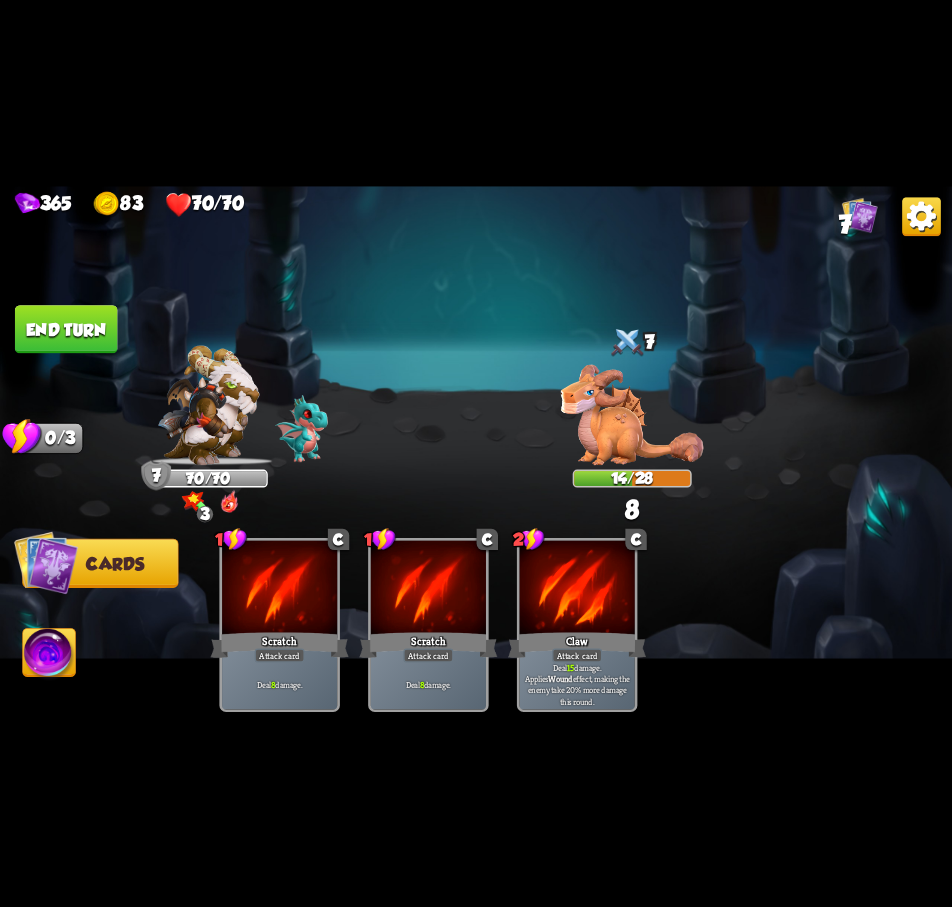 click on "End turn" at bounding box center [66, 329] 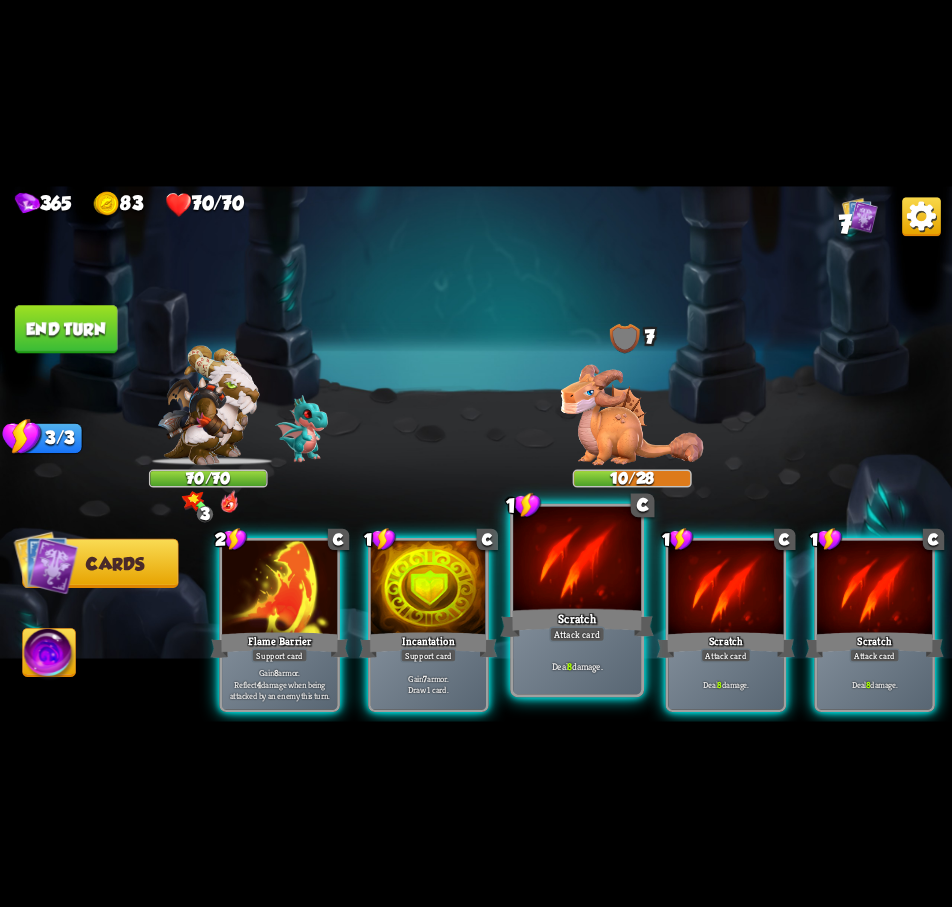 click on "Scratch" at bounding box center (577, 622) 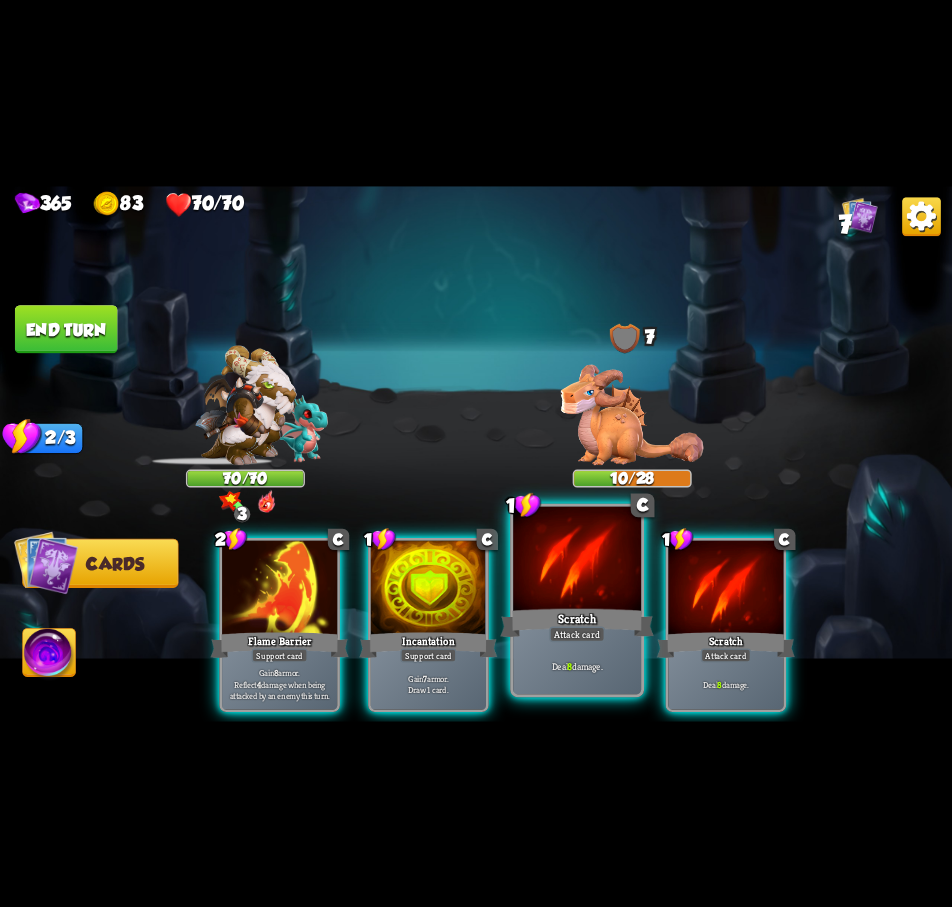 click on "Scratch" at bounding box center [577, 622] 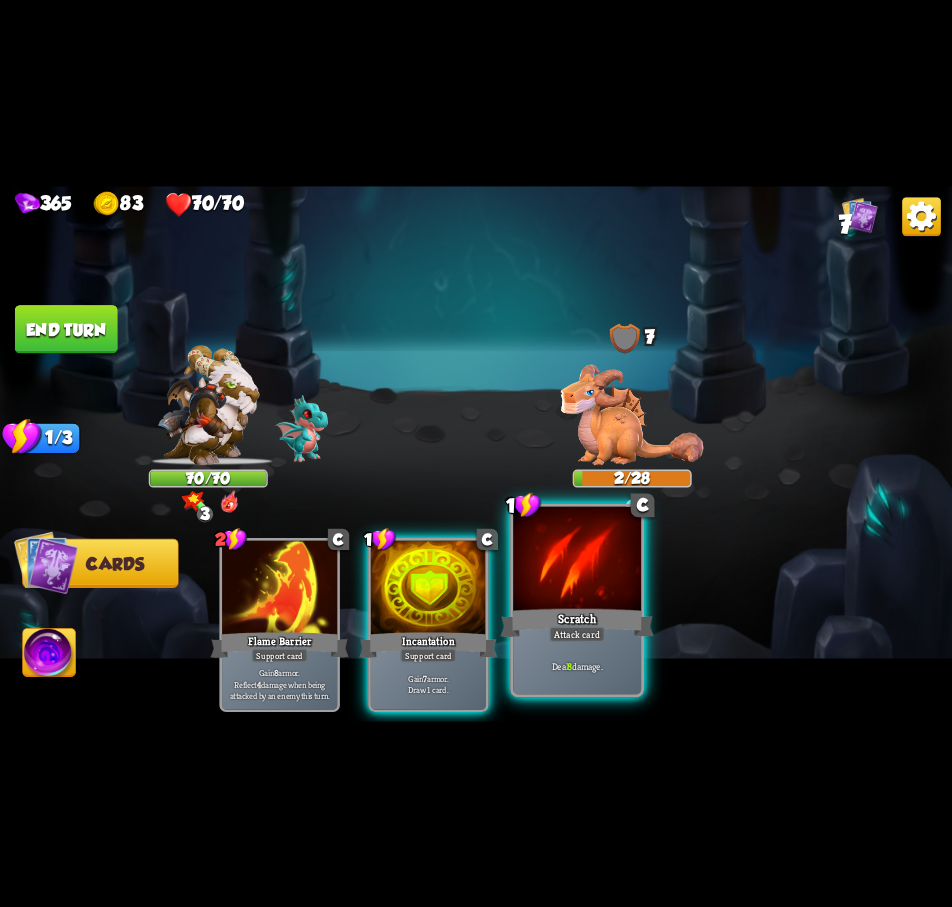 click on "Scratch" at bounding box center (577, 622) 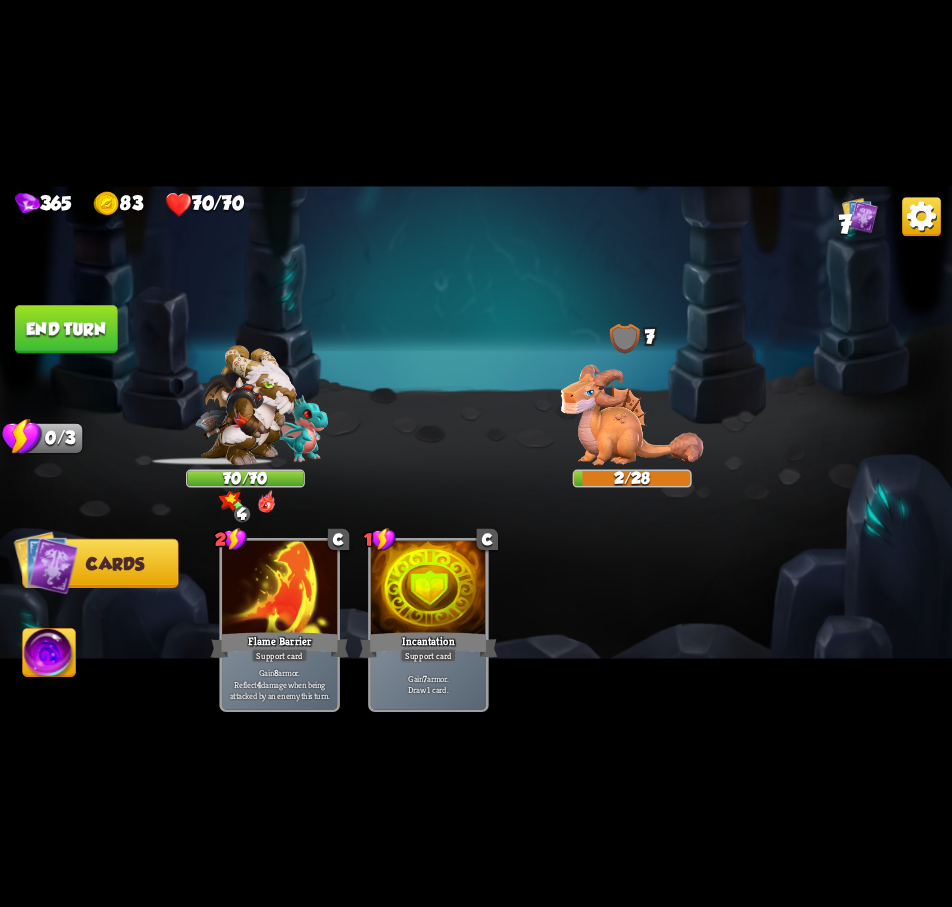 click on "Select an enemy to attack...   You don't have enough   stamina to play that card...
Player turn
0
70/70
4     0           Blocked      6      0
Defeated
0     0       Blocked    7     0
2/28
0     0       Blocked
0/3
Stamina   Your current stamina count. Cards require stamina to play.
2/0
Mana   Your current mana count. Used for activating abilities. Earn mana by defeating enemies.       Cards     Abilities
2
C   Flame Barrier     Support card   Gain  8  armor.  Reflect  4  damage when being attacked by an enemy this turn.
1
C   Incantation     Support card   Gain  7  armor. Draw 1 card.
End turn
End your turn   The cards in your hand will be discarded and enemies will take their turn, after which it will be your turn again." at bounding box center [476, 454] 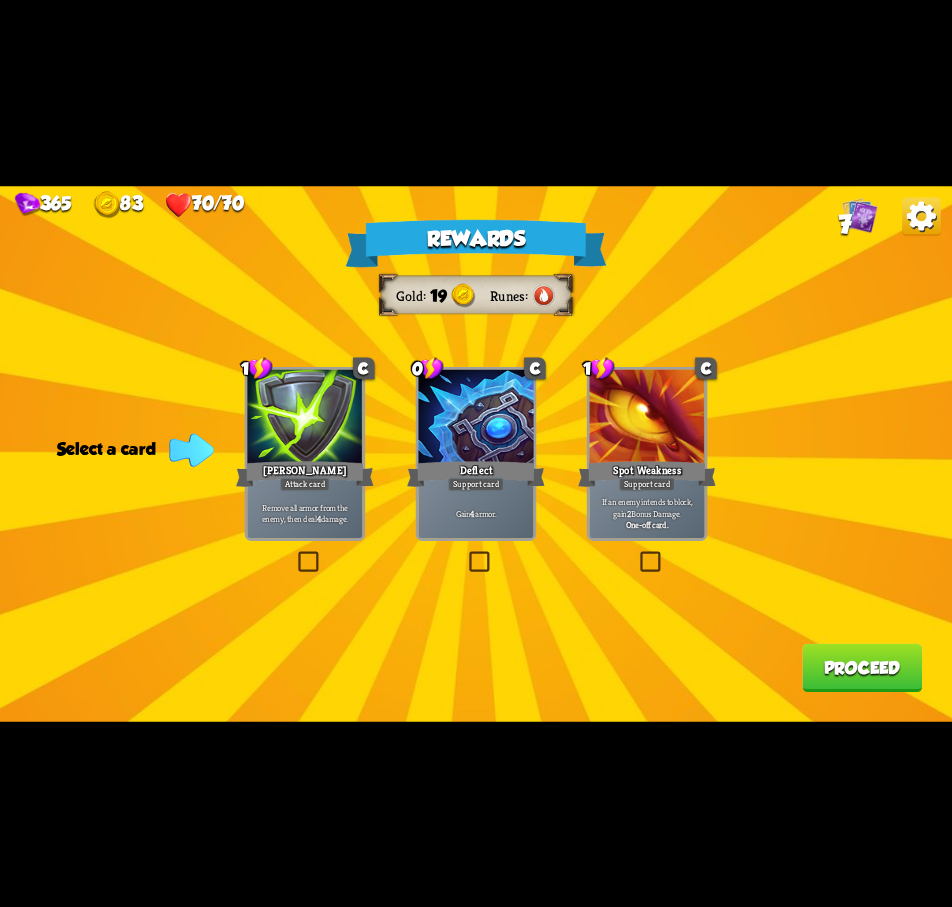 click at bounding box center [466, 554] 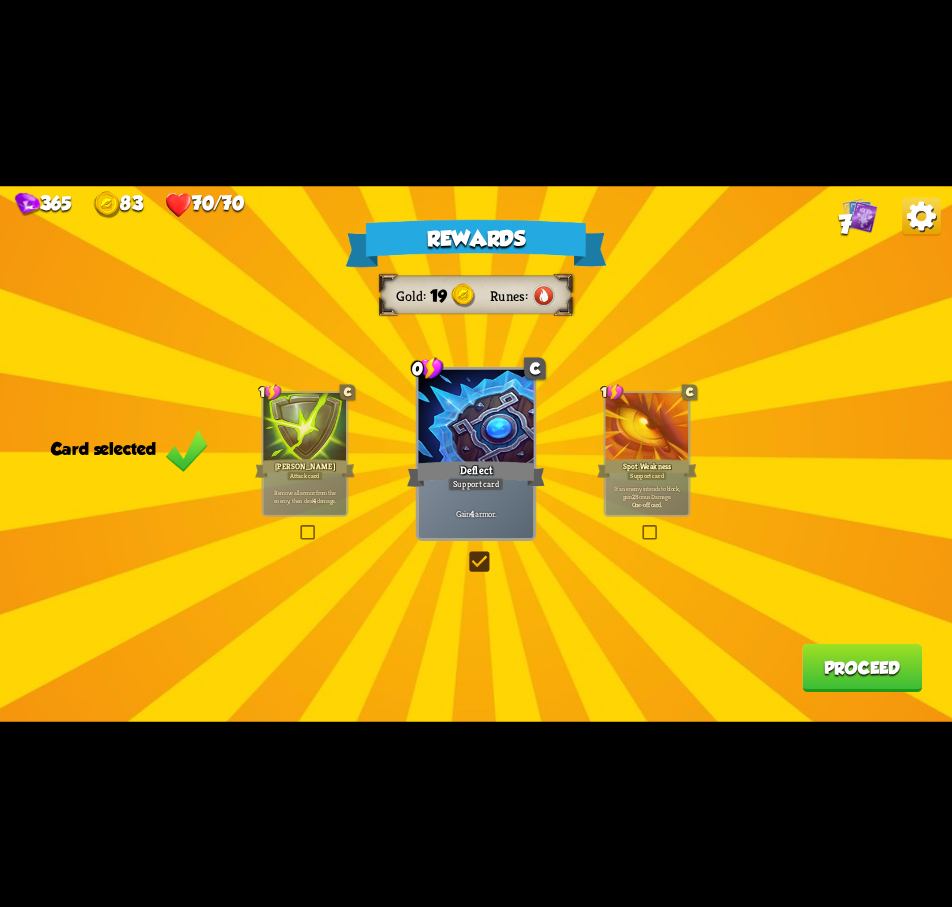 click on "Proceed" at bounding box center (862, 667) 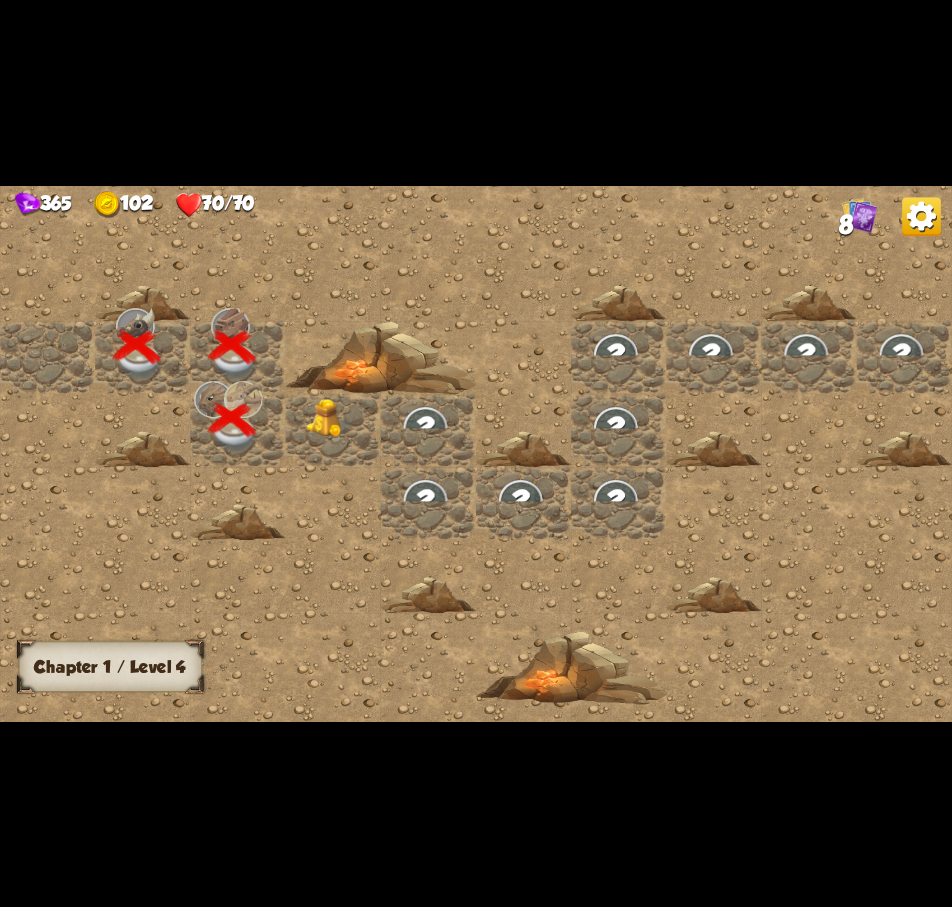 click at bounding box center [330, 418] 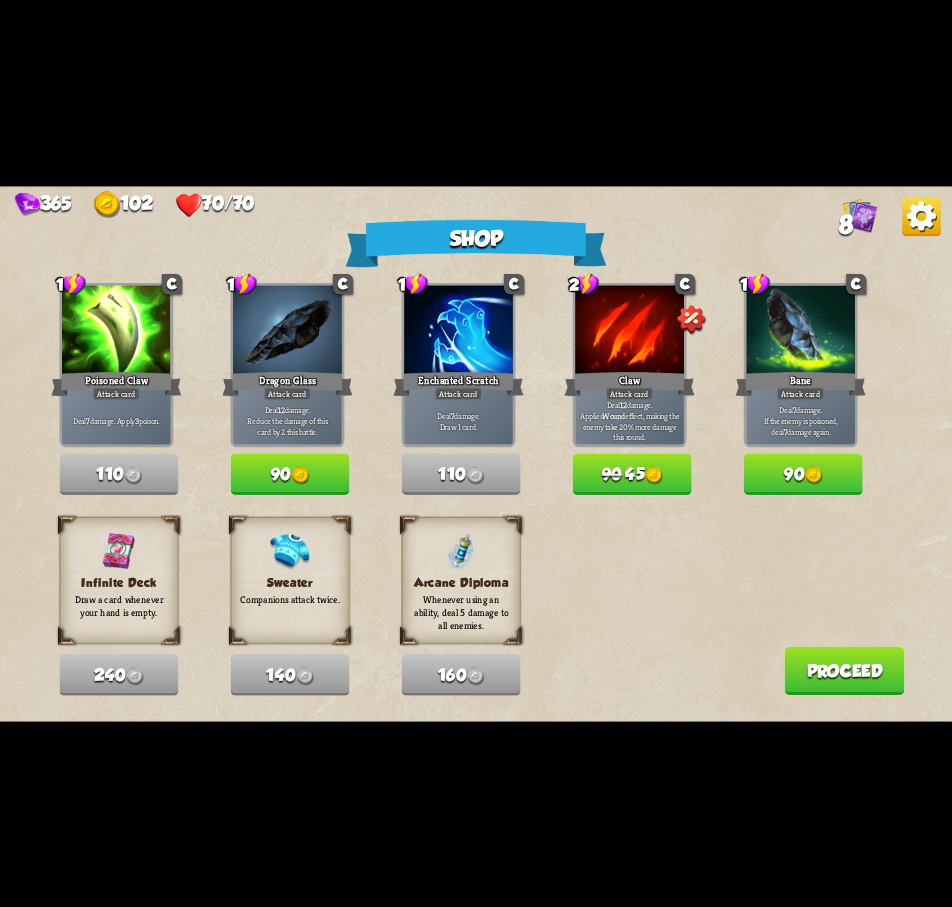 click on "Proceed" at bounding box center [844, 670] 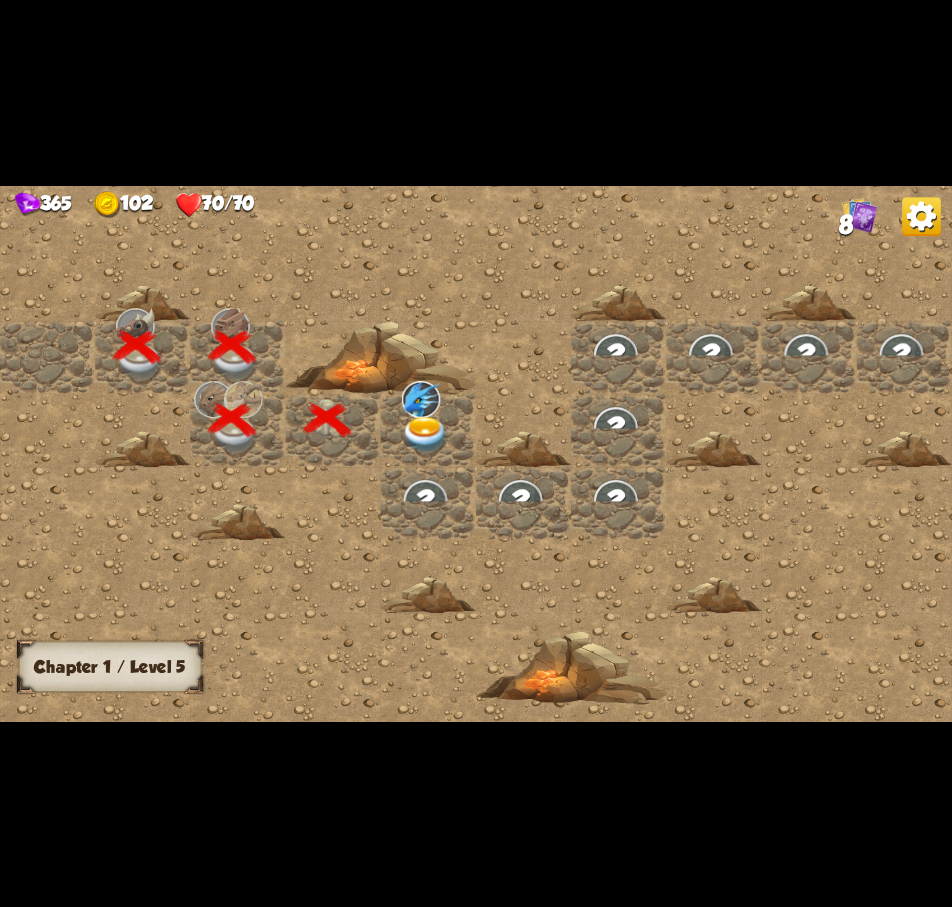 click at bounding box center [426, 434] 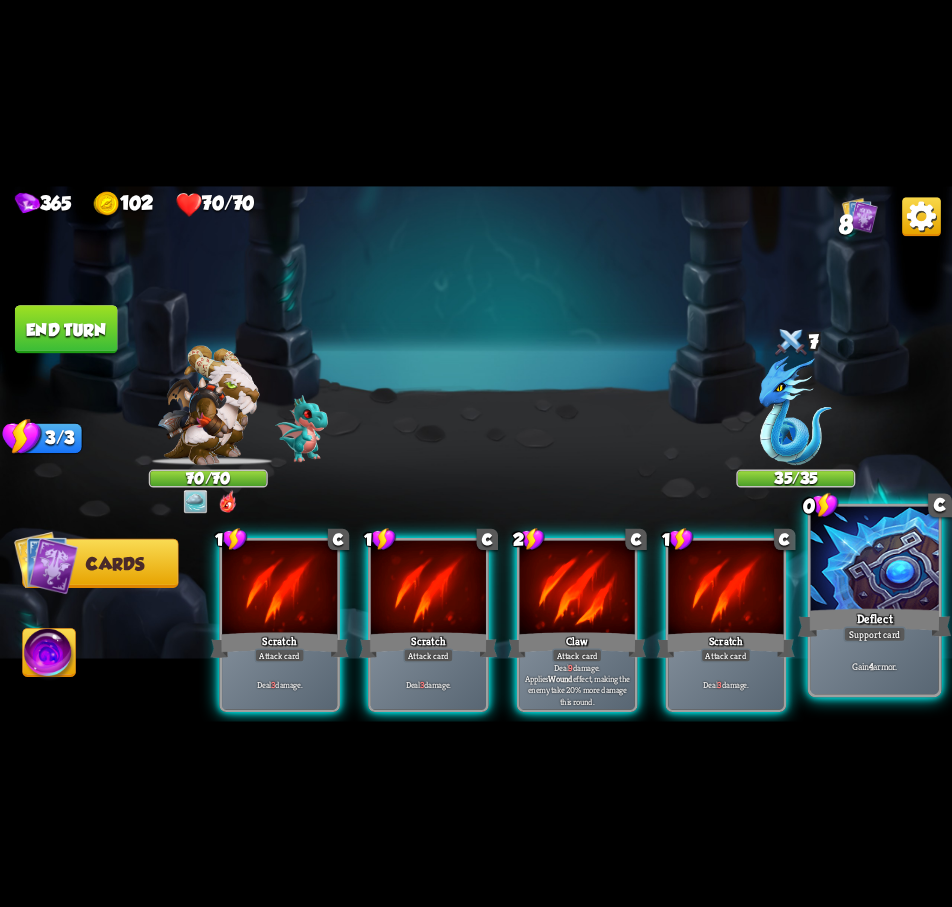 click at bounding box center (875, 560) 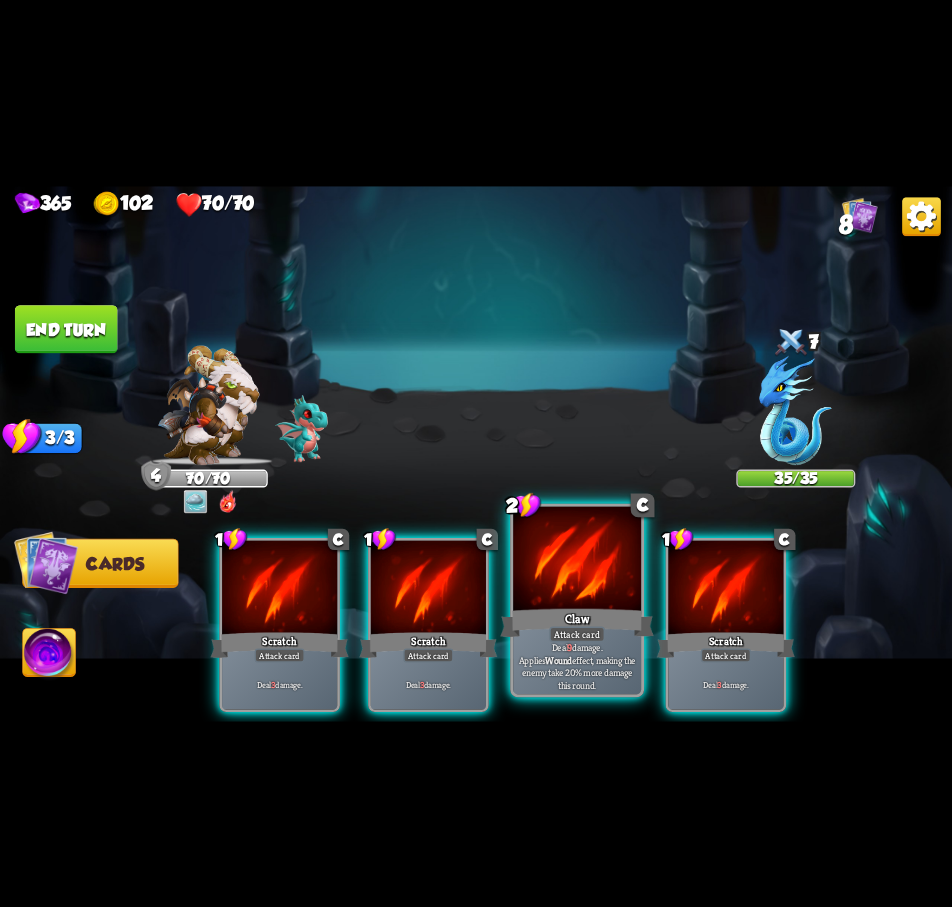 click on "Claw" at bounding box center (577, 622) 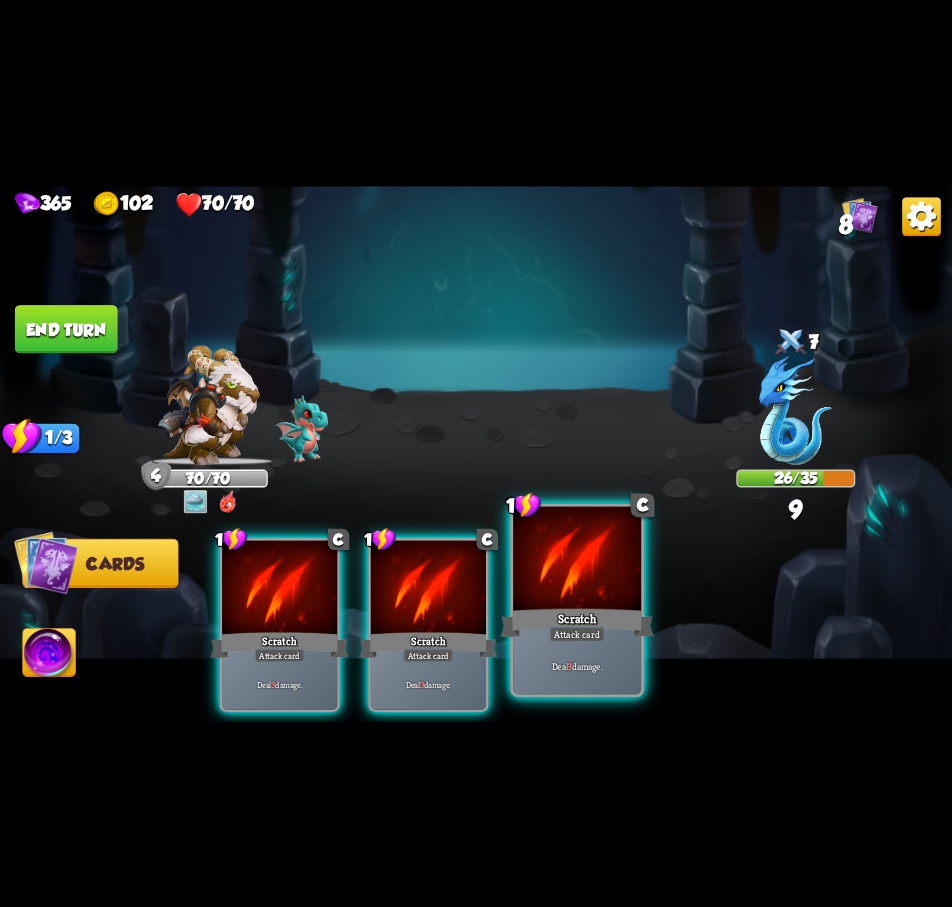 click at bounding box center (577, 560) 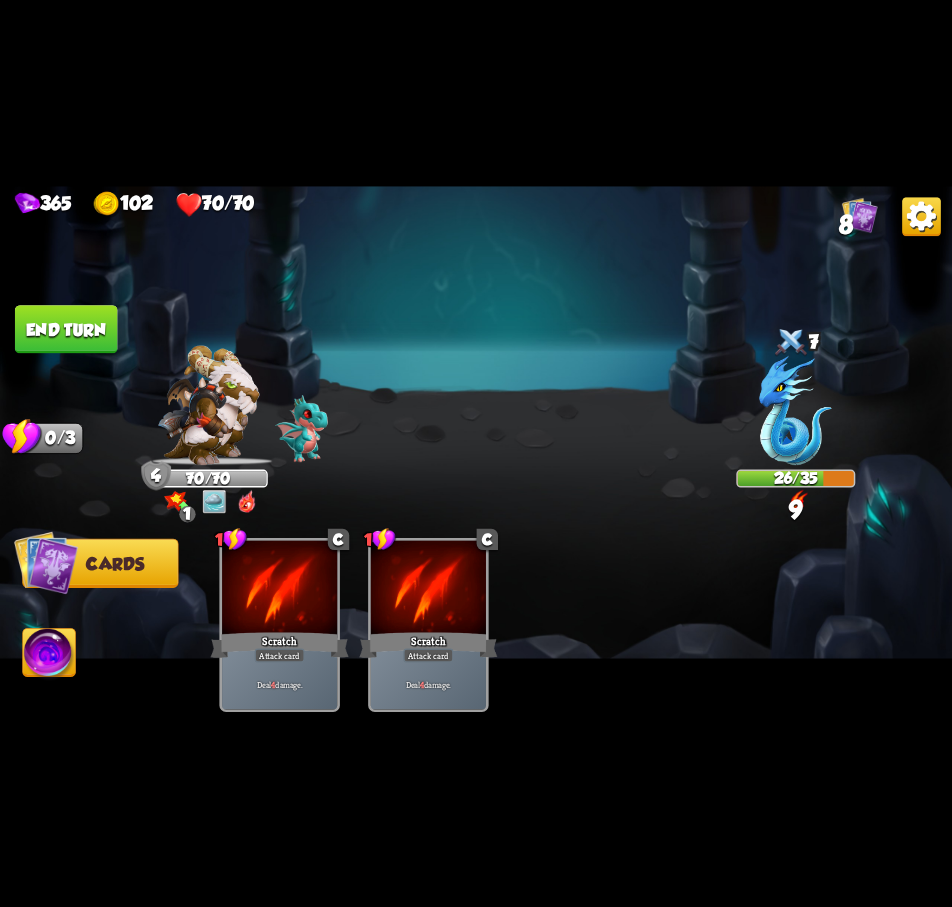 click on "End turn" at bounding box center (66, 329) 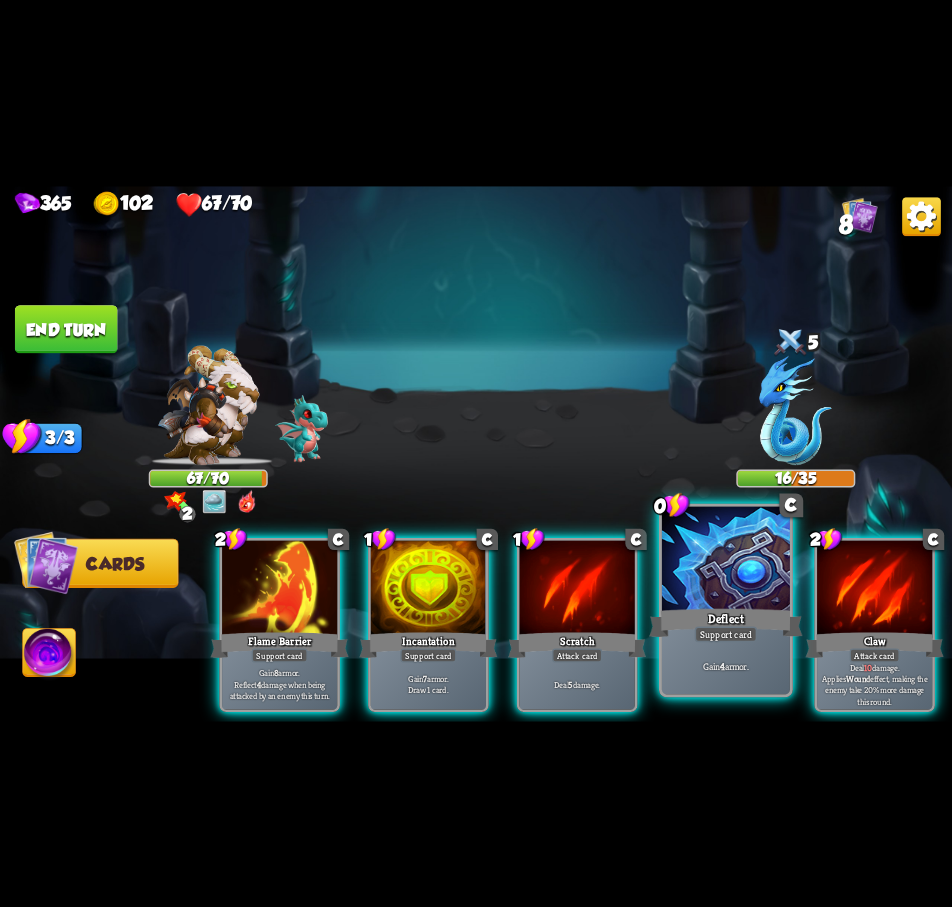 click at bounding box center (726, 560) 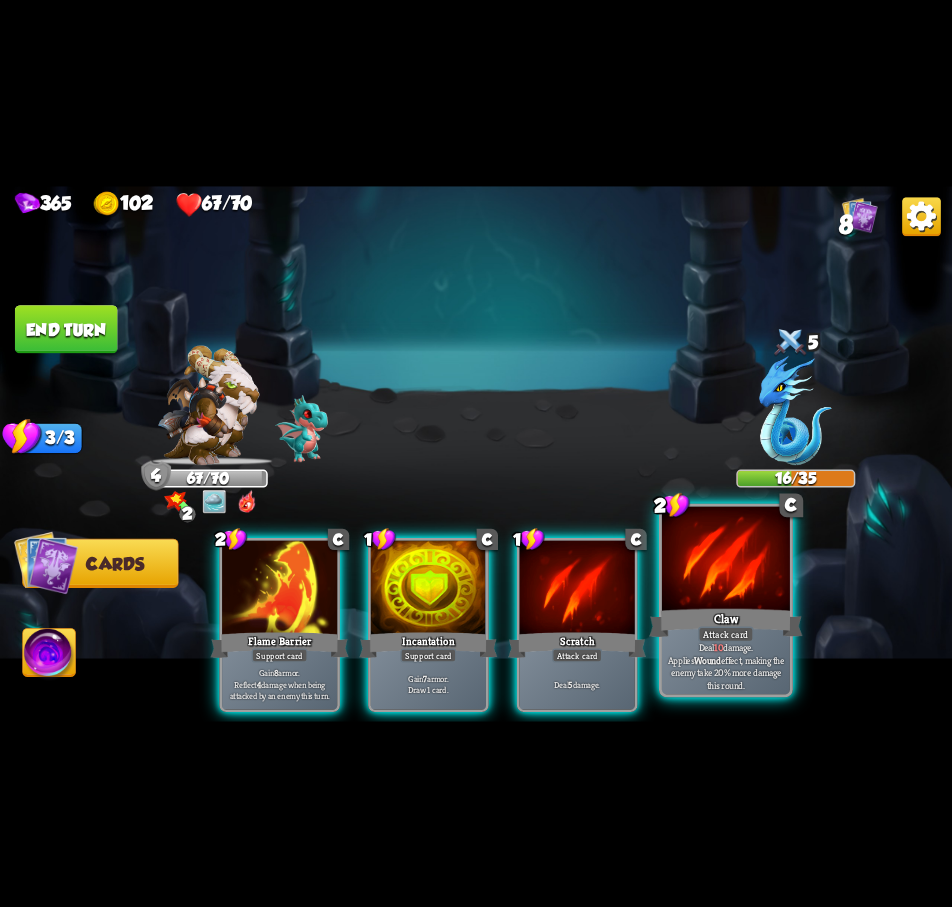 click at bounding box center (726, 560) 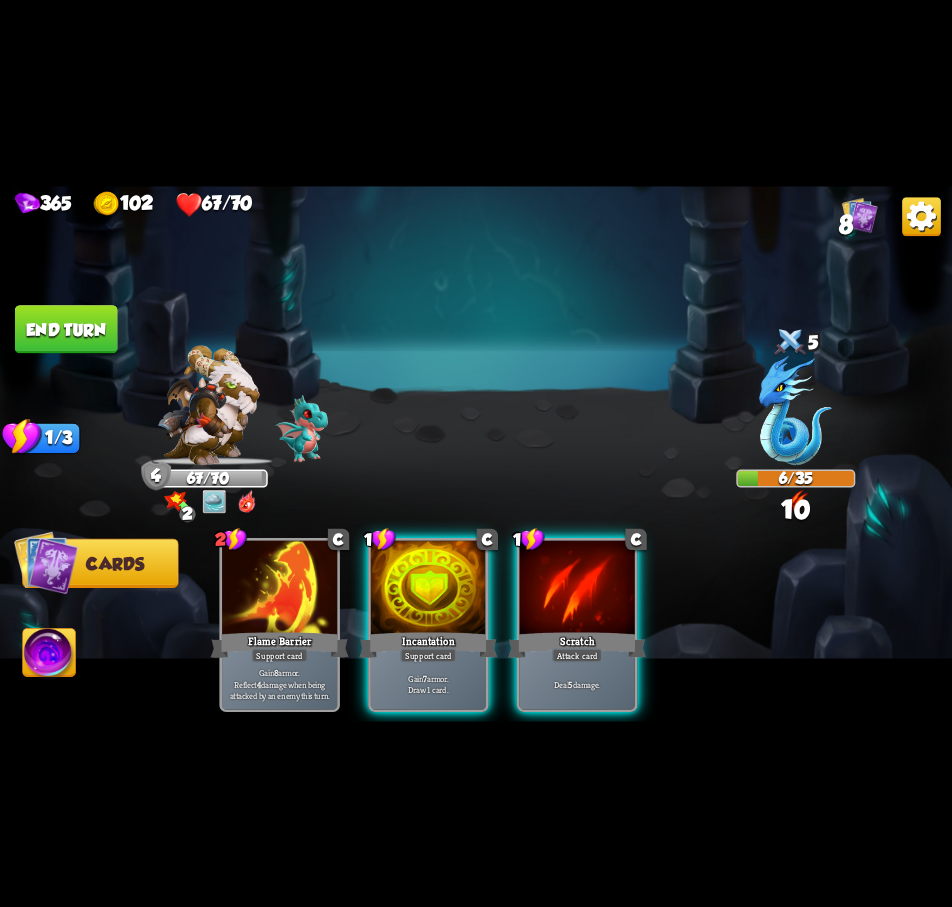 click on "End turn" at bounding box center [66, 329] 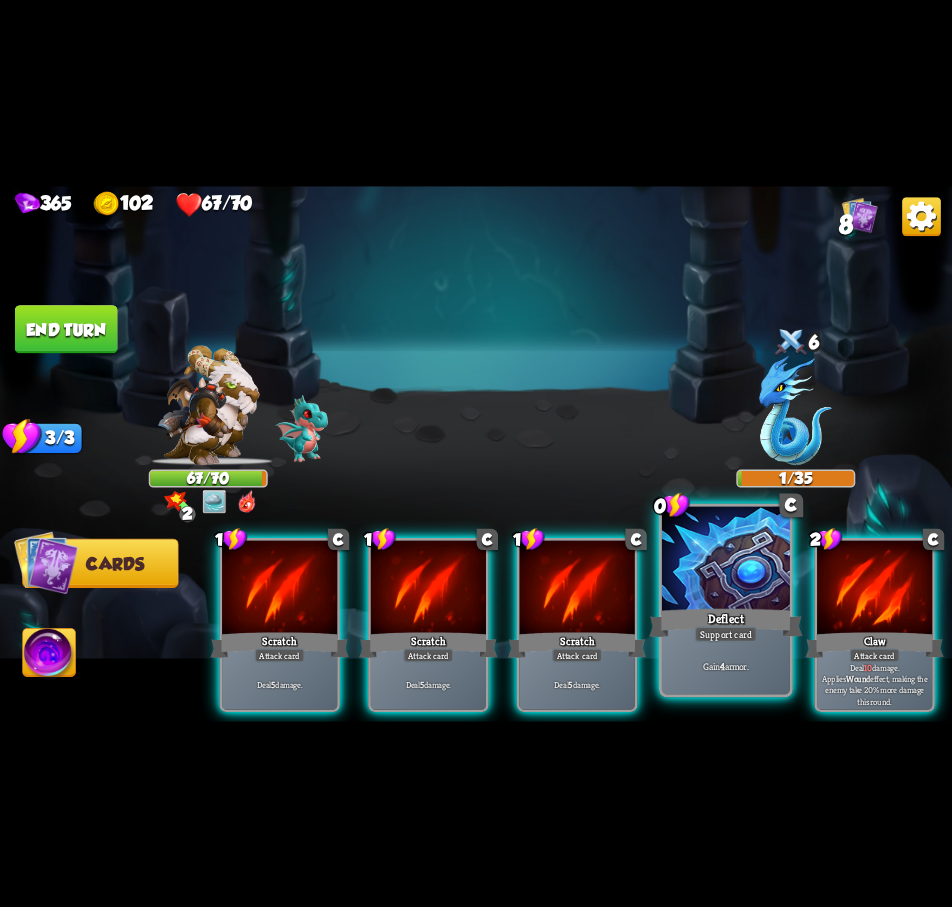click at bounding box center [726, 560] 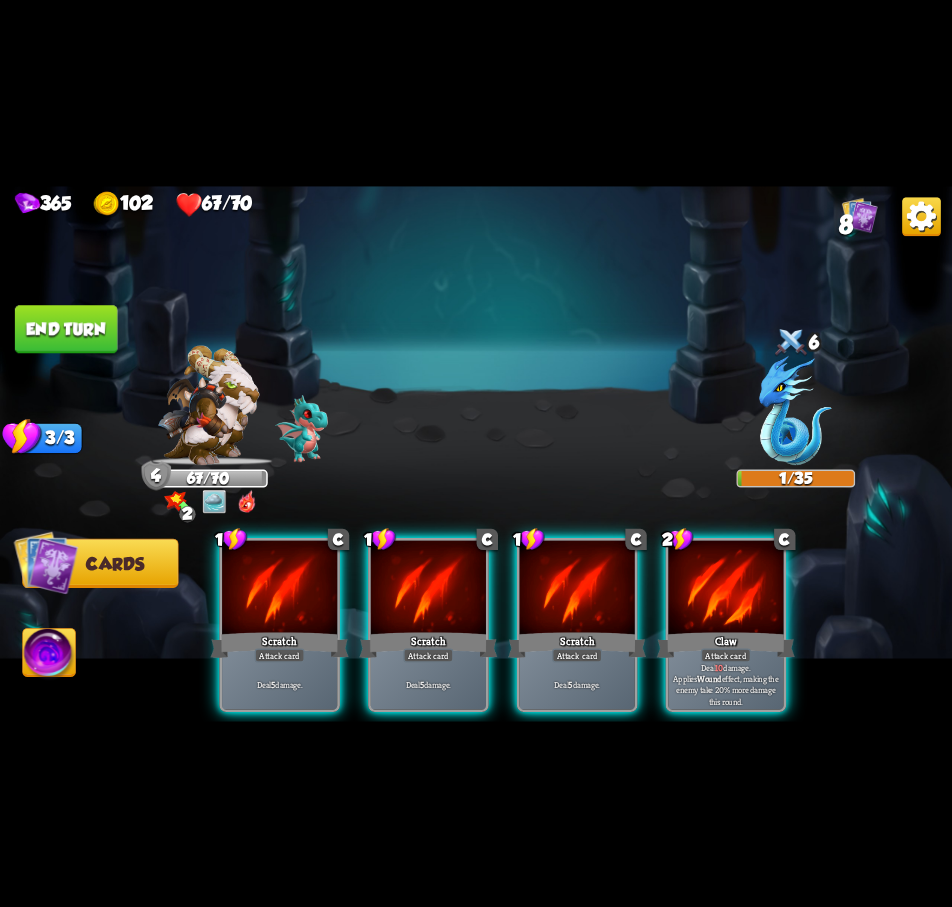 click on "End turn" at bounding box center [66, 329] 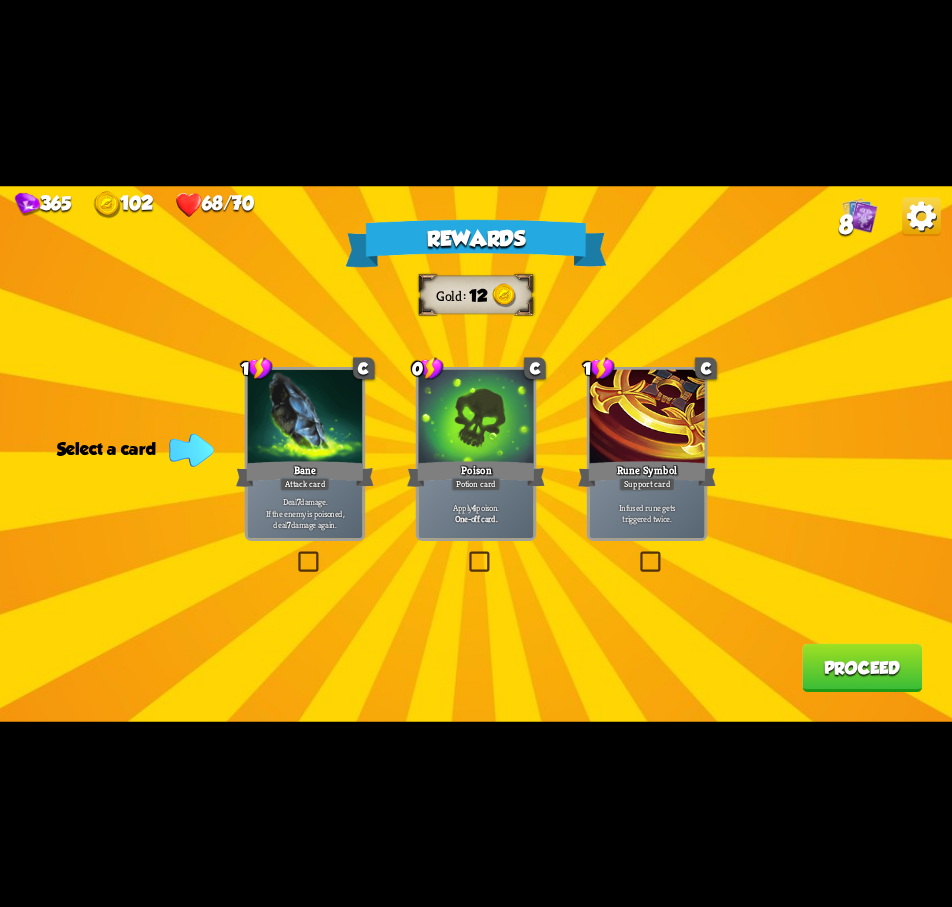 click at bounding box center (466, 554) 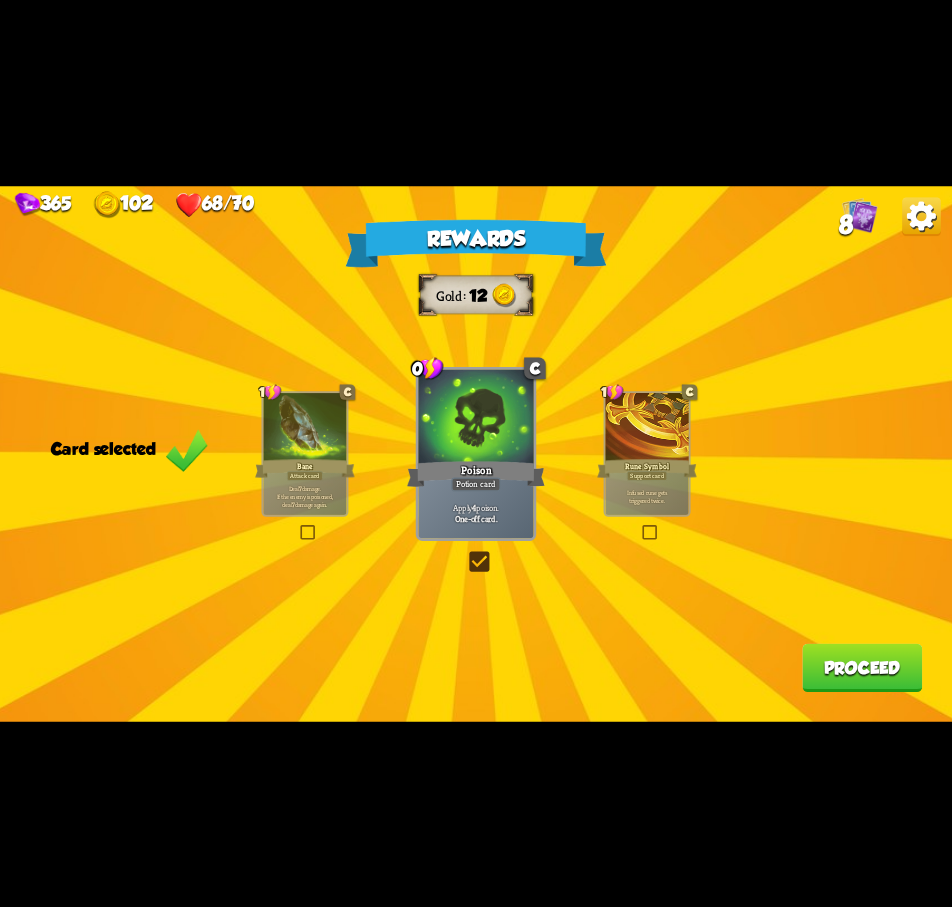 click on "Proceed" at bounding box center (862, 667) 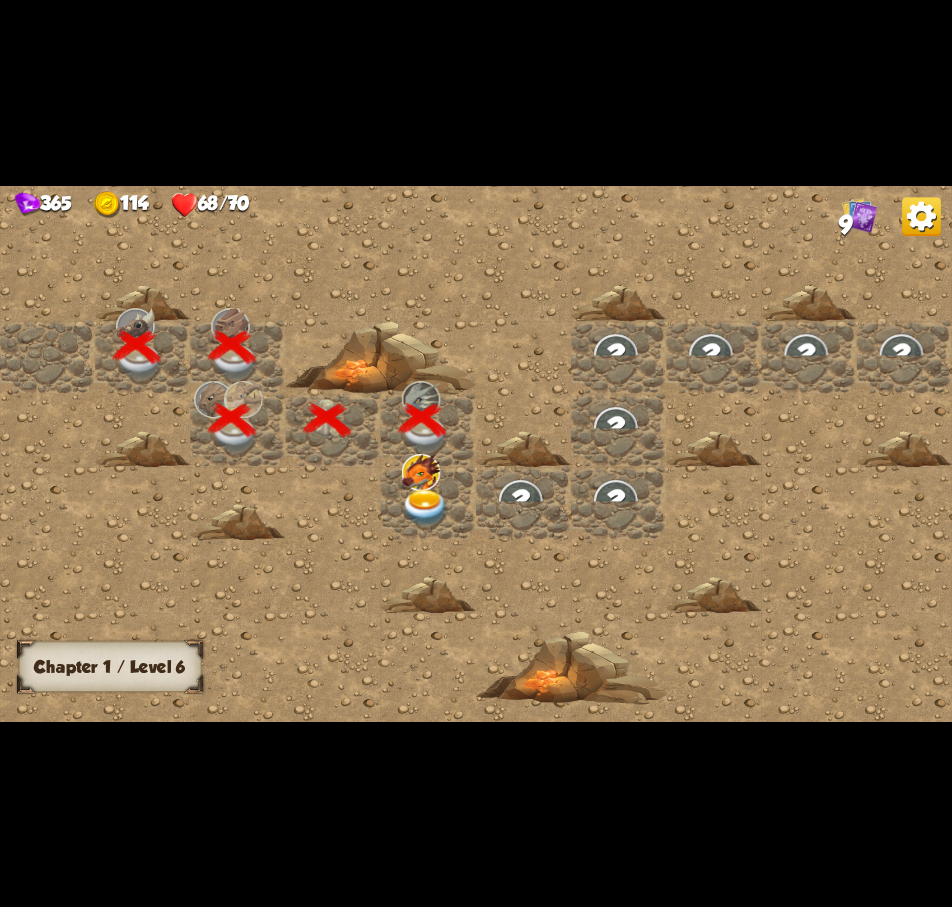 click at bounding box center [426, 507] 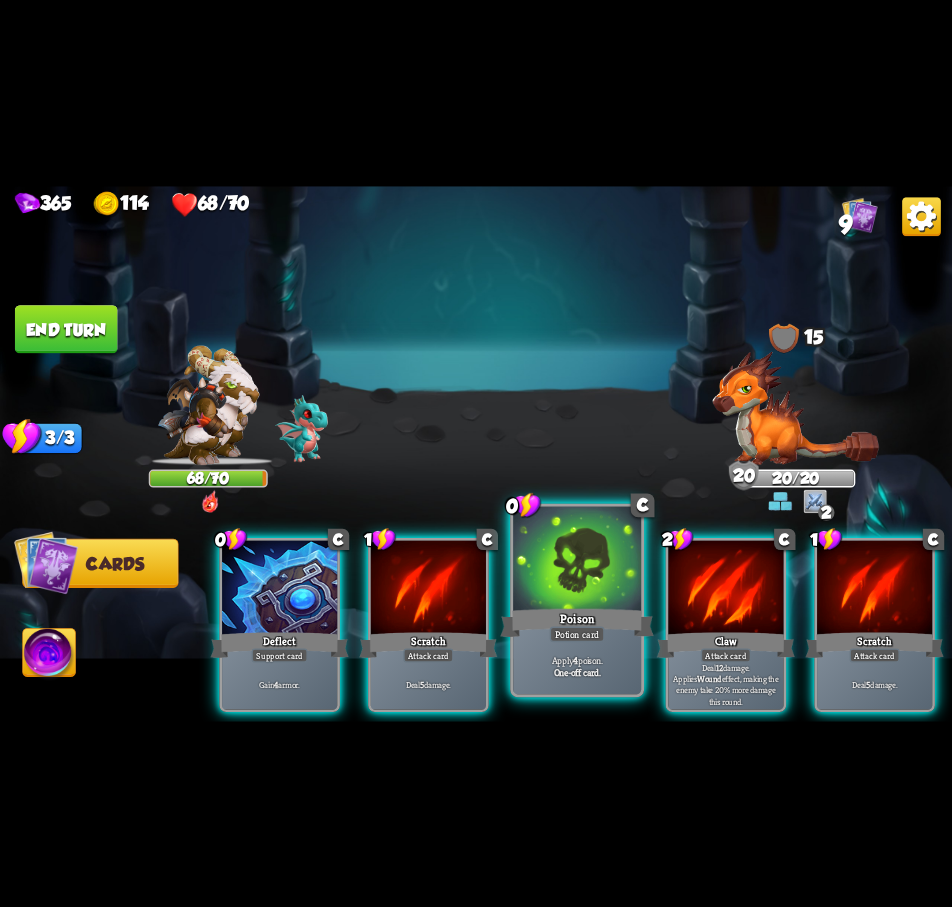 click at bounding box center (577, 560) 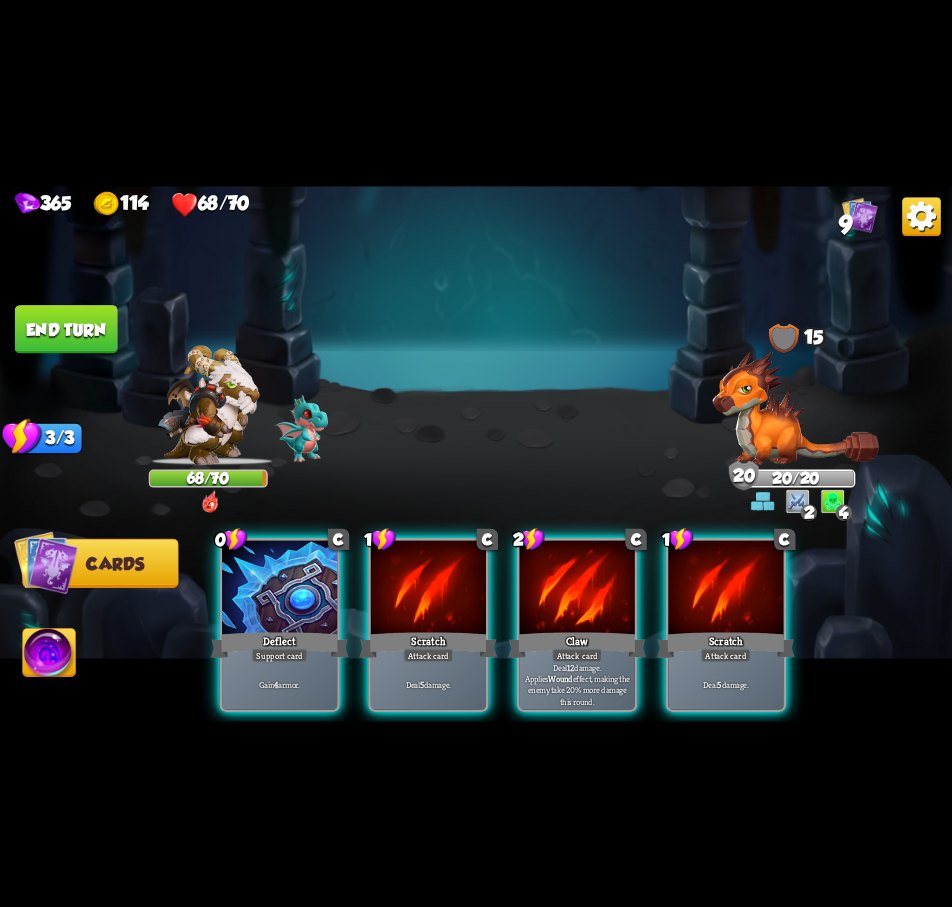 click at bounding box center [577, 588] 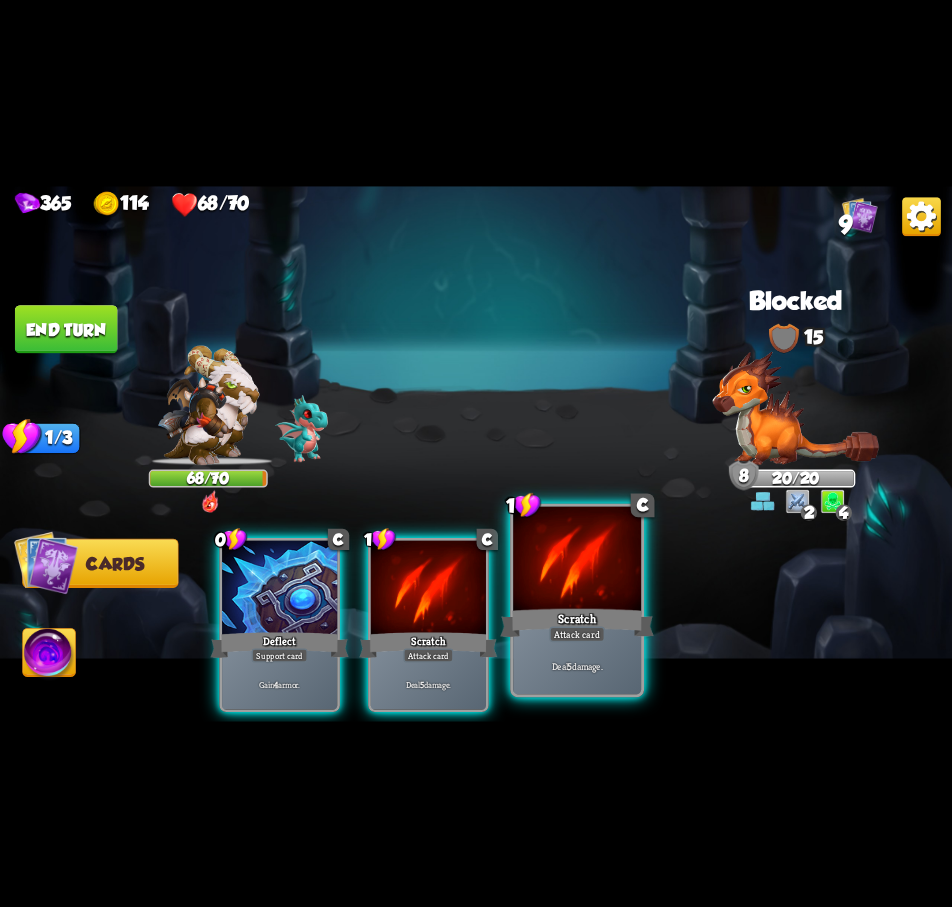 click at bounding box center (577, 560) 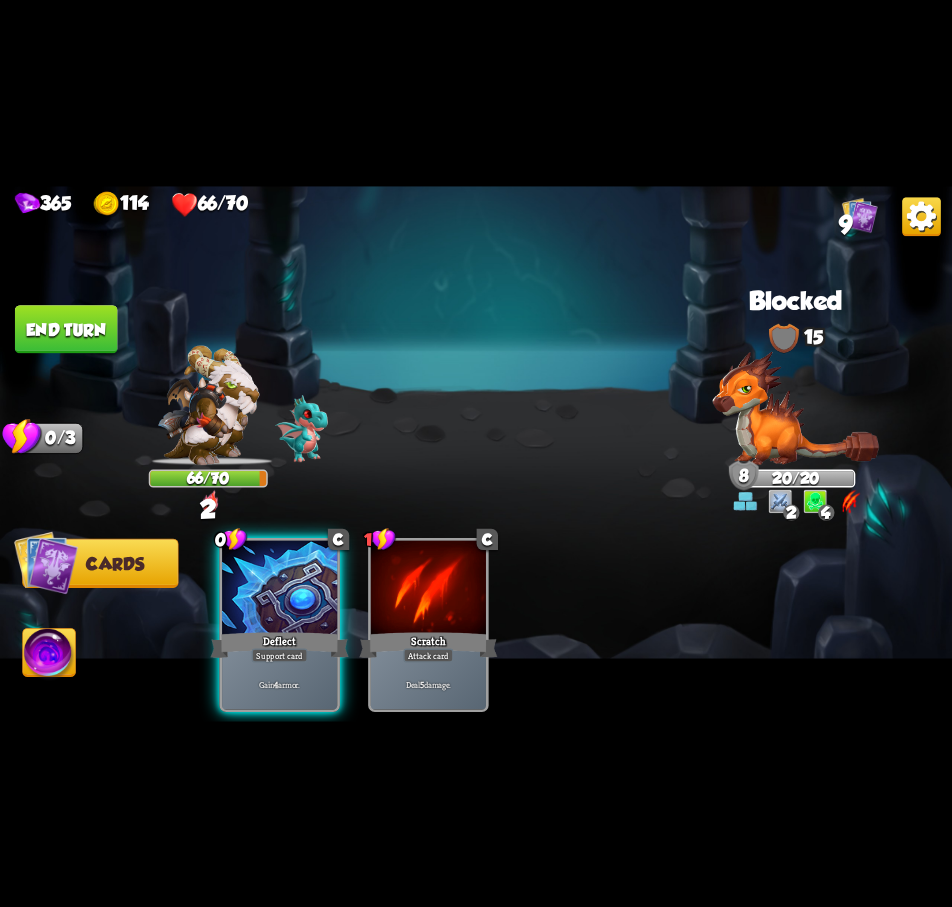click on "End turn" at bounding box center (66, 329) 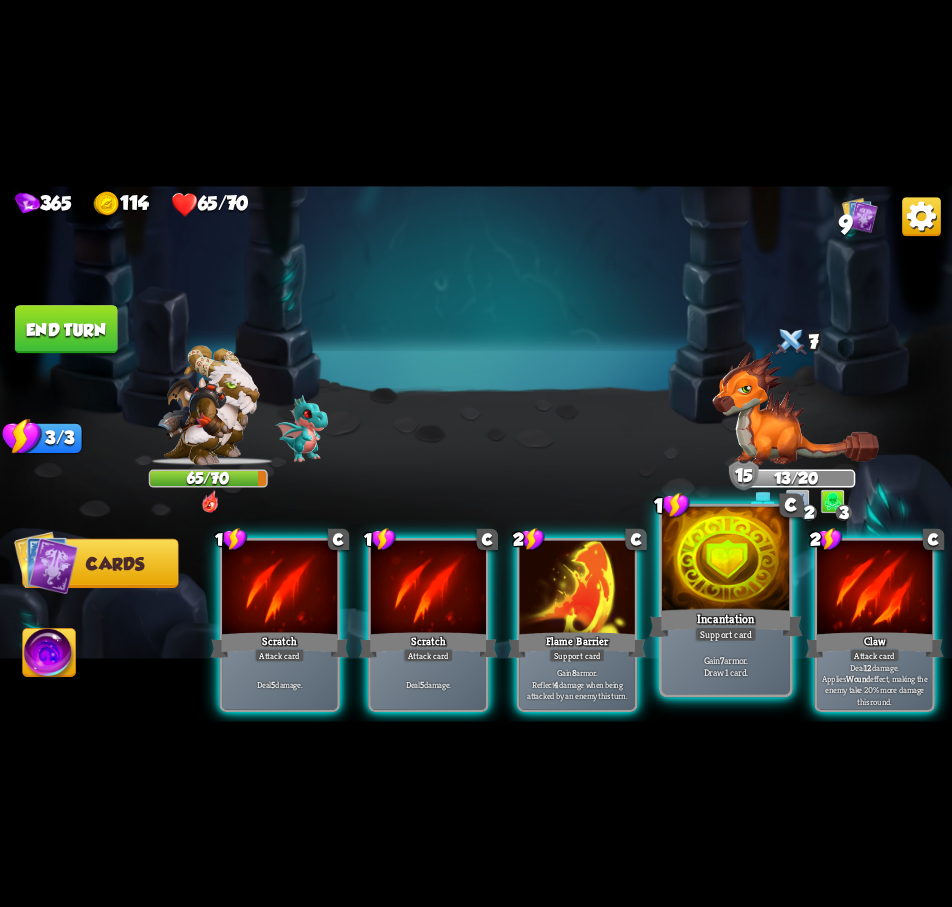 click at bounding box center [726, 560] 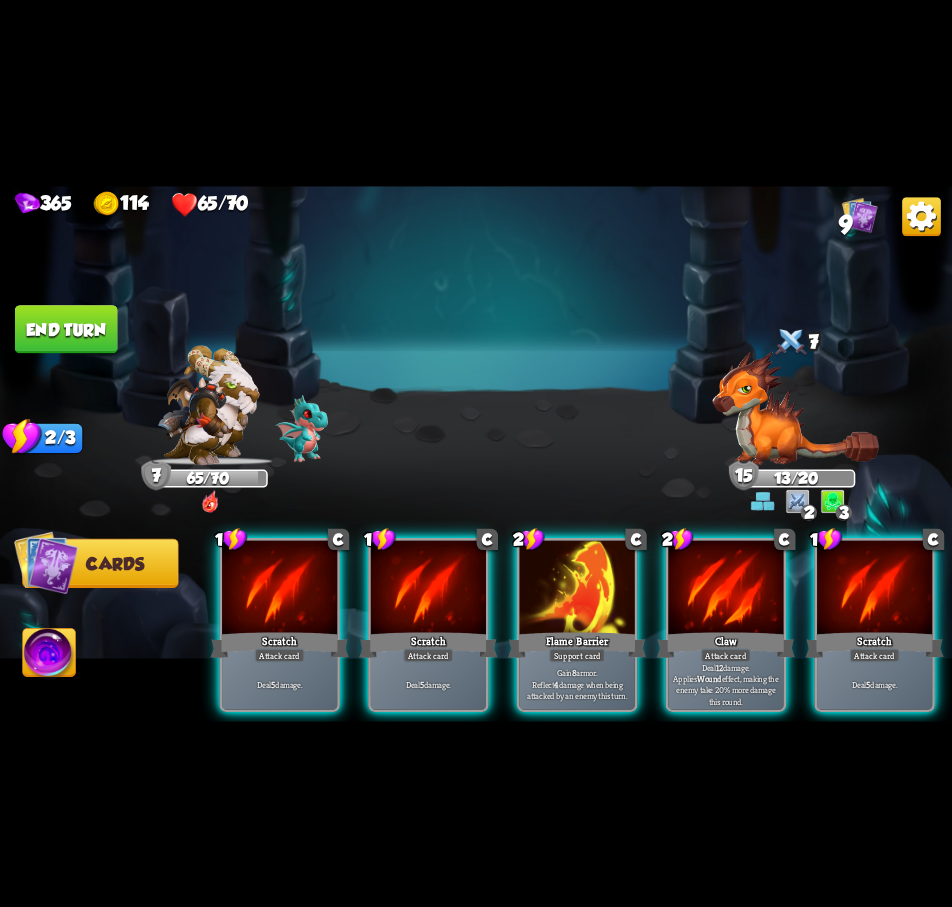 click at bounding box center [725, 588] 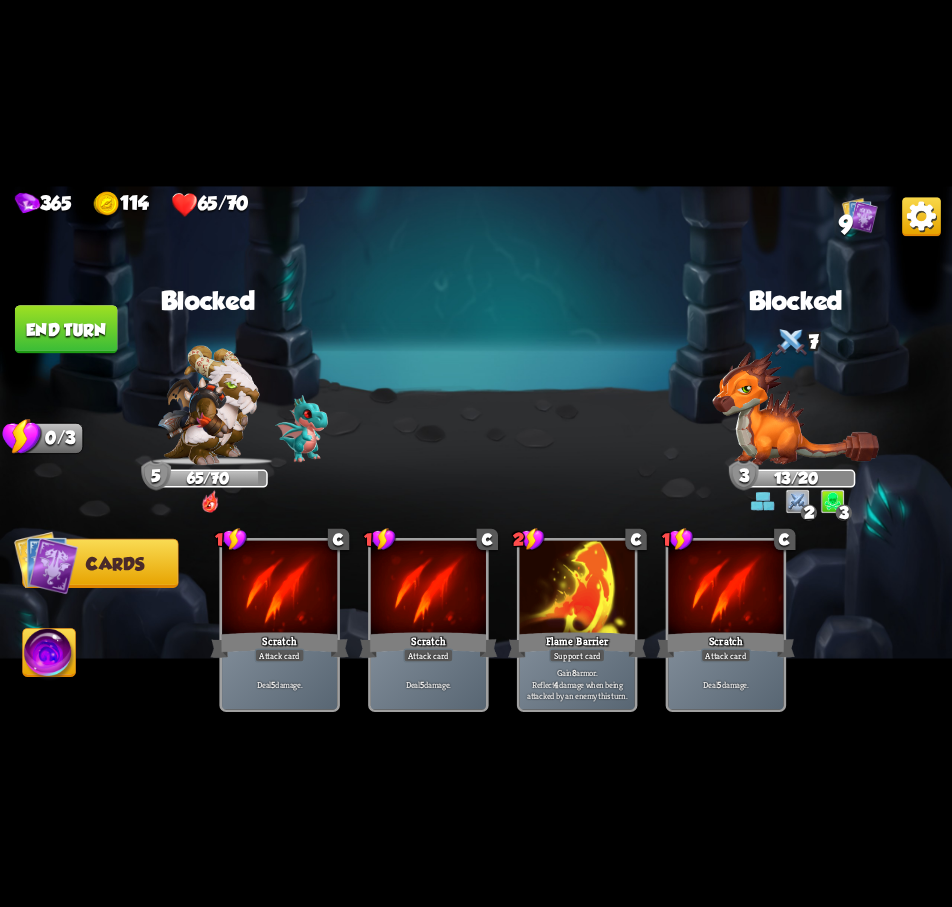 click on "End turn" at bounding box center [66, 329] 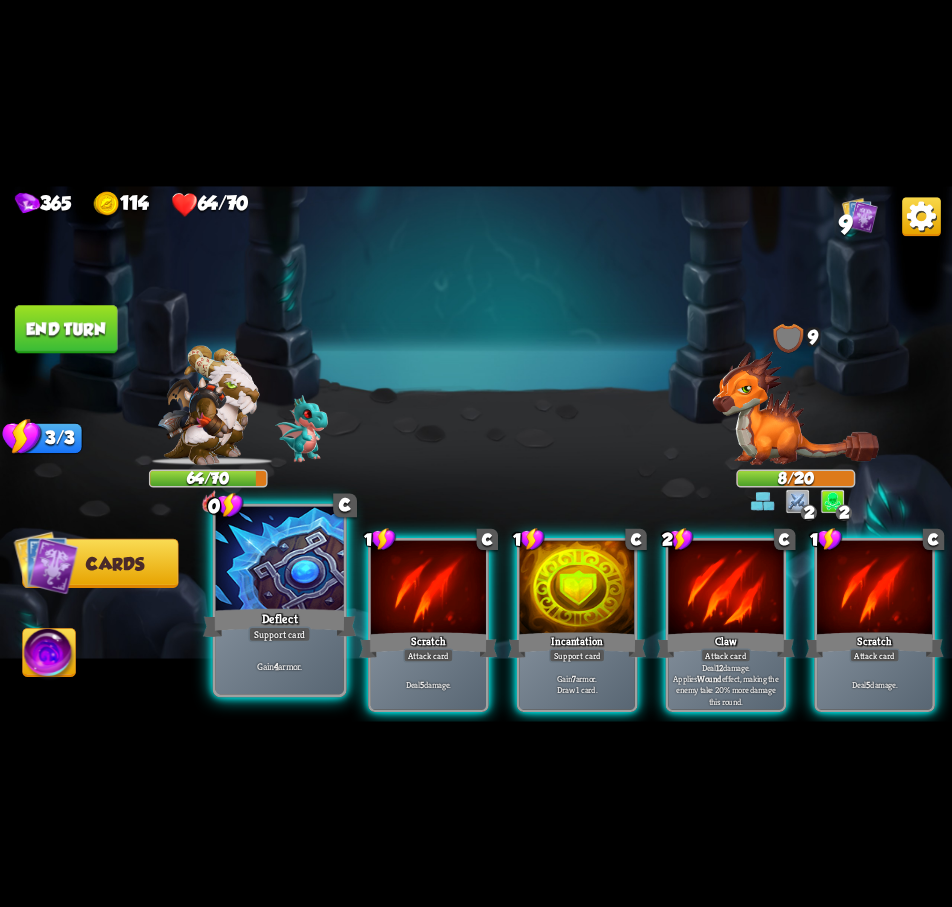 click on "Support card" at bounding box center [279, 634] 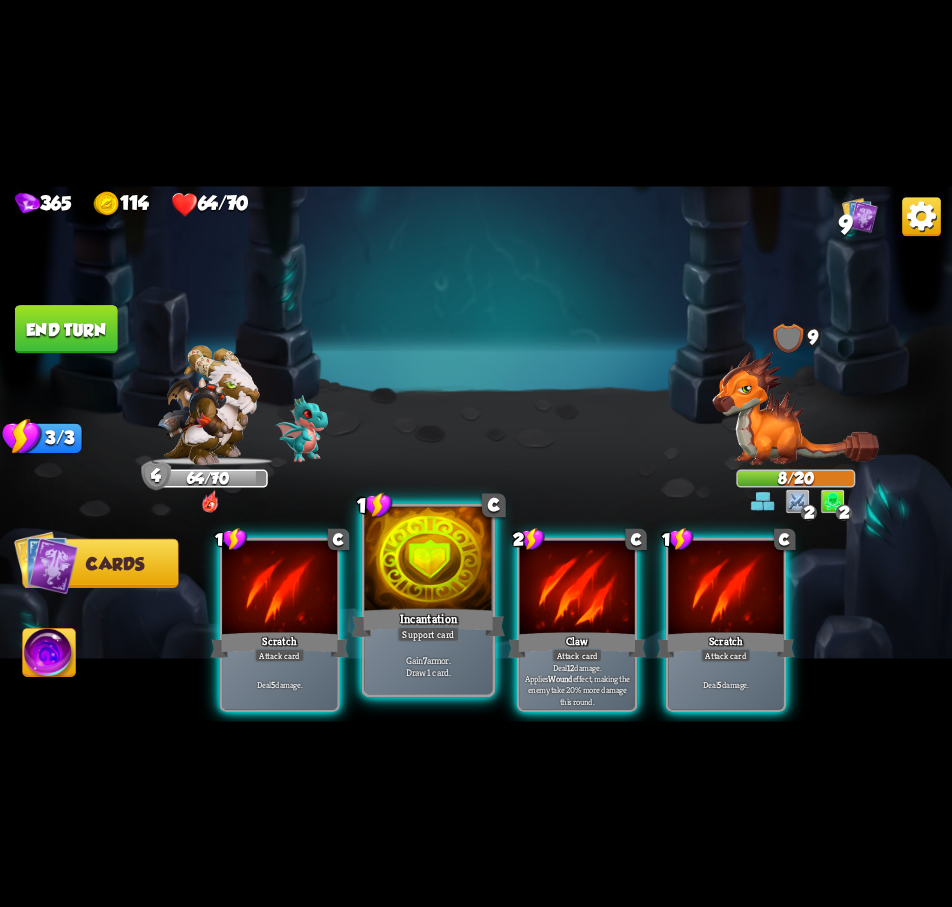 click on "Incantation" at bounding box center (429, 622) 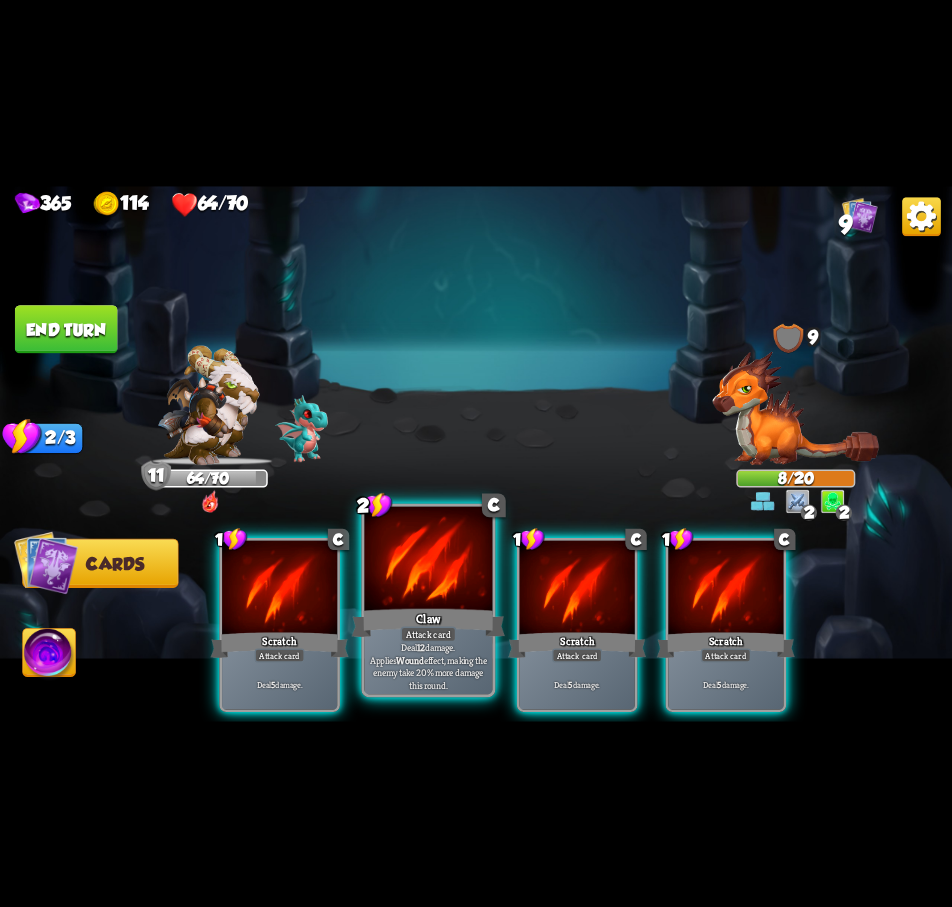 click on "Claw" at bounding box center [429, 622] 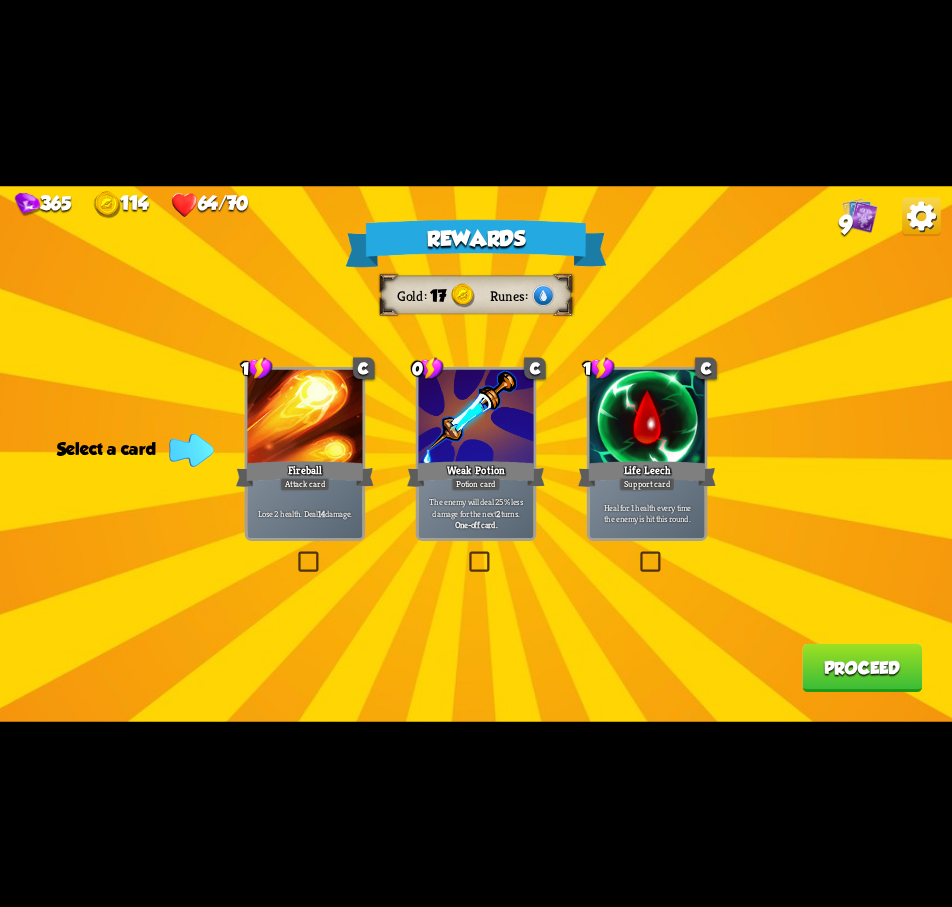click at bounding box center (637, 554) 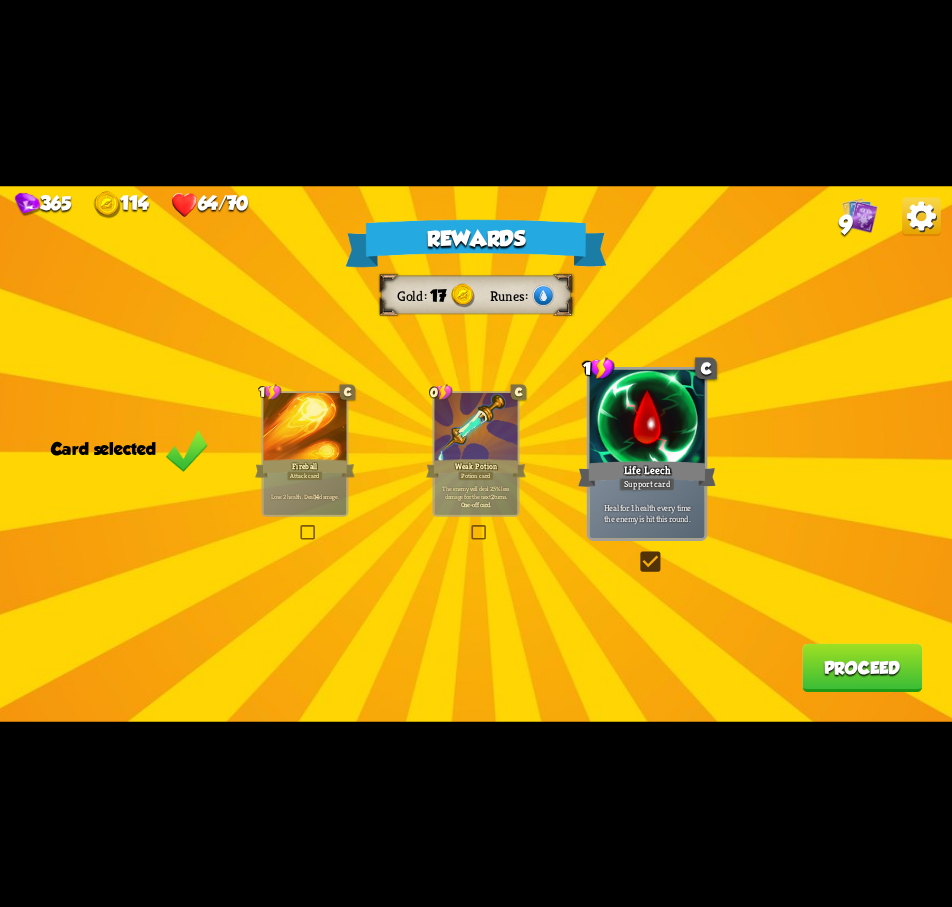 click on "Proceed" at bounding box center [862, 667] 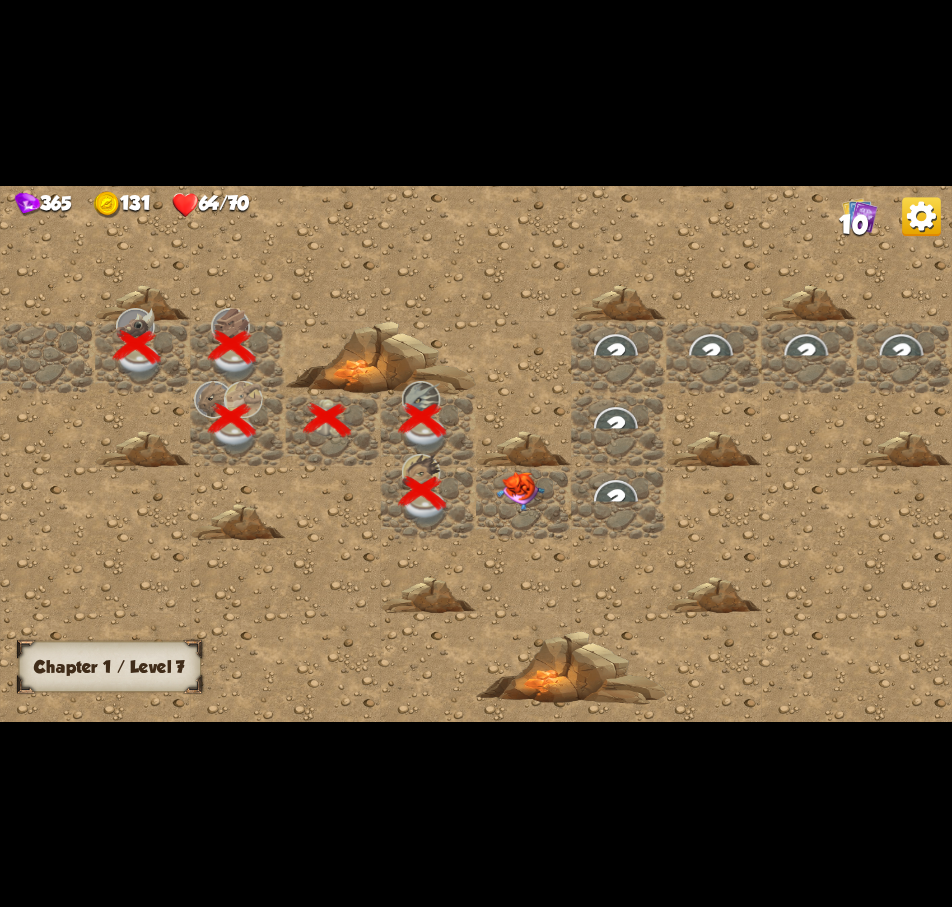 click at bounding box center (521, 492) 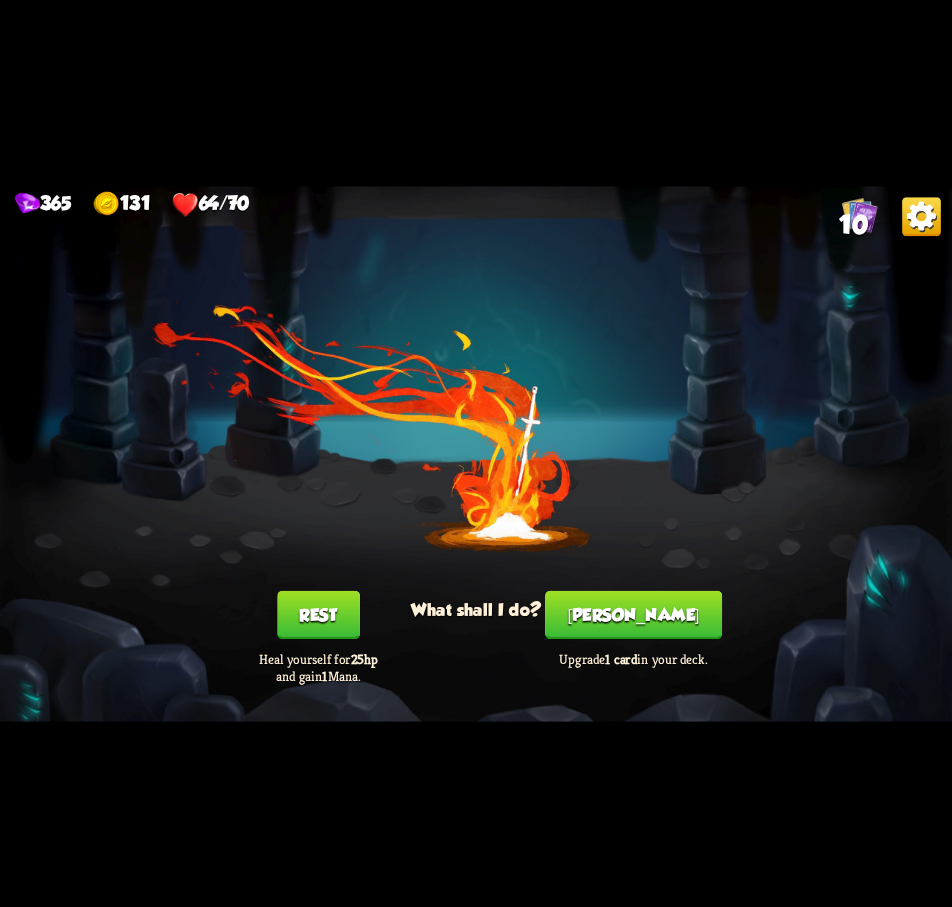 click on "[PERSON_NAME]" at bounding box center (633, 614) 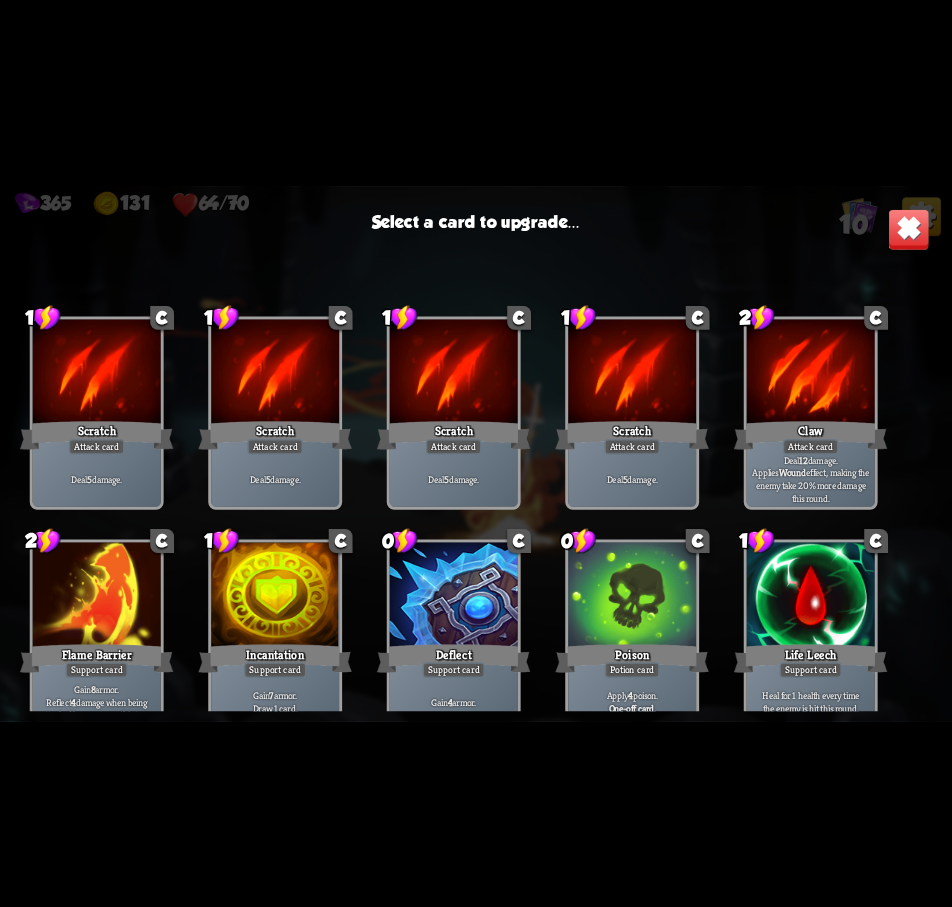 click at bounding box center (811, 596) 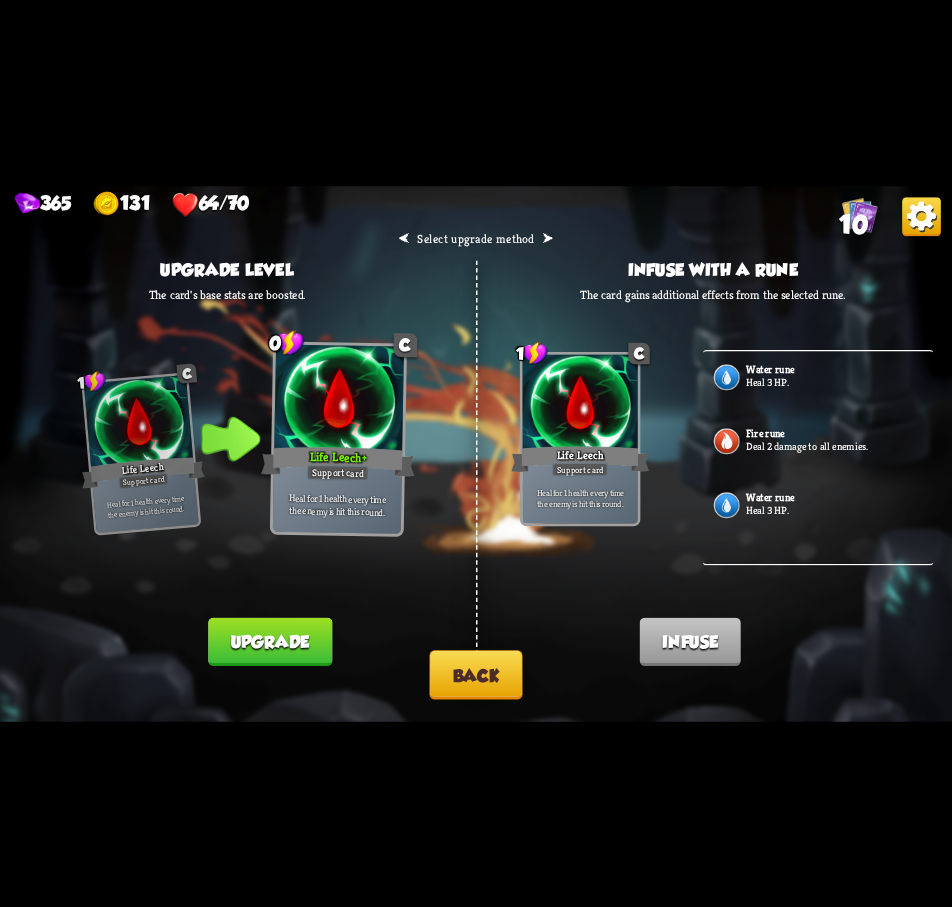 click on "Upgrade" at bounding box center [270, 641] 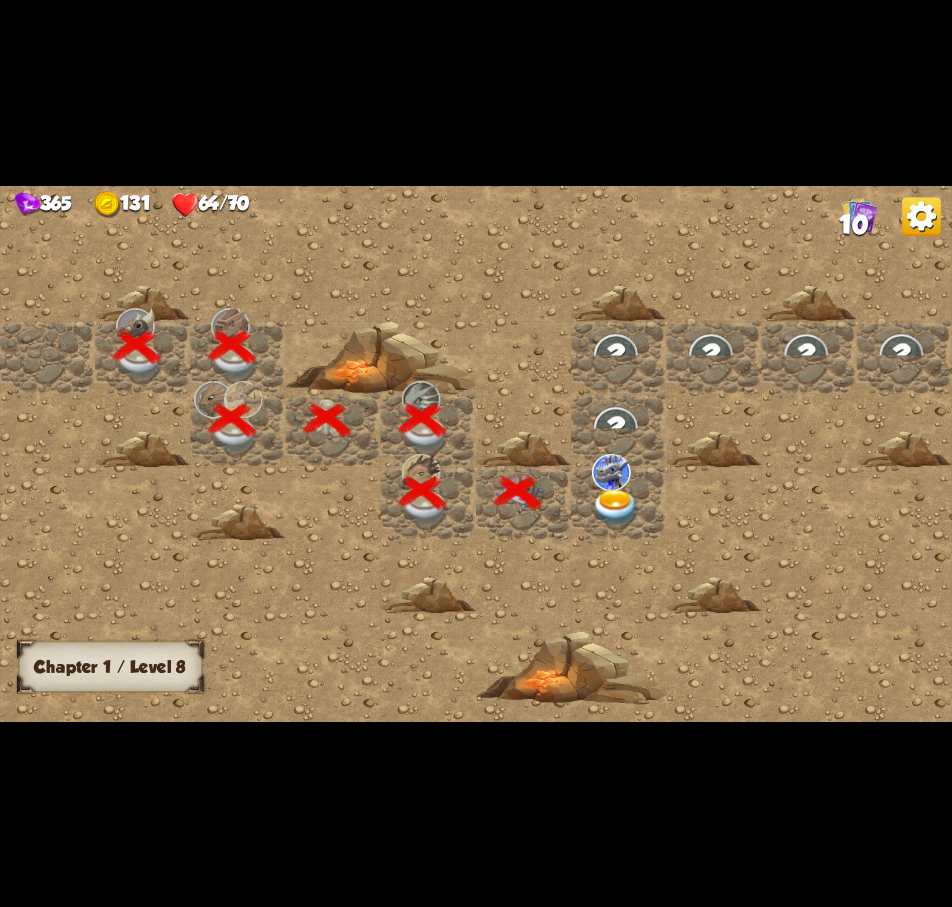 click at bounding box center [616, 507] 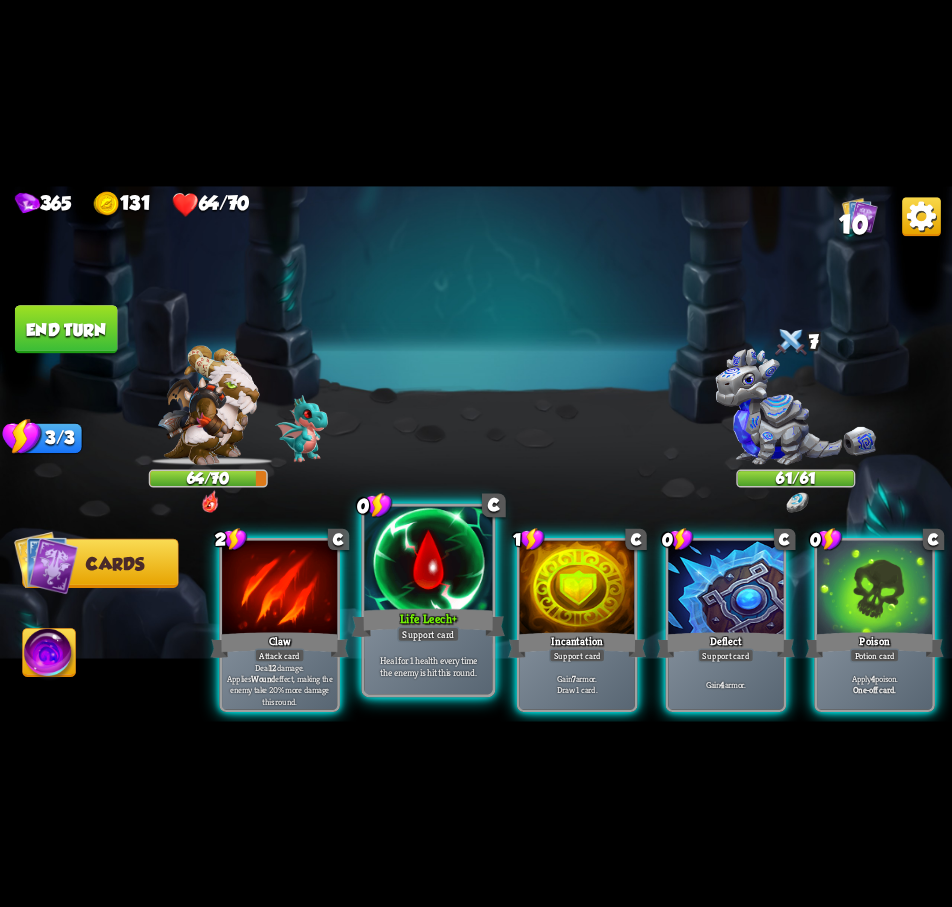 click at bounding box center (428, 560) 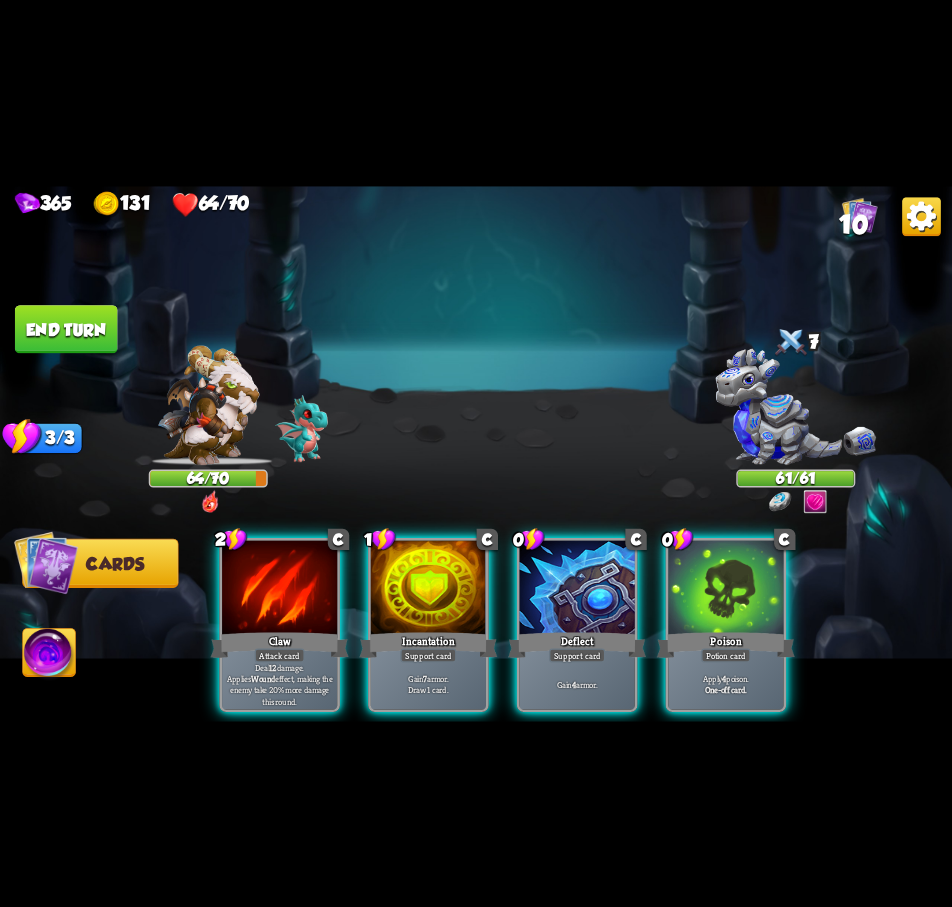 click at bounding box center (428, 588) 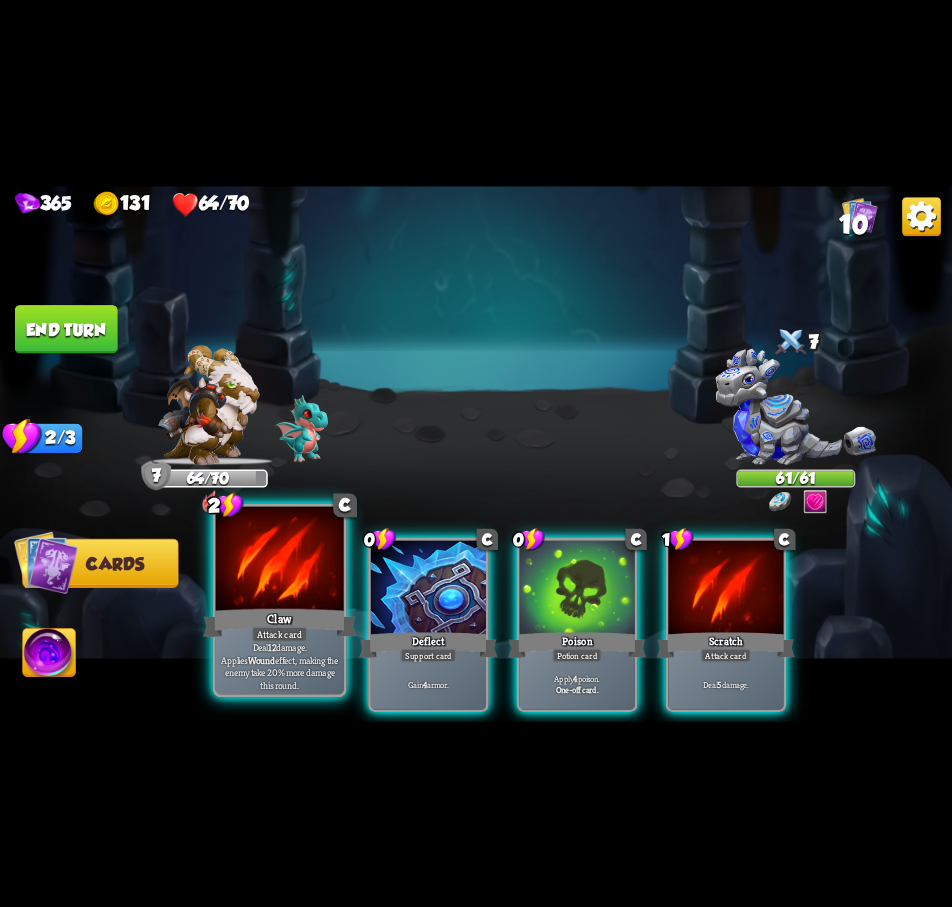 click at bounding box center (280, 560) 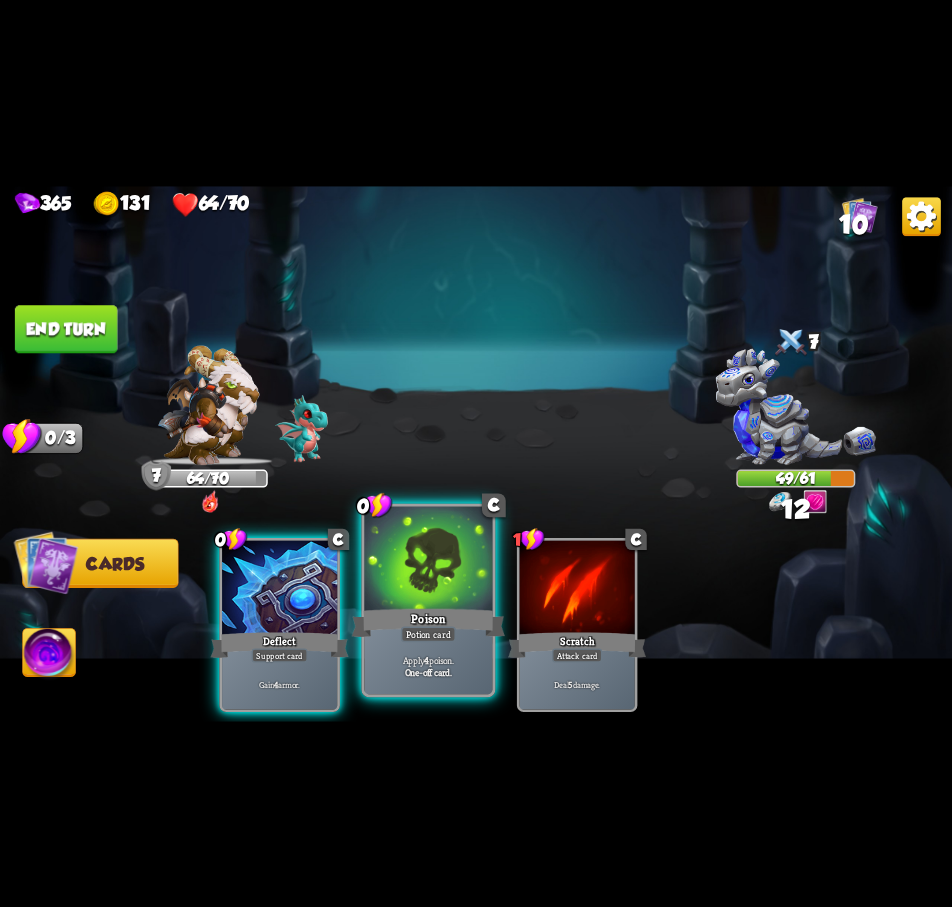 click at bounding box center [428, 560] 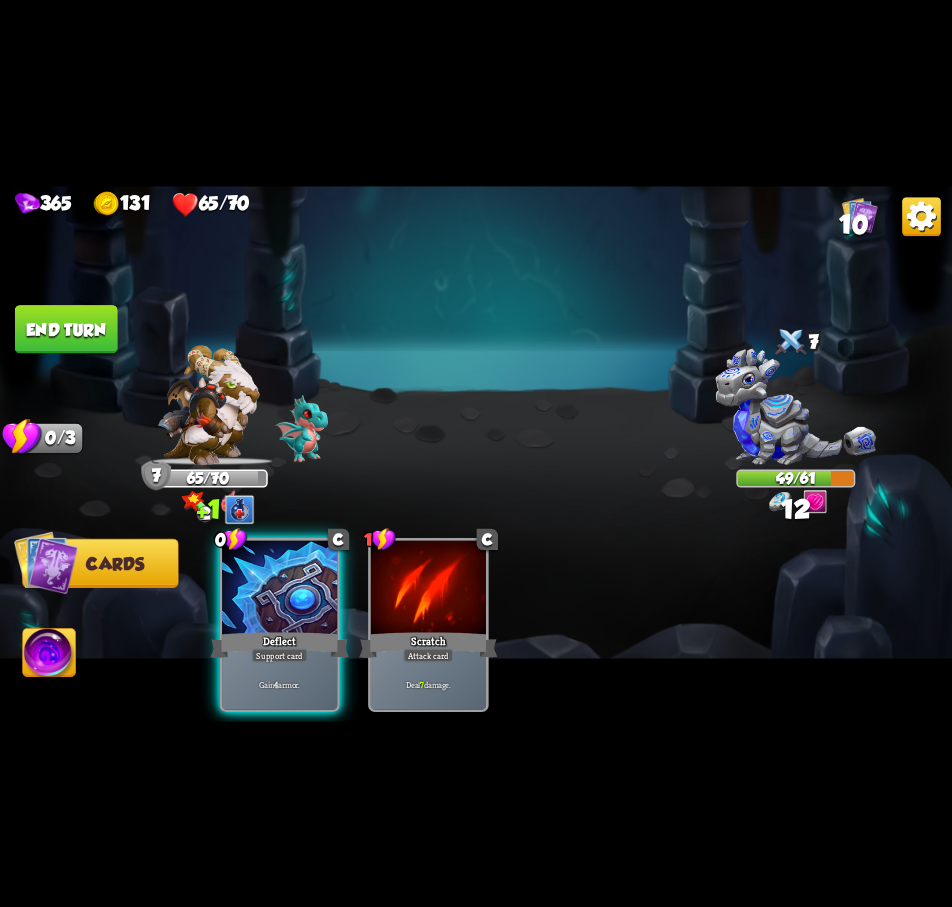 click on "End turn" at bounding box center [66, 329] 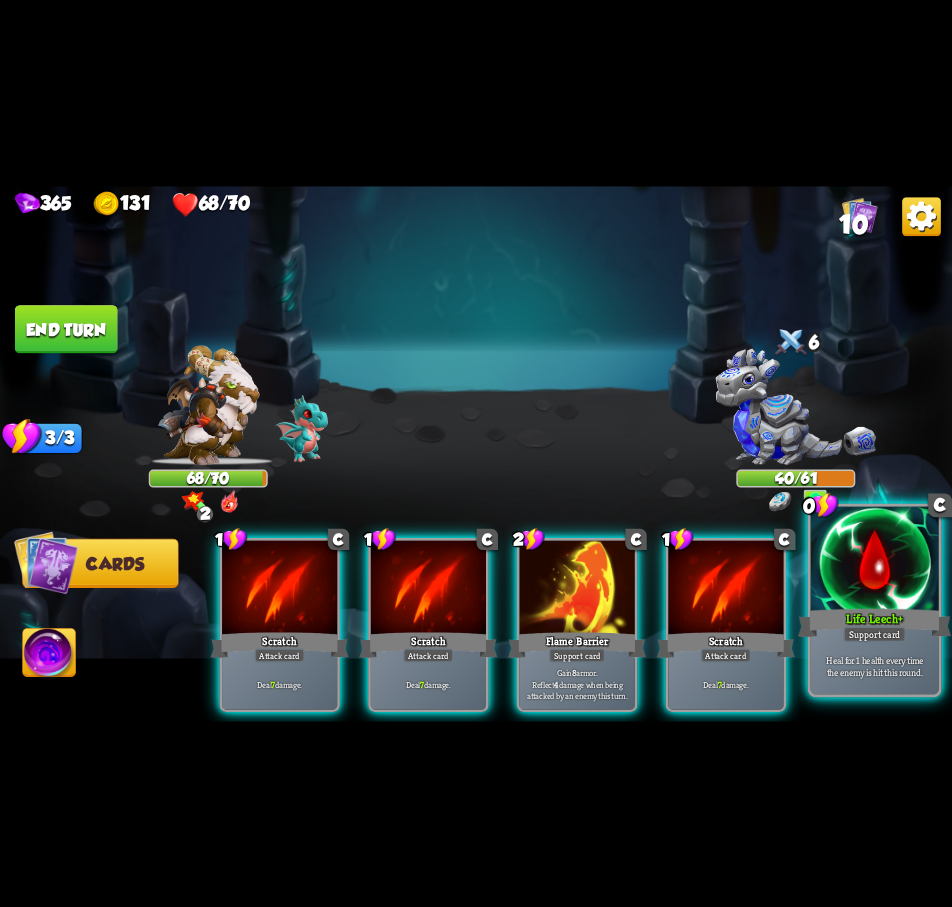 click at bounding box center [875, 560] 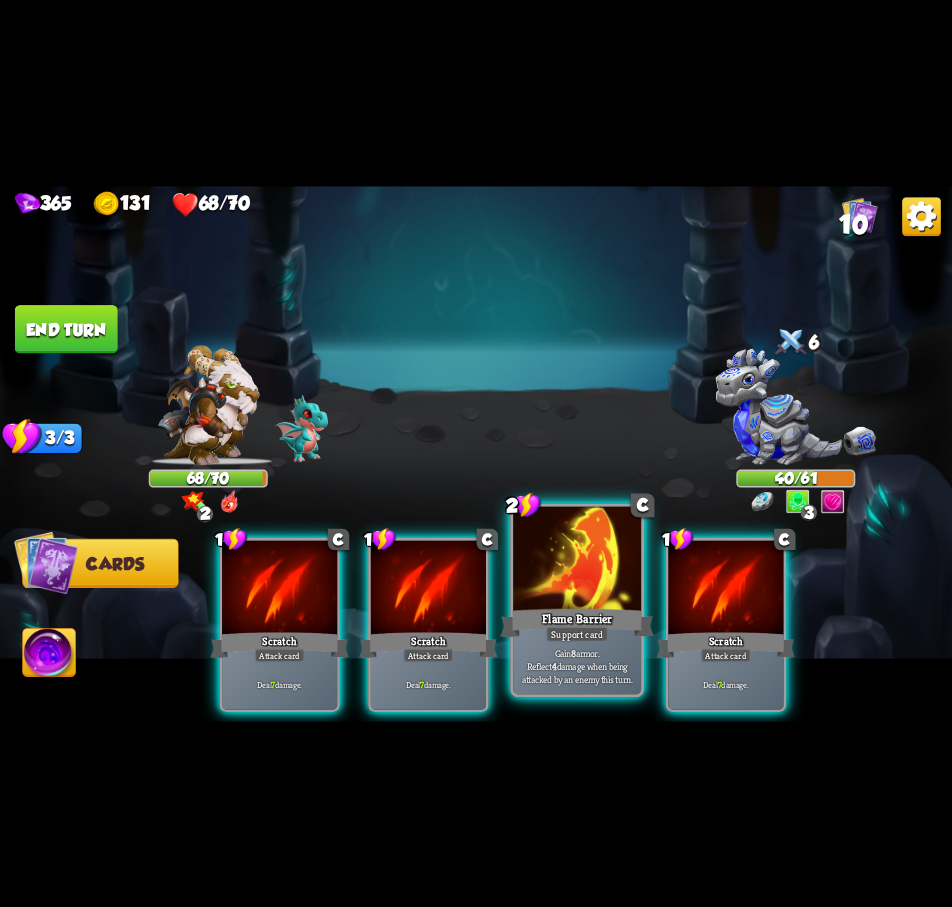 click on "Support card" at bounding box center [577, 634] 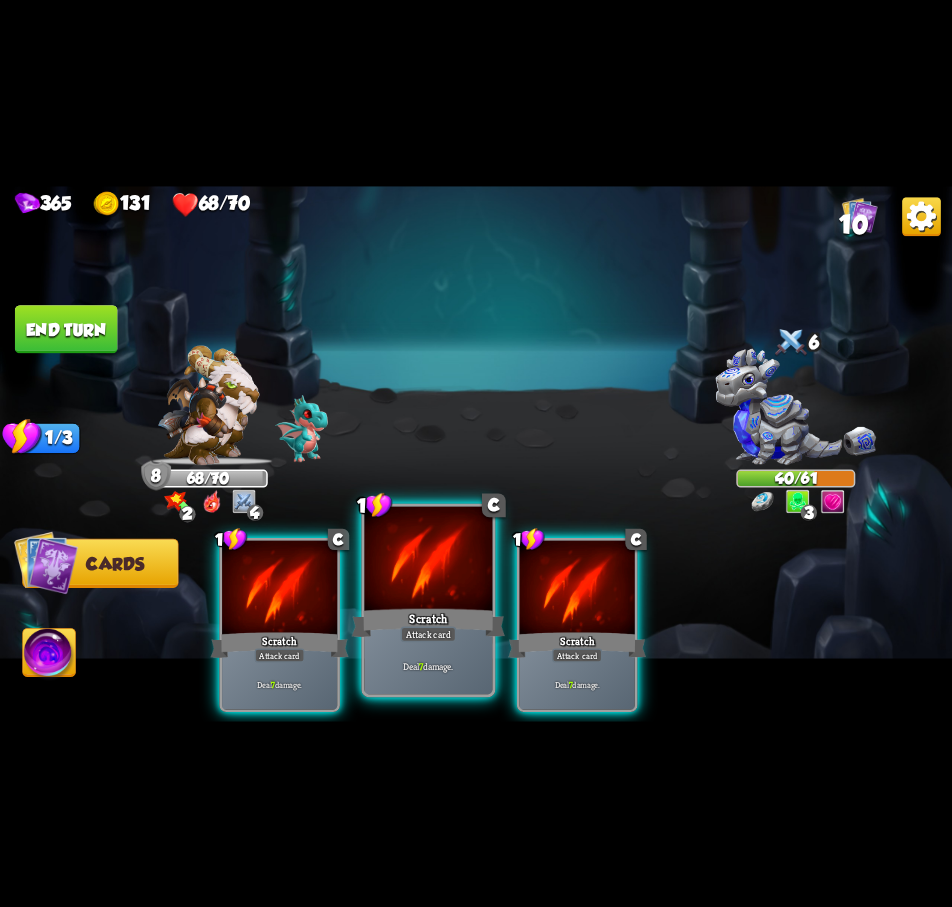 click on "Scratch" at bounding box center (429, 622) 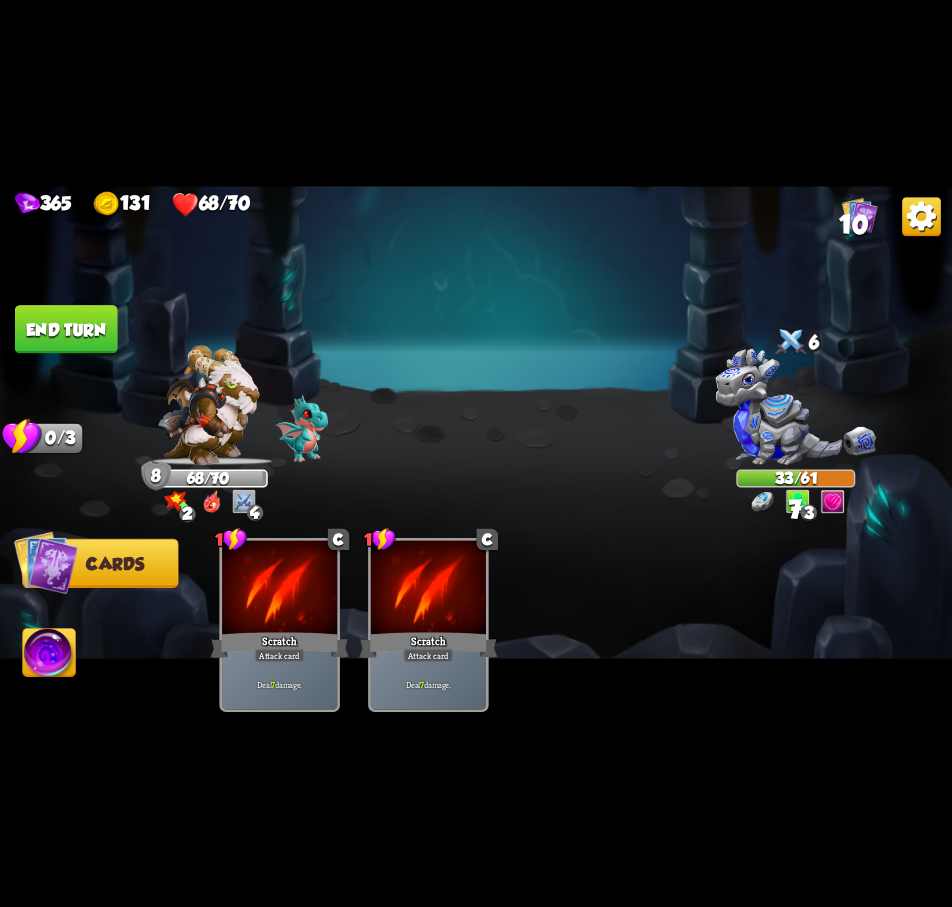 click on "End turn" at bounding box center [66, 329] 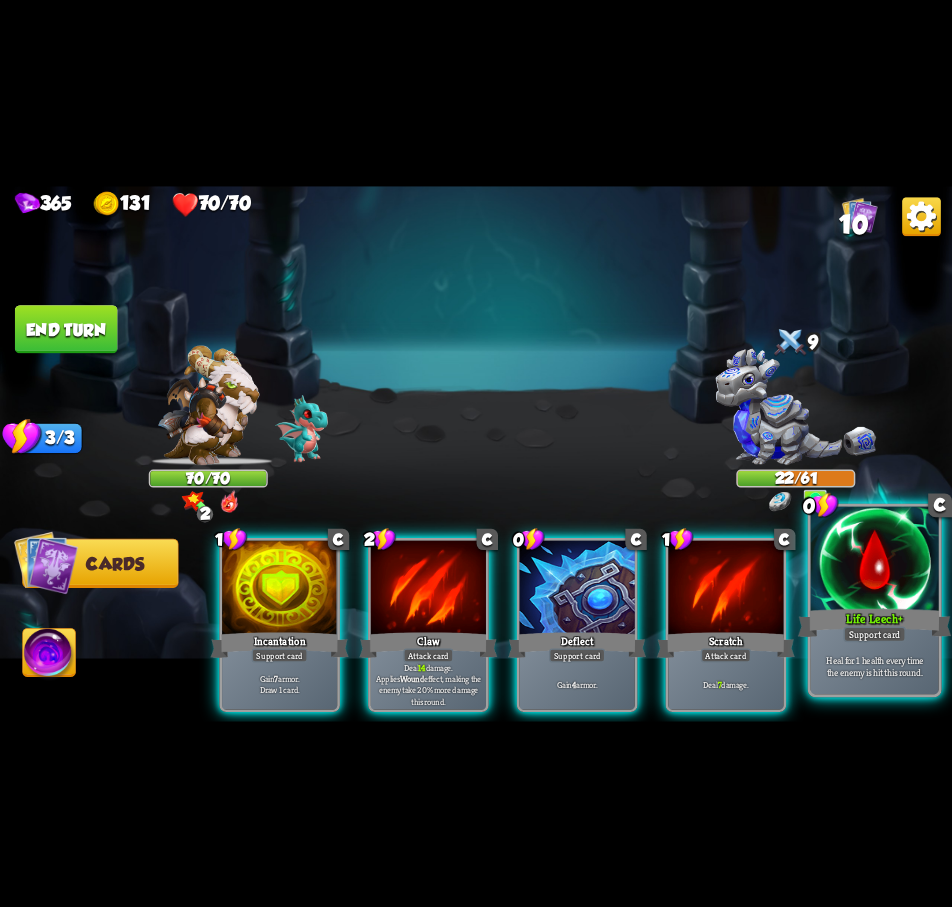 click on "Life Leech +" at bounding box center (875, 622) 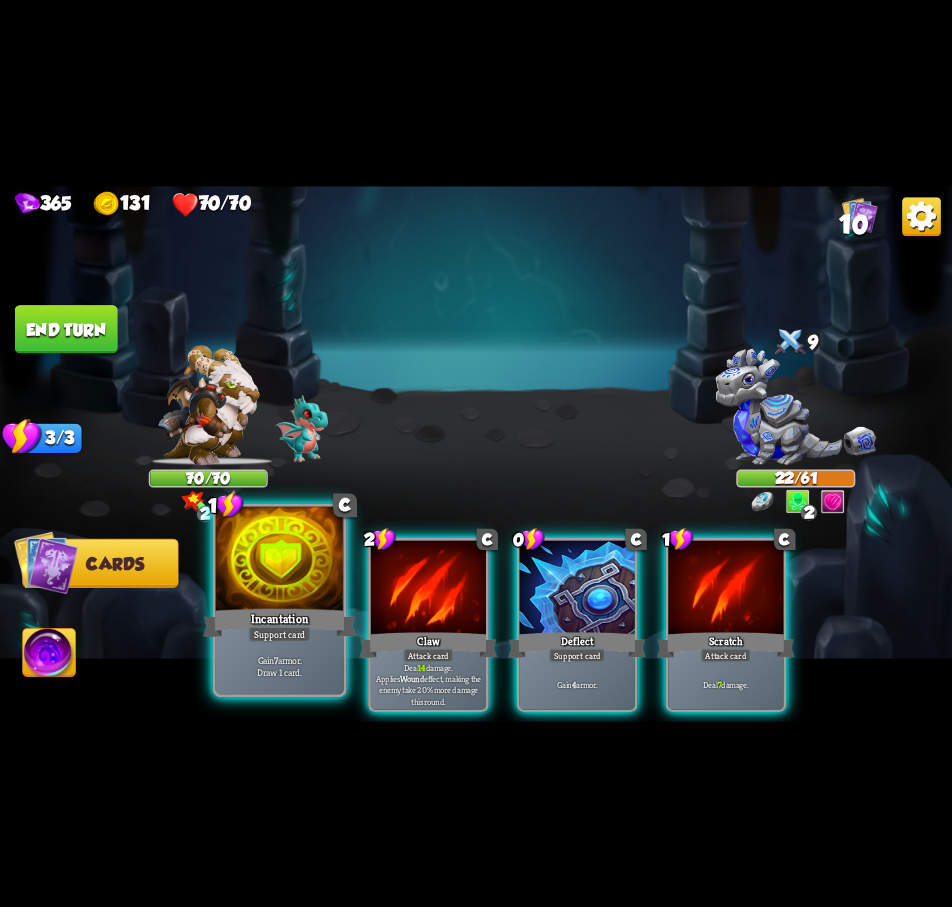 click on "Incantation" at bounding box center (280, 622) 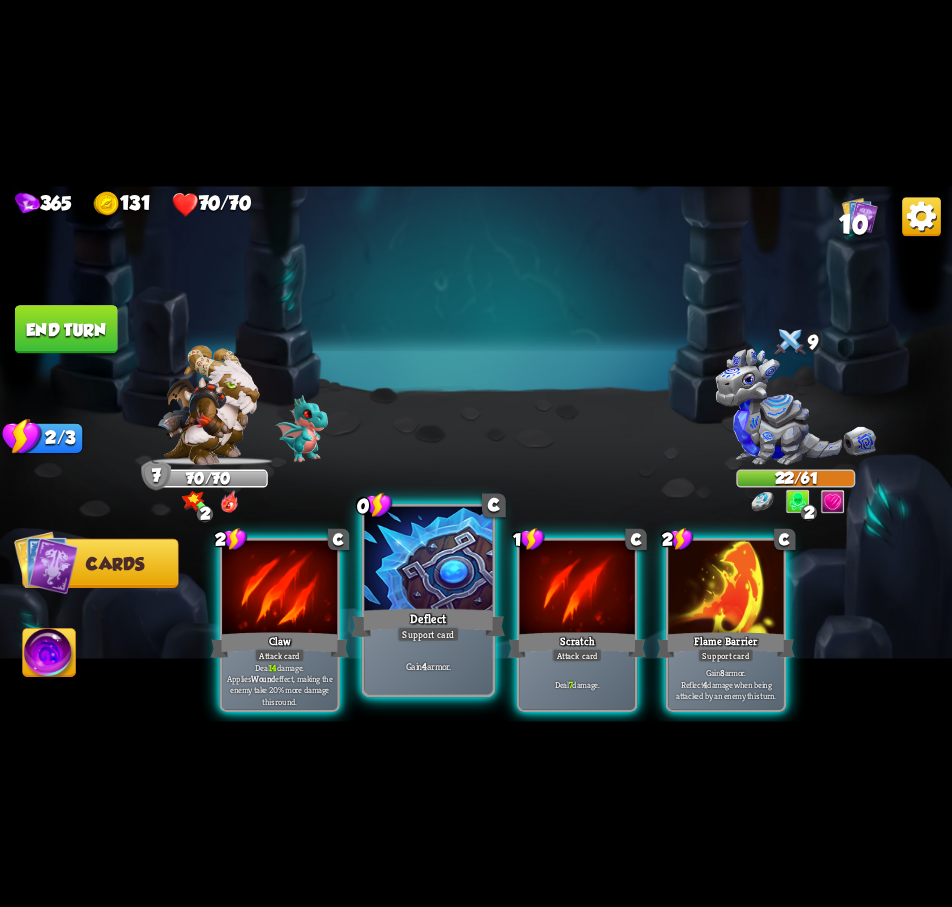 click at bounding box center (428, 560) 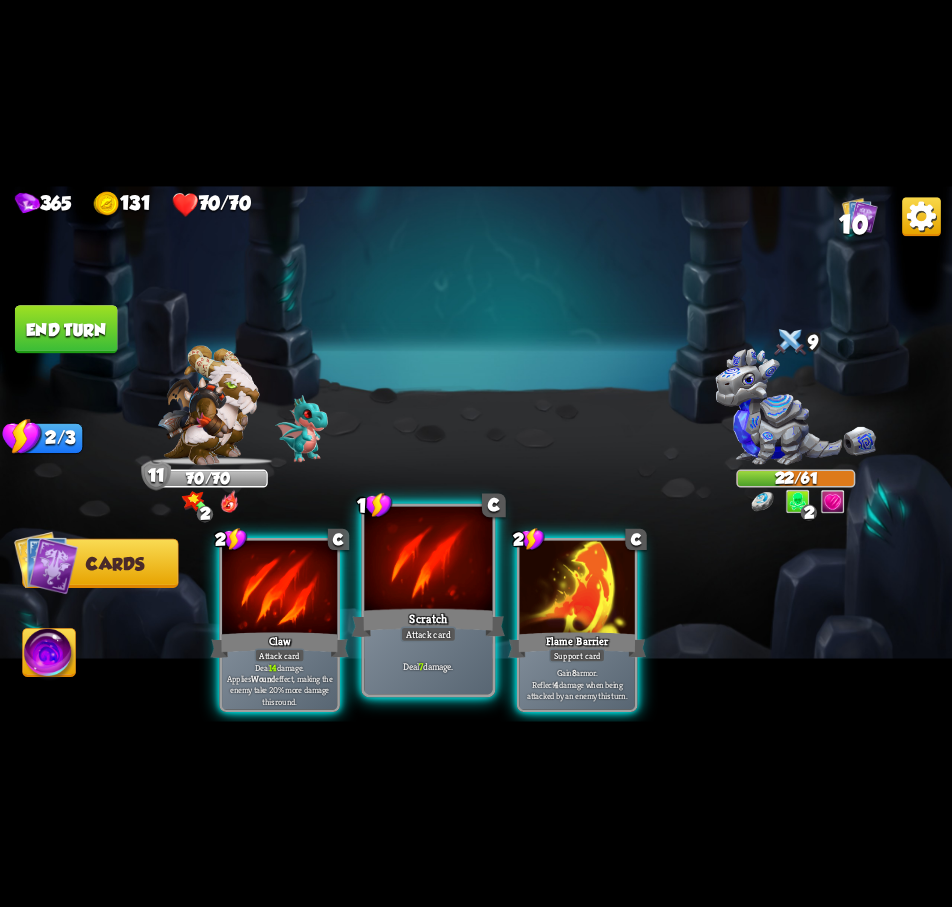 click at bounding box center (428, 560) 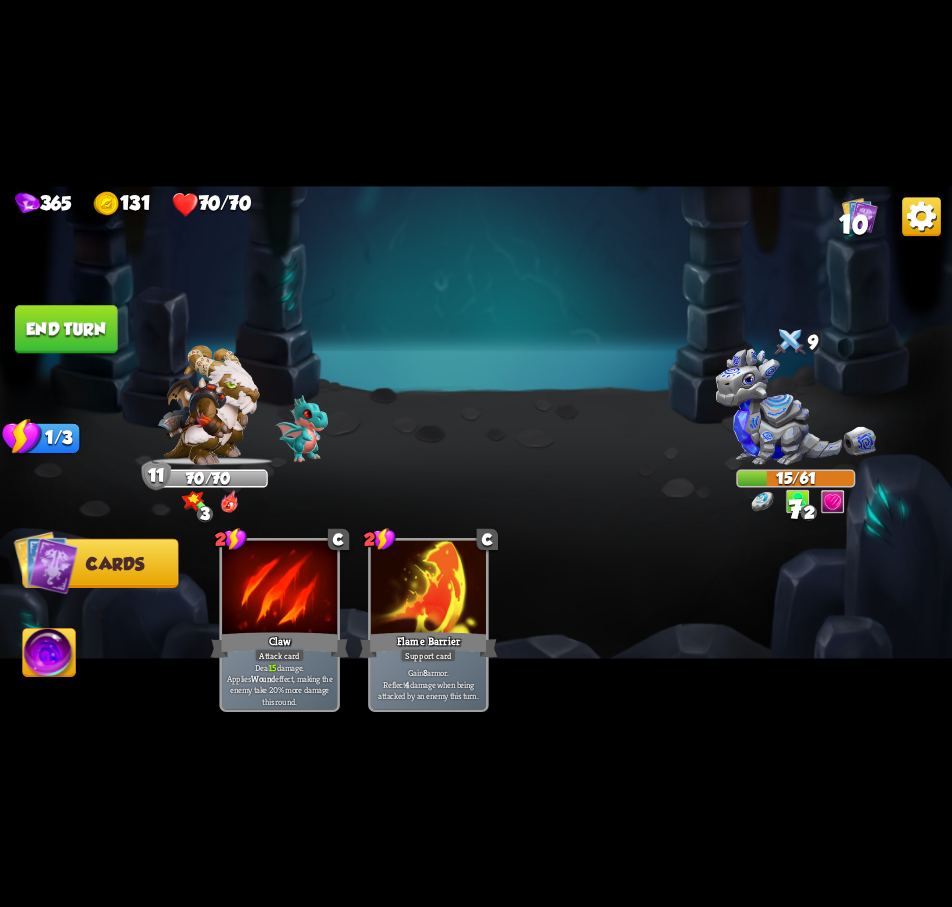 click on "End turn" at bounding box center [66, 329] 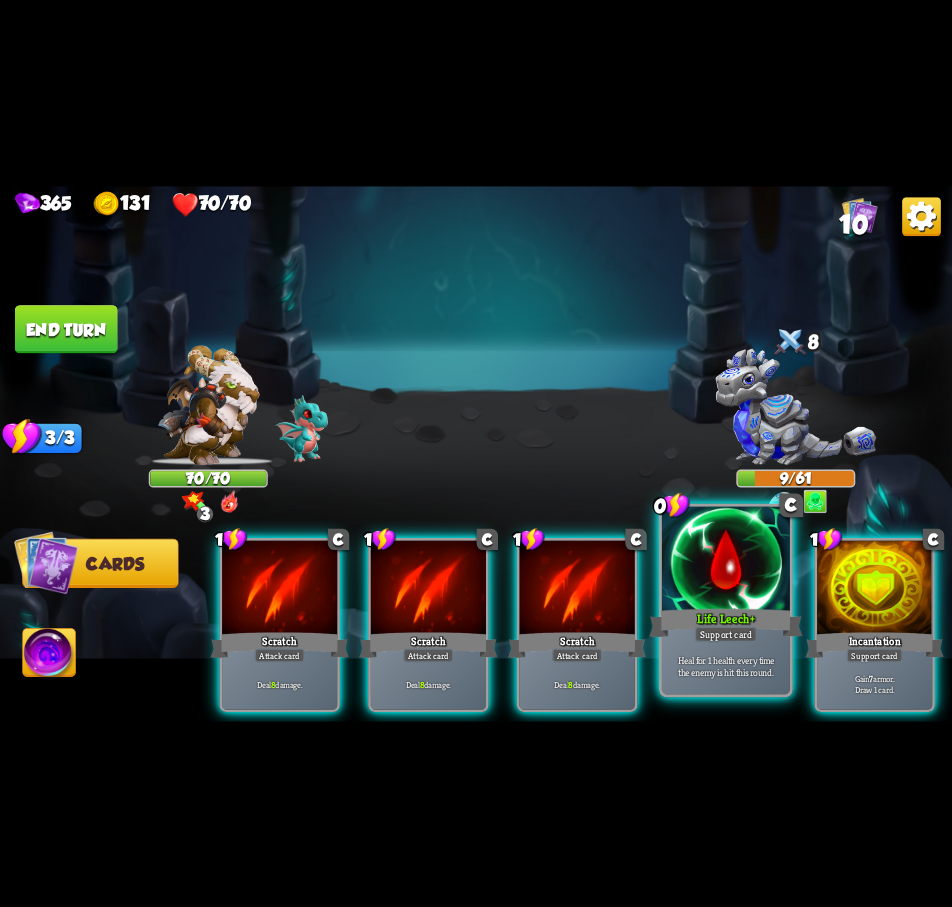 click at bounding box center (726, 560) 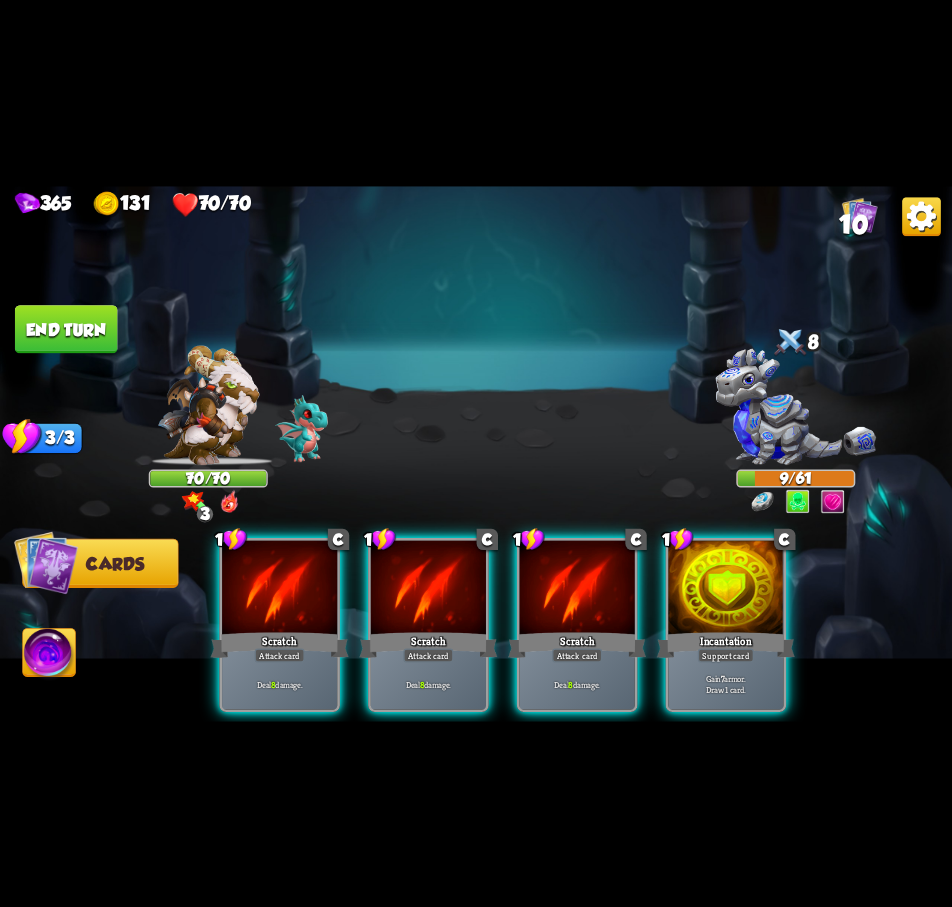 click at bounding box center (725, 588) 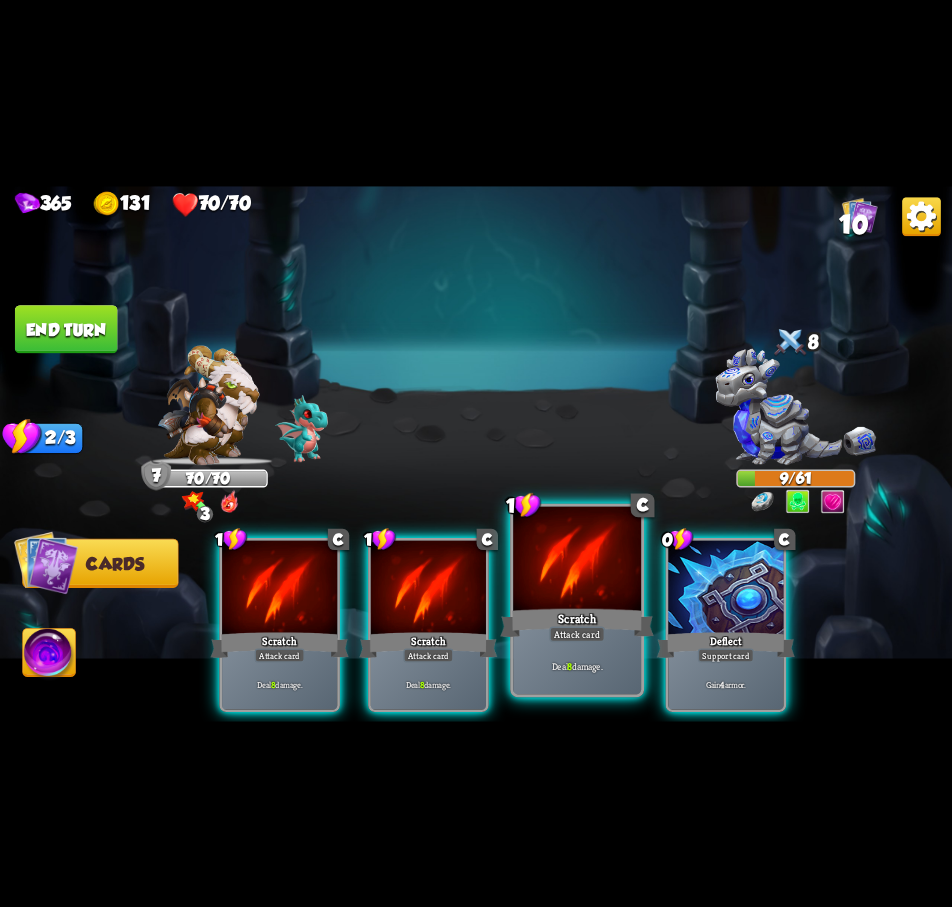 click at bounding box center (577, 560) 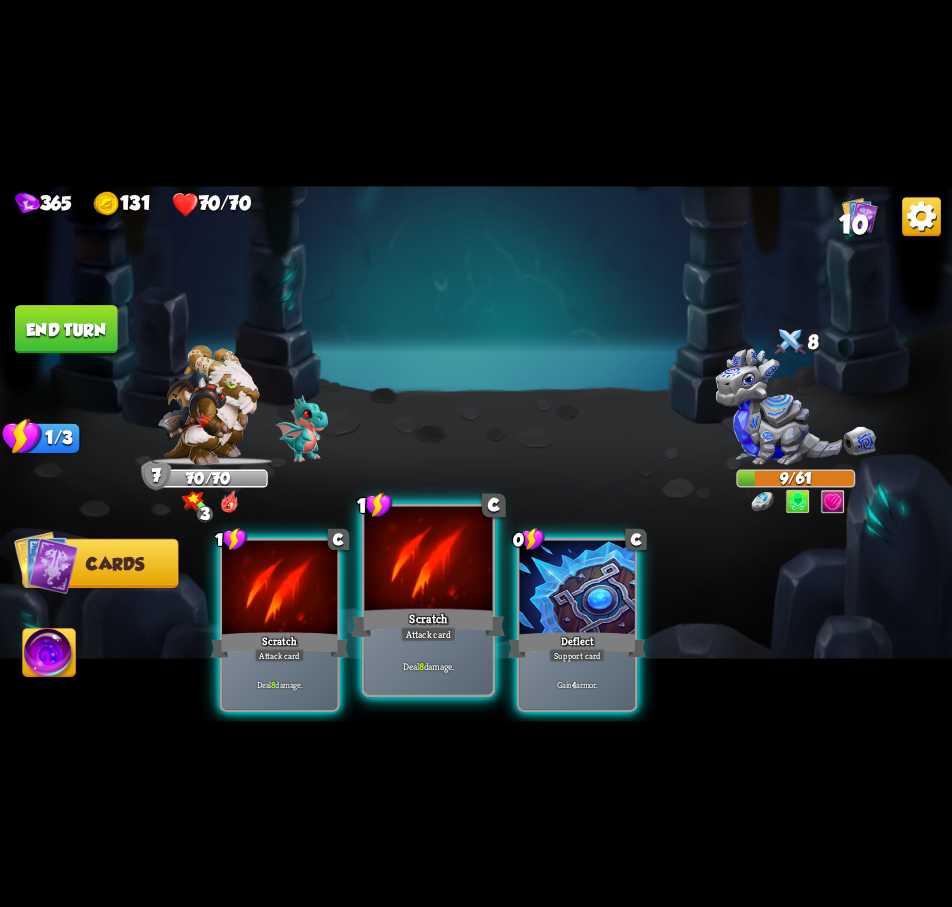 click at bounding box center [428, 560] 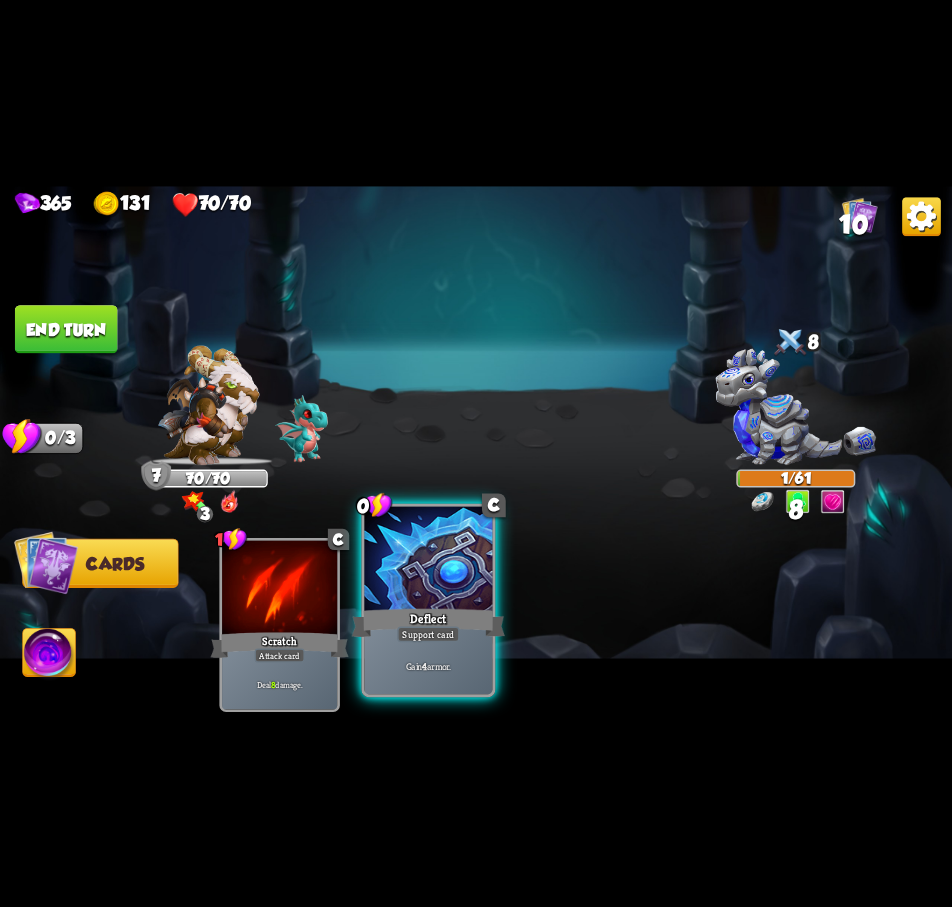 click at bounding box center [428, 560] 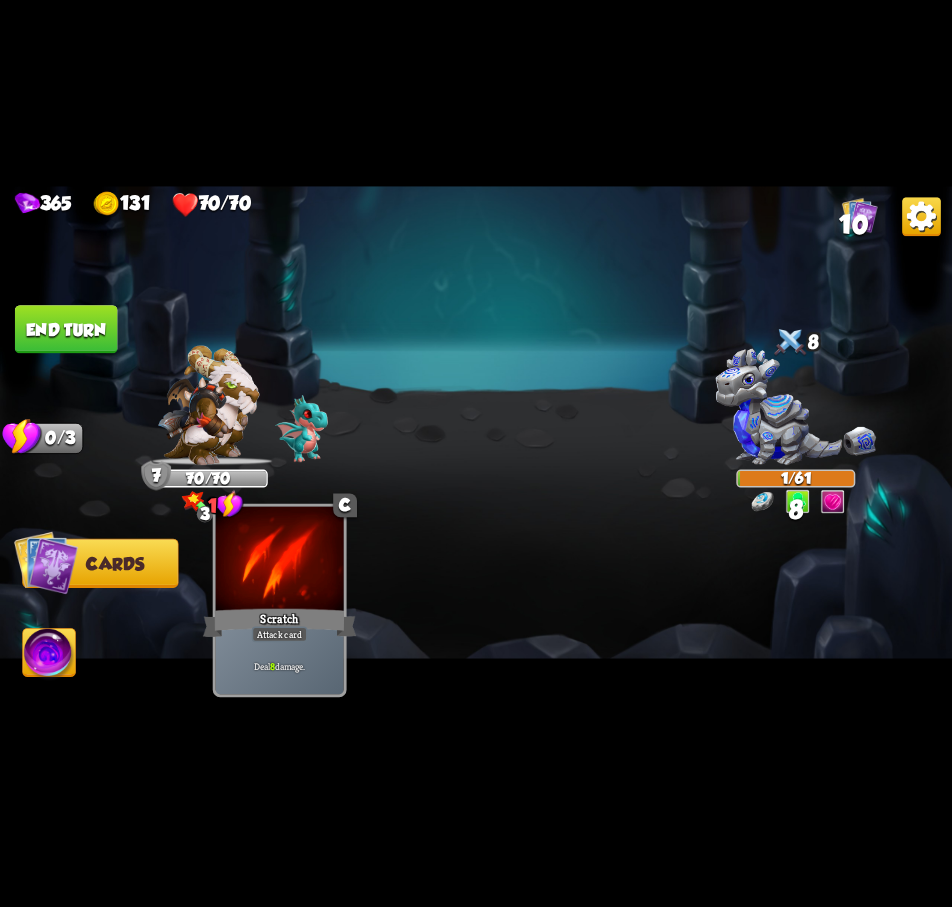 click on "Scratch" at bounding box center [280, 622] 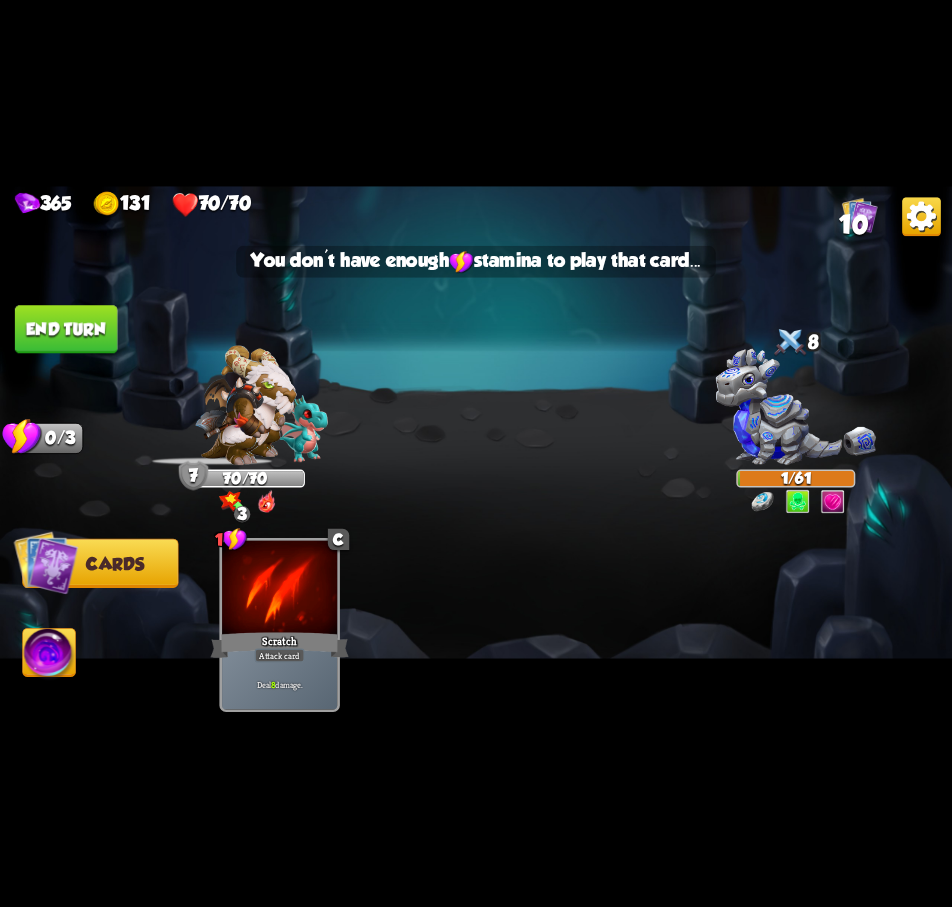 click on "End turn" at bounding box center (66, 329) 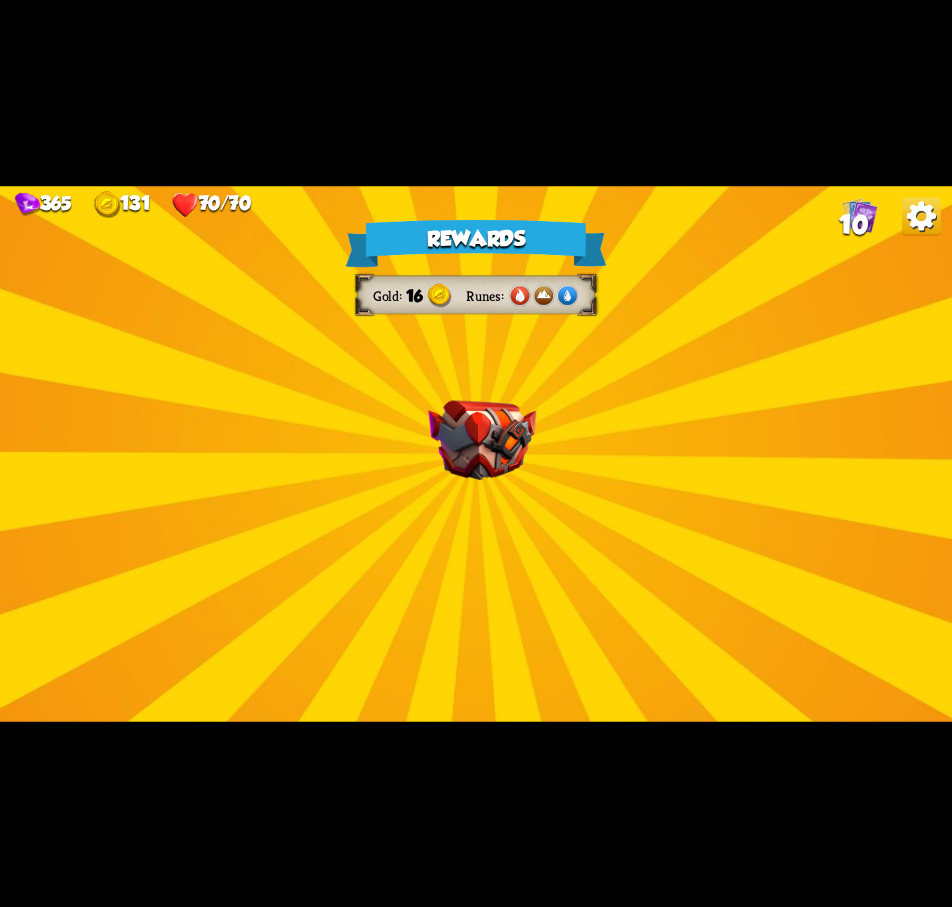 click on "Rewards           Gold   16       Runes
Select a card
1
C   Rage     Support card   Whenever you deal direct damage this turn, gain  3  armor.
1
C   Poisoned Claw     Attack card   Deal  7  damage. Apply  3  poison.
1
C   Dragon Glass     Attack card   Deal  12  damage. Reduce the damage of this card by 2 this battle.               Proceed" at bounding box center [476, 454] 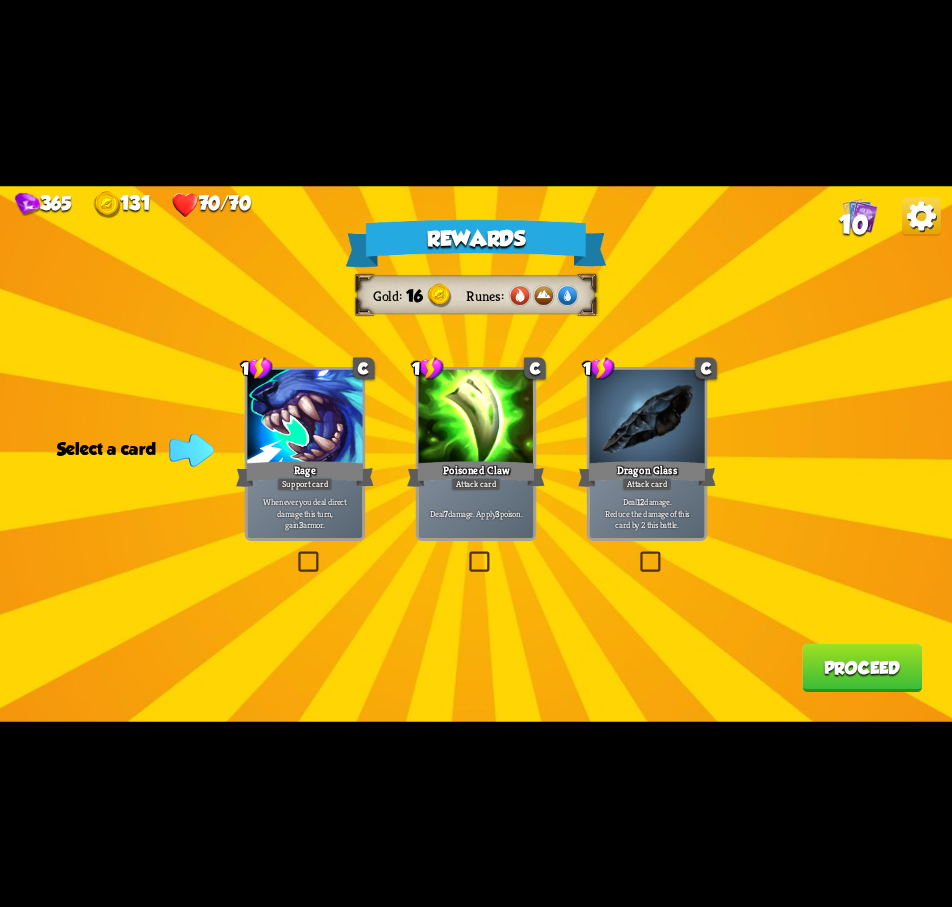 click at bounding box center [466, 554] 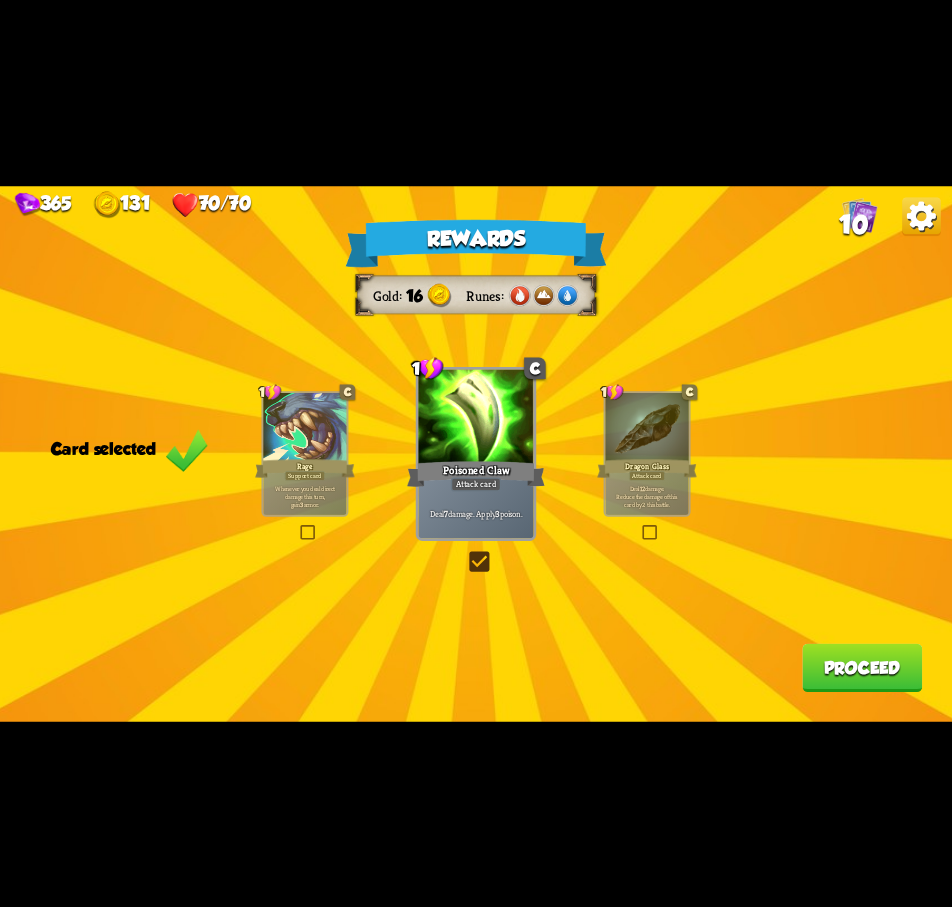 click on "Proceed" at bounding box center (862, 667) 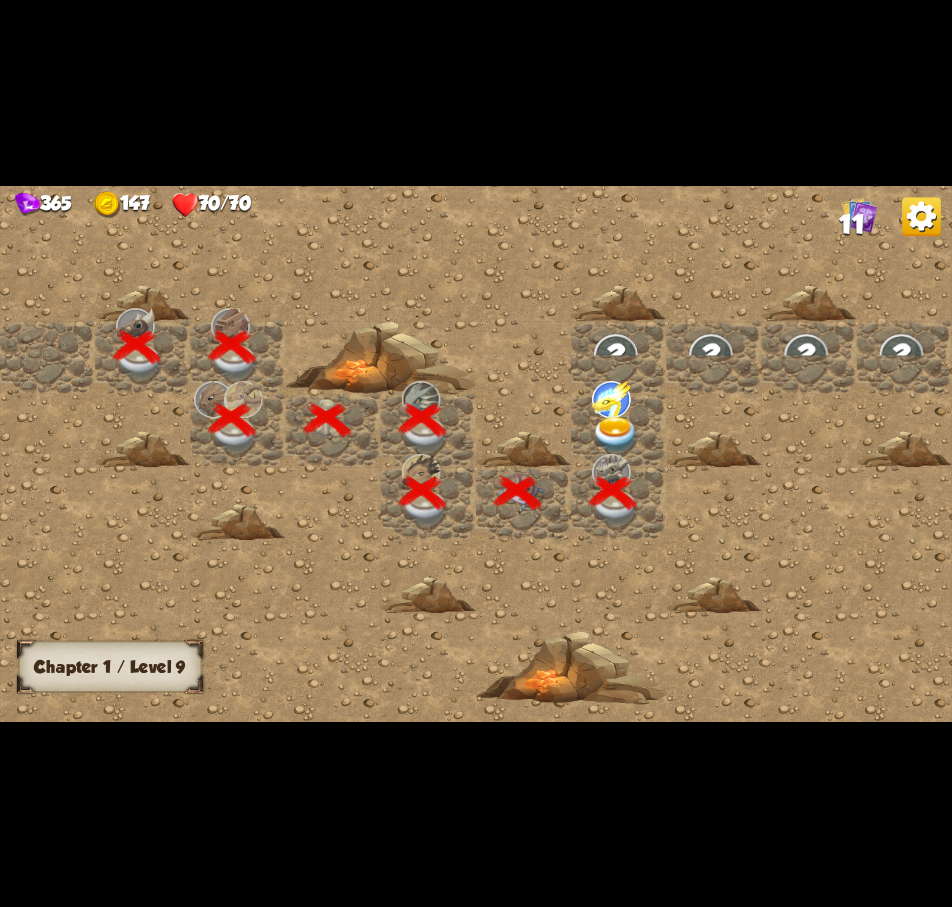 click at bounding box center [616, 434] 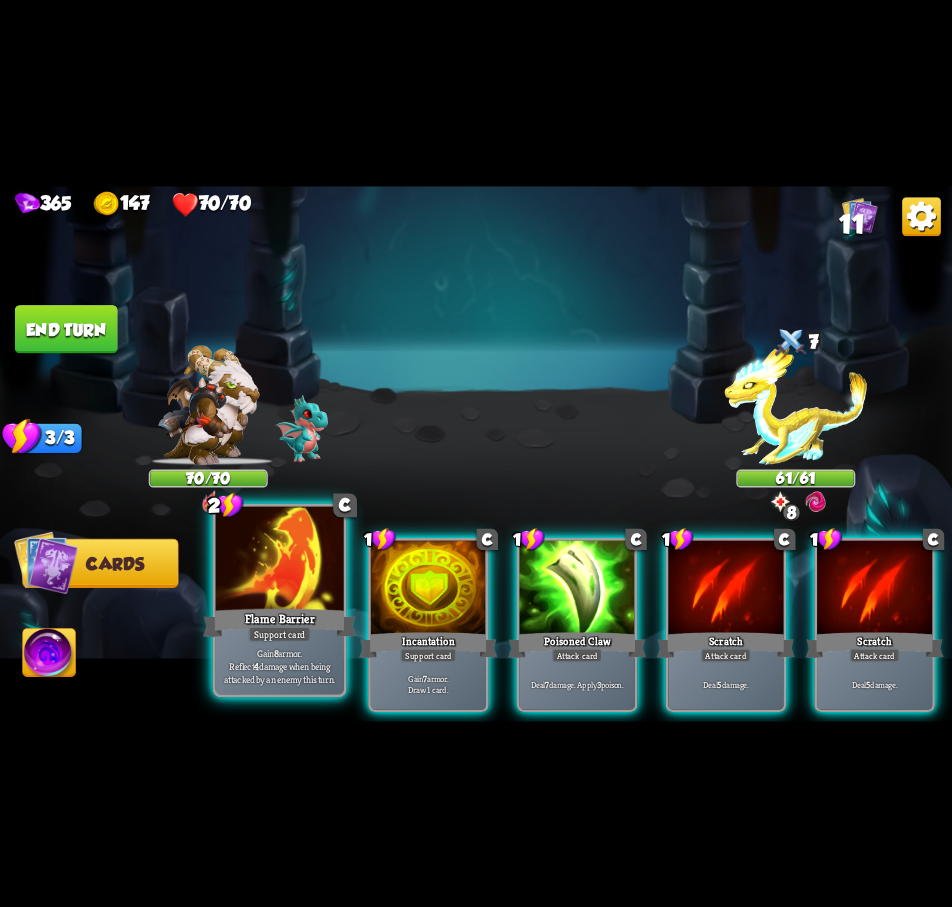click on "Flame Barrier" at bounding box center [280, 622] 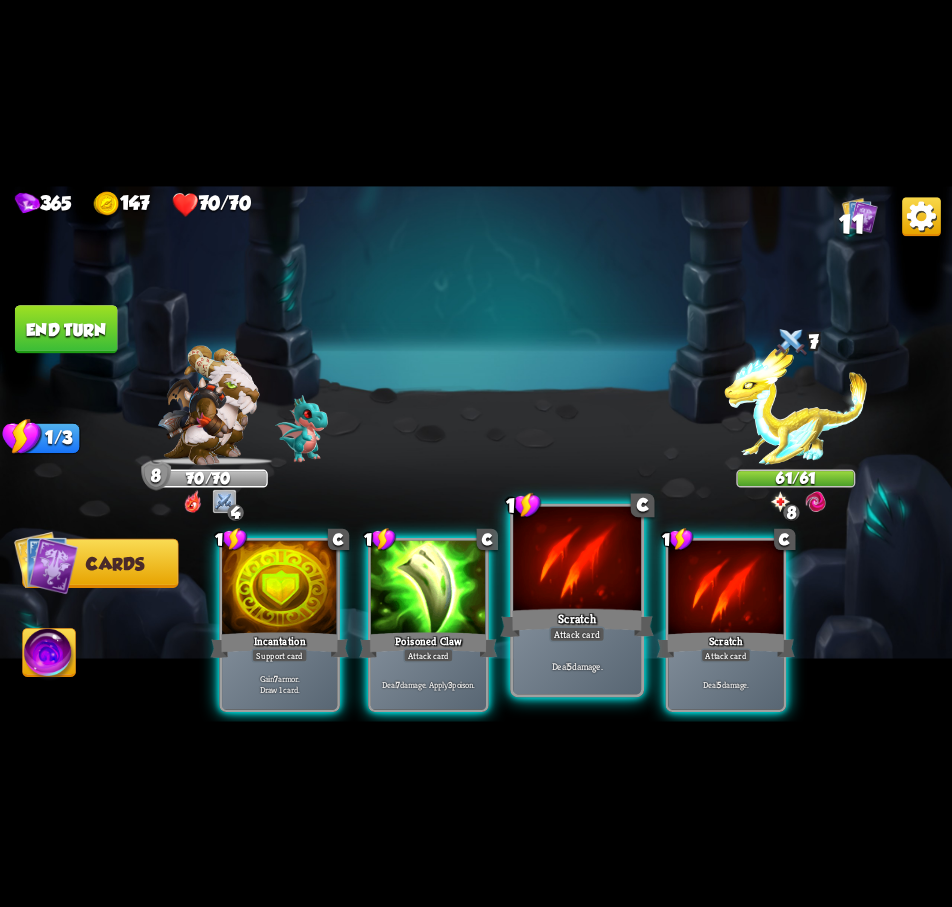 click at bounding box center [577, 560] 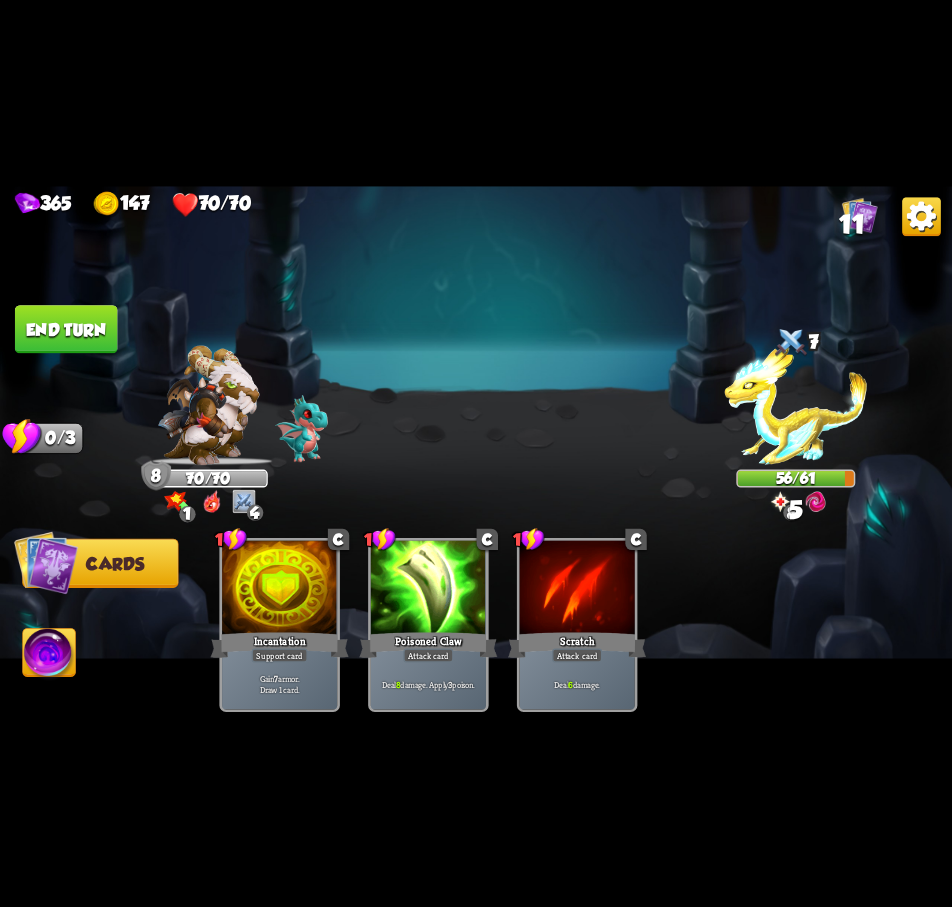 click on "End turn" at bounding box center (66, 329) 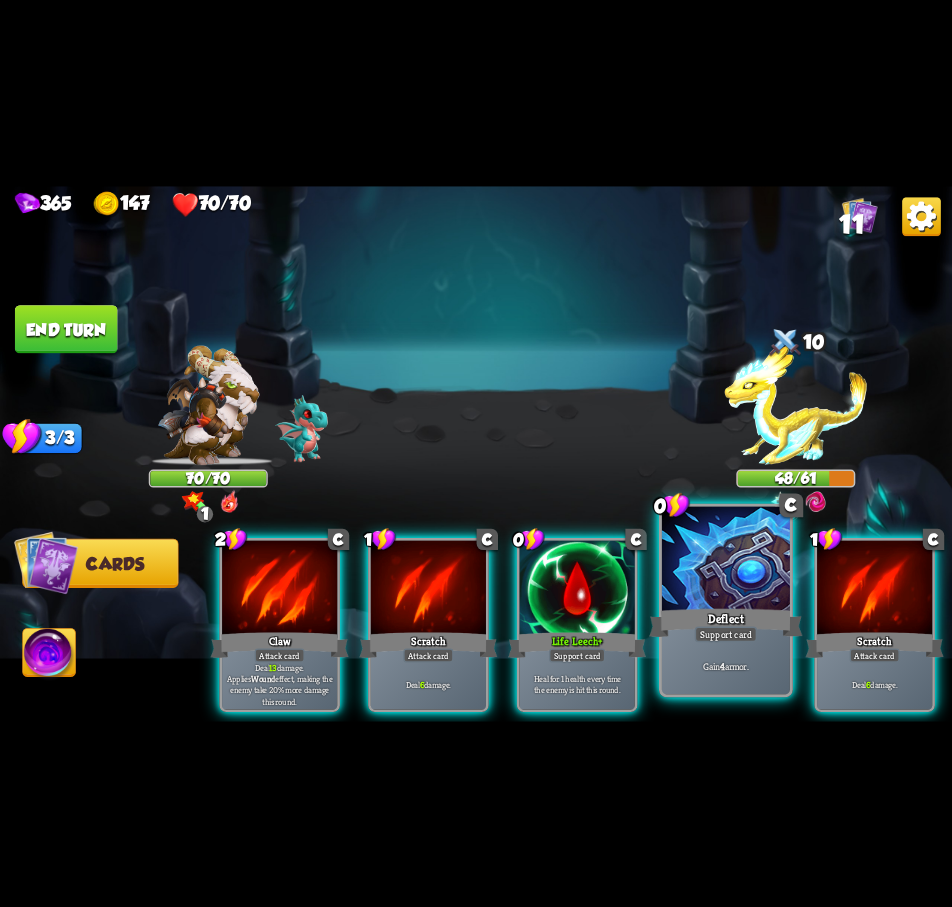 click on "Deflect" at bounding box center (726, 622) 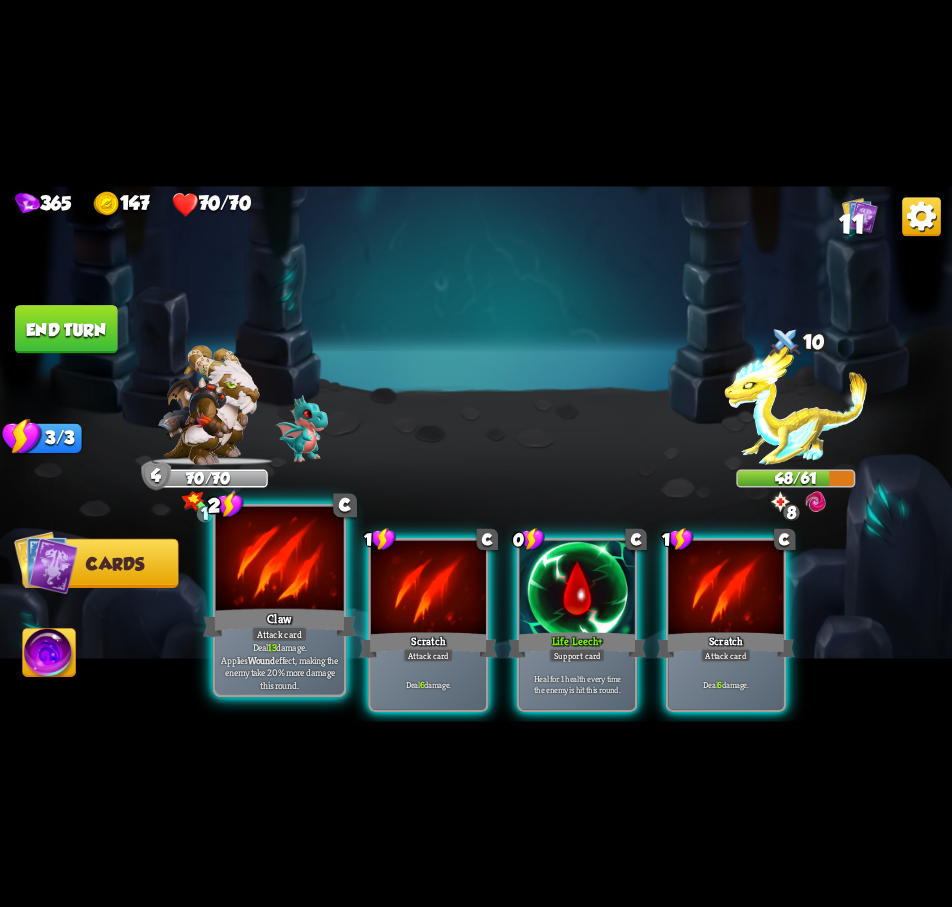 click on "Attack card" at bounding box center (280, 634) 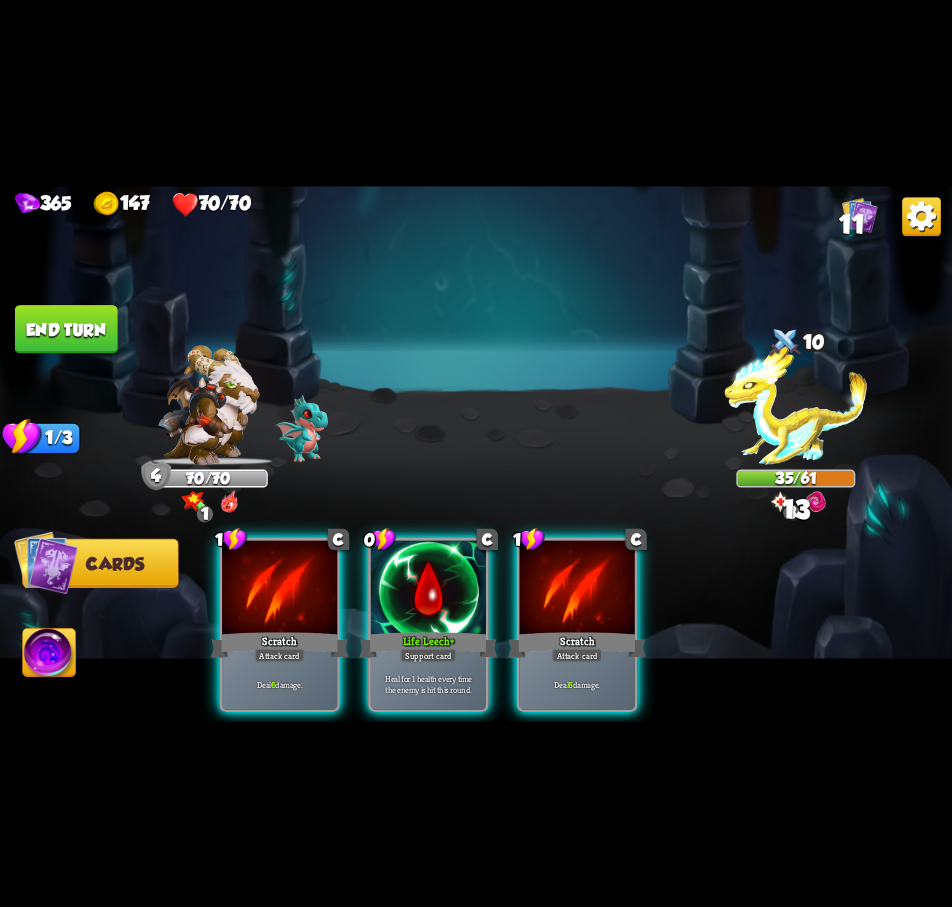 click on "Attack card" at bounding box center (280, 655) 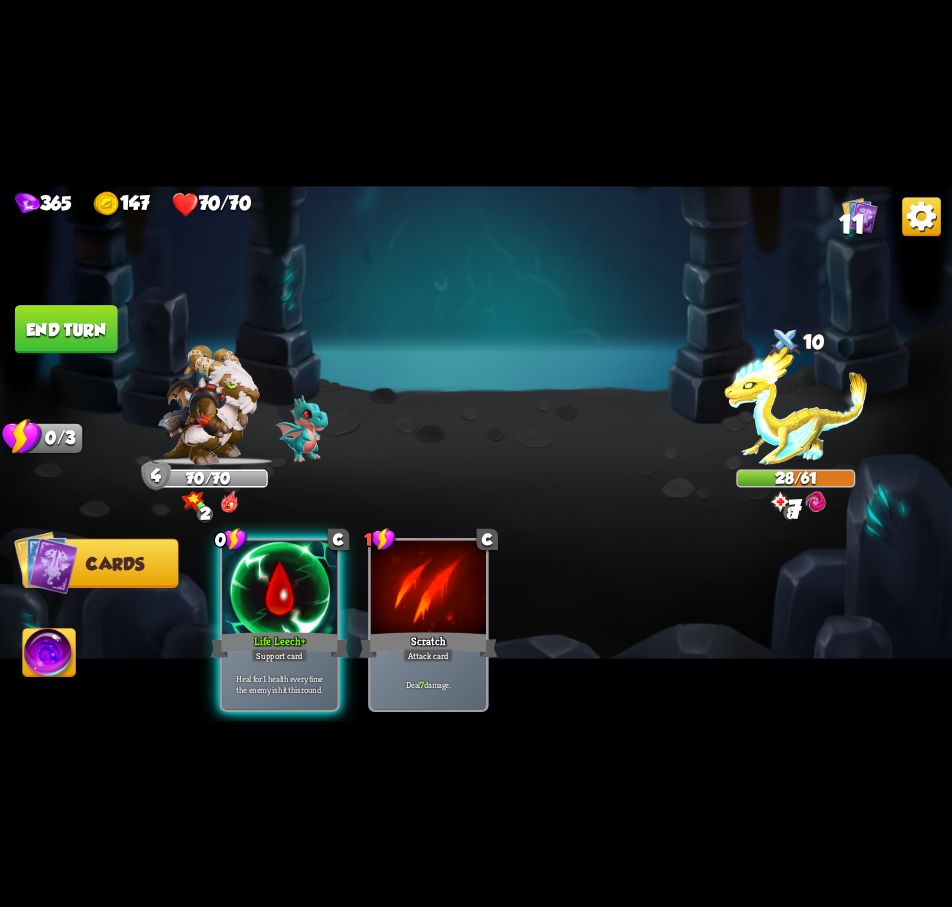 click on "End turn" at bounding box center [66, 329] 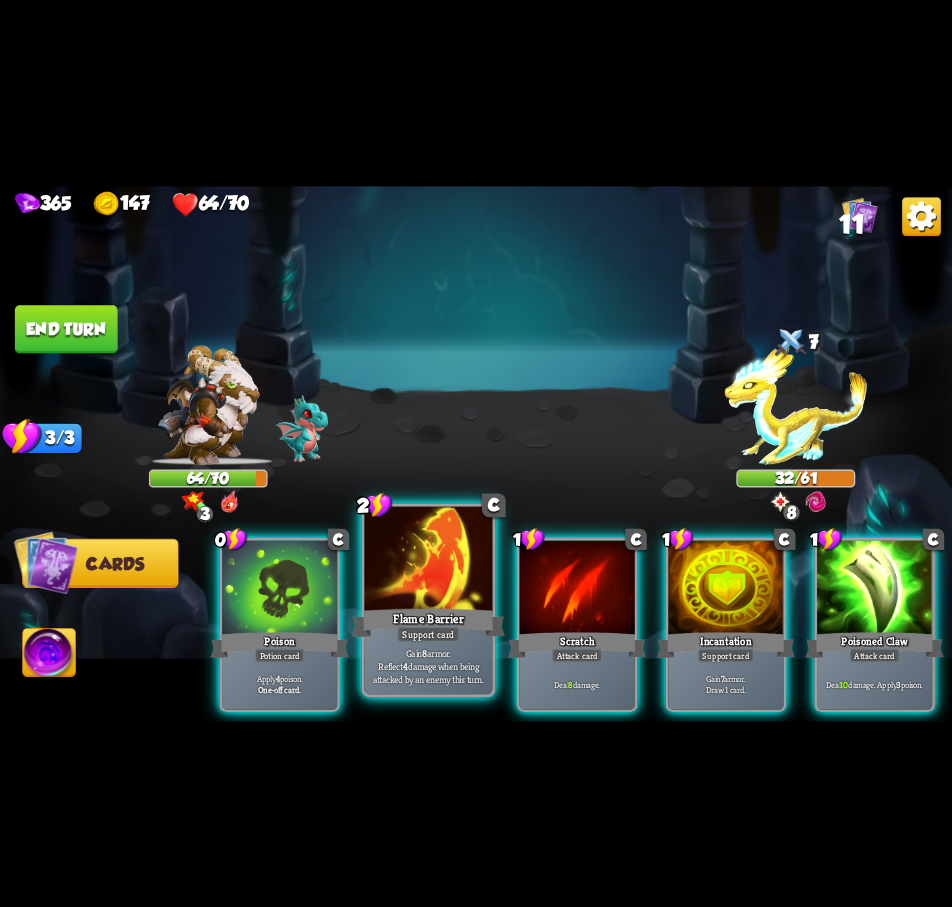 click at bounding box center (428, 560) 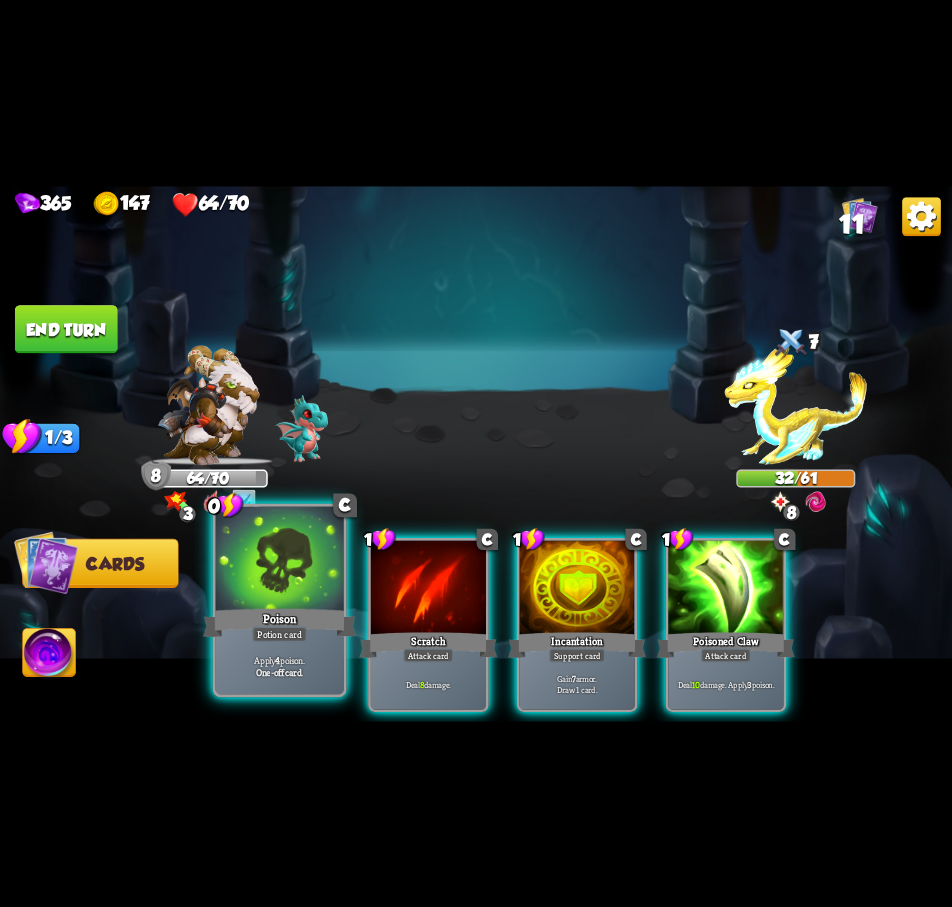 click on "Poison" at bounding box center (280, 622) 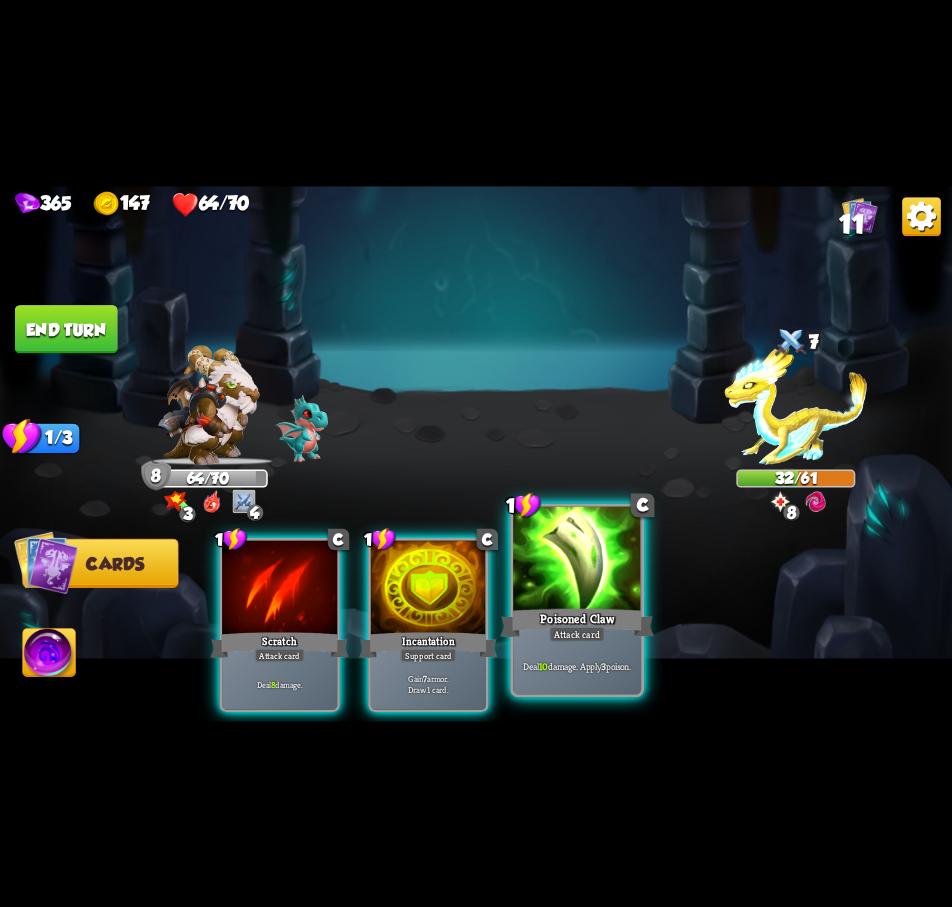 click at bounding box center [577, 560] 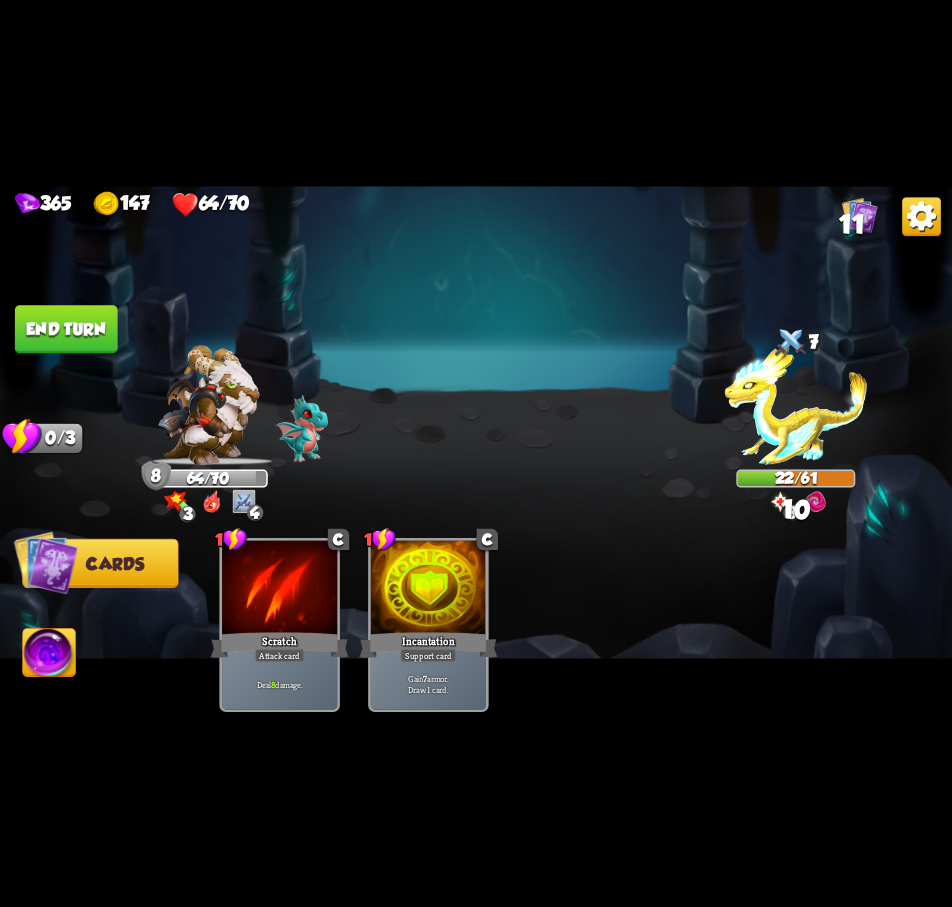 click on "End turn" at bounding box center (66, 329) 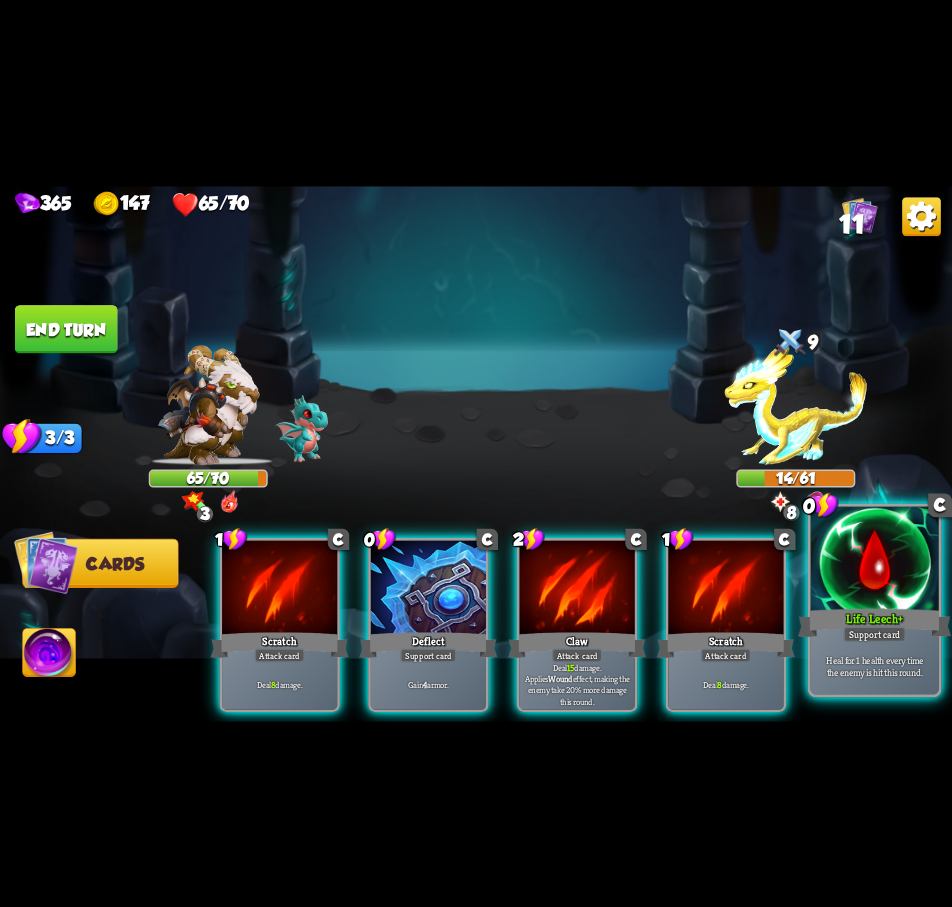click on "Life Leech +" at bounding box center (875, 622) 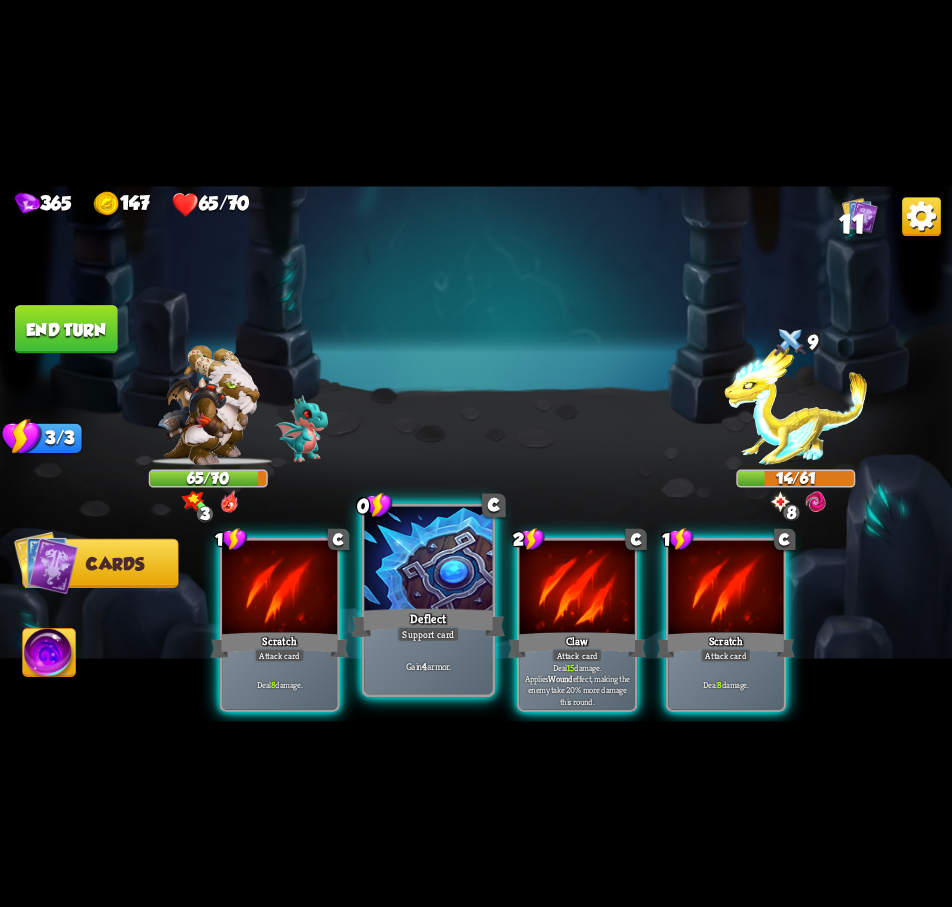 click on "Deflect" at bounding box center [429, 622] 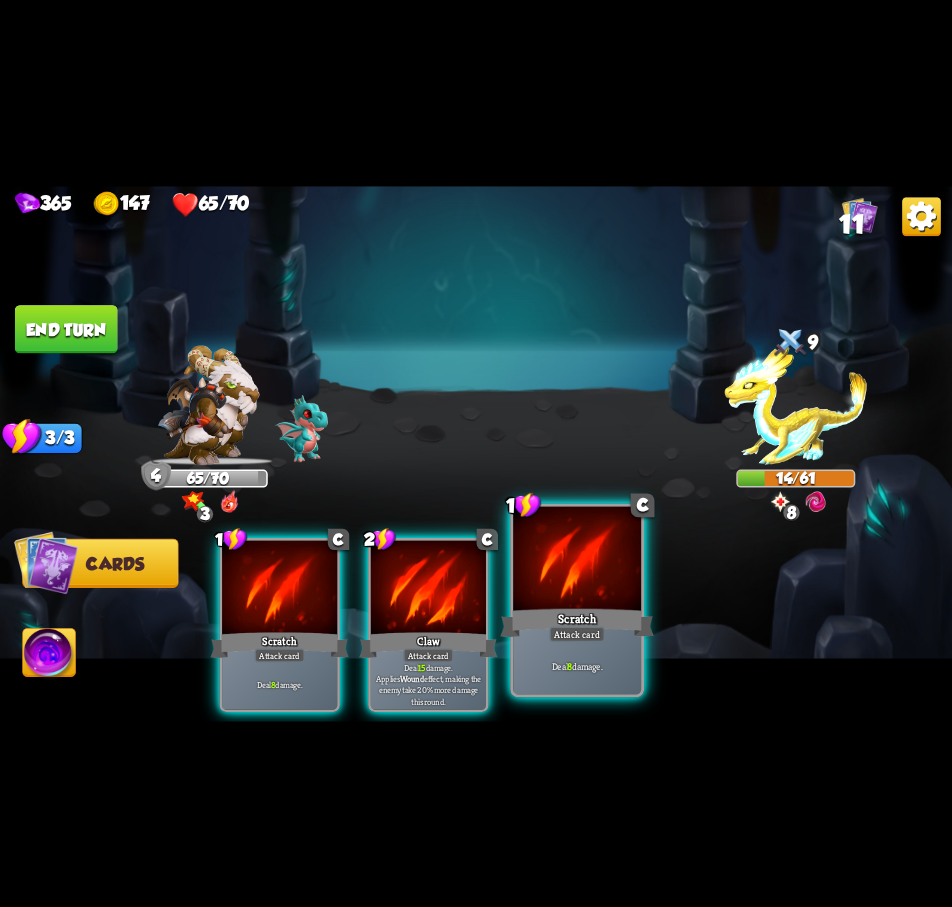 click on "Scratch" at bounding box center [577, 622] 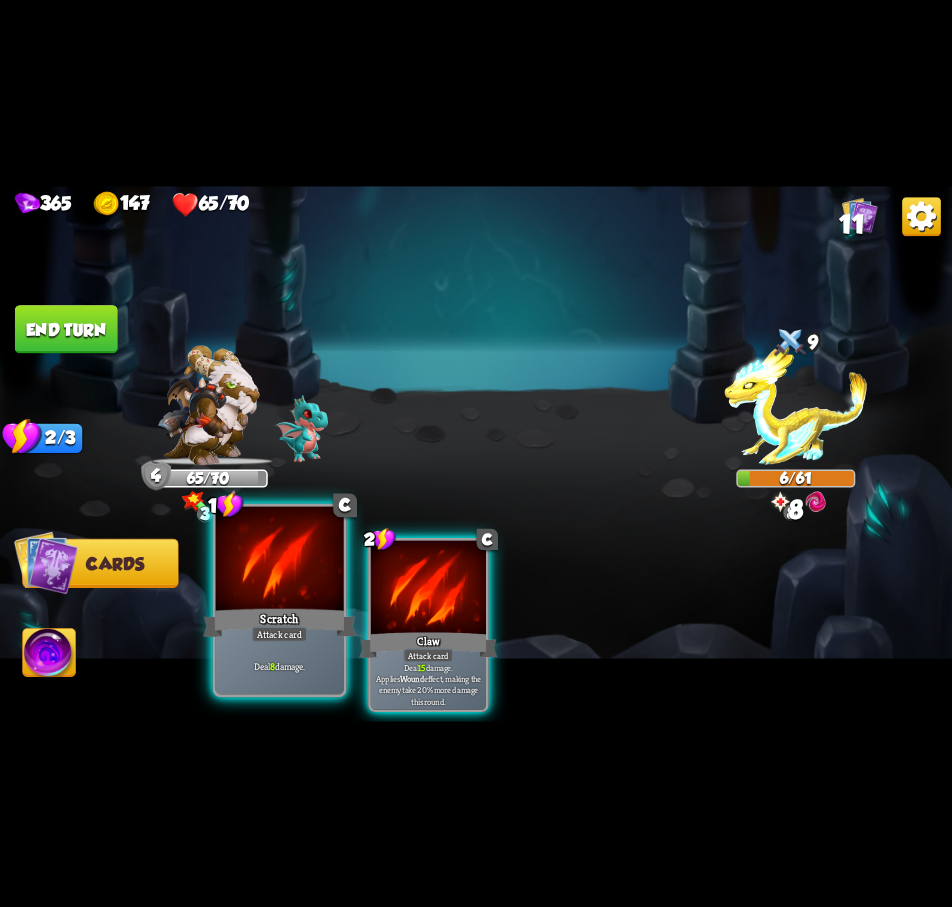 click on "Scratch" at bounding box center (280, 622) 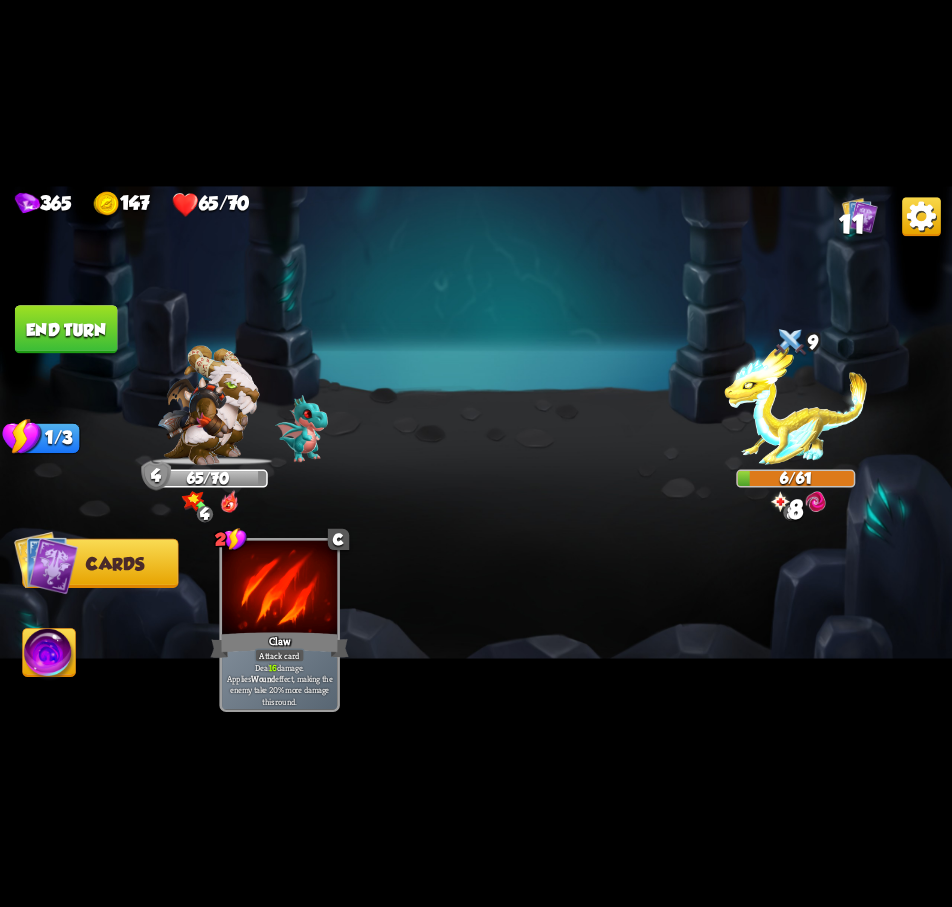 click on "End turn" at bounding box center [66, 329] 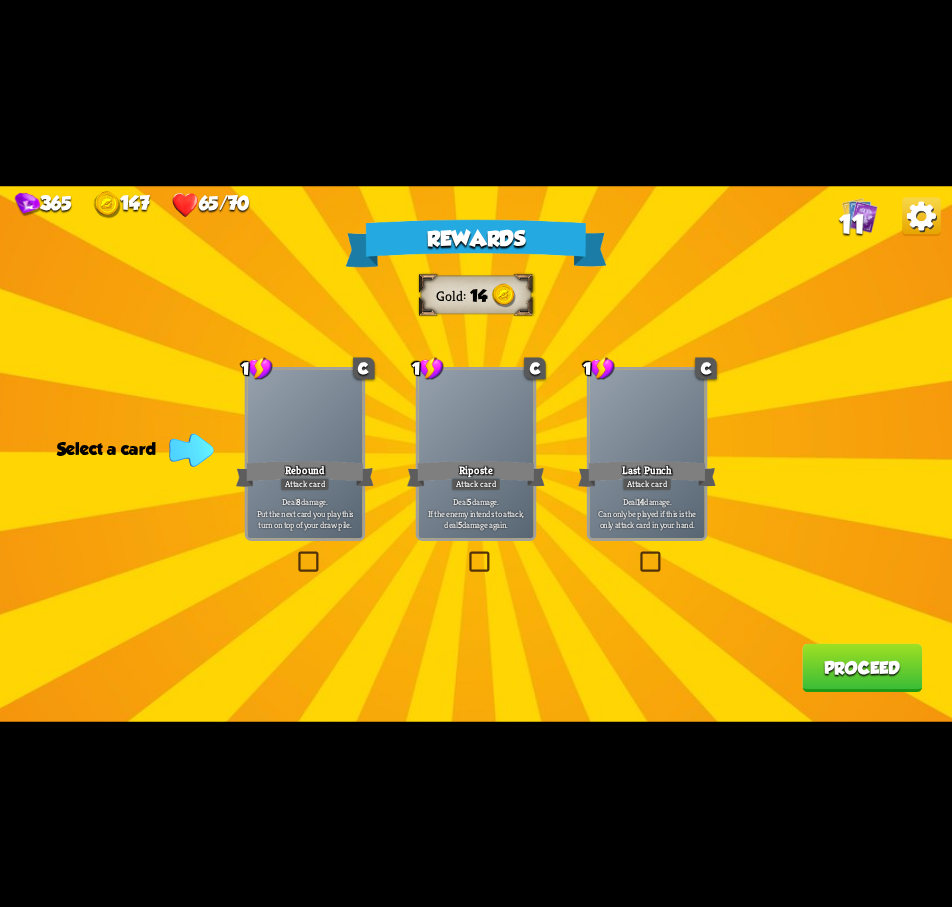 drag, startPoint x: 471, startPoint y: 565, endPoint x: 499, endPoint y: 567, distance: 28.071337 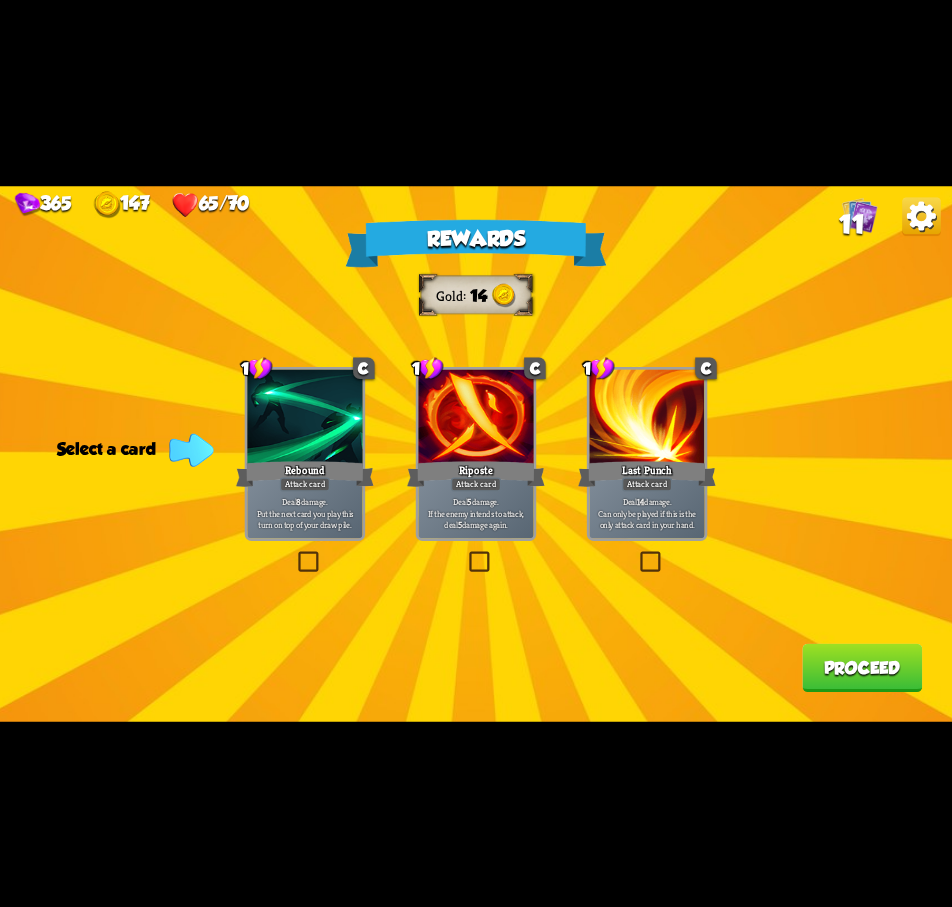 click at bounding box center [466, 554] 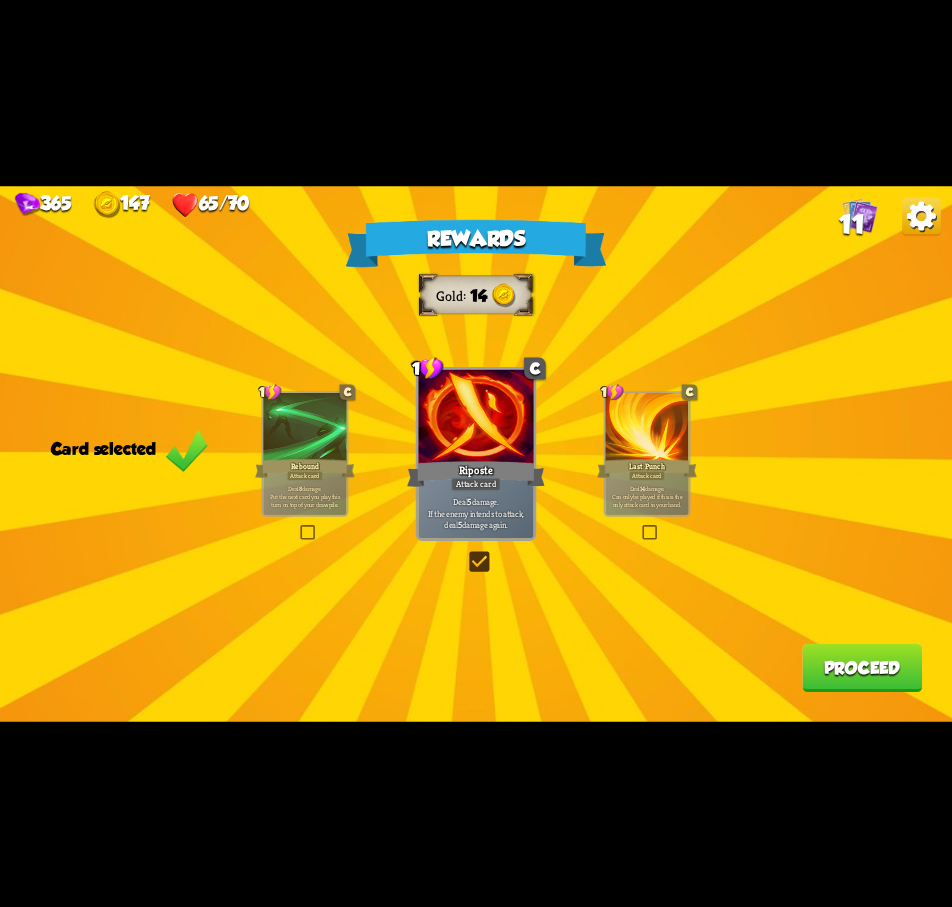 click on "Proceed" at bounding box center (862, 667) 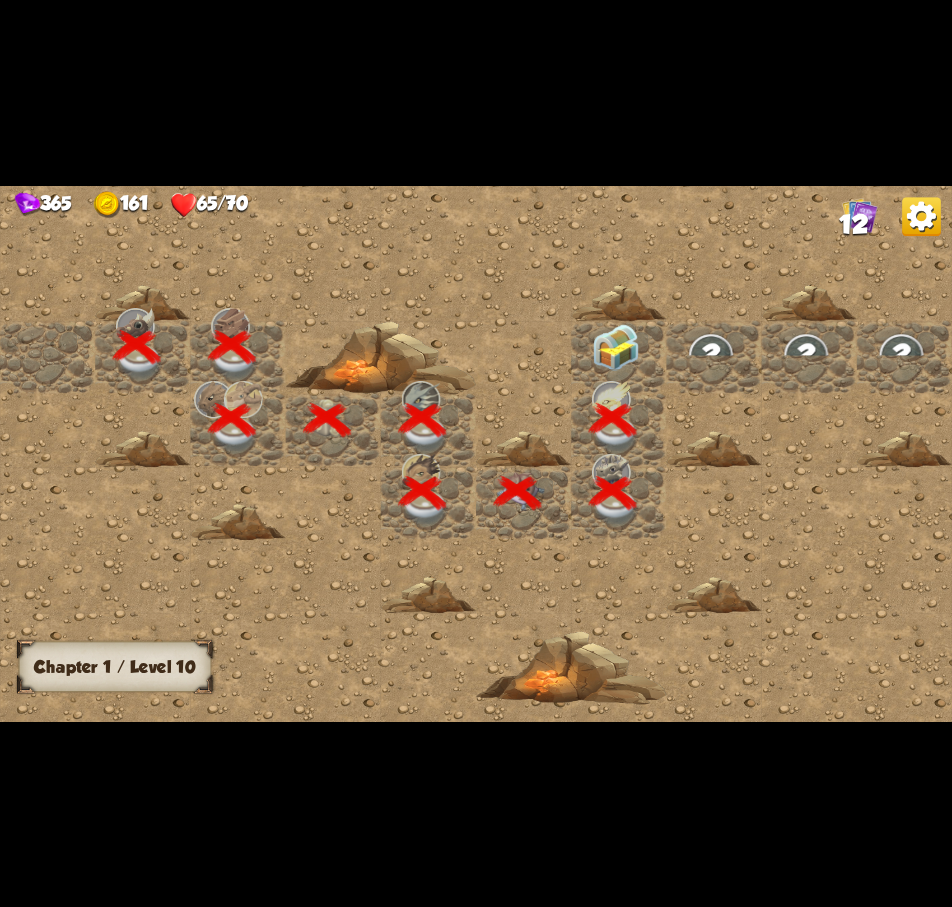 click at bounding box center [616, 347] 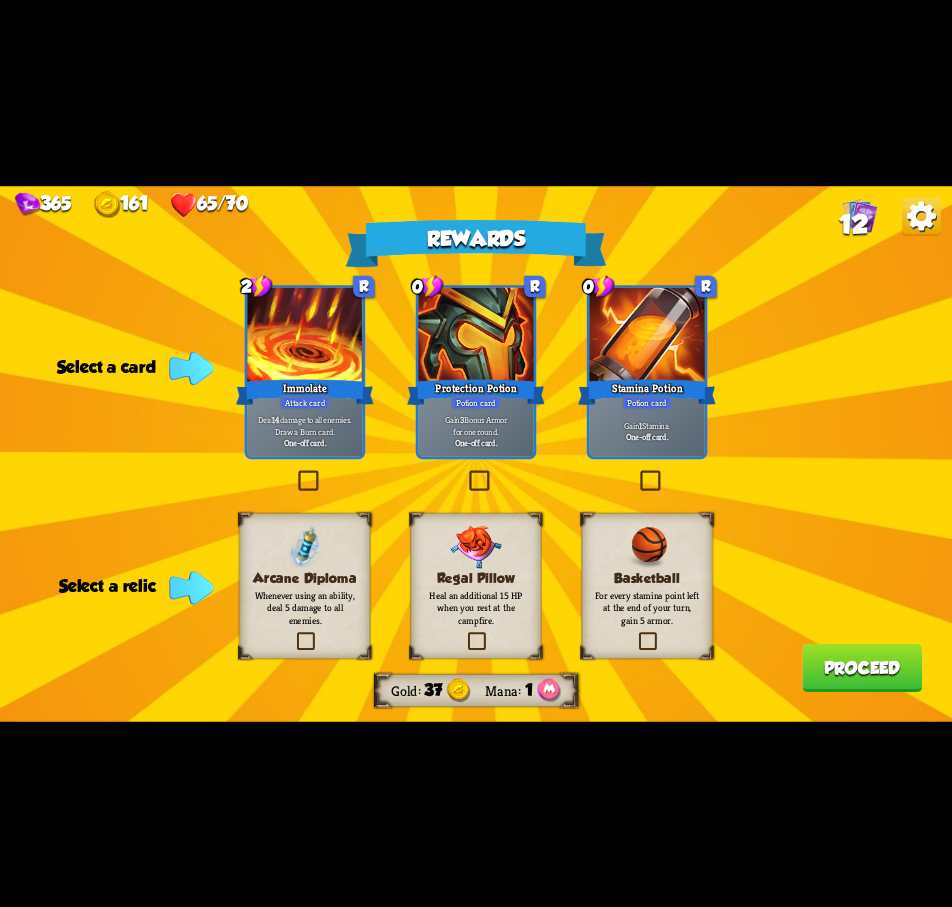 click at bounding box center (637, 472) 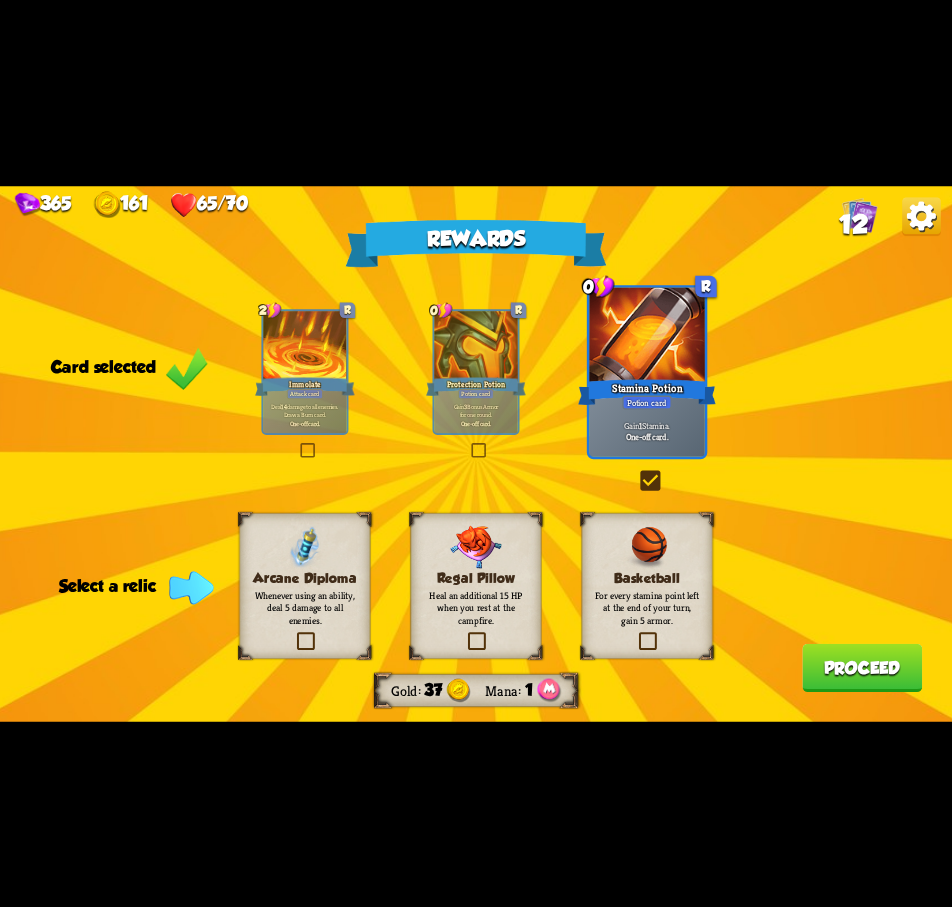 click at bounding box center [636, 634] 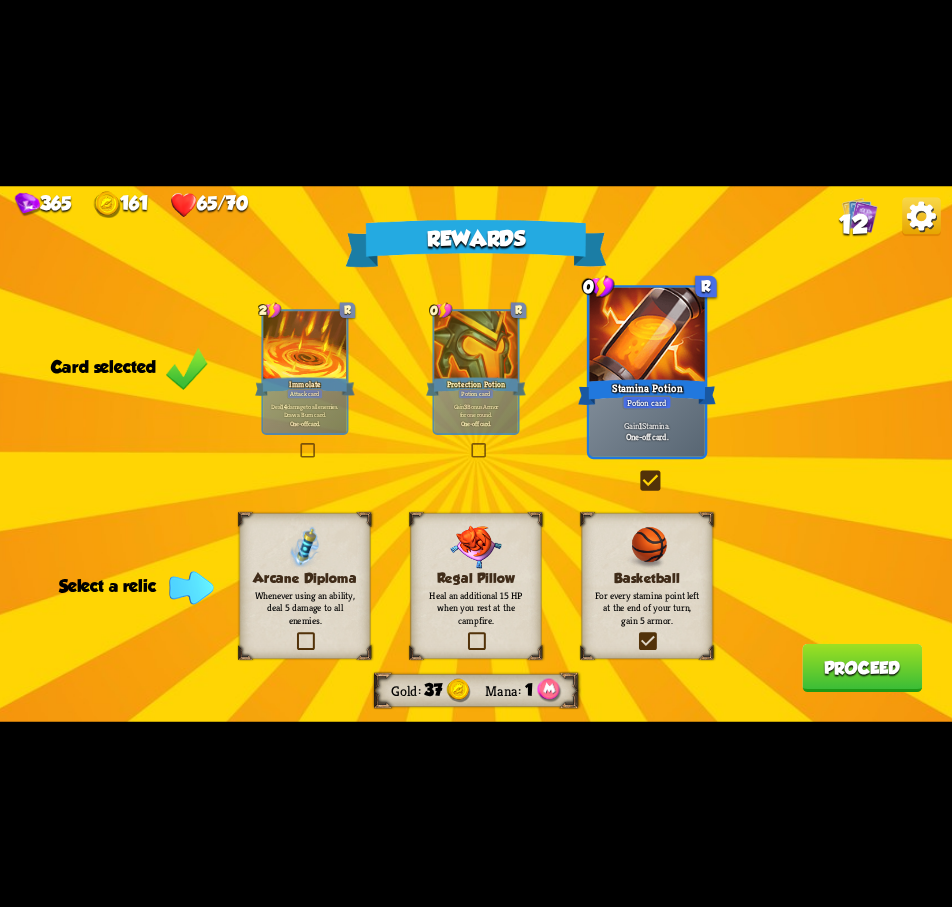 click at bounding box center [0, 0] 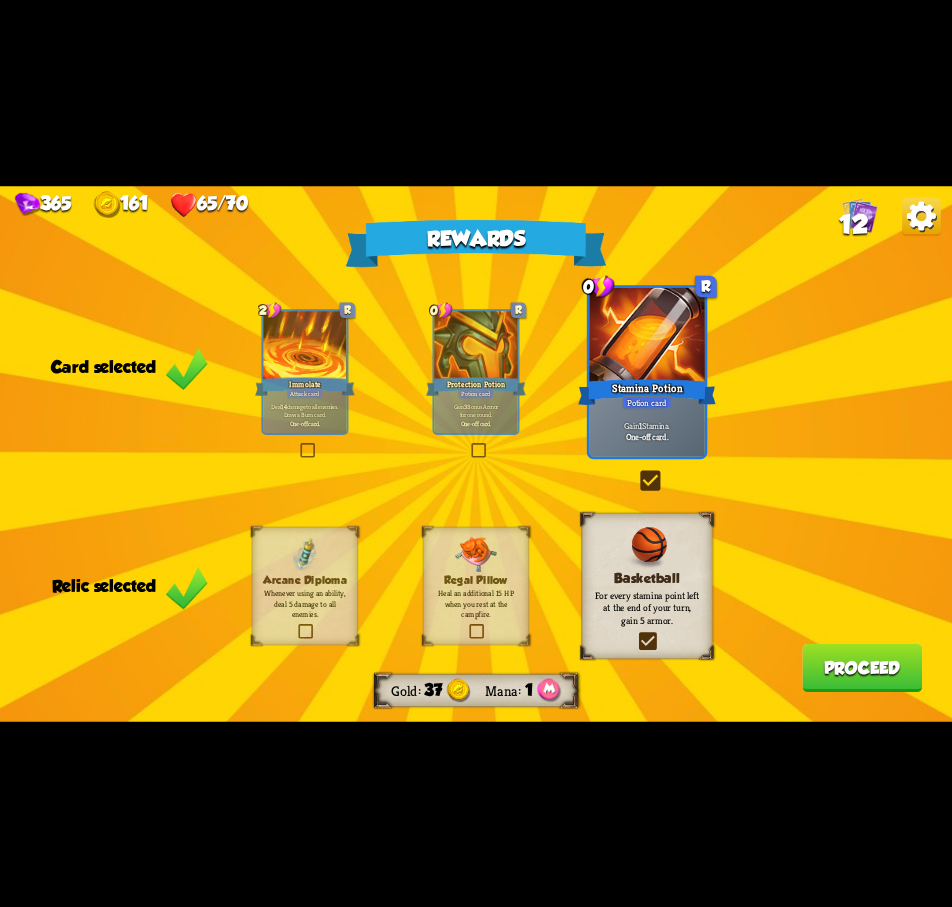 click on "Proceed" at bounding box center [862, 667] 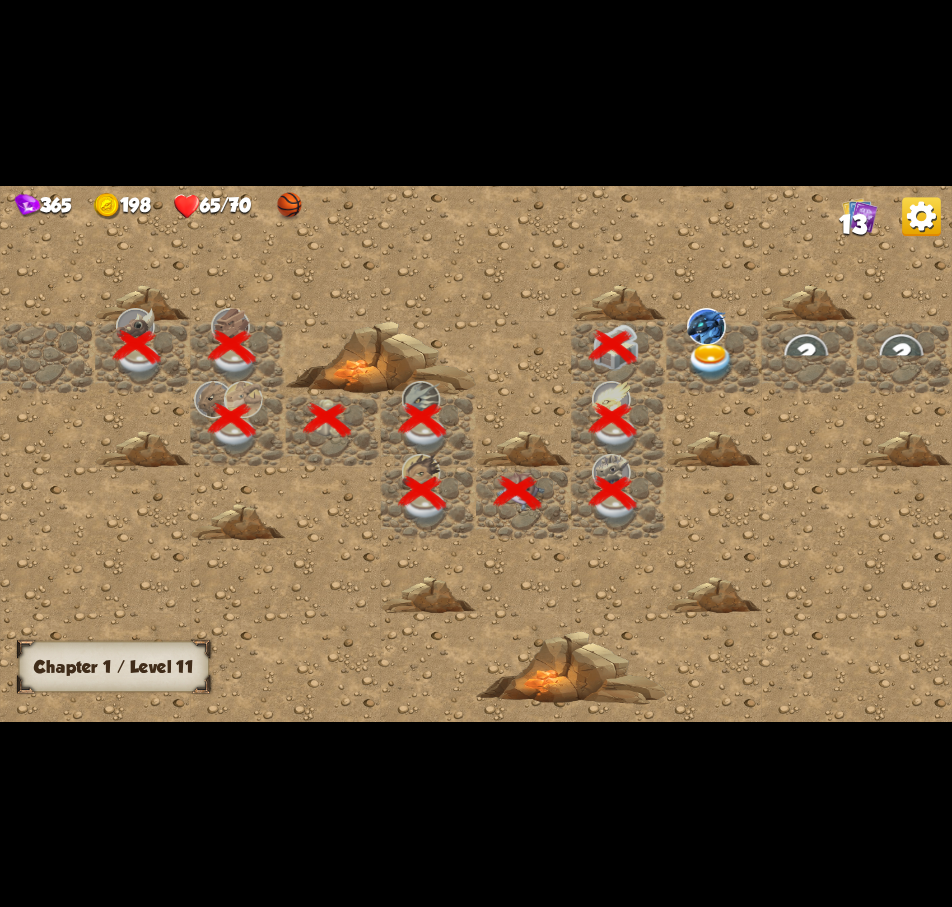 scroll, scrollTop: 0, scrollLeft: 384, axis: horizontal 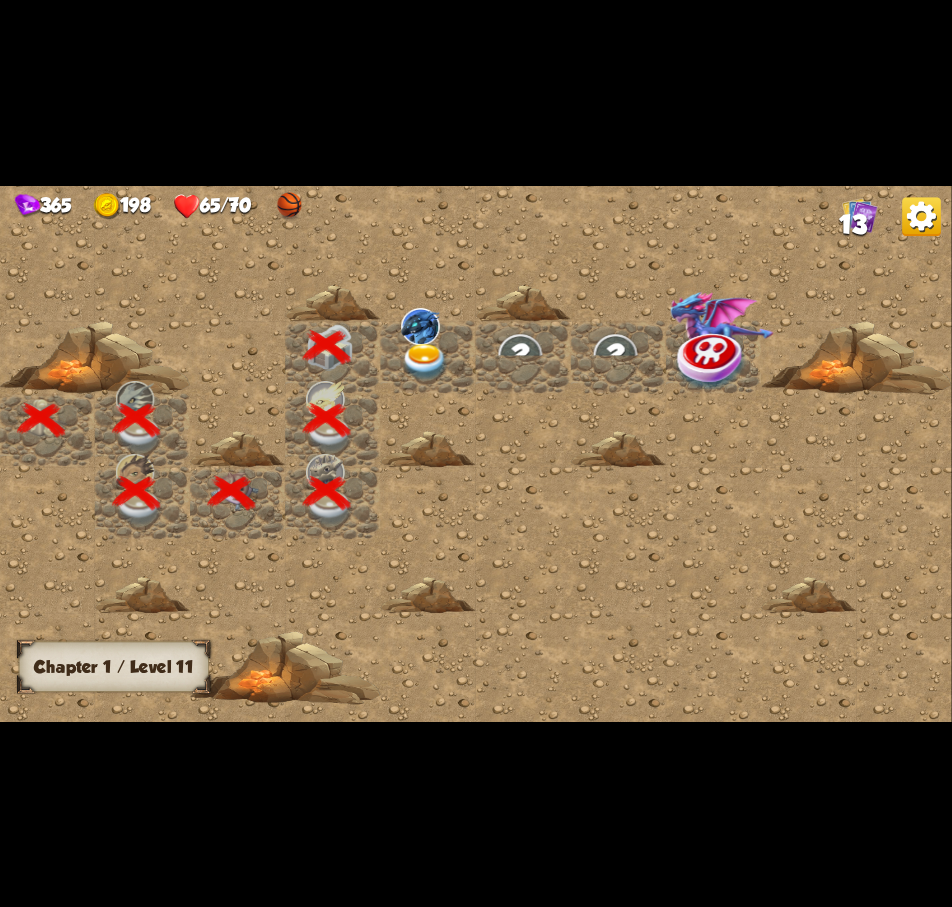 click at bounding box center [426, 361] 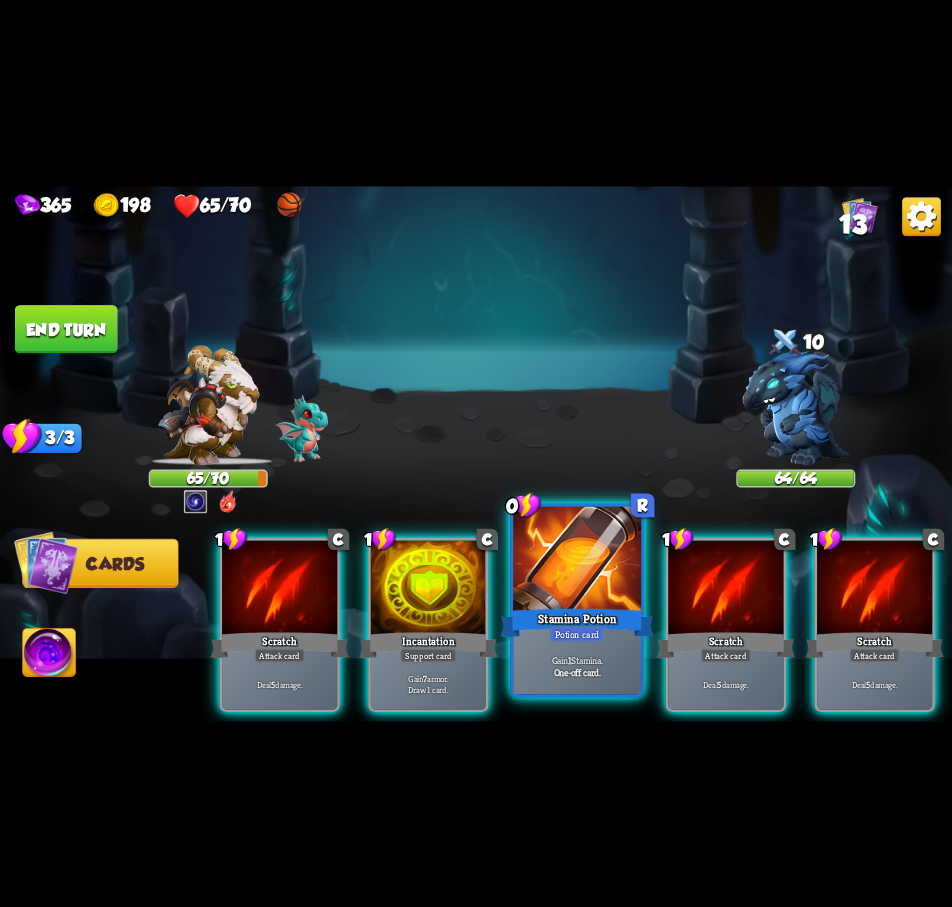 click at bounding box center [577, 560] 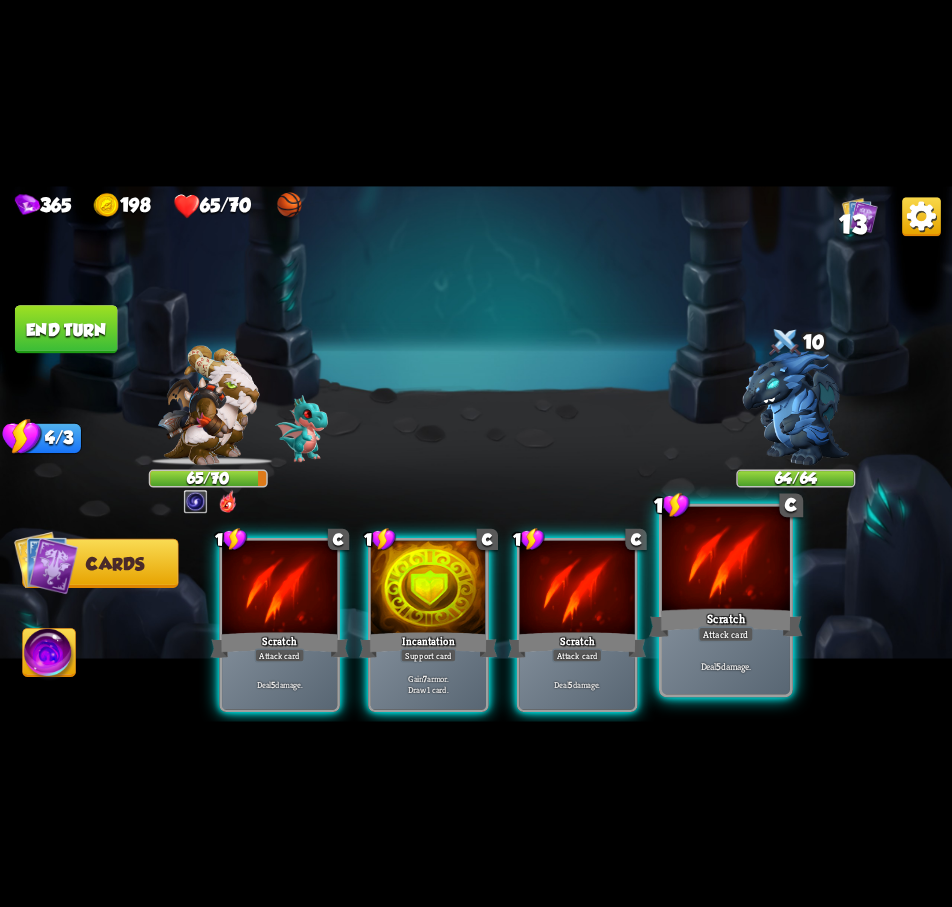 click at bounding box center [726, 560] 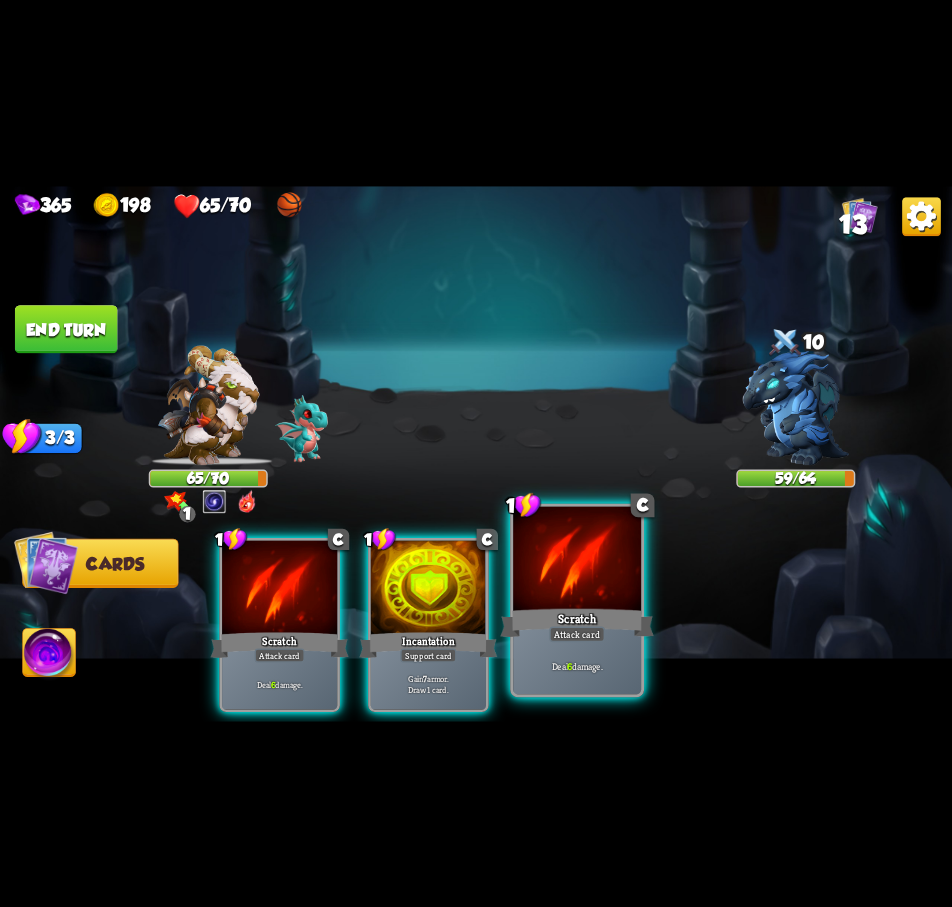 click at bounding box center (577, 560) 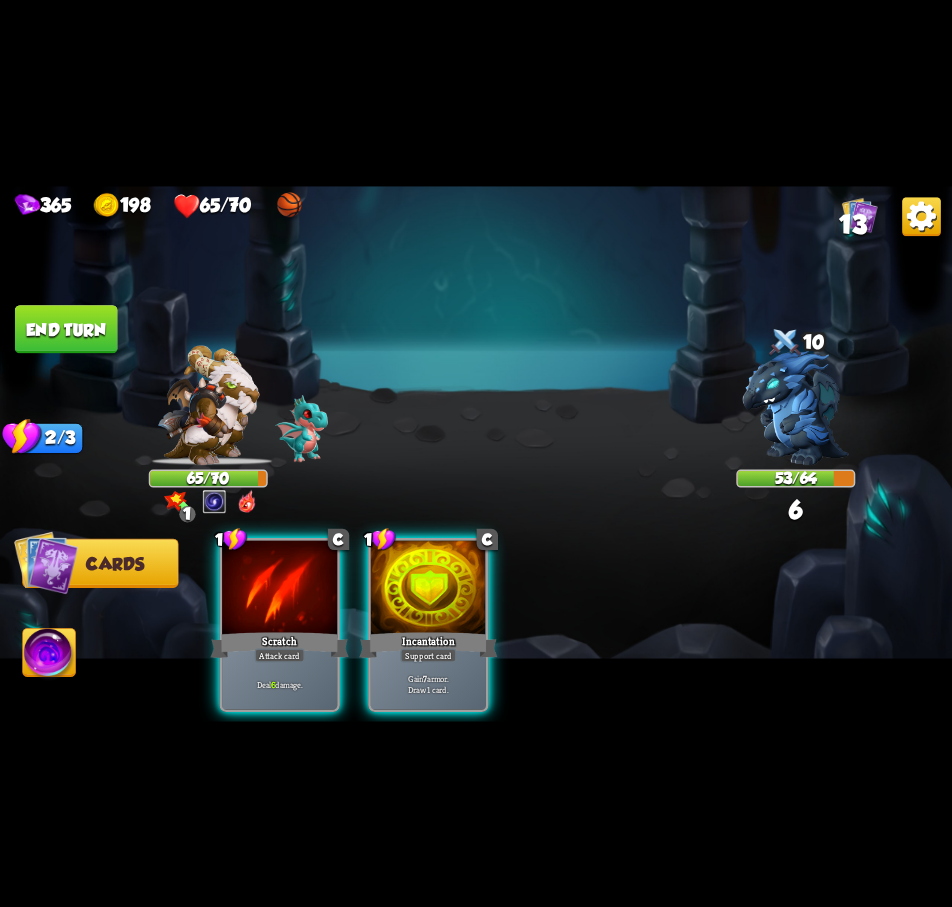 click on "End turn" at bounding box center [66, 329] 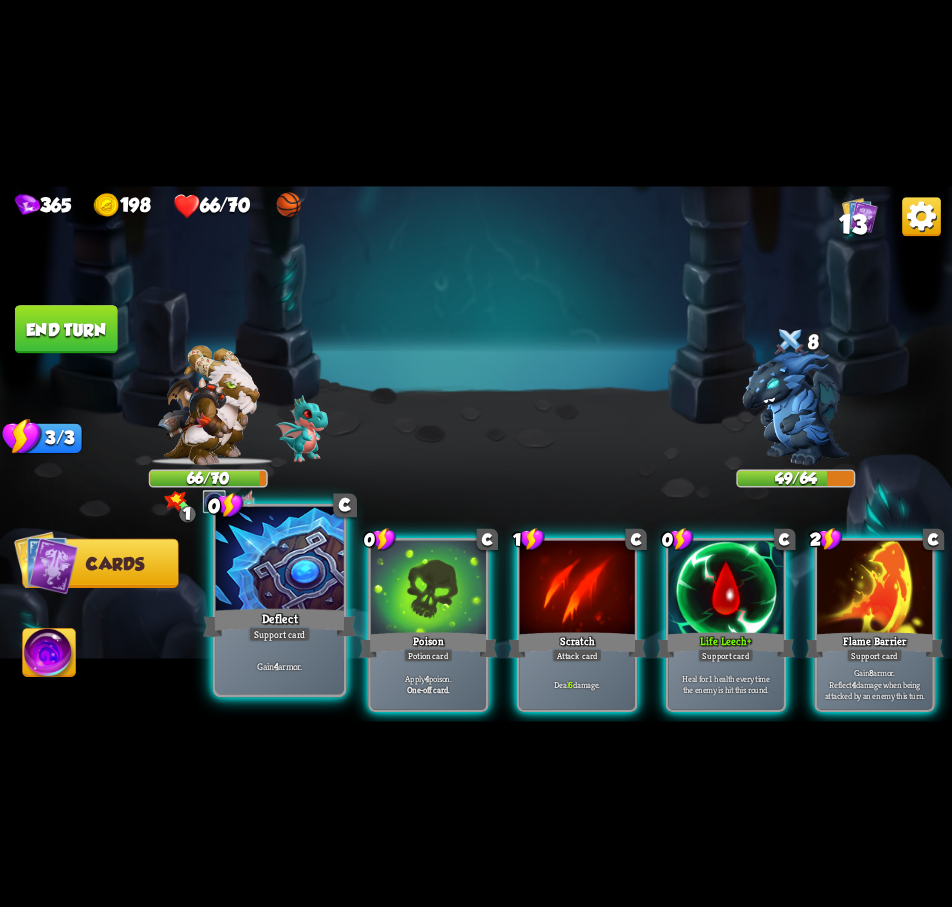 click at bounding box center [280, 560] 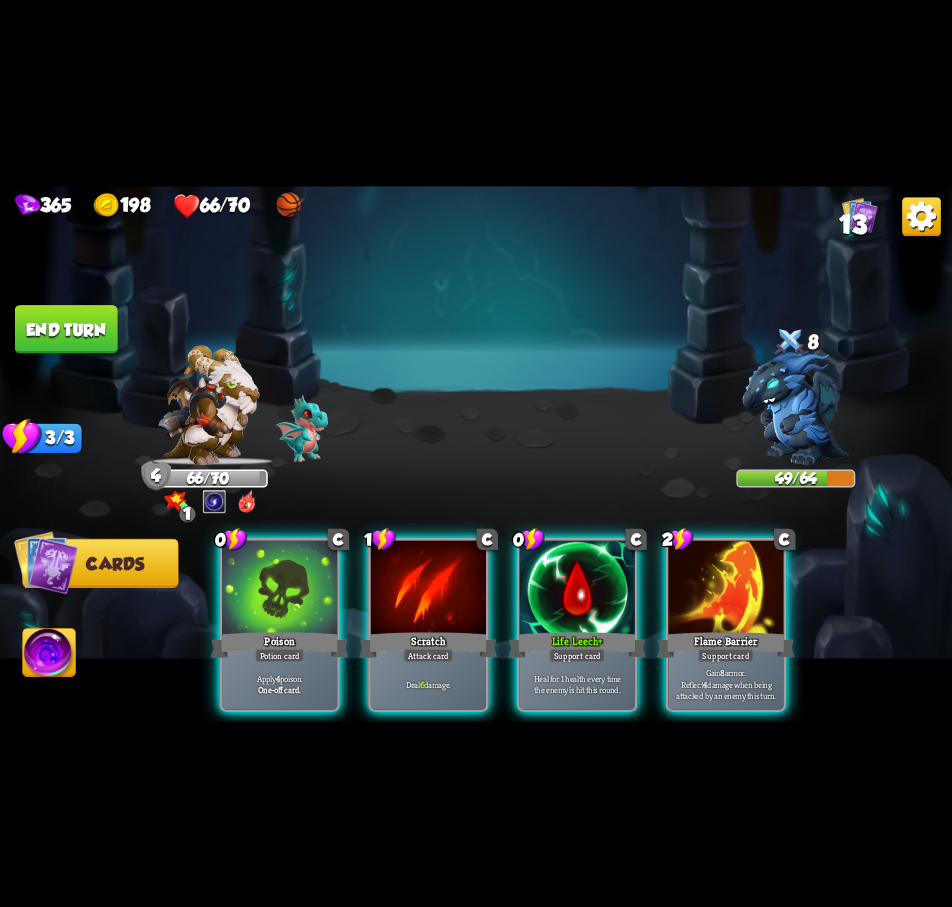click at bounding box center [279, 588] 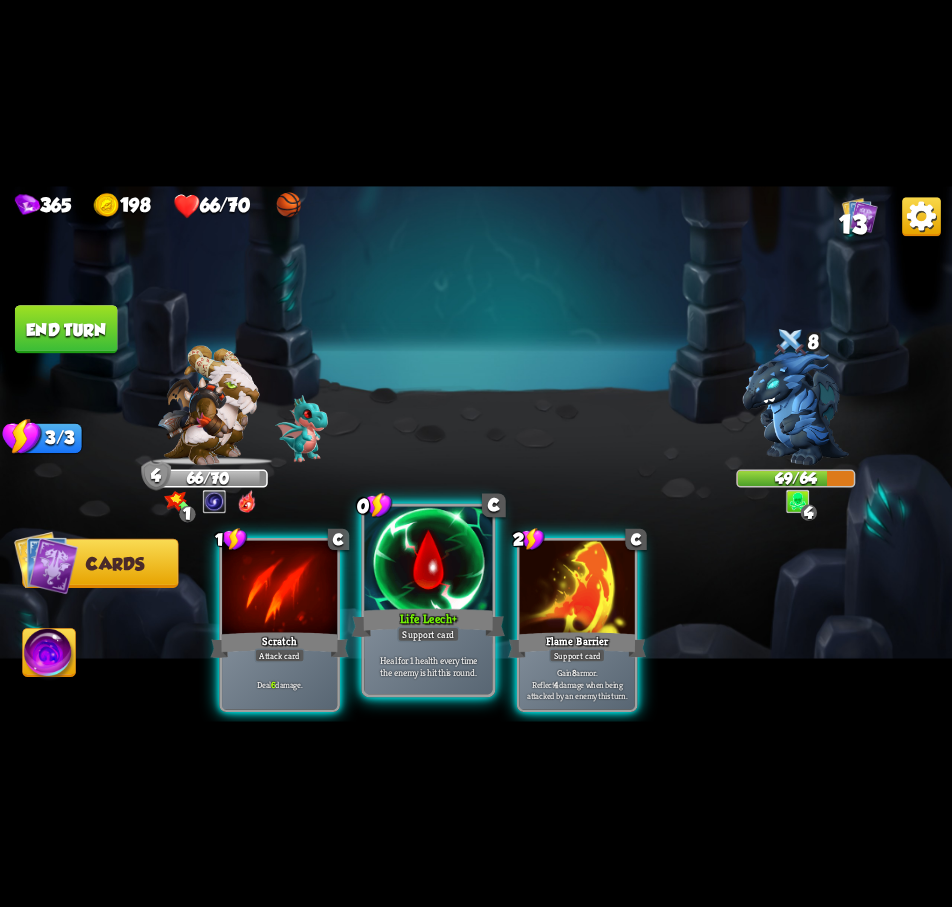 click at bounding box center [428, 560] 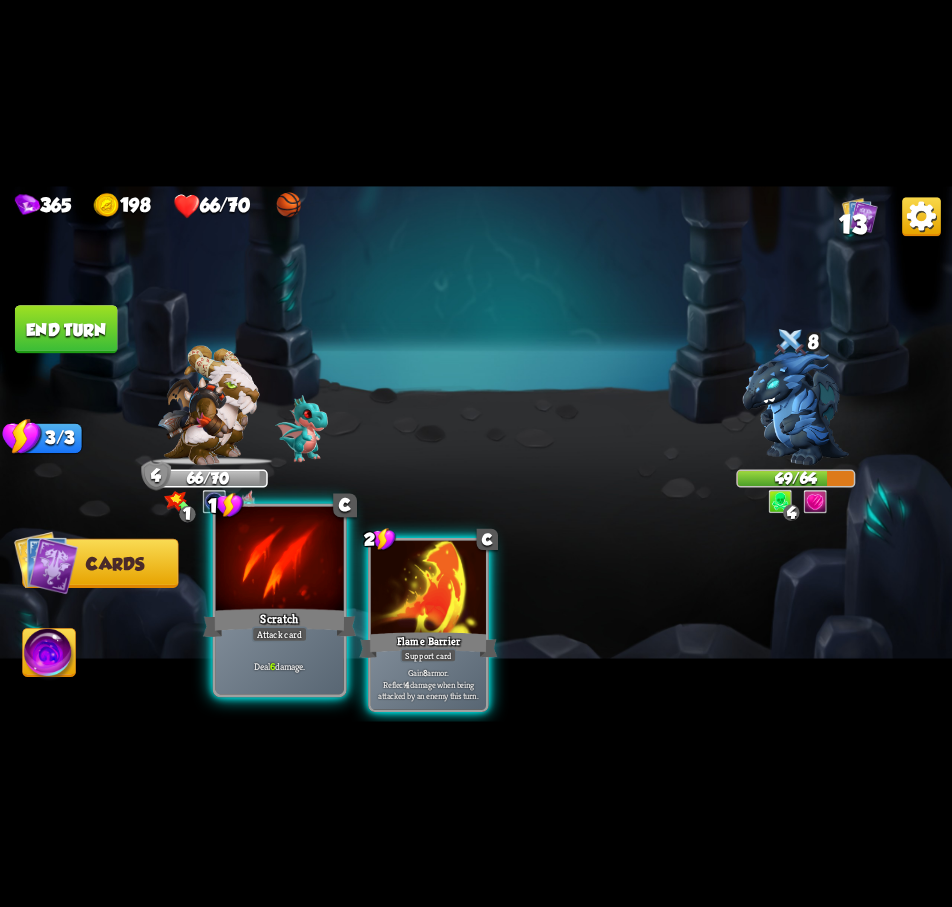 click at bounding box center (280, 560) 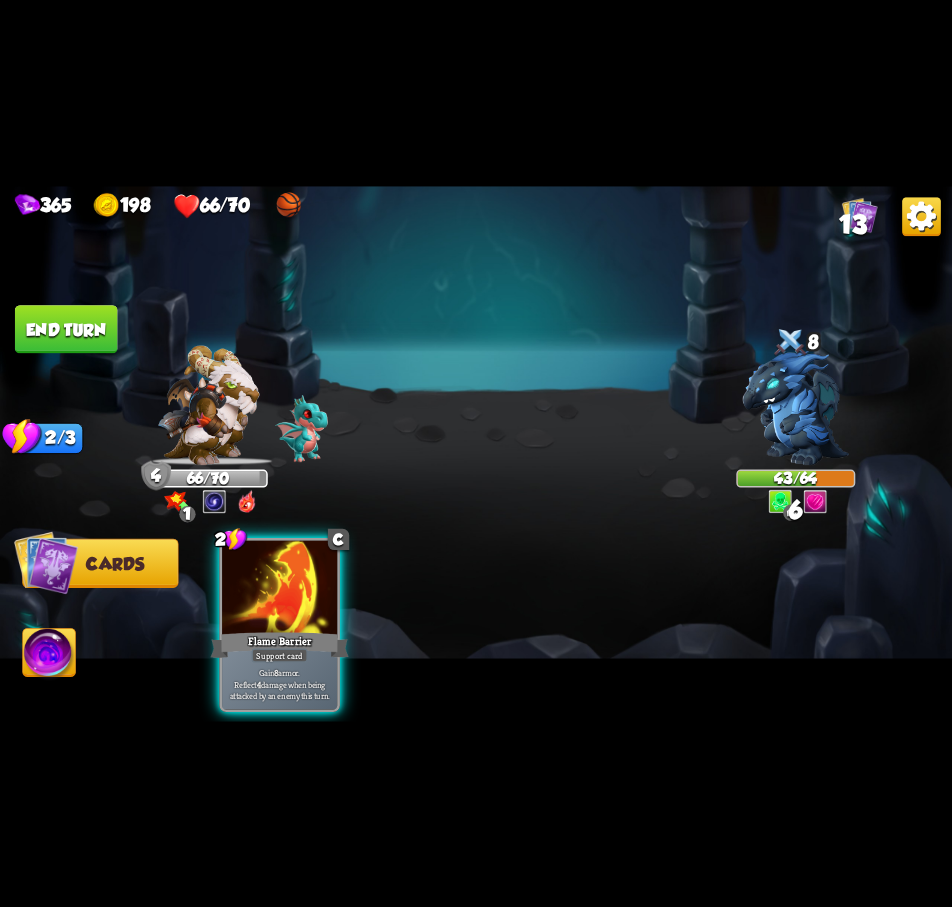 click on "End turn" at bounding box center (66, 329) 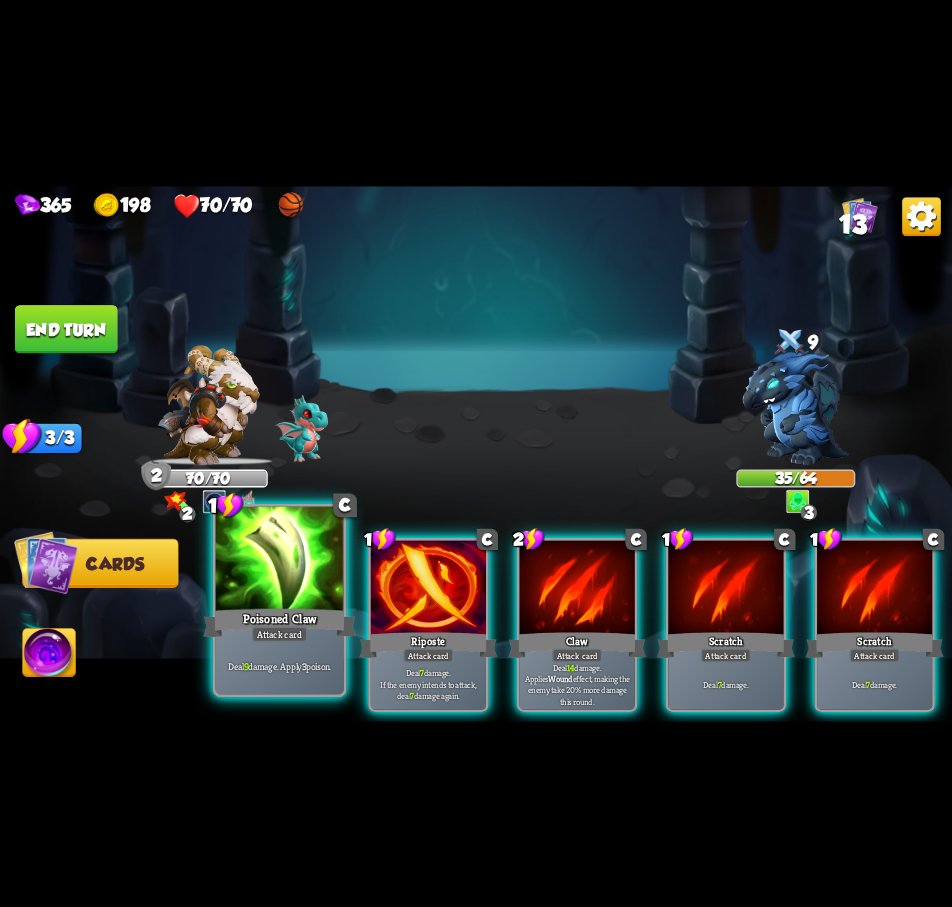 click at bounding box center [280, 560] 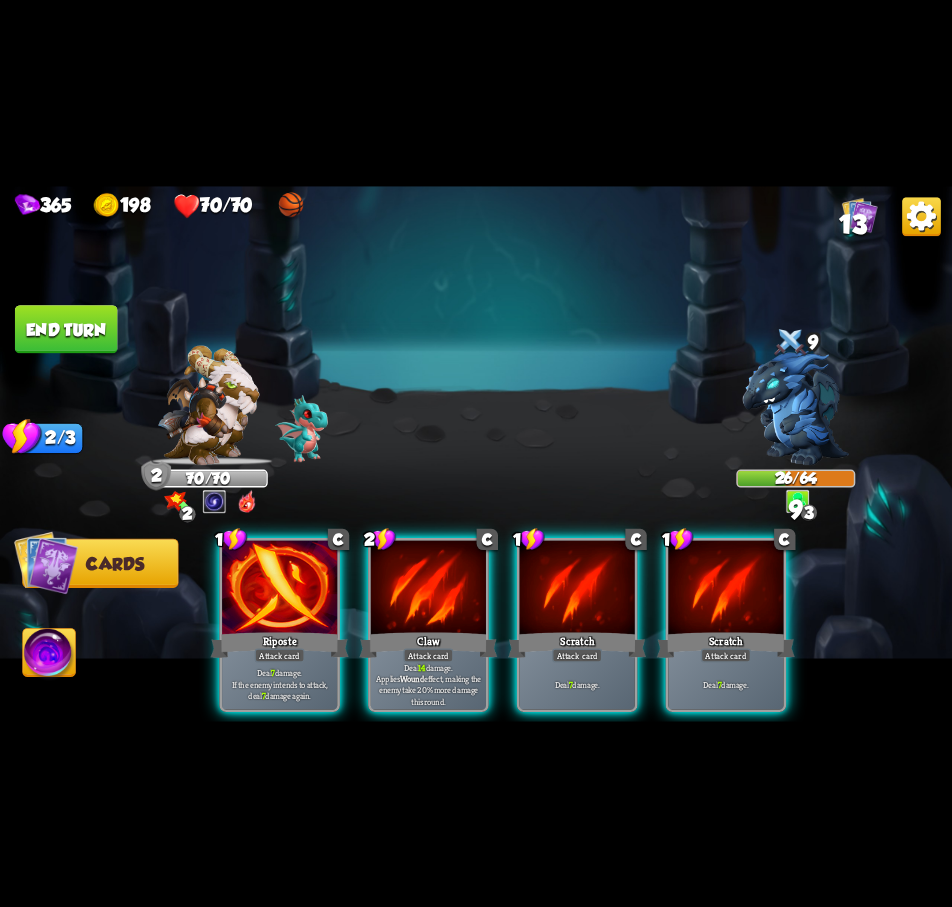 click on "End turn" at bounding box center [66, 329] 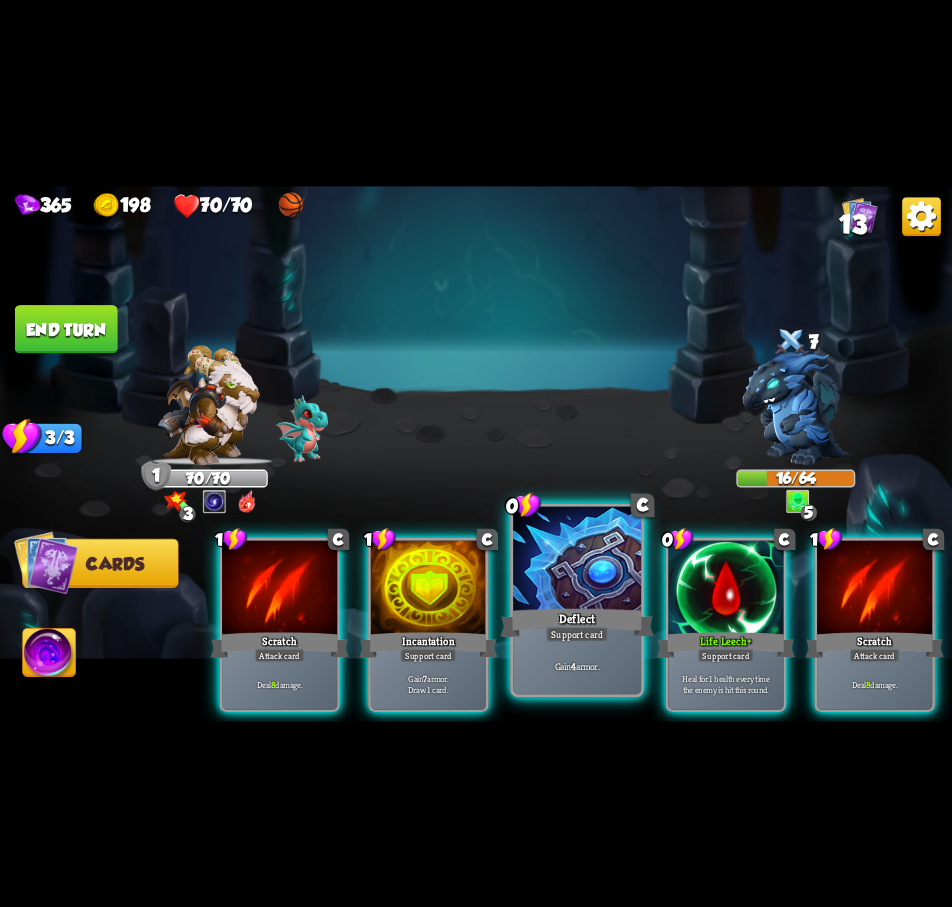 click at bounding box center (577, 560) 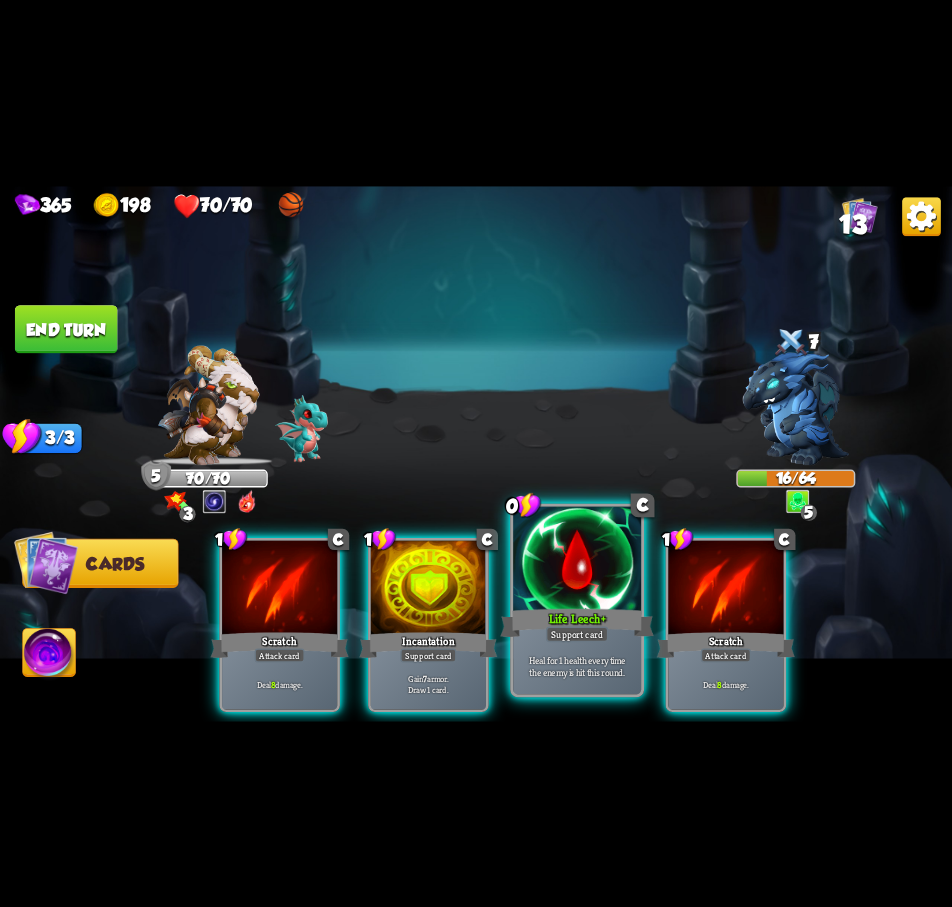 click at bounding box center [577, 560] 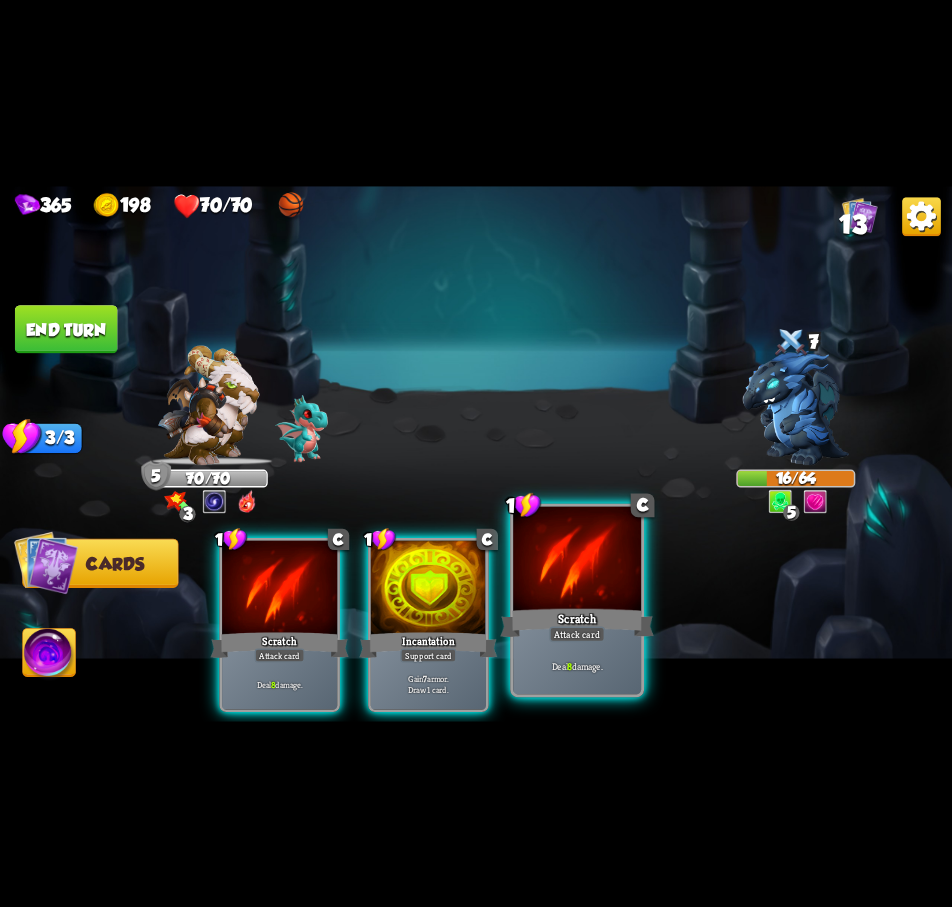 click at bounding box center [577, 560] 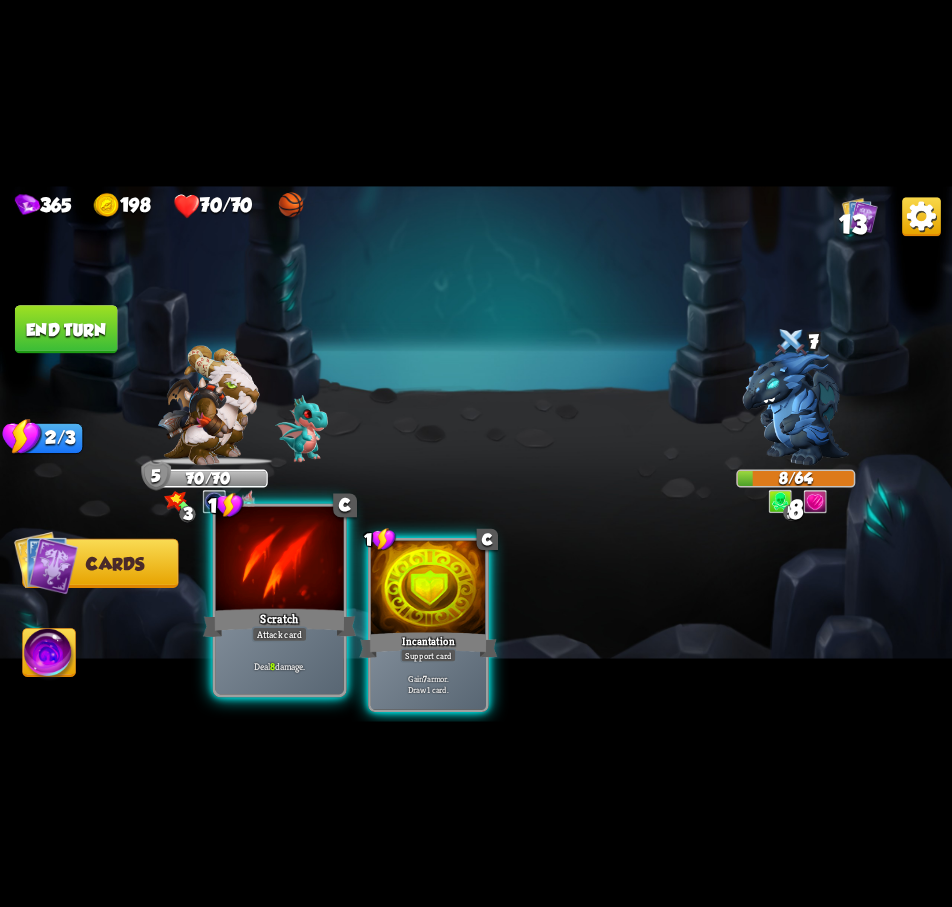 click at bounding box center [280, 560] 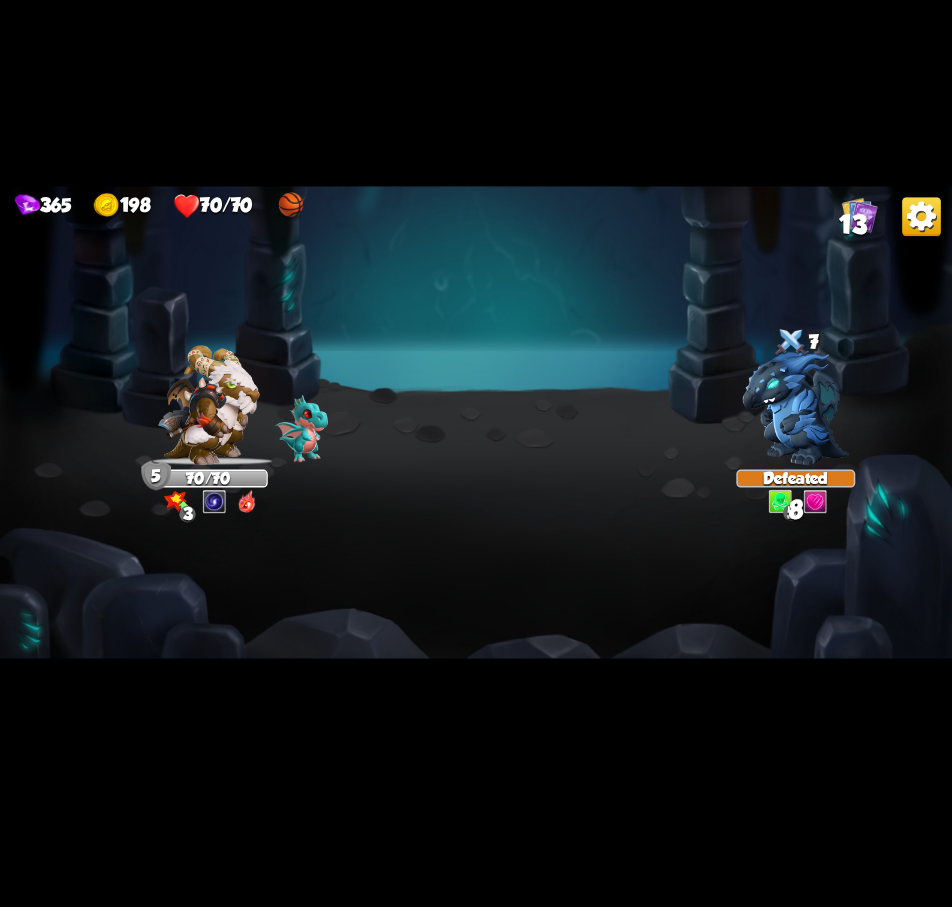 click at bounding box center (476, 454) 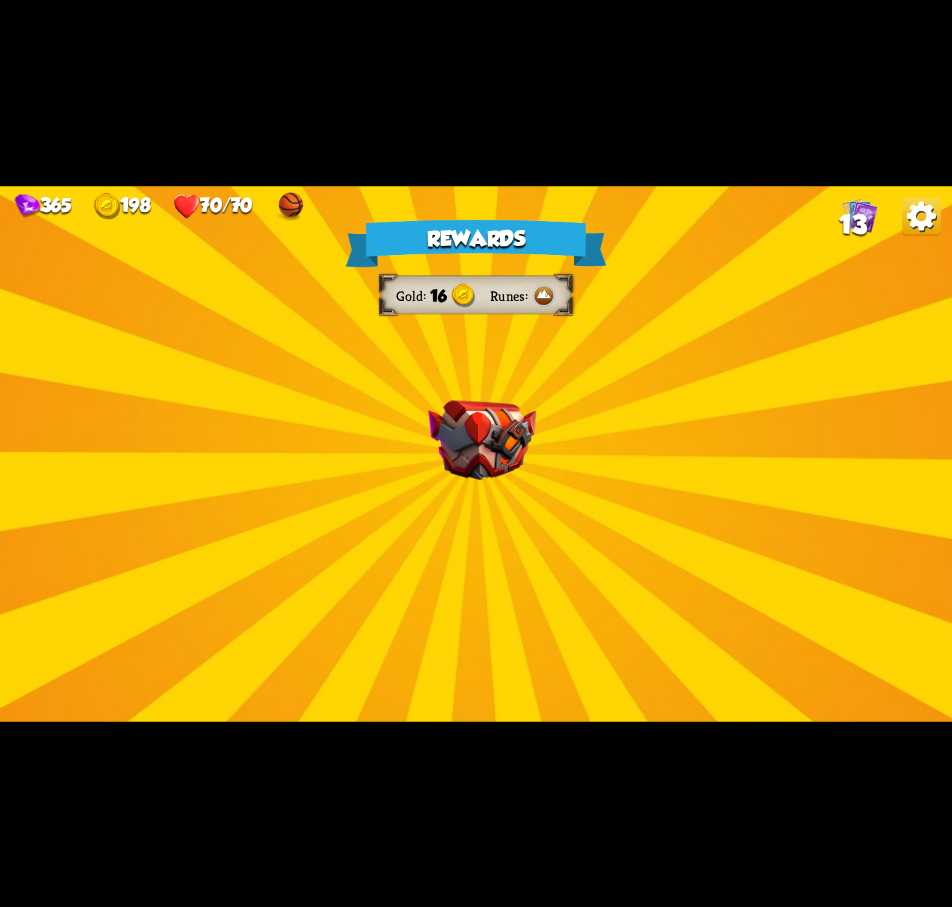 click on "Rewards           Gold   16       Runes
Select a card
1
C   Life Leech     Support card   Heal for 1 health every time the enemy is hit this round.
1
C   Burst     Support card   The next Support card you play this turn is played twice.   One-off card.
1
C   Rage     Support card   Whenever you deal direct damage this turn, gain  3  armor.               Proceed" at bounding box center (476, 454) 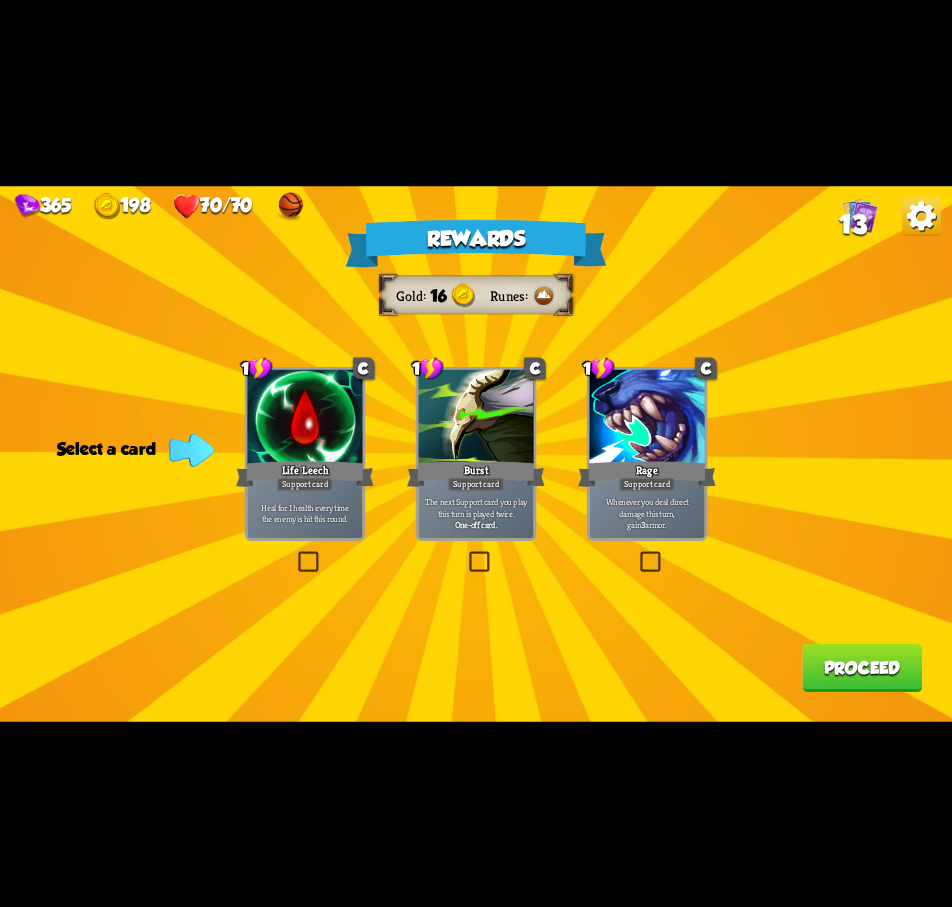 click at bounding box center [295, 554] 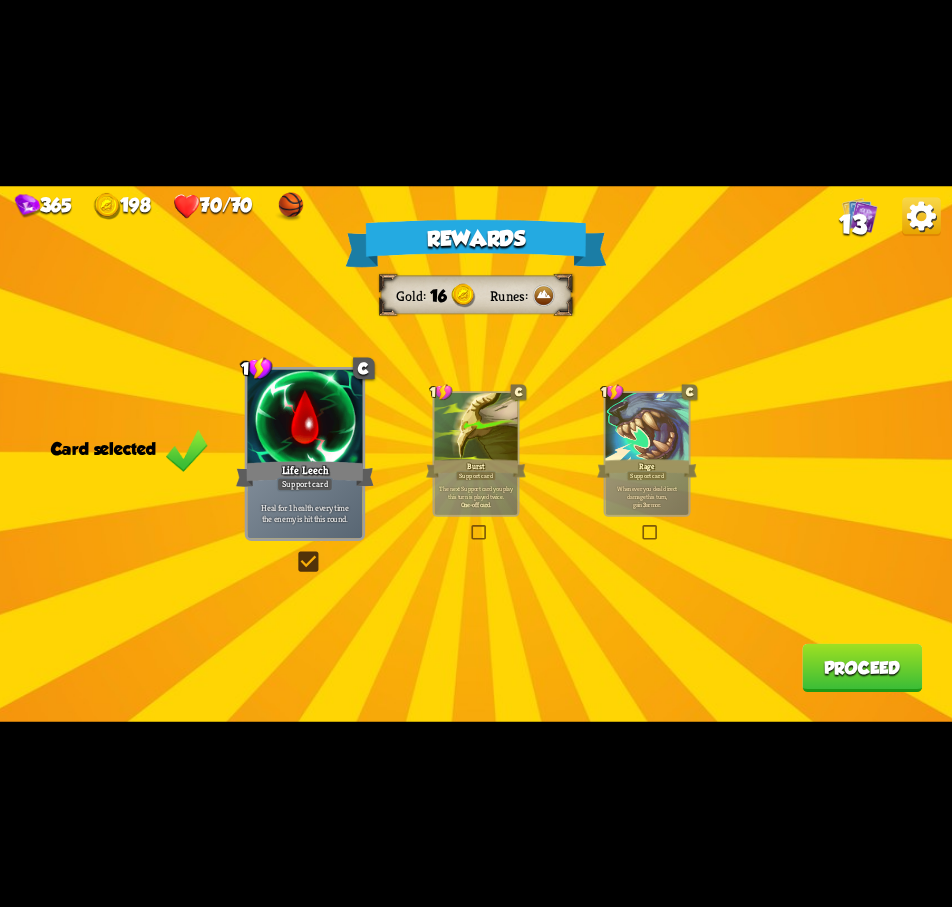 click on "Proceed" at bounding box center (862, 667) 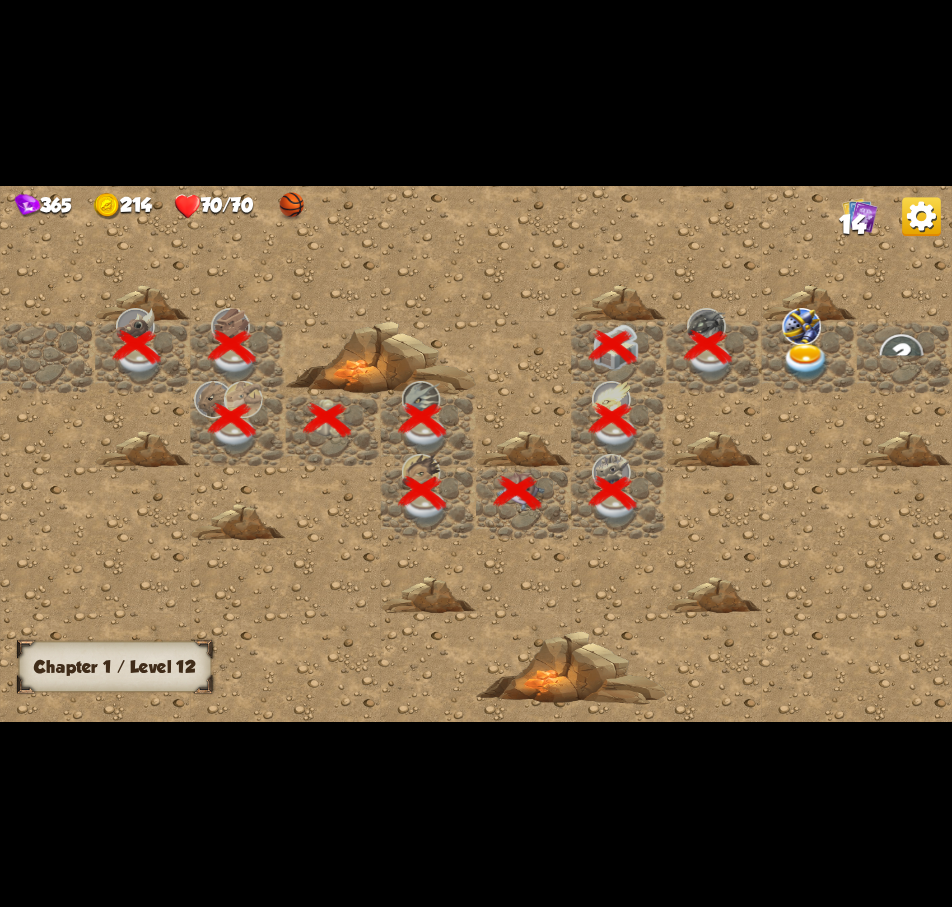 scroll, scrollTop: 0, scrollLeft: 384, axis: horizontal 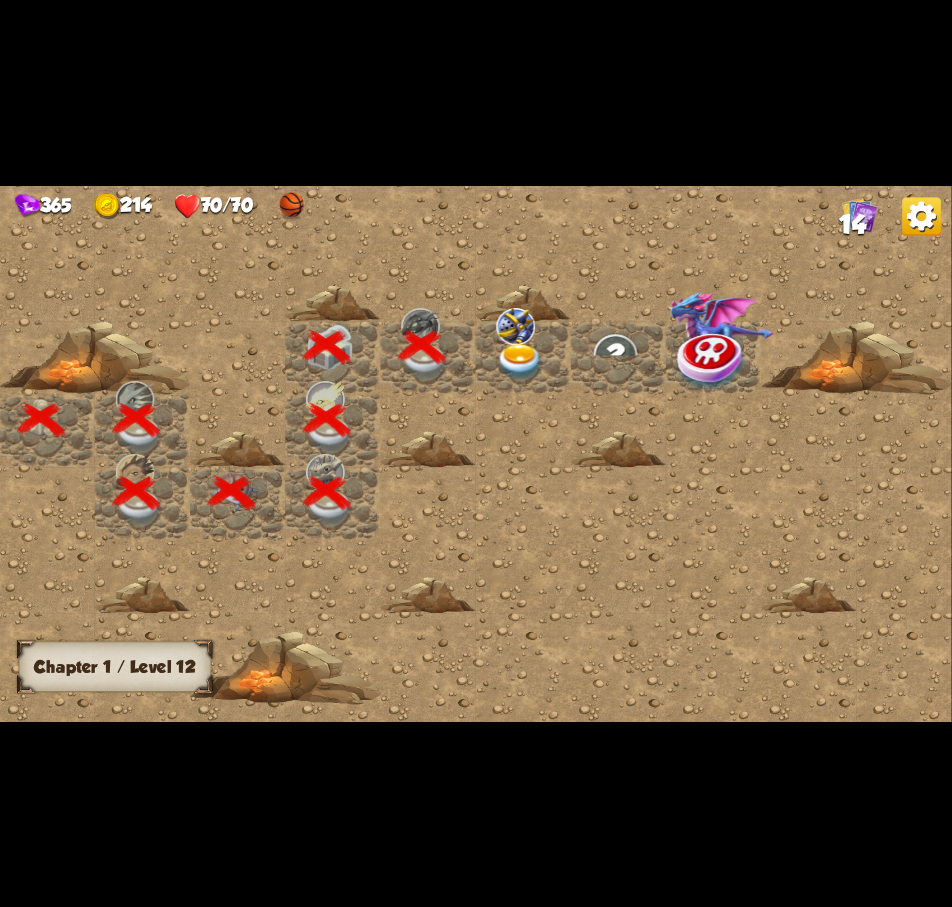 click at bounding box center (521, 361) 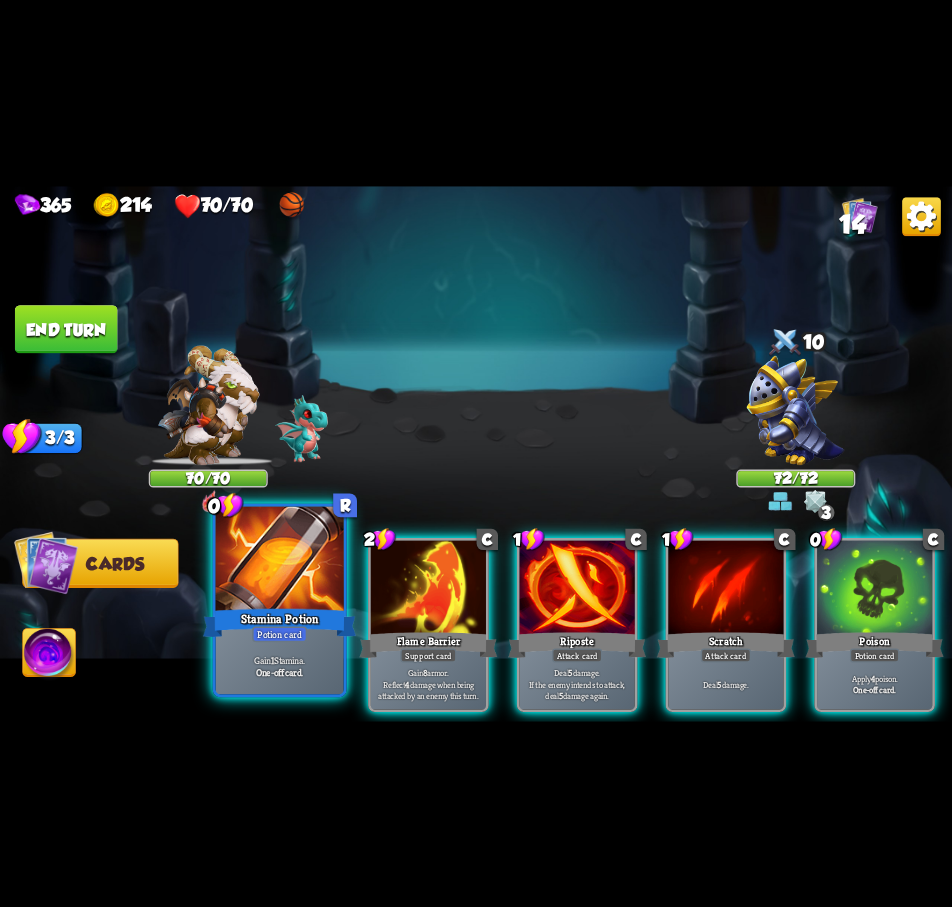 click at bounding box center [280, 560] 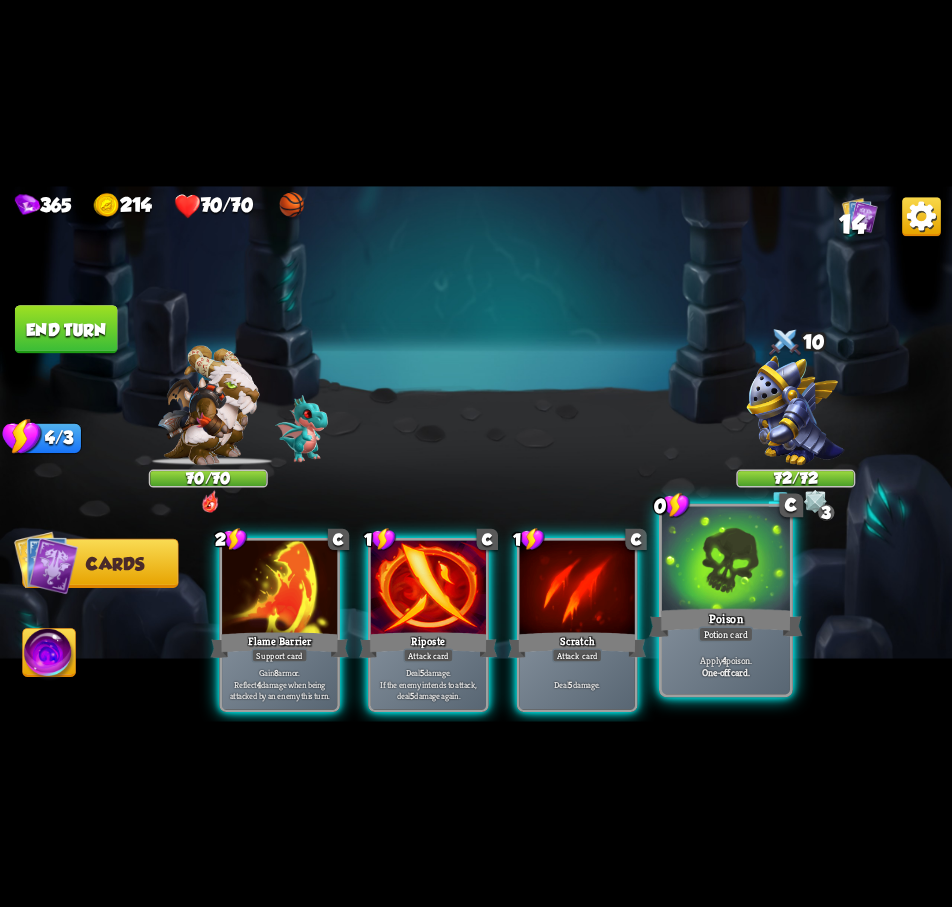 click at bounding box center [726, 560] 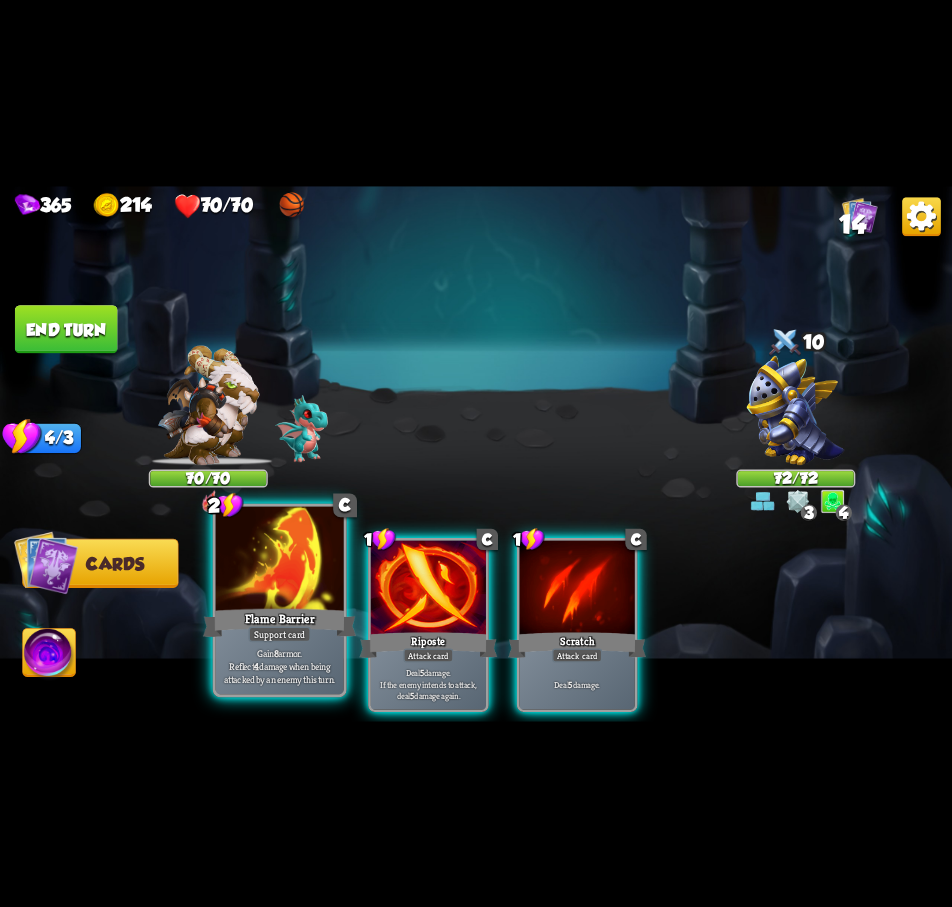 click at bounding box center (280, 560) 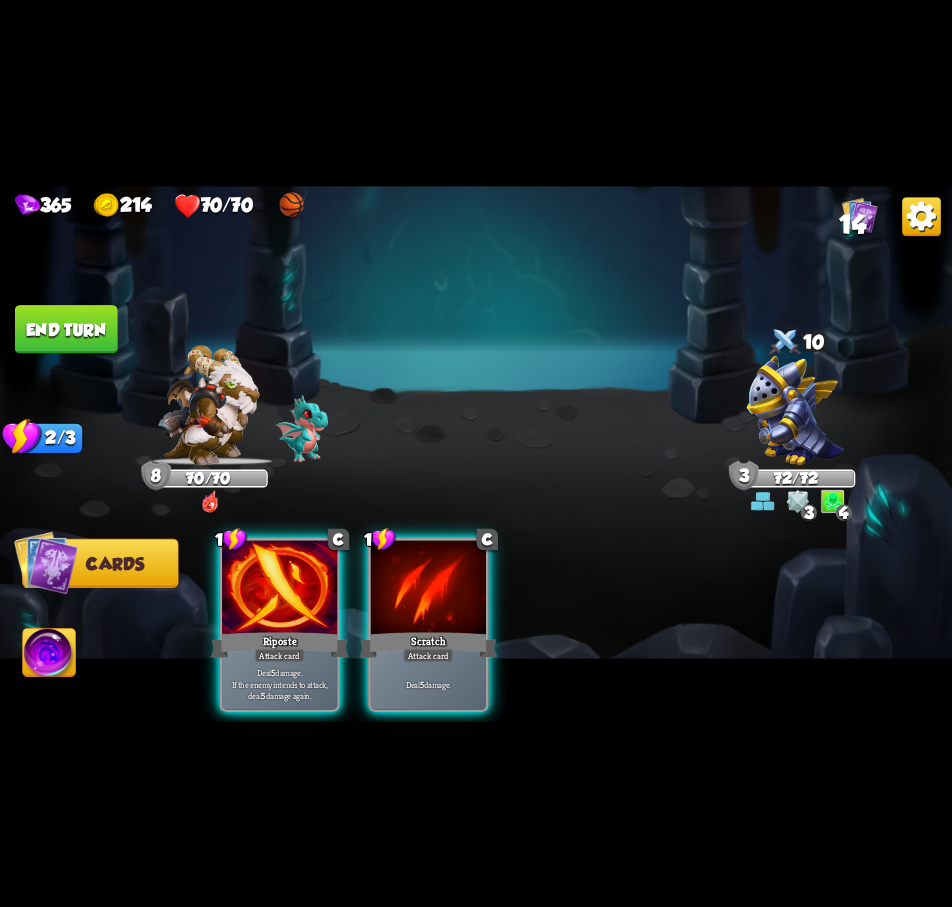 click on "End turn" at bounding box center [66, 329] 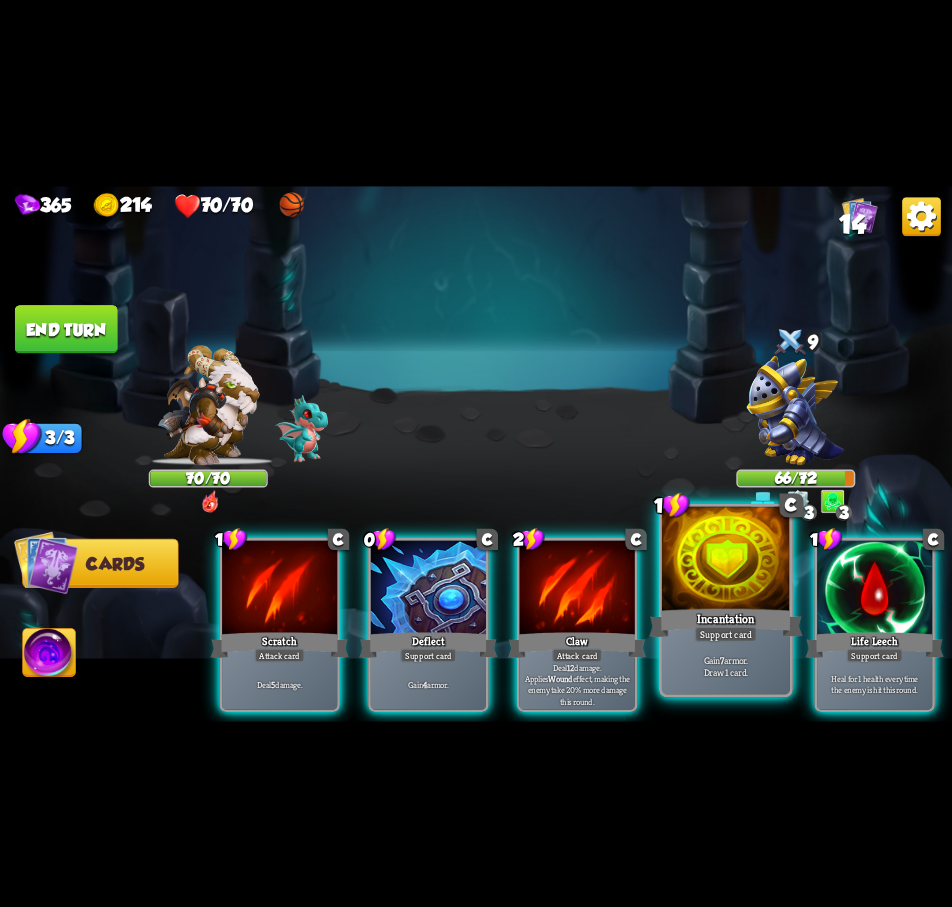 click at bounding box center [726, 560] 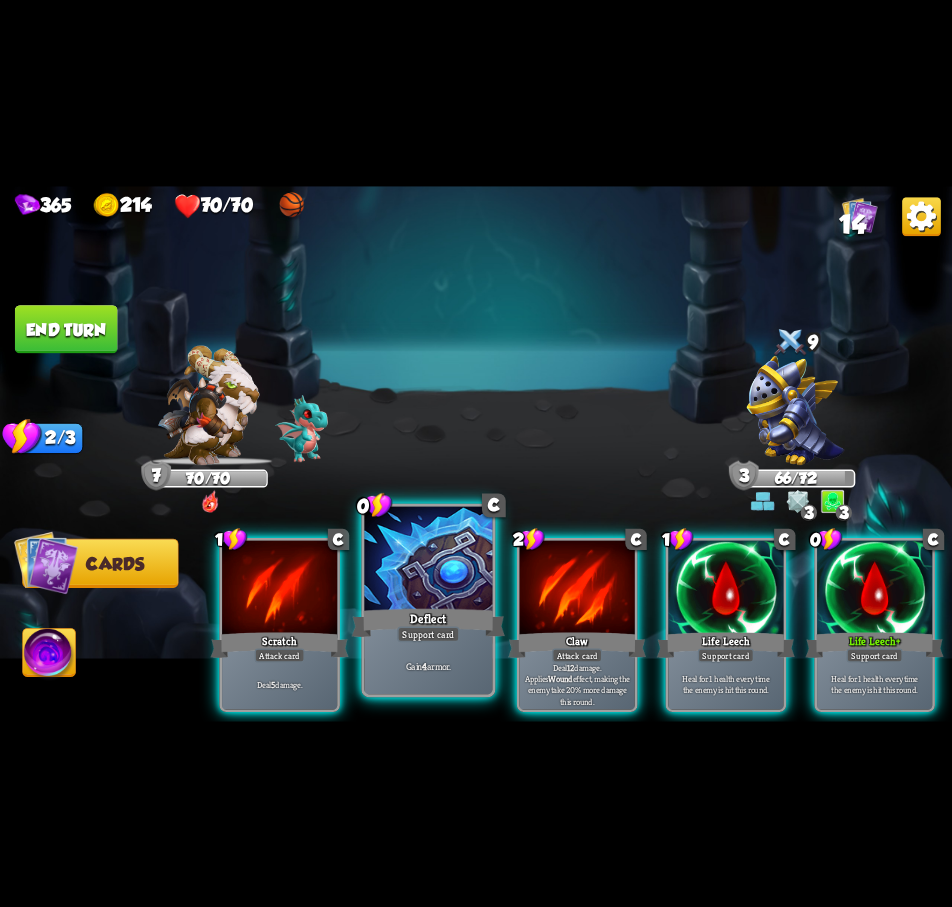 click on "Deflect" at bounding box center (429, 622) 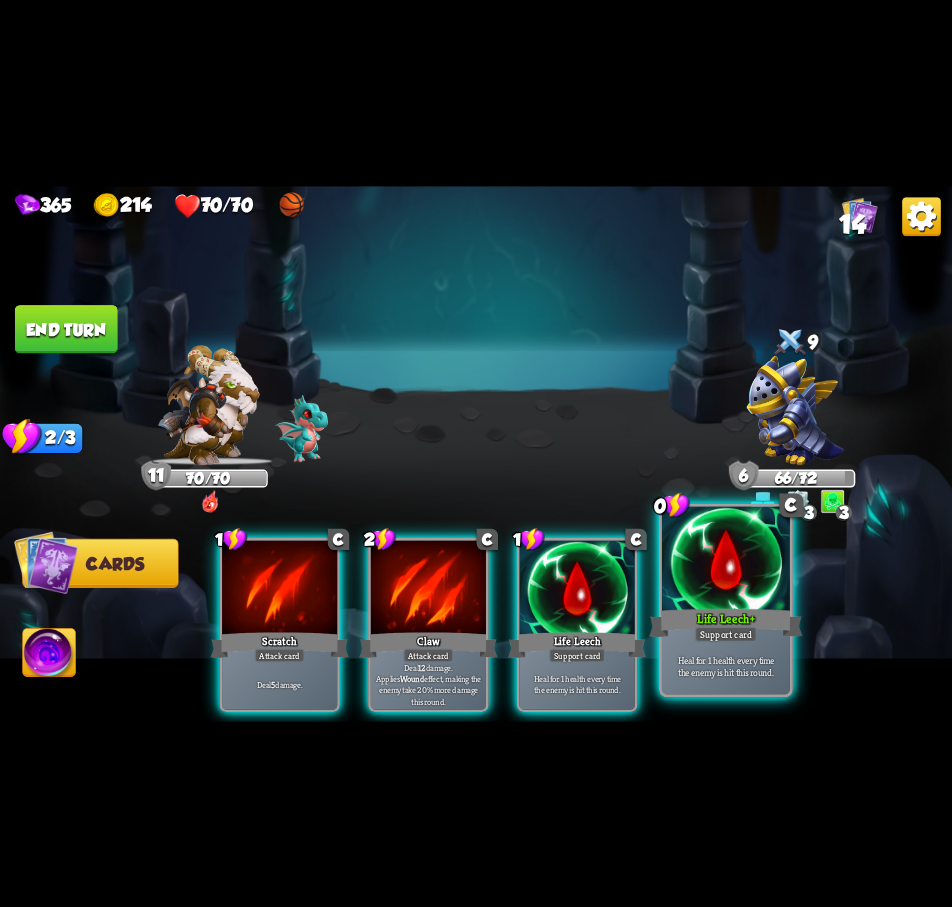 click on "Life Leech +" at bounding box center (726, 622) 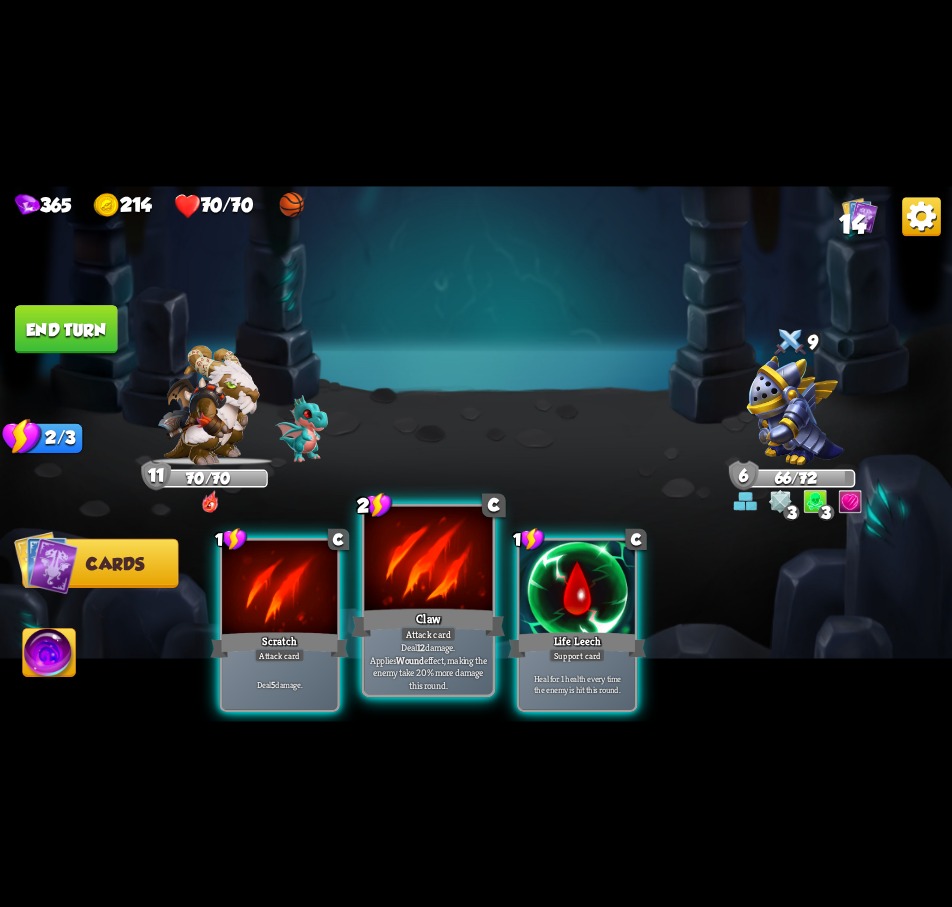 click at bounding box center (428, 560) 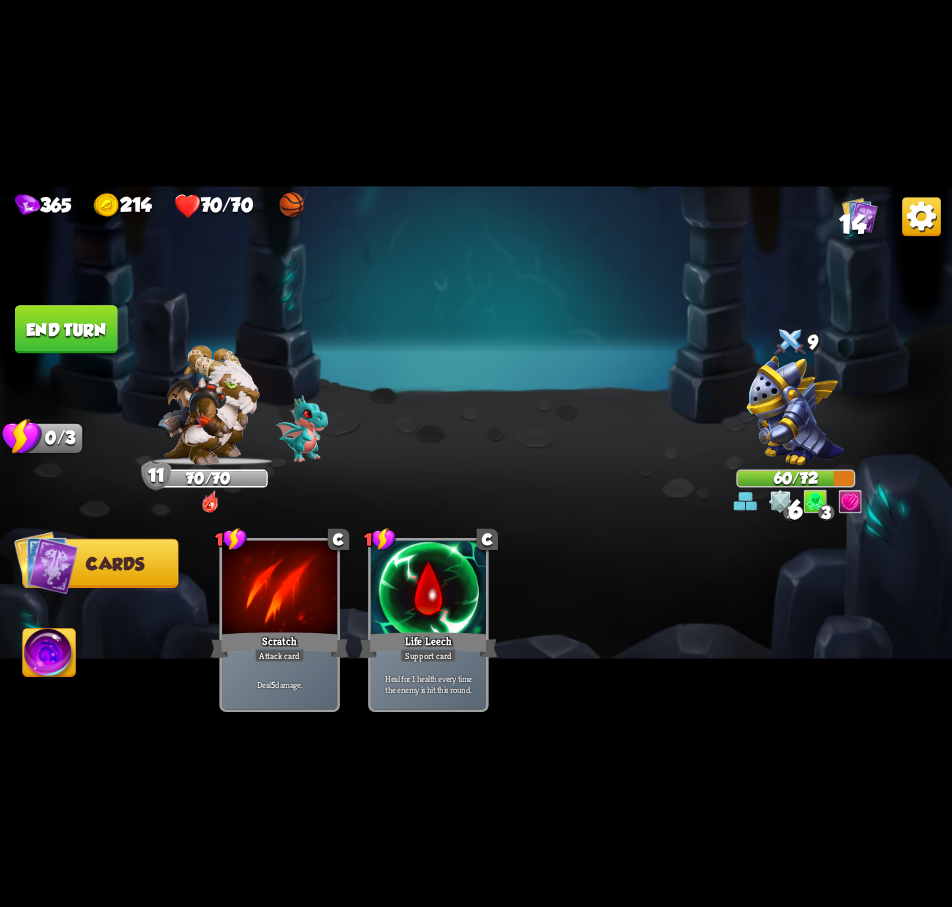 click on "End turn" at bounding box center (66, 329) 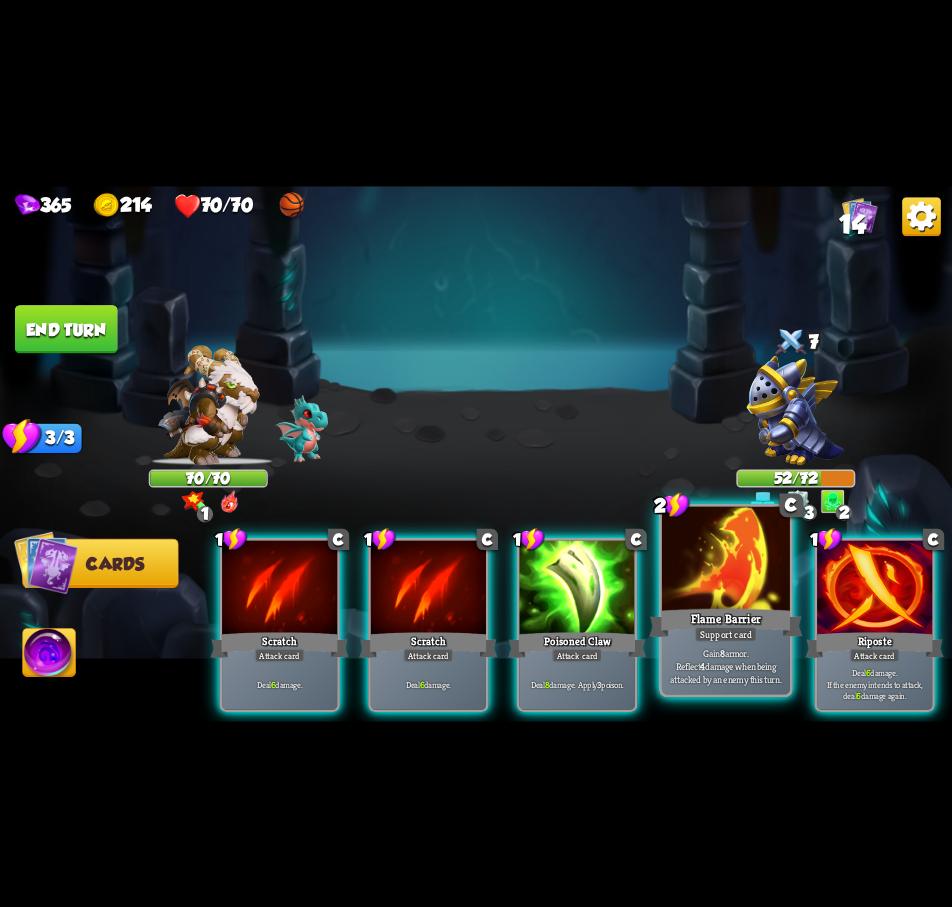click at bounding box center [726, 560] 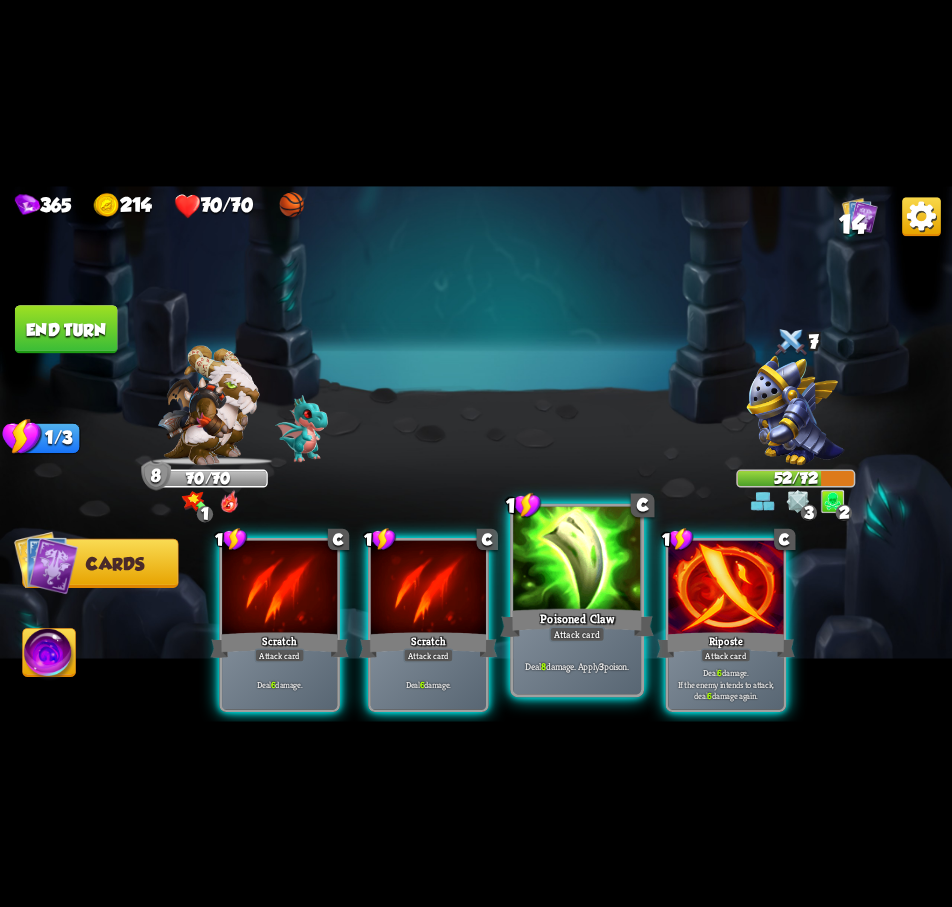 click at bounding box center [577, 560] 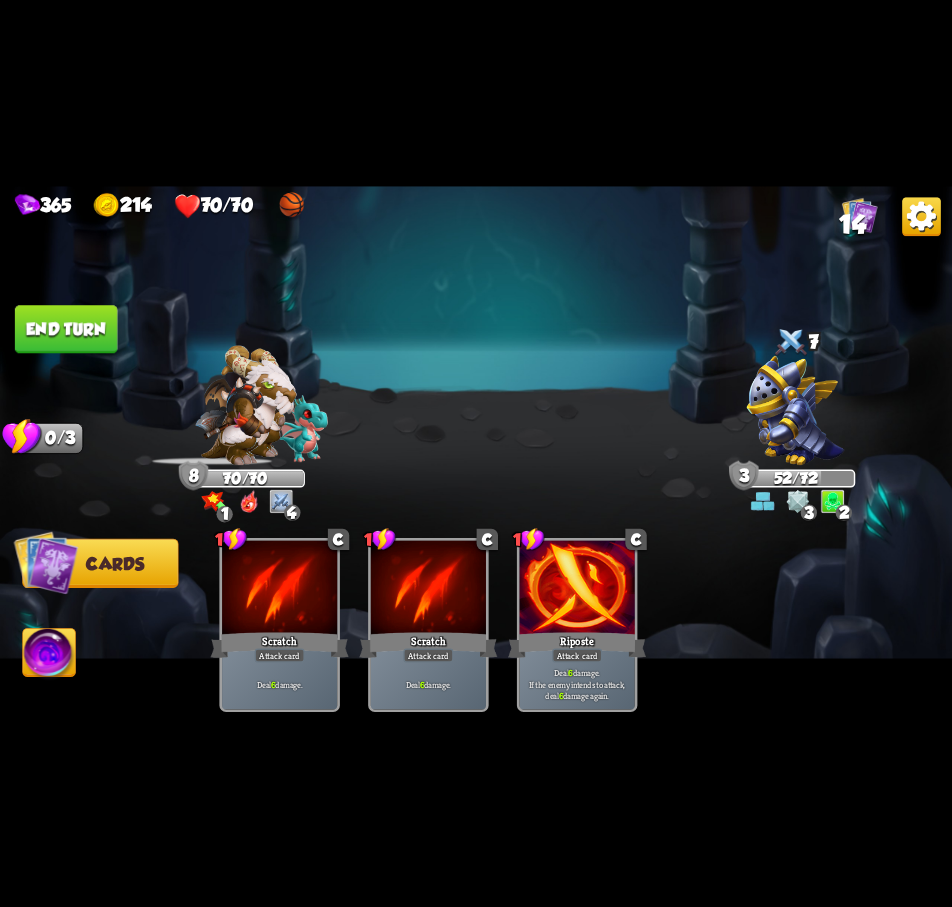 click on "End turn" at bounding box center (66, 329) 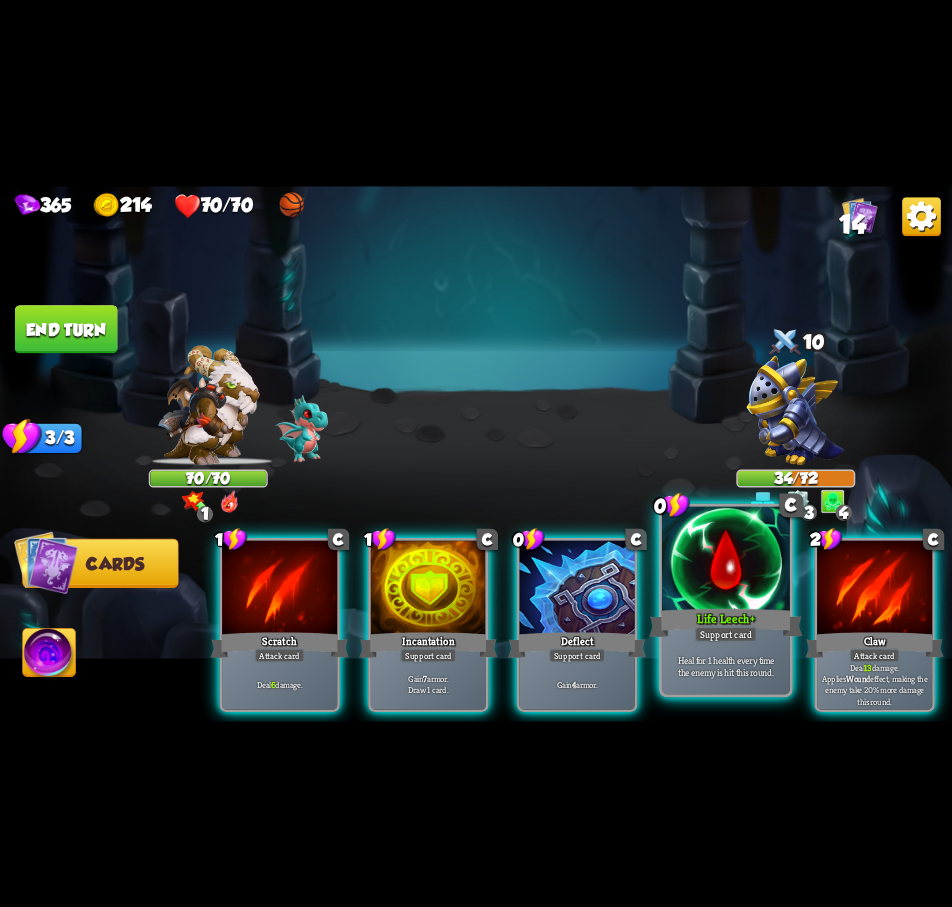 click on "Support card" at bounding box center [726, 634] 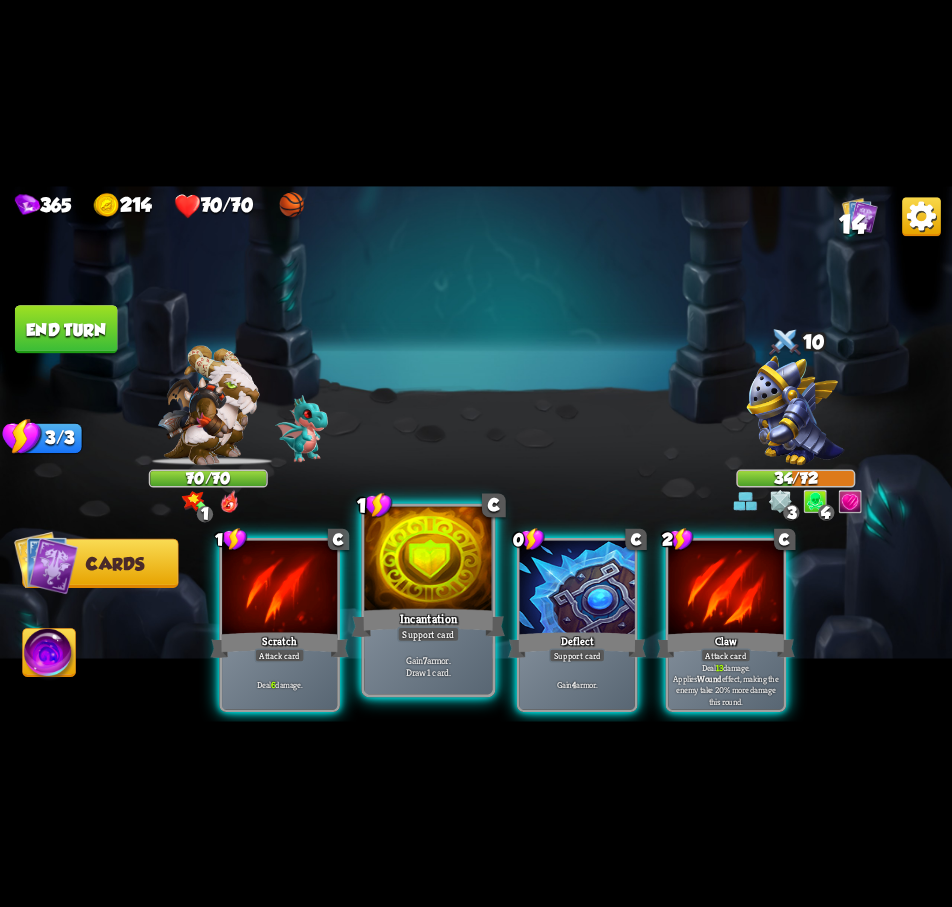 click on "Incantation" at bounding box center [429, 622] 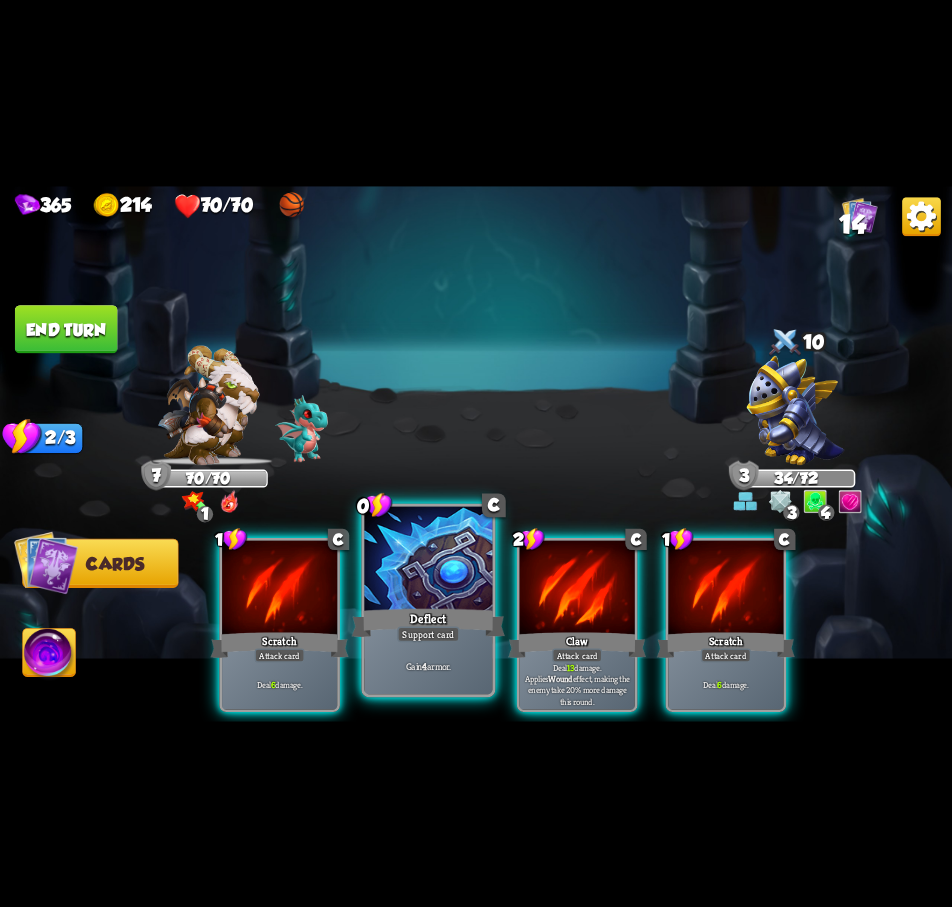 click on "Deflect" at bounding box center [429, 622] 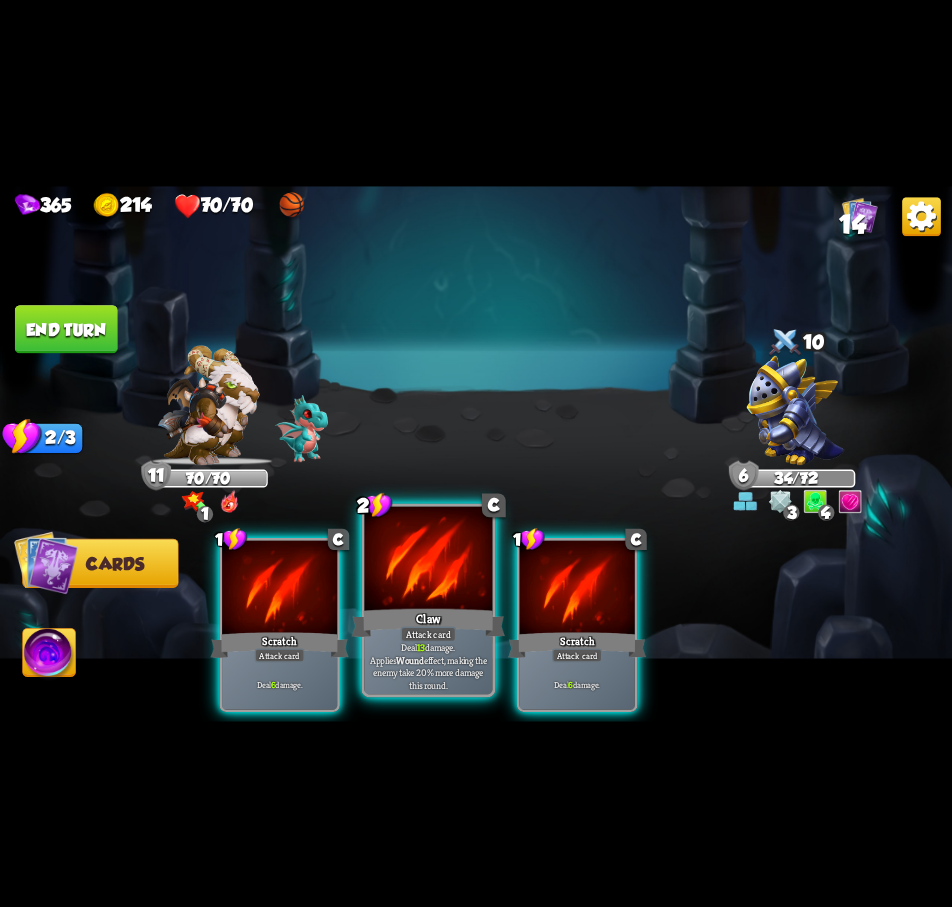 click on "Claw" at bounding box center (429, 622) 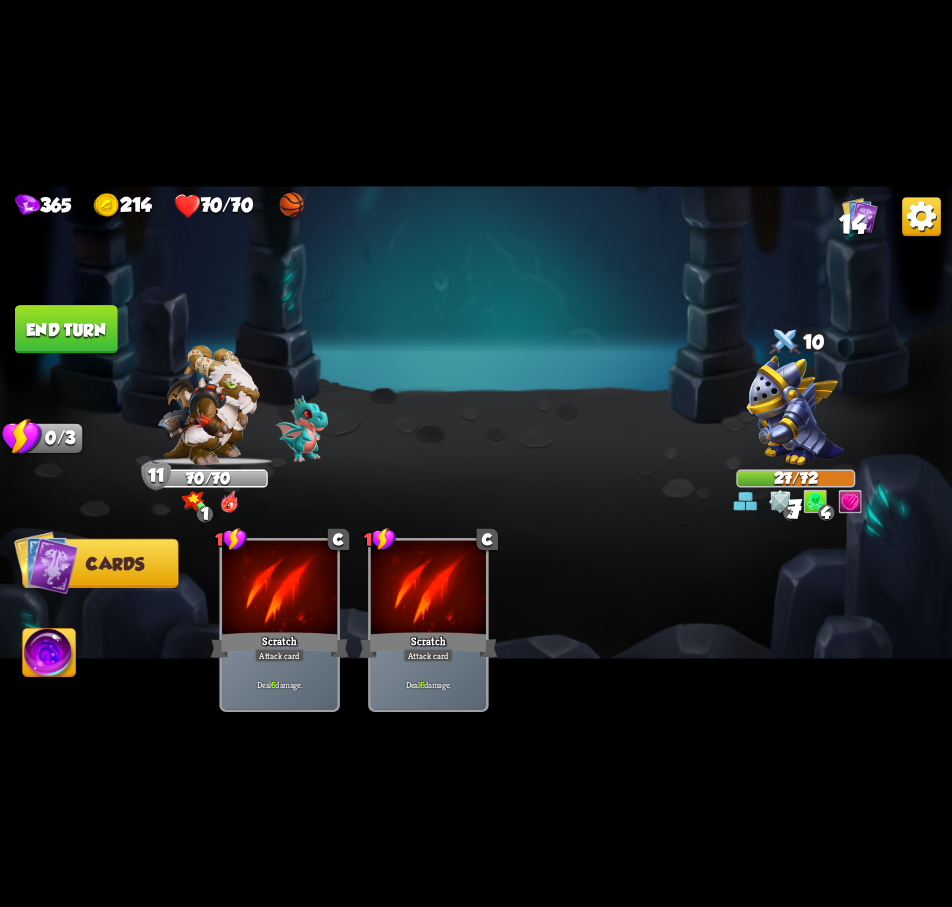 click on "End turn" at bounding box center [66, 329] 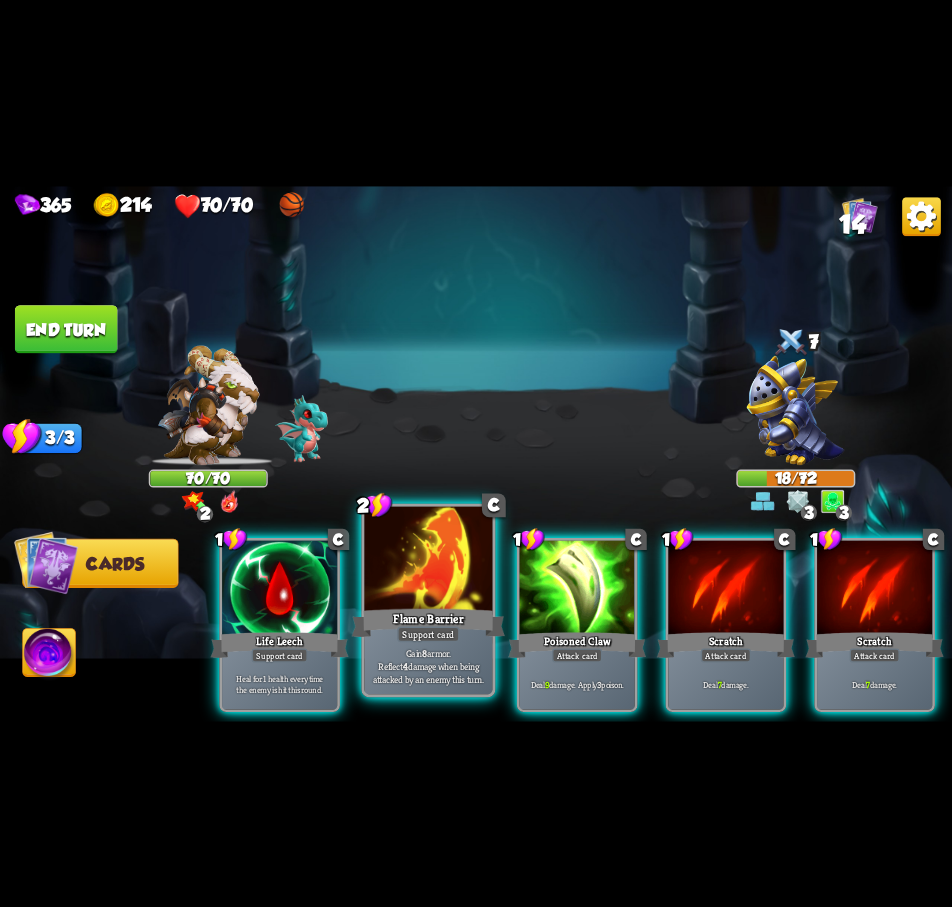 click at bounding box center (428, 560) 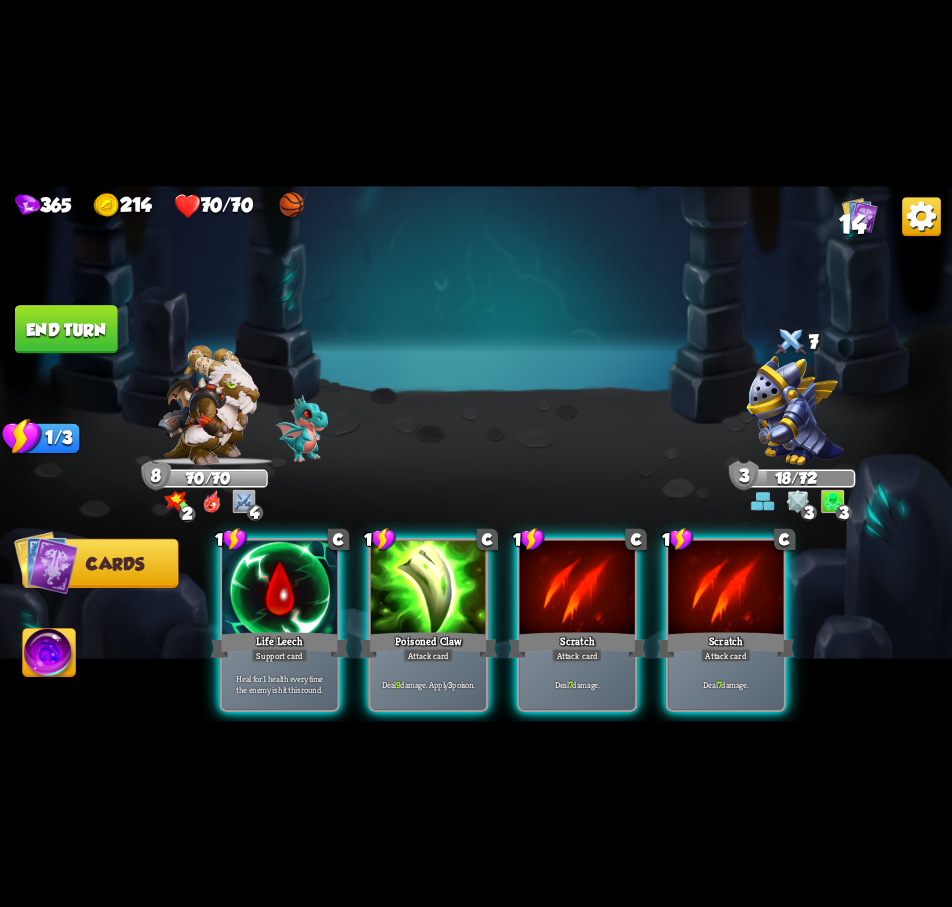 click at bounding box center [428, 588] 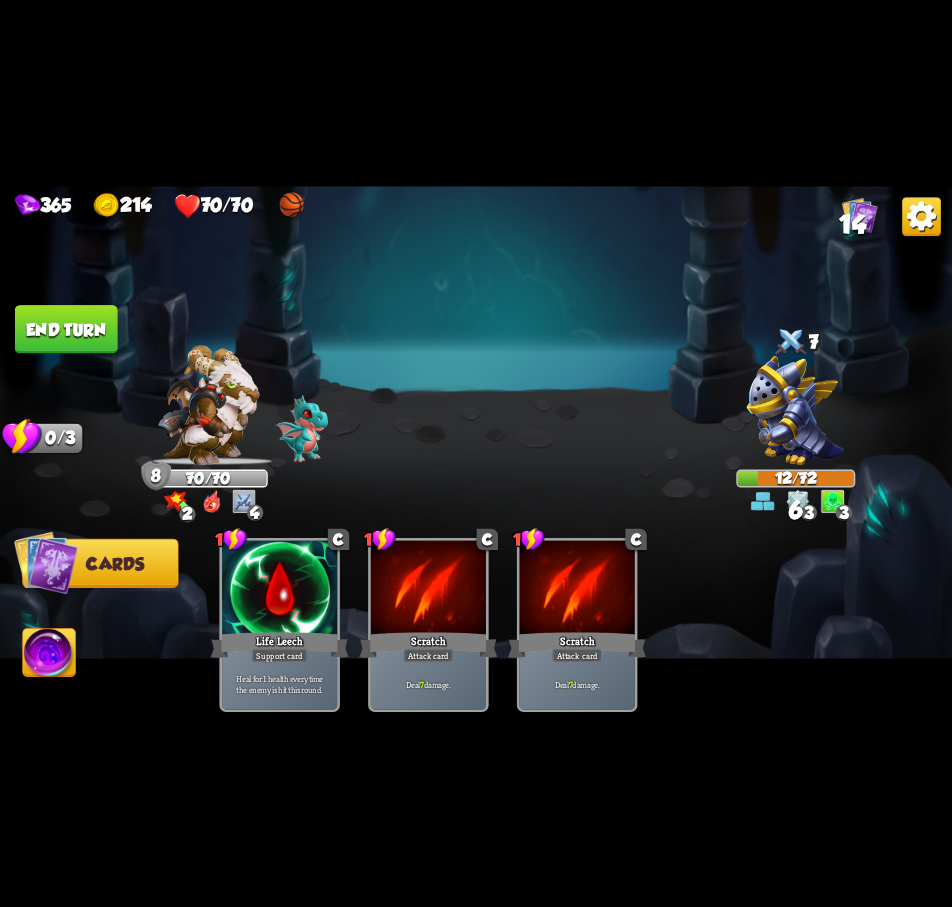 click on "End turn" at bounding box center (66, 329) 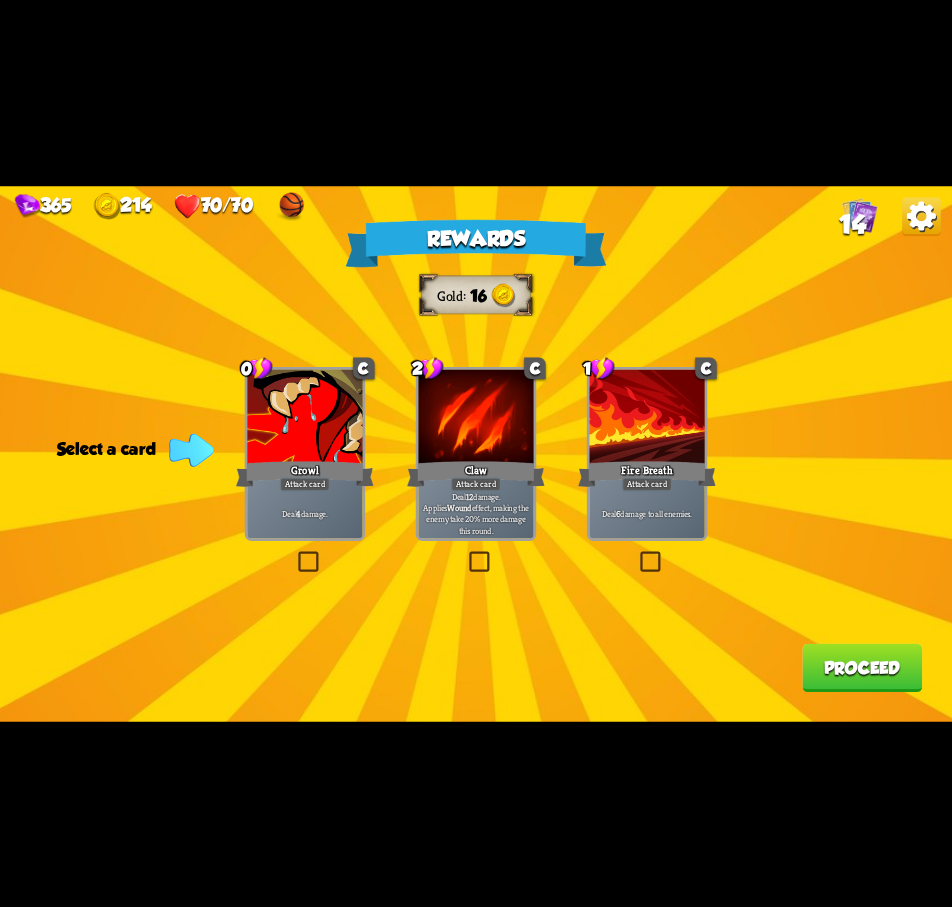 click at bounding box center [295, 554] 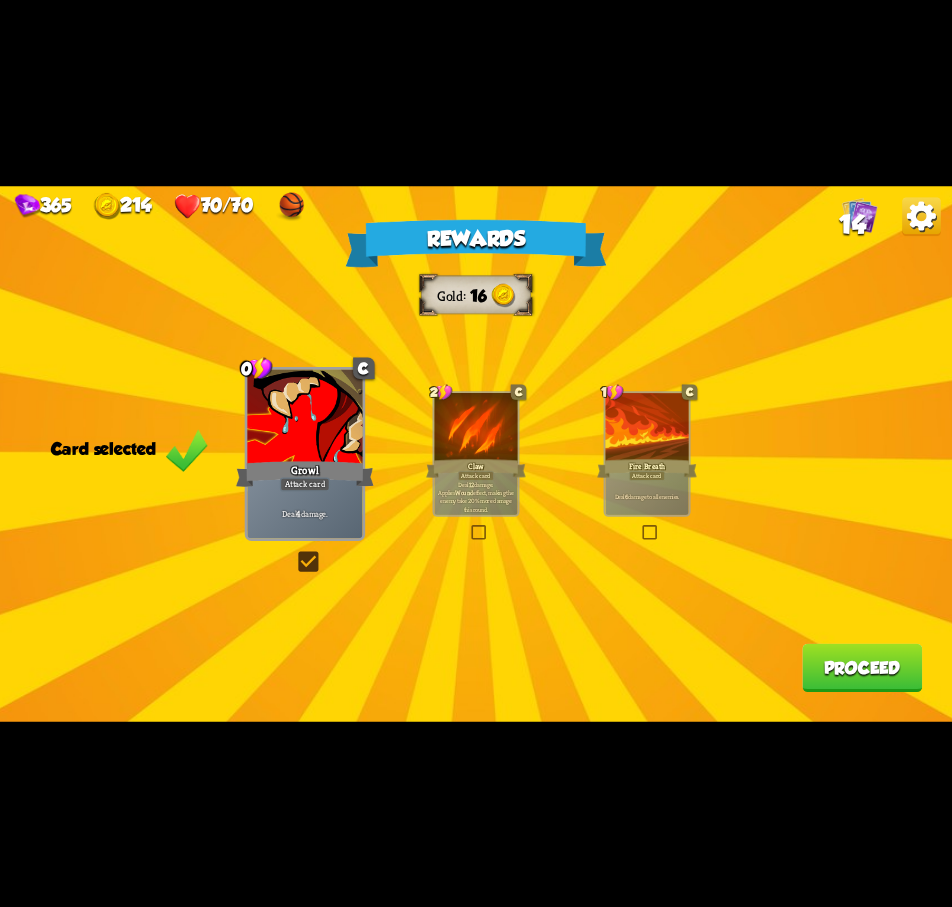click on "Proceed" at bounding box center (862, 667) 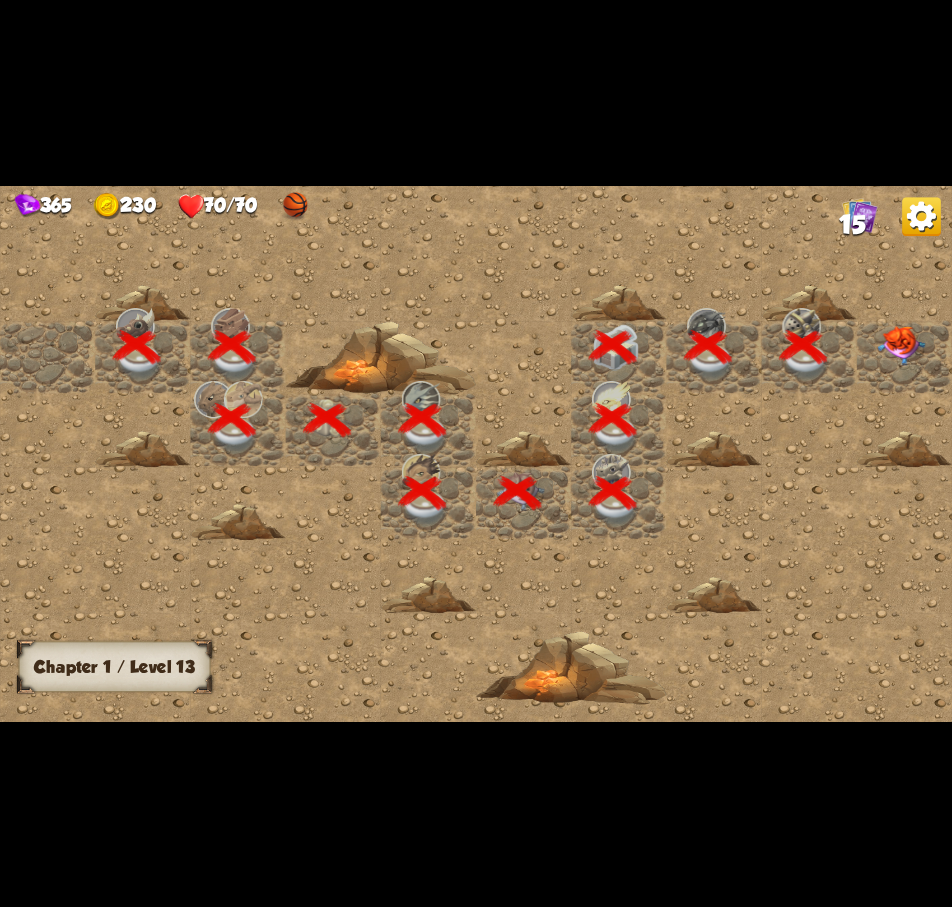 scroll, scrollTop: 0, scrollLeft: 384, axis: horizontal 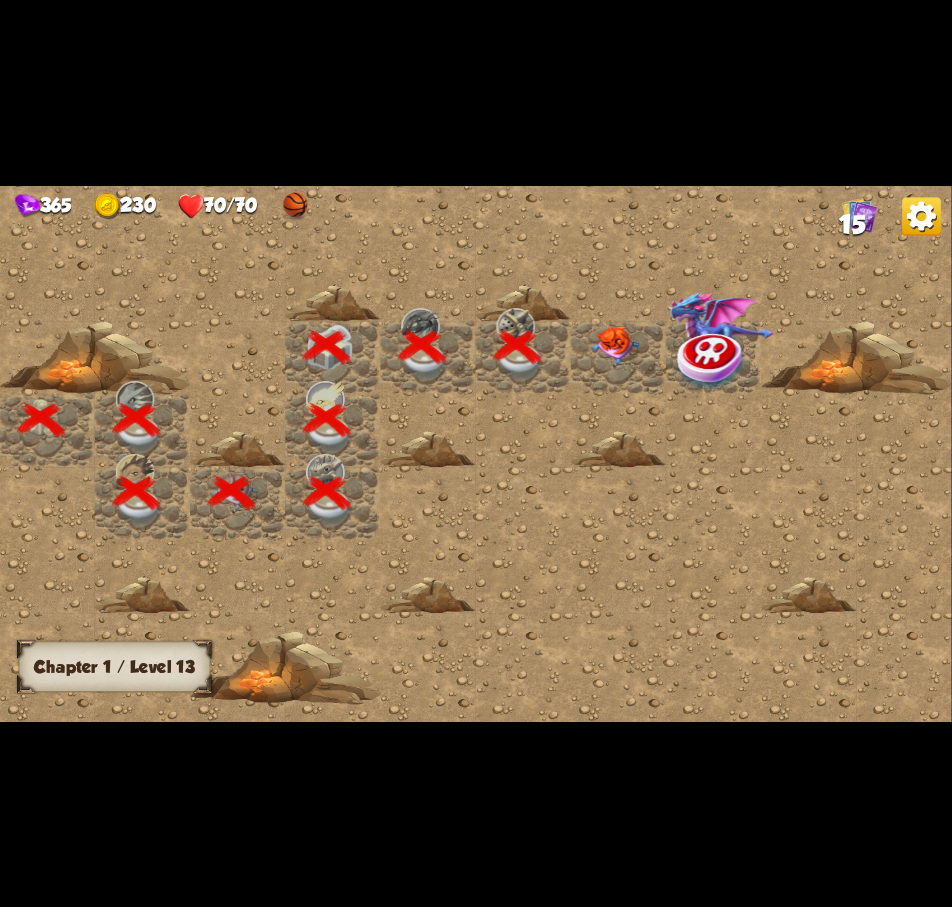 click at bounding box center [616, 346] 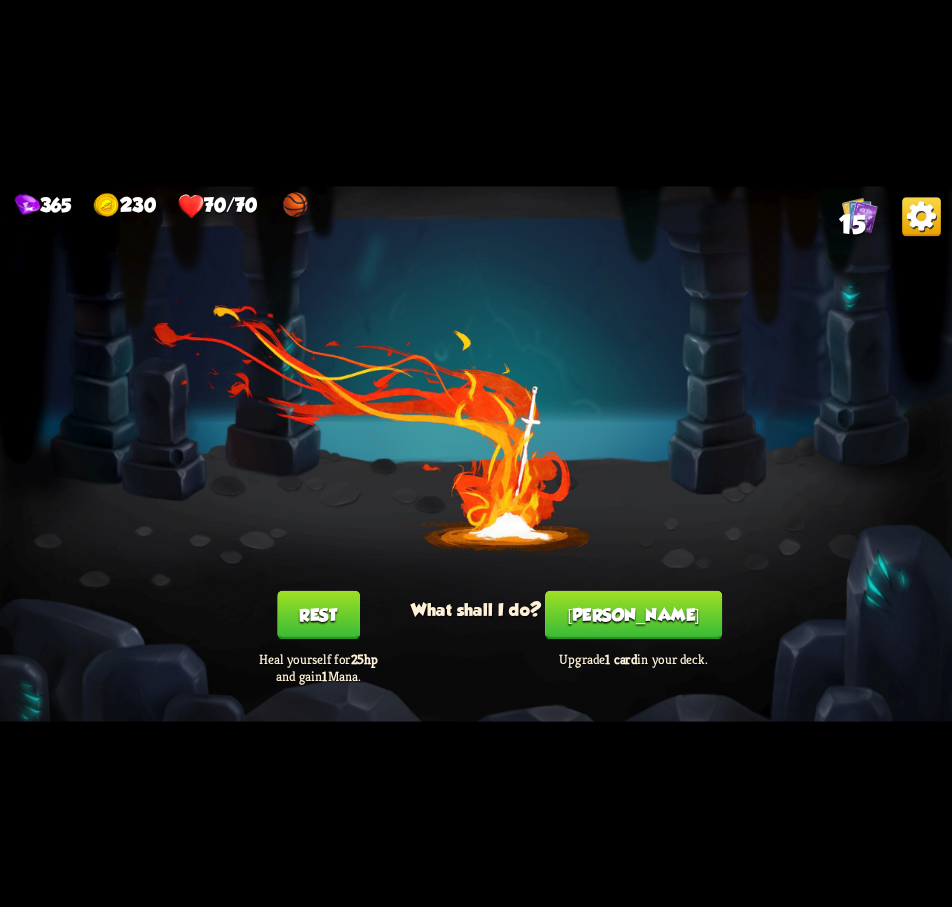click on "[PERSON_NAME]" at bounding box center (633, 614) 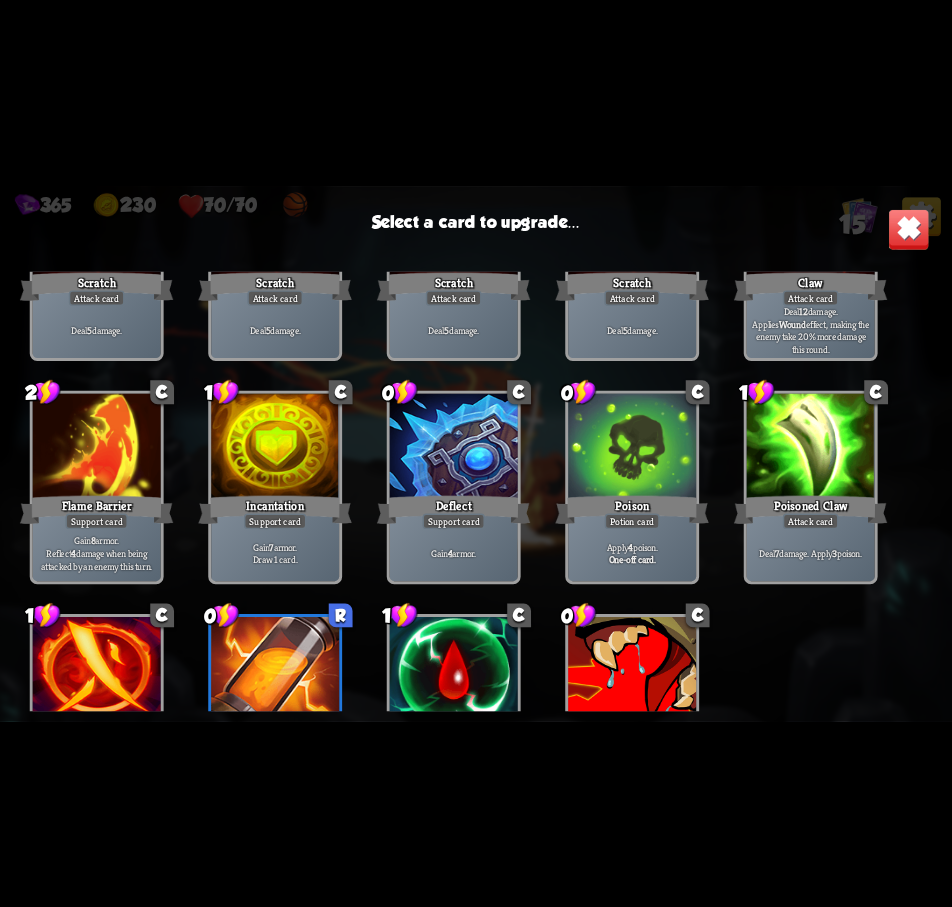 scroll, scrollTop: 300, scrollLeft: 0, axis: vertical 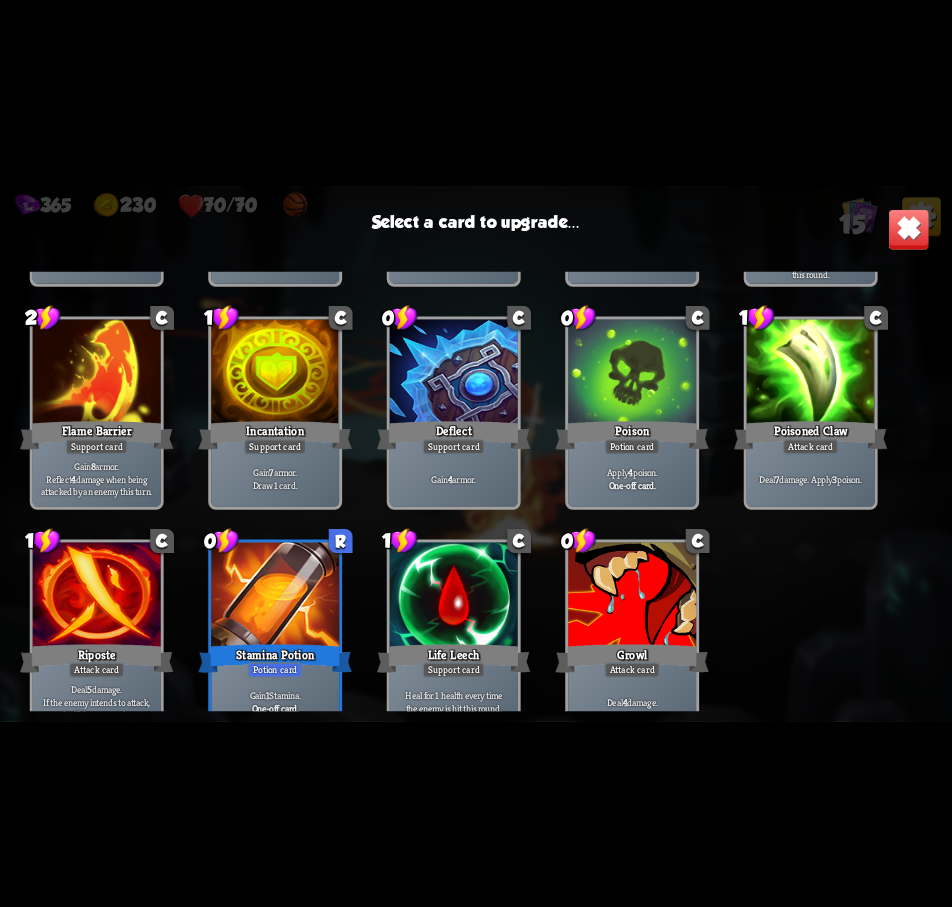 click at bounding box center (454, 596) 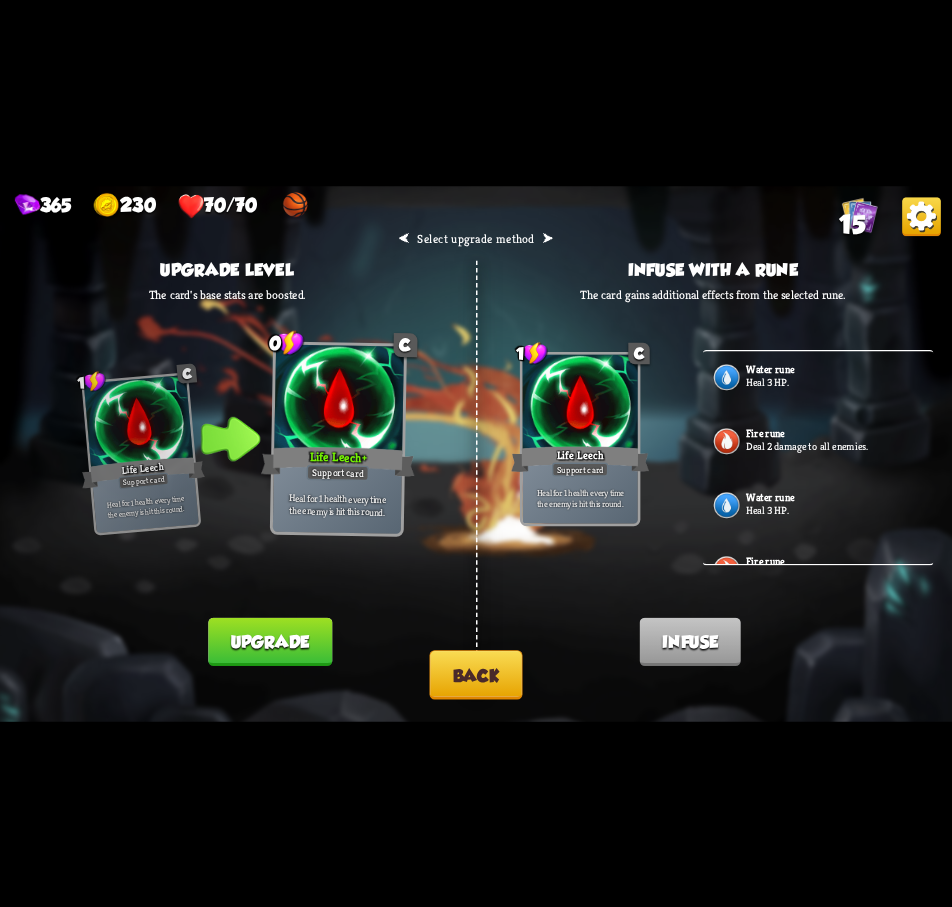 drag, startPoint x: 301, startPoint y: 651, endPoint x: 324, endPoint y: 653, distance: 23.086792 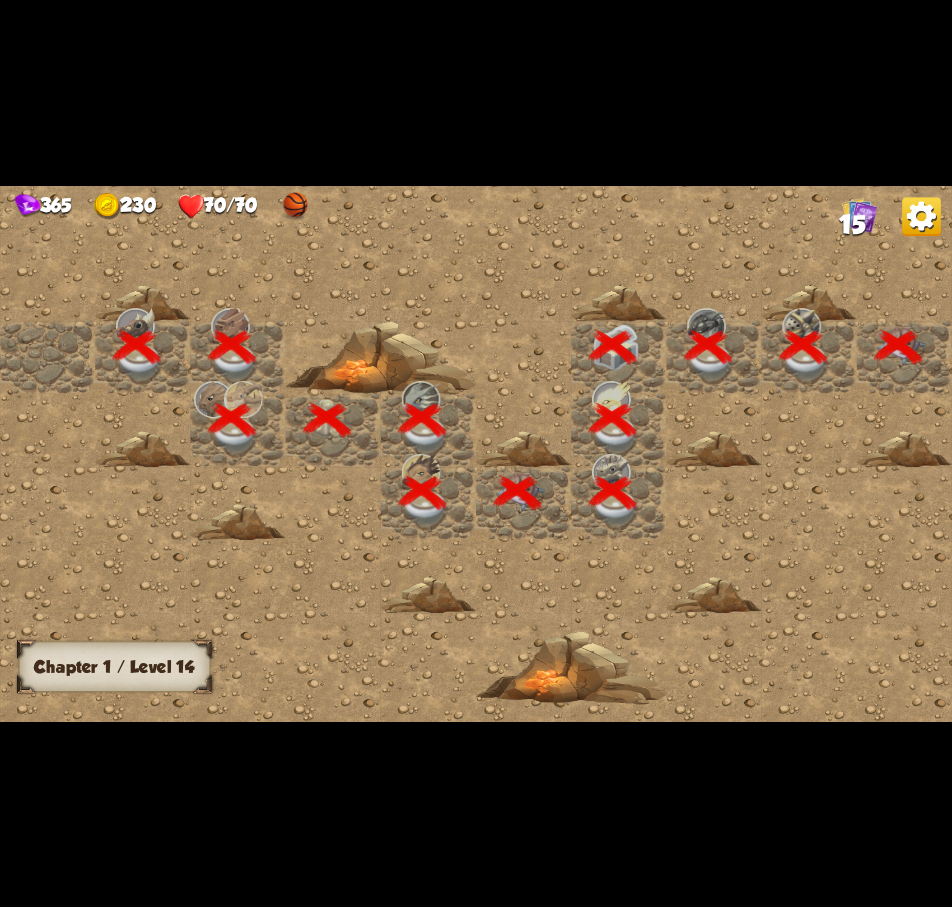 scroll, scrollTop: 0, scrollLeft: 384, axis: horizontal 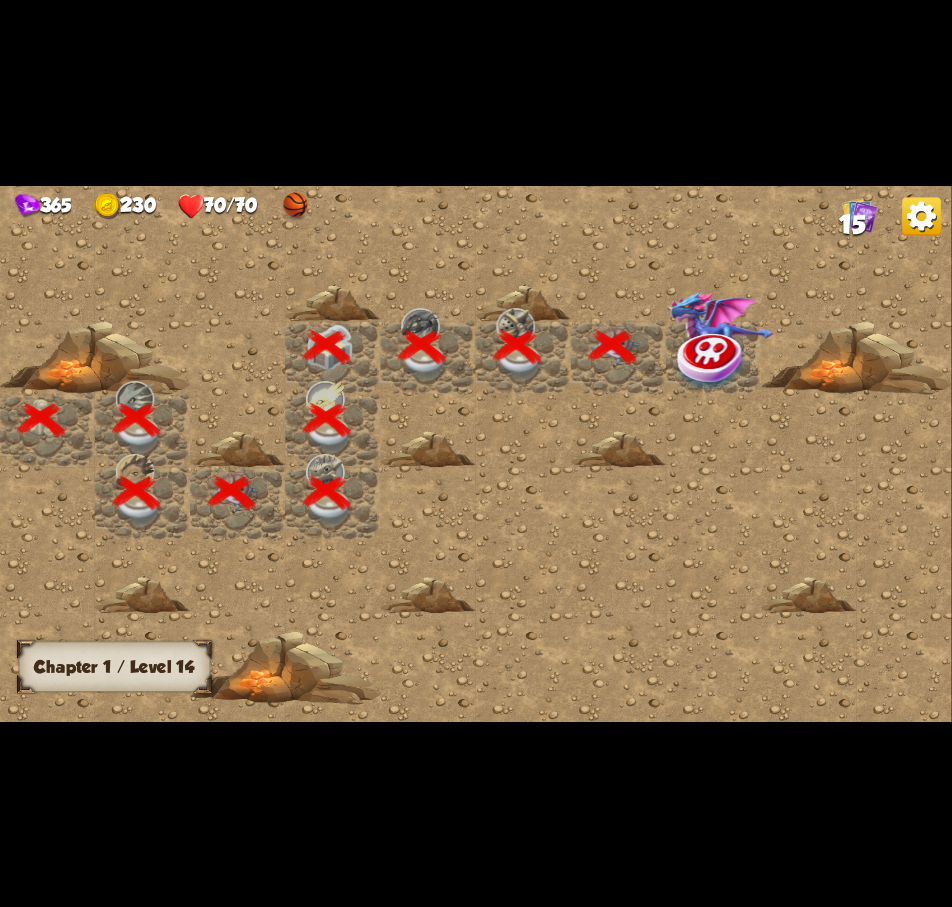 click at bounding box center (712, 361) 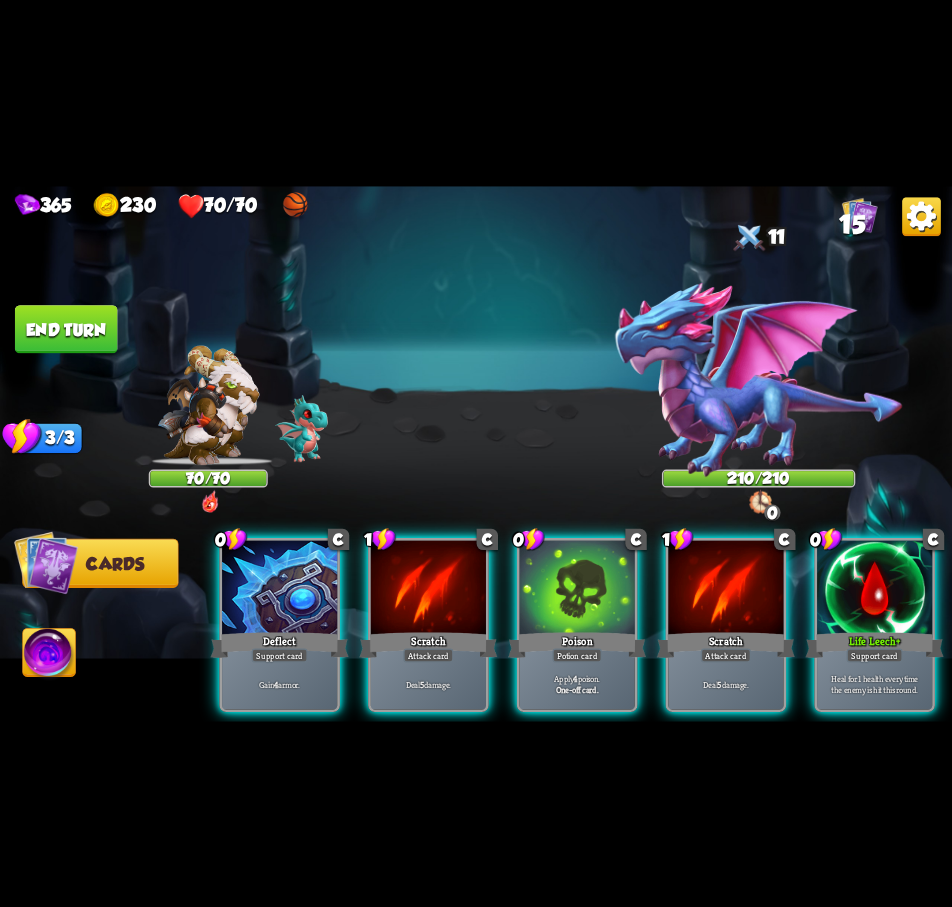 click at bounding box center [759, 379] 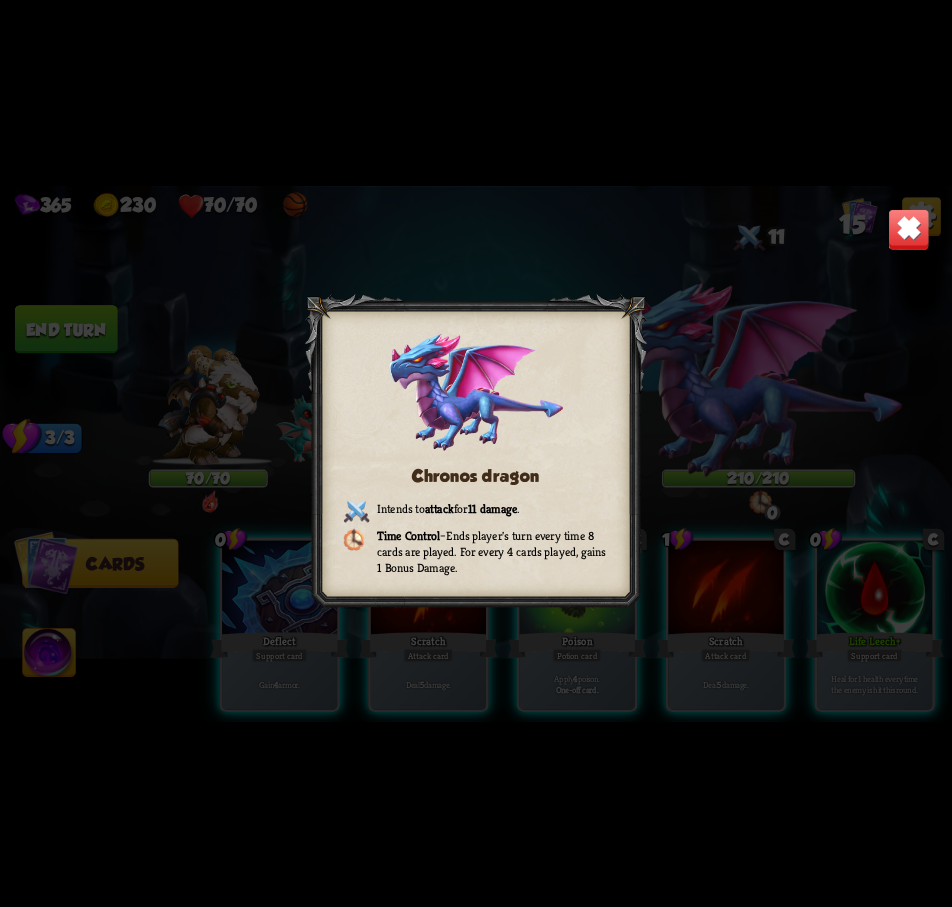 click at bounding box center [909, 229] 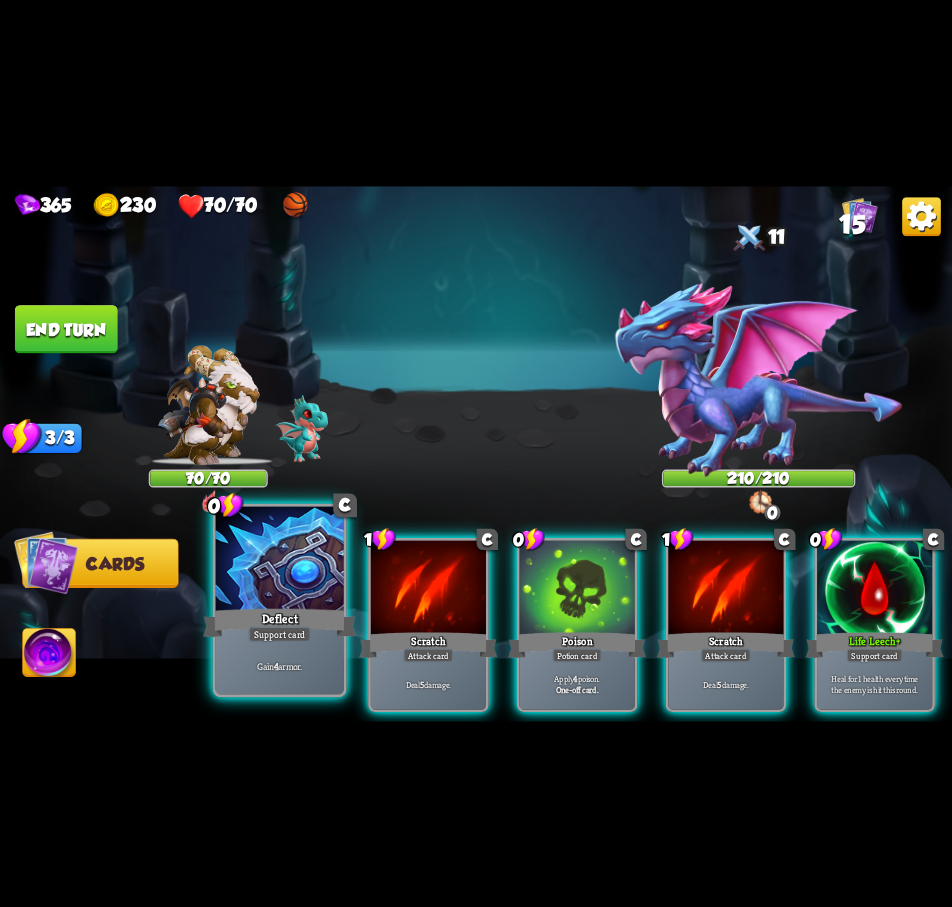 click at bounding box center [280, 560] 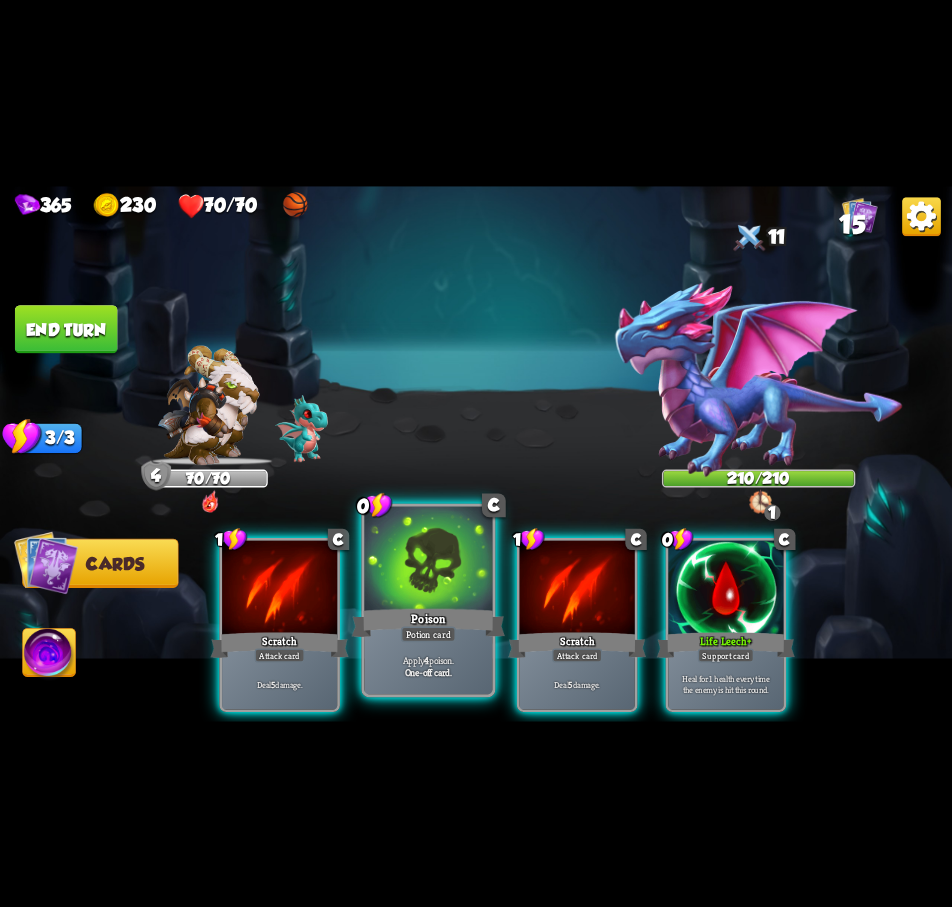 click at bounding box center [428, 560] 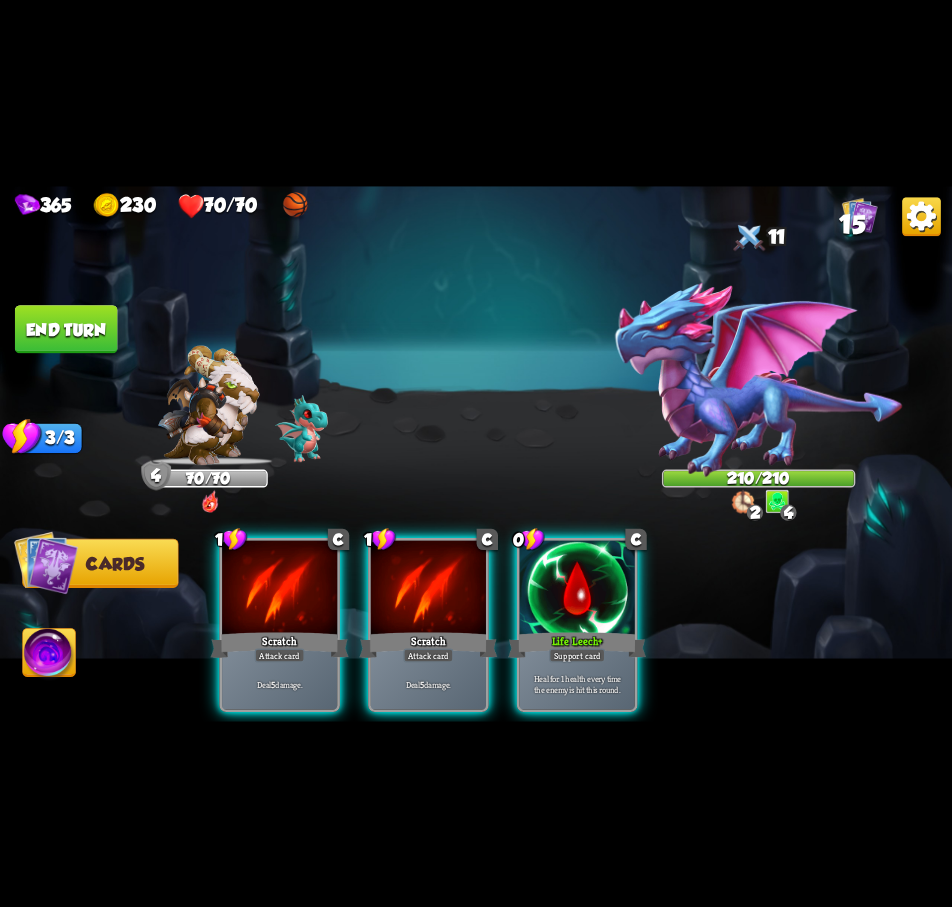 click on "End turn" at bounding box center (66, 329) 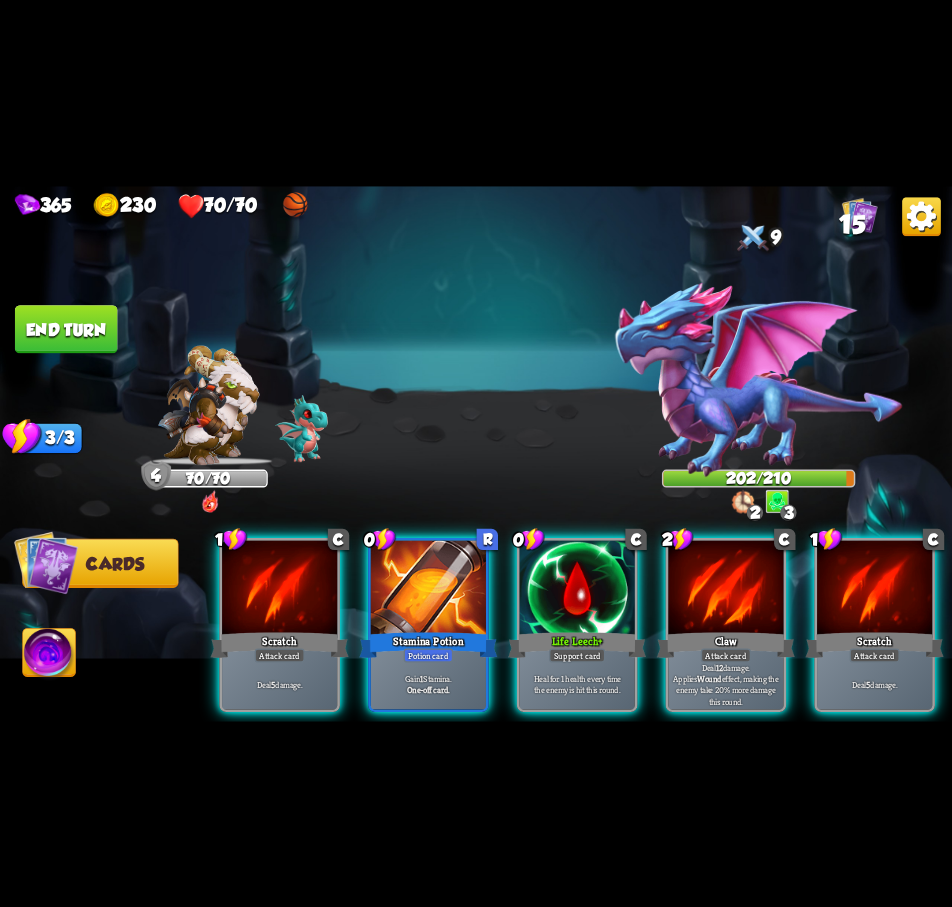 click on "End turn" at bounding box center [66, 329] 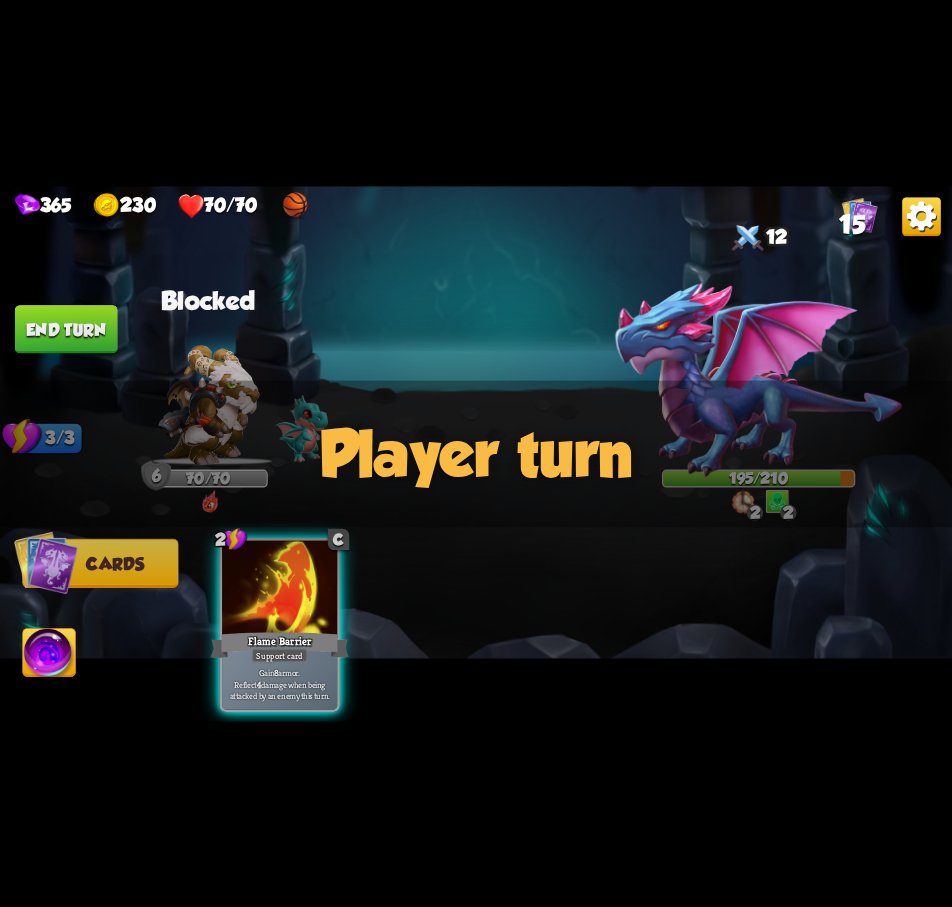 click on "End turn" at bounding box center (66, 329) 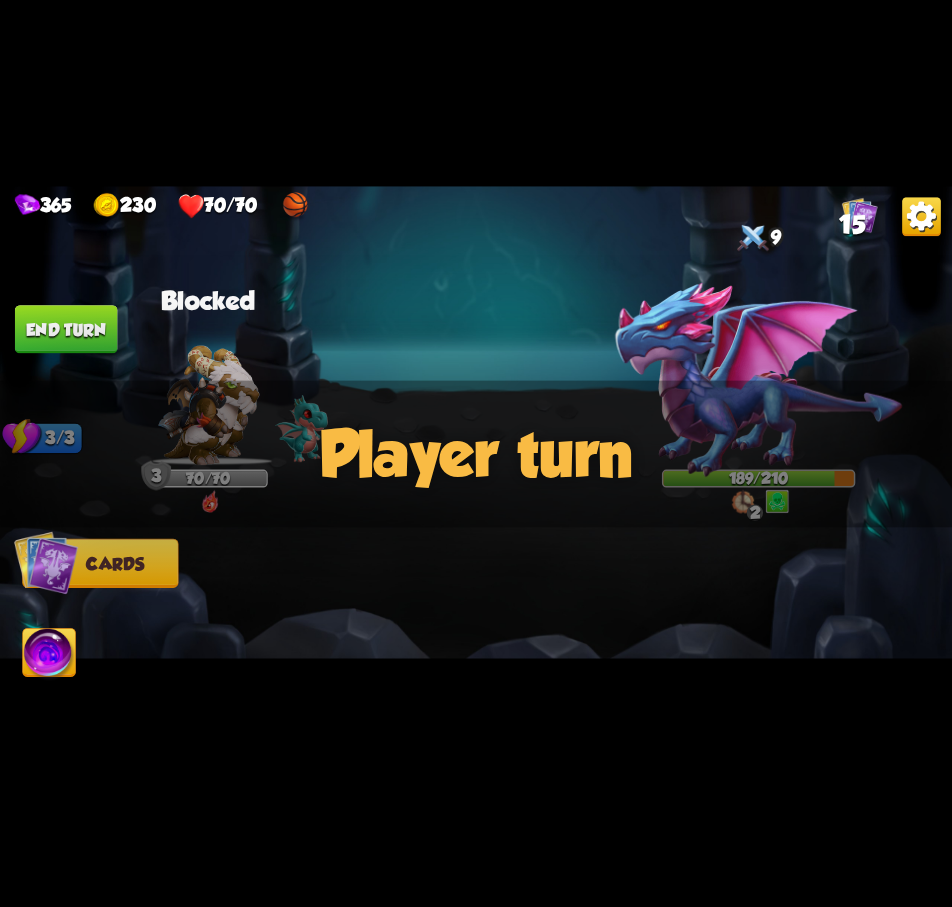 click on "End turn" at bounding box center [66, 329] 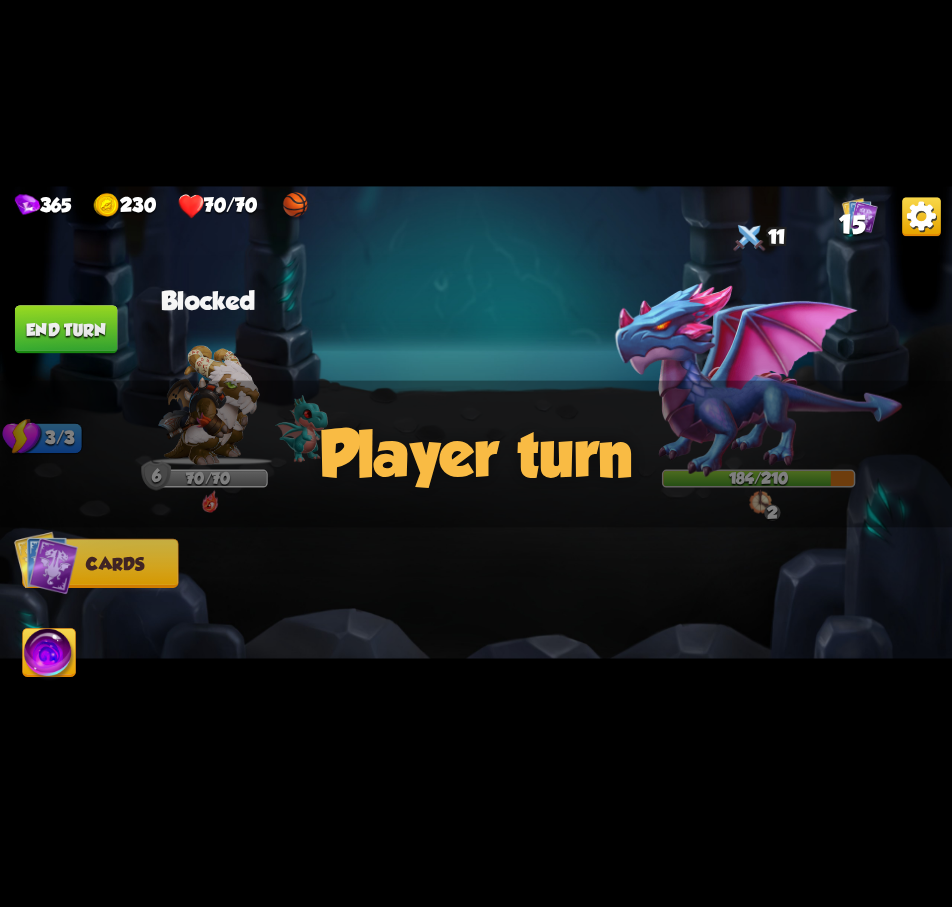 click on "End turn" at bounding box center [66, 329] 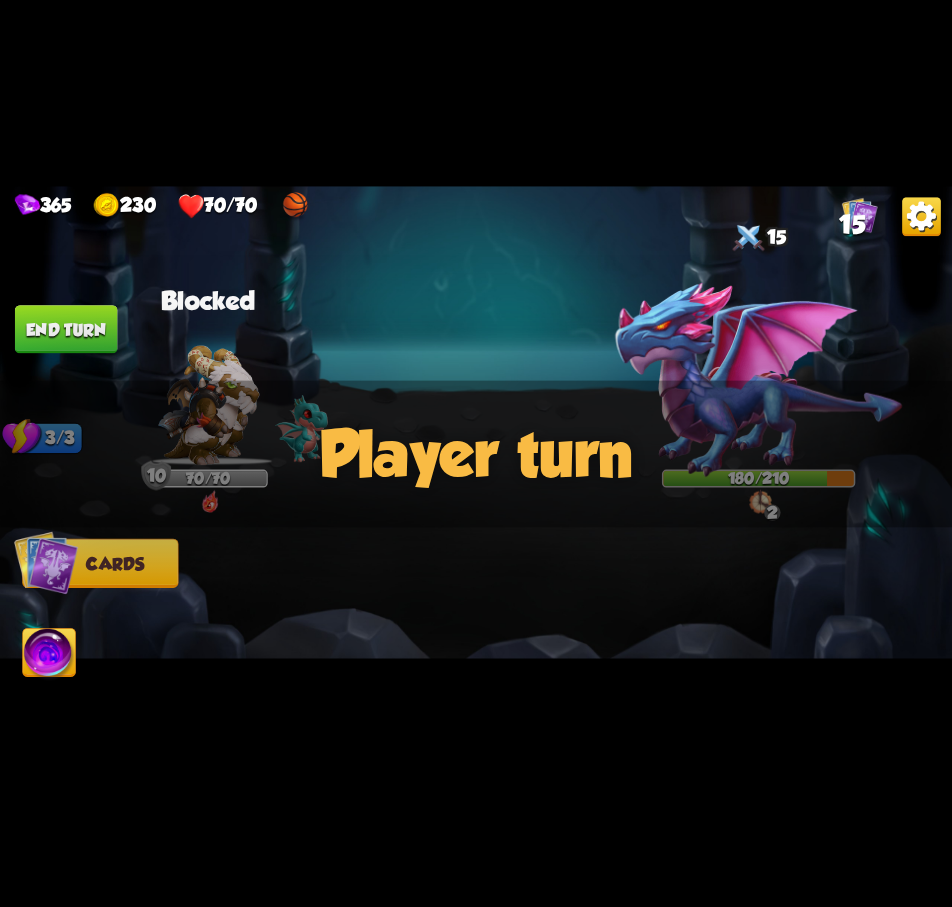 click on "End turn" at bounding box center (66, 329) 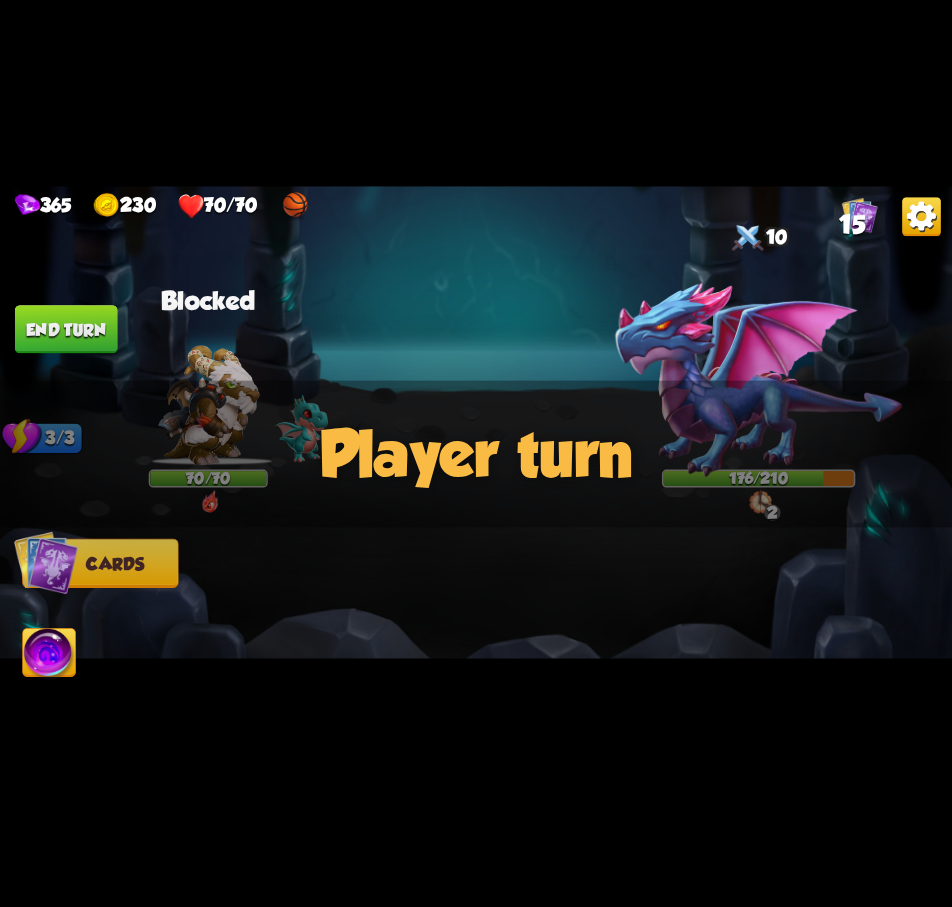 click on "End turn" at bounding box center [66, 329] 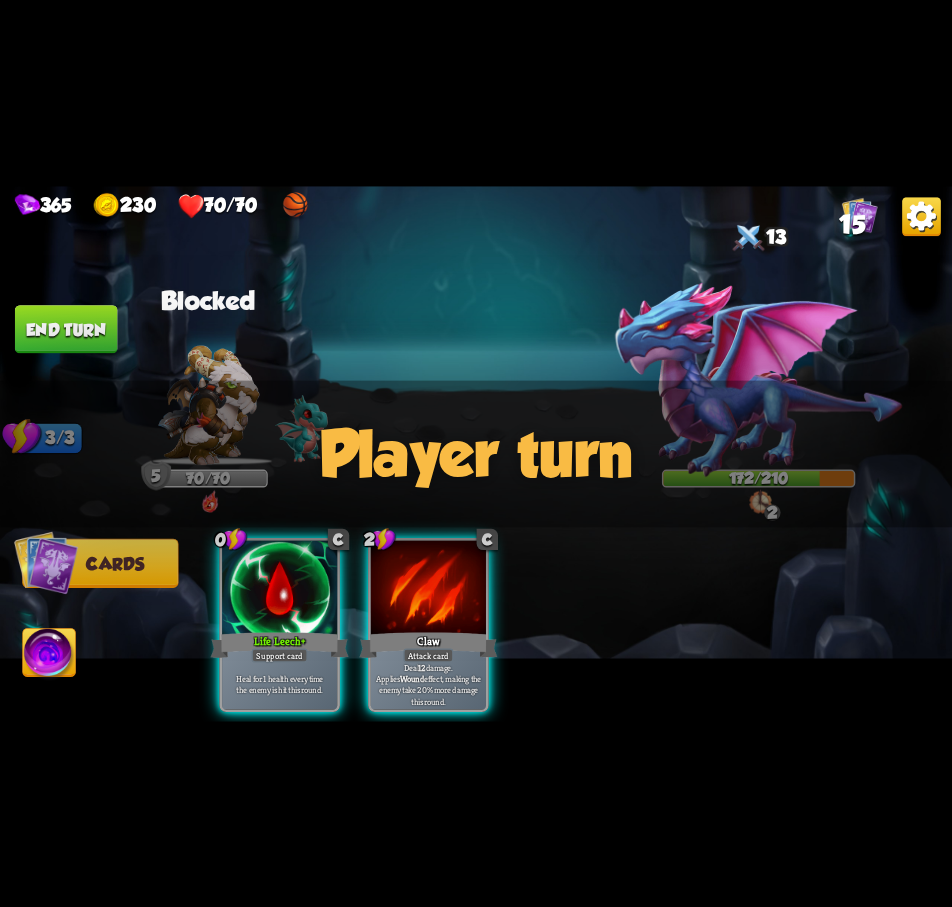 click on "End turn" at bounding box center (66, 329) 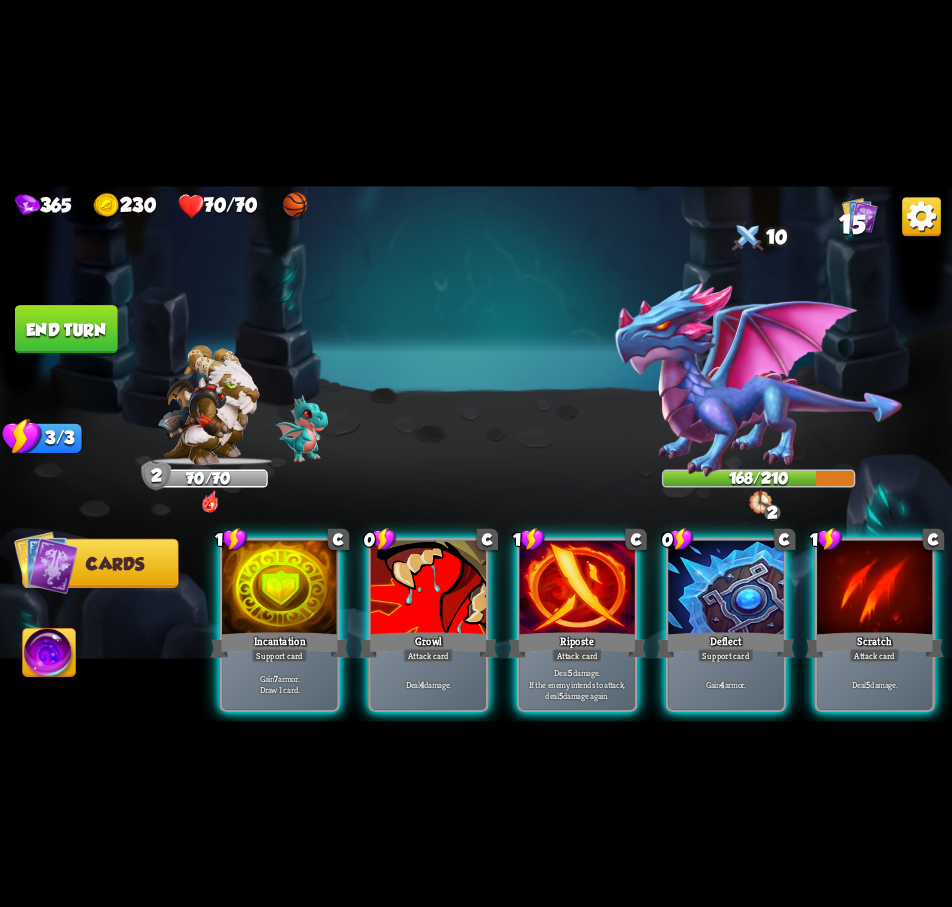 click on "End turn" at bounding box center (66, 329) 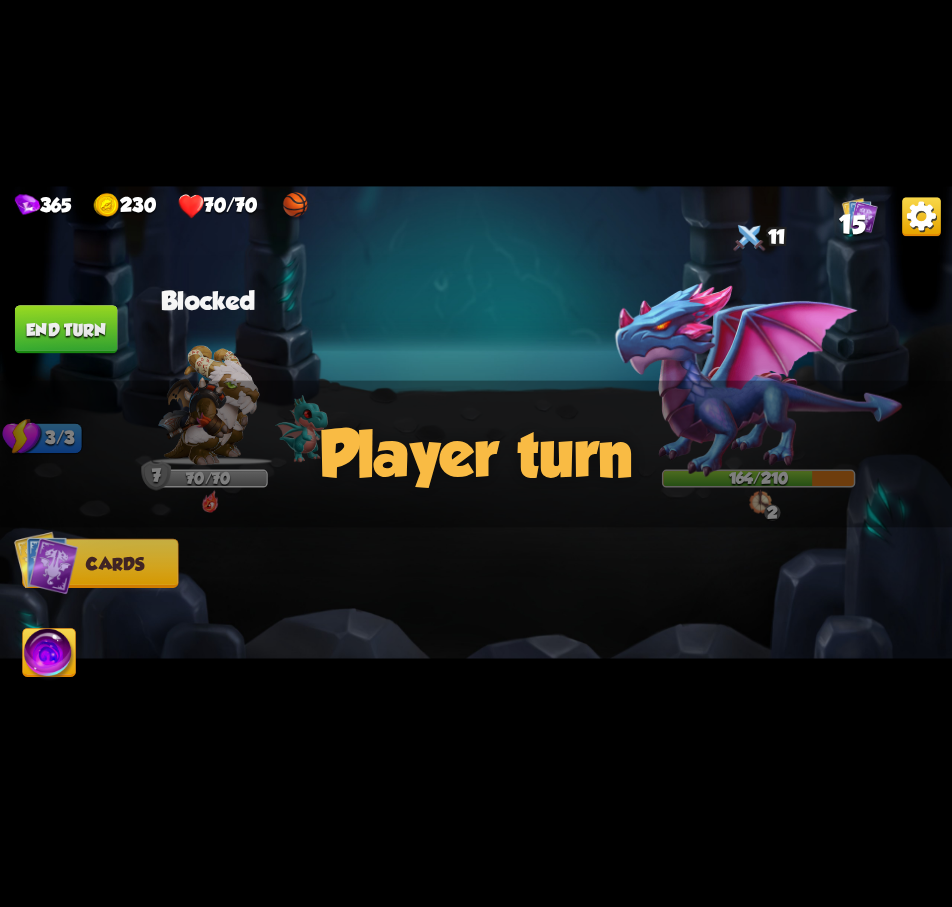 click on "End turn" at bounding box center (66, 329) 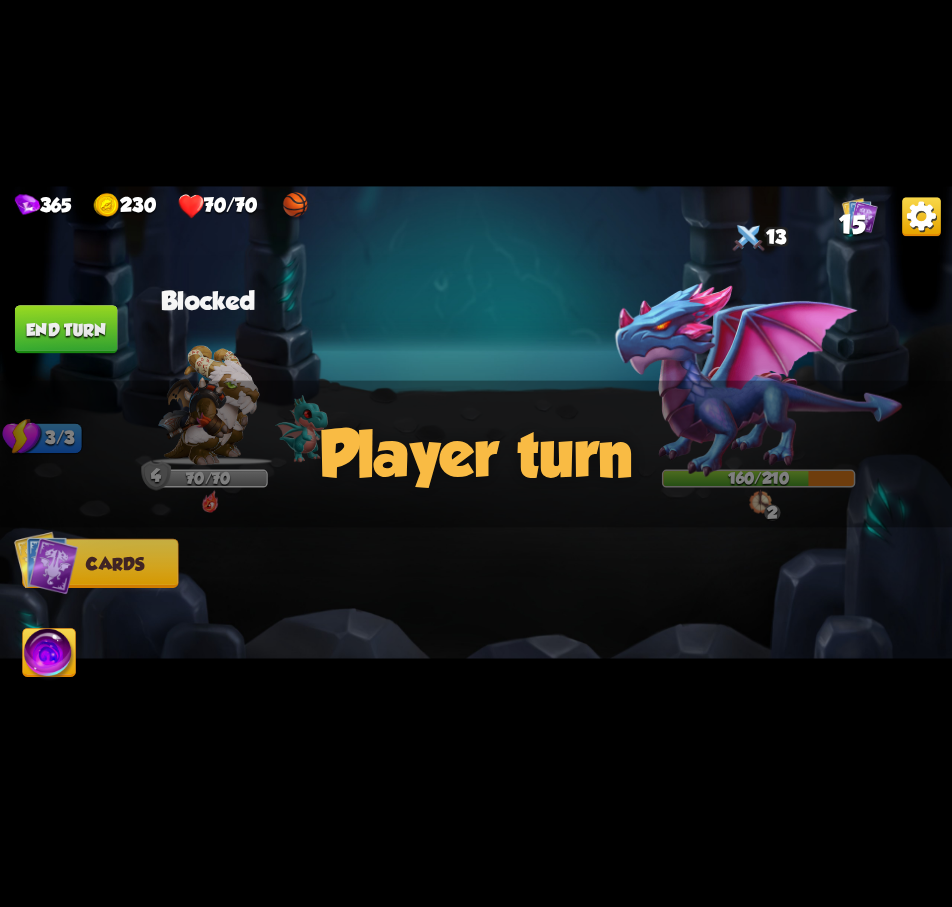 click on "End turn" at bounding box center (66, 329) 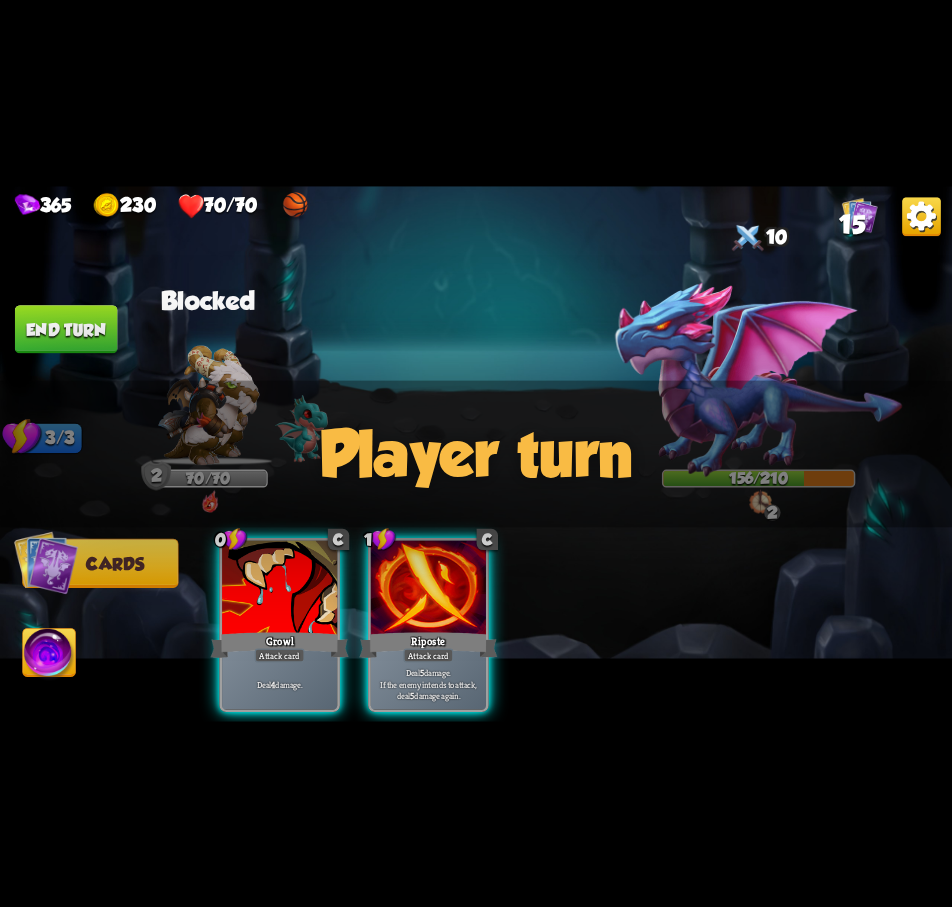 click on "End turn" at bounding box center [66, 329] 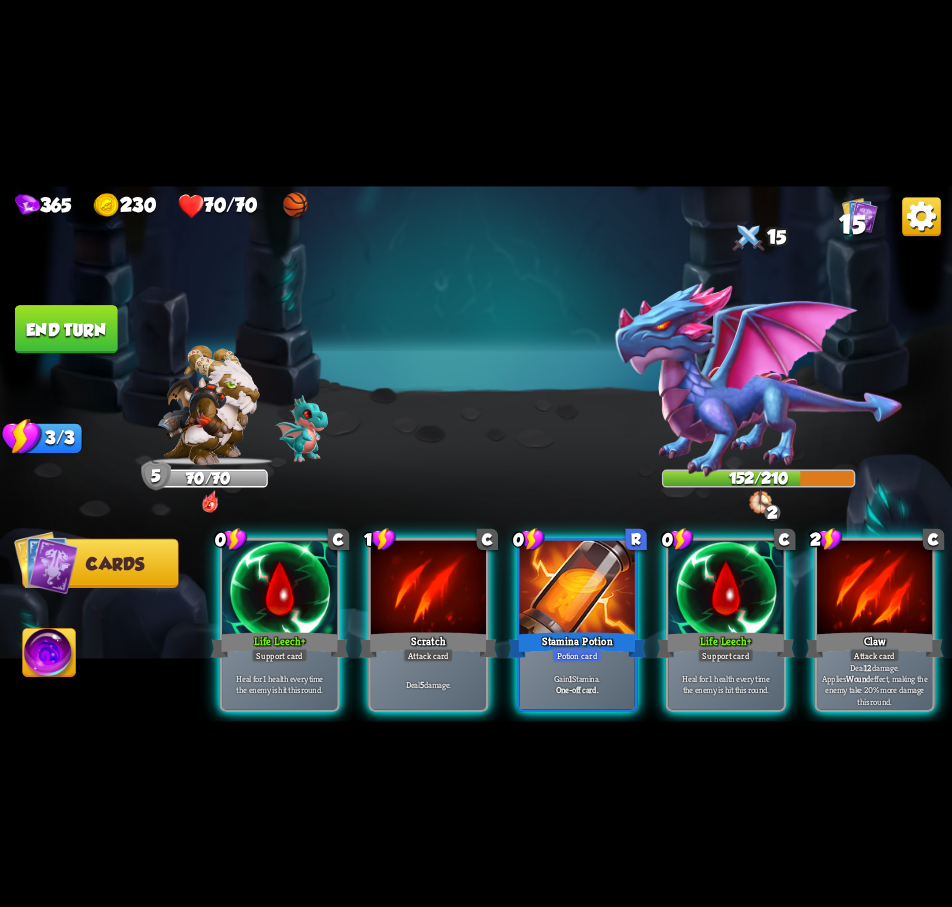 click on "End turn" at bounding box center (66, 329) 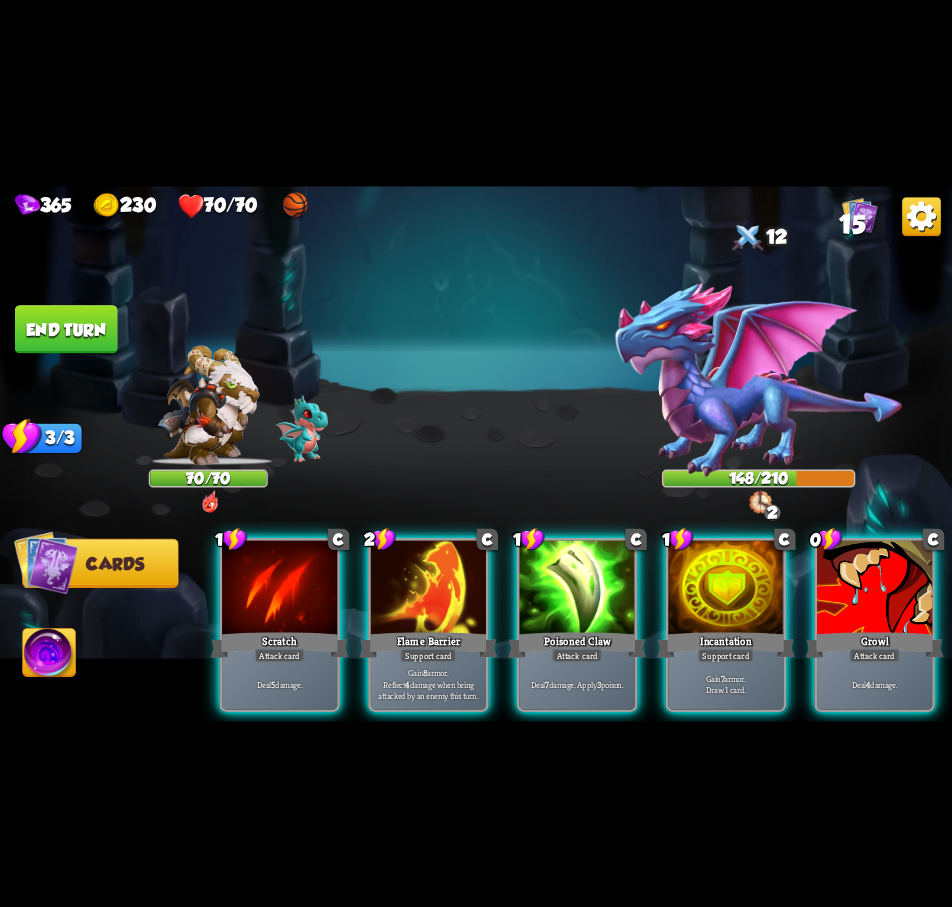 click on "End turn" at bounding box center (66, 329) 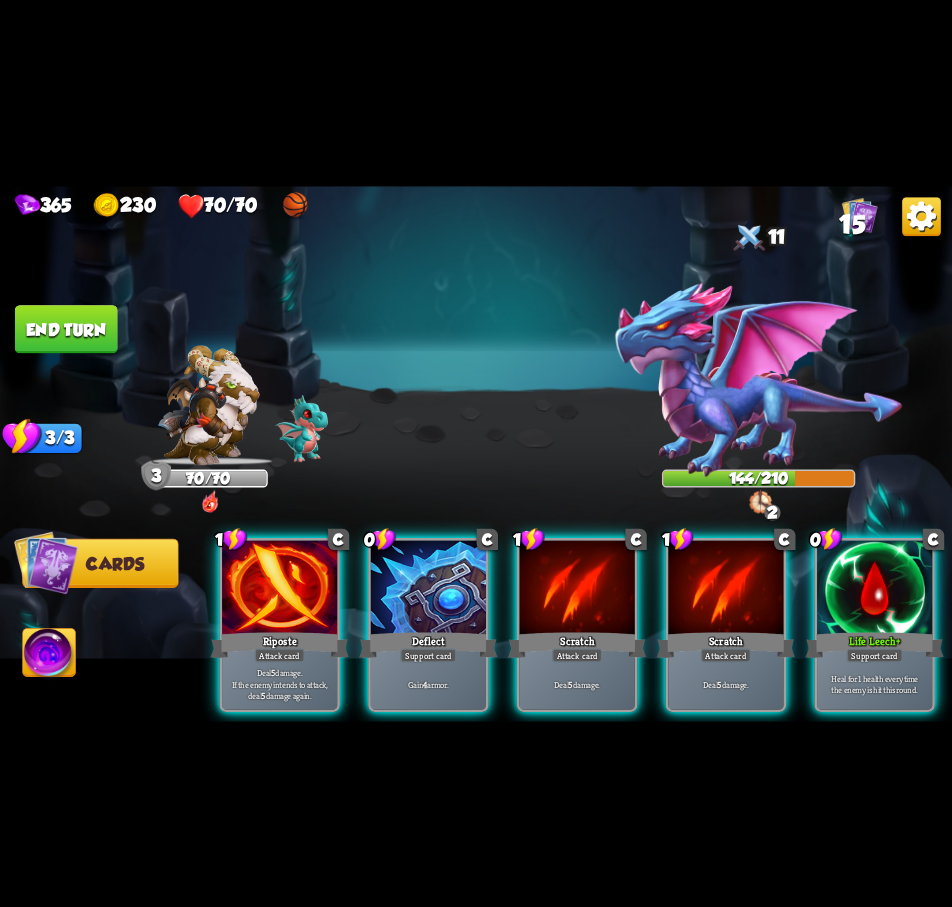 click on "End turn" at bounding box center (66, 329) 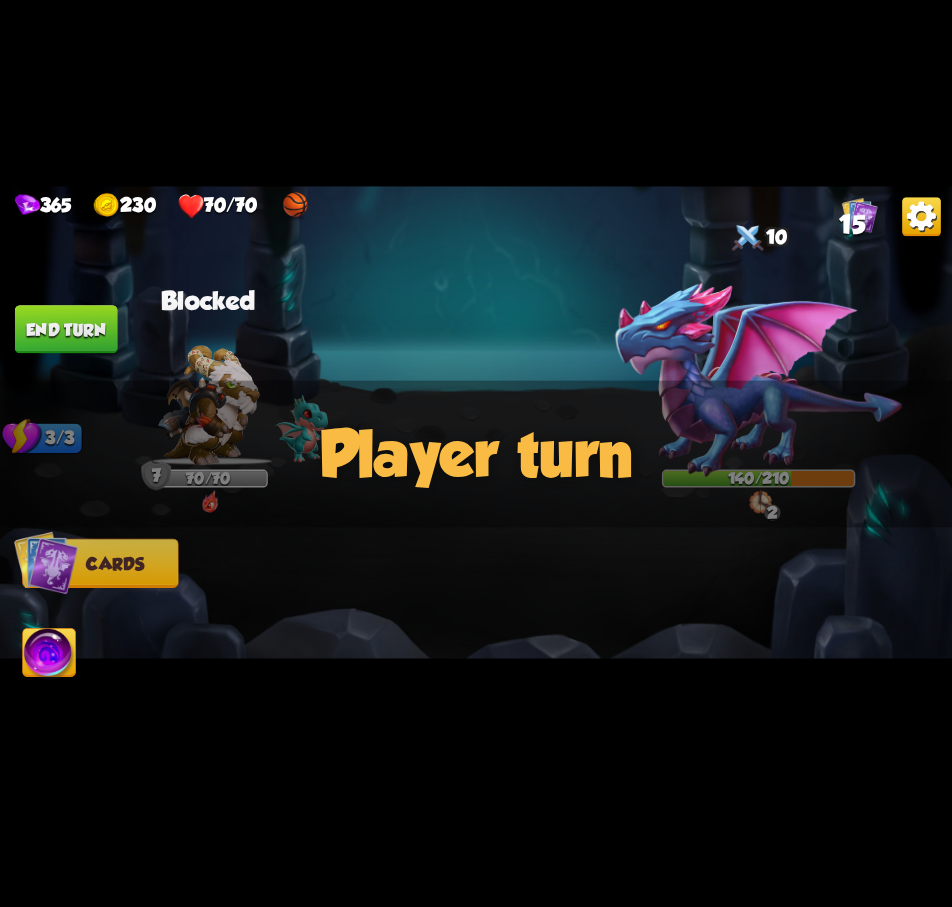 click on "End turn" at bounding box center (66, 329) 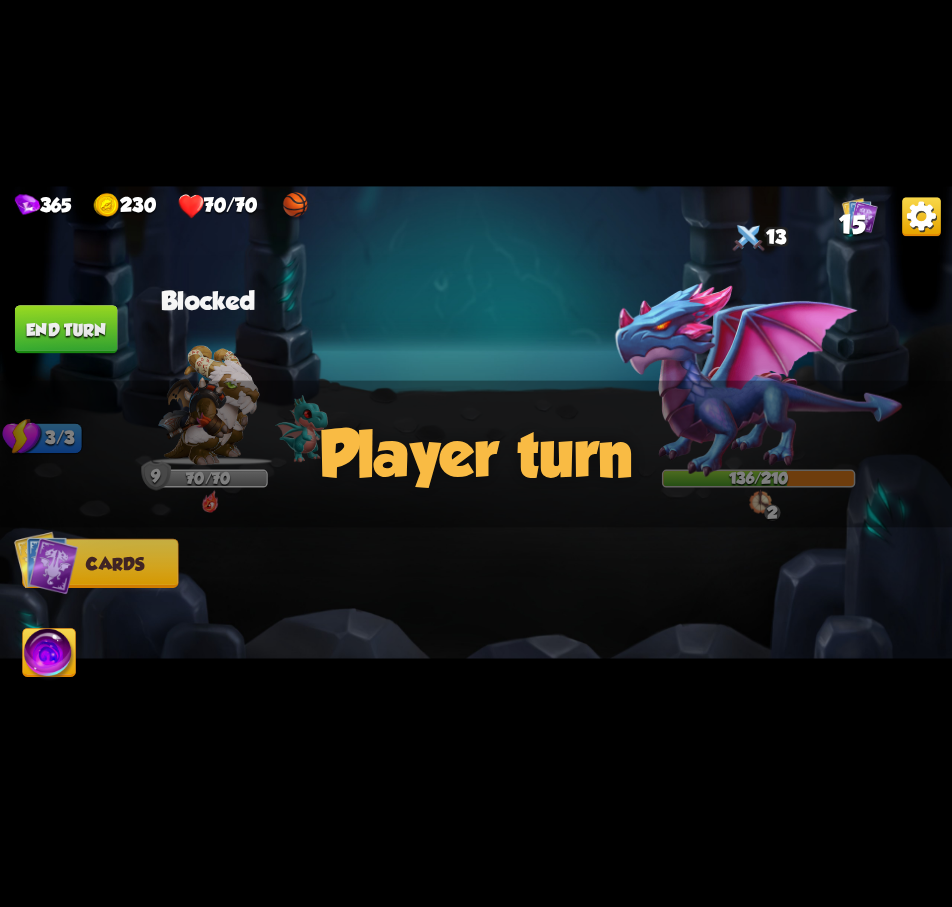 click on "End turn" at bounding box center (66, 329) 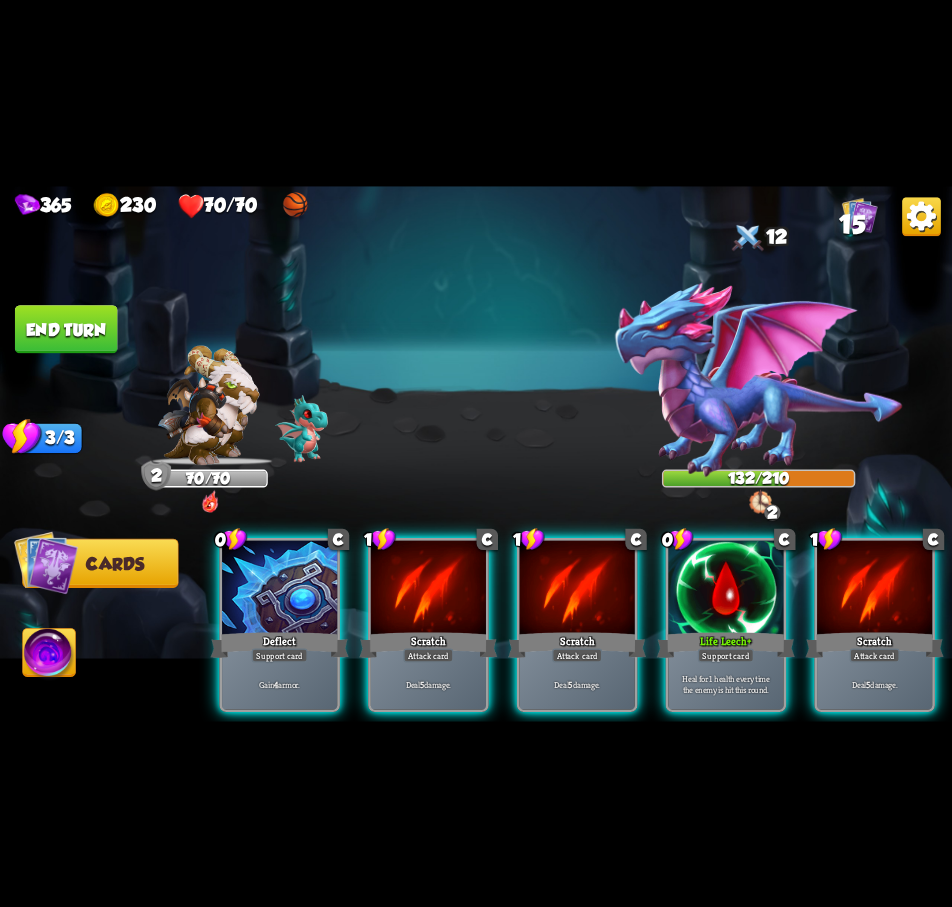 click on "End turn" at bounding box center [66, 329] 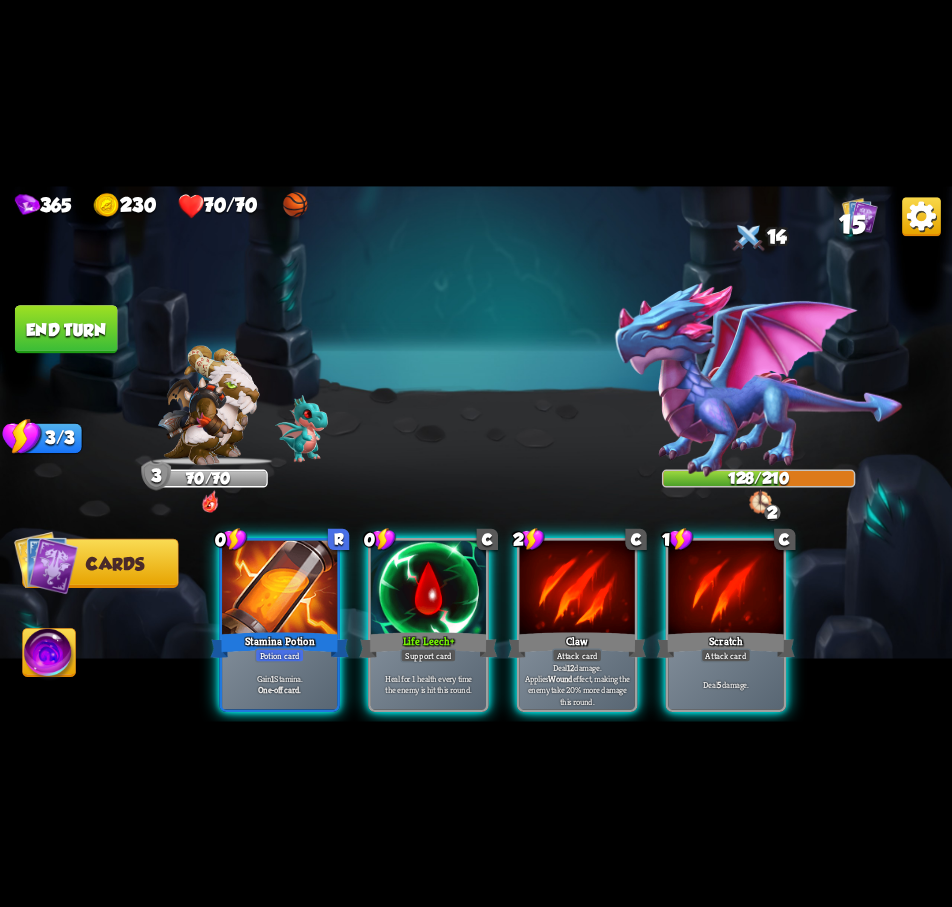 click on "End turn" at bounding box center (66, 329) 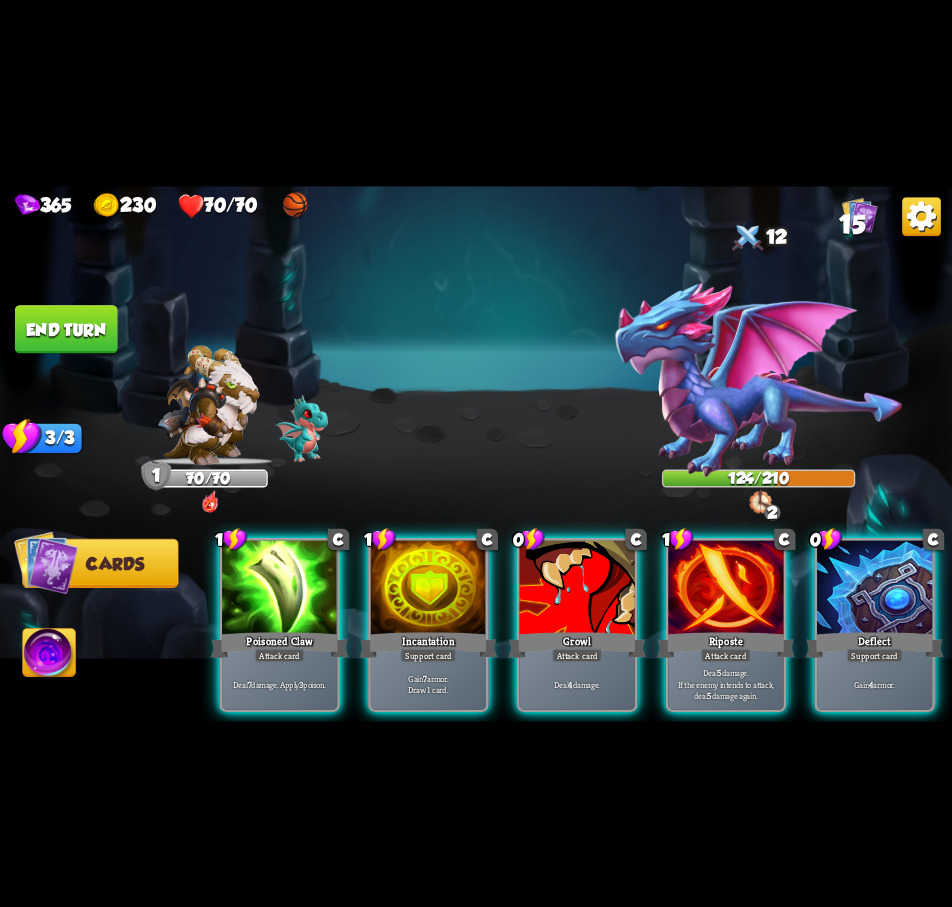 click on "End turn" at bounding box center (66, 329) 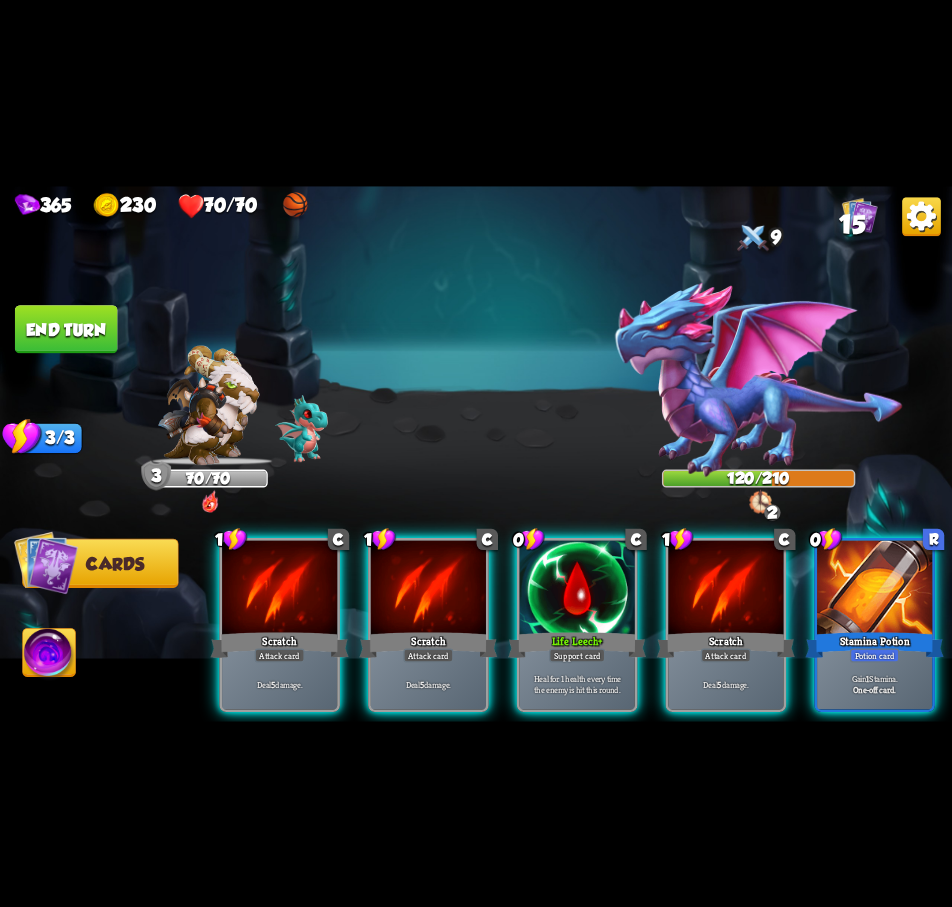 click on "End turn" at bounding box center (66, 329) 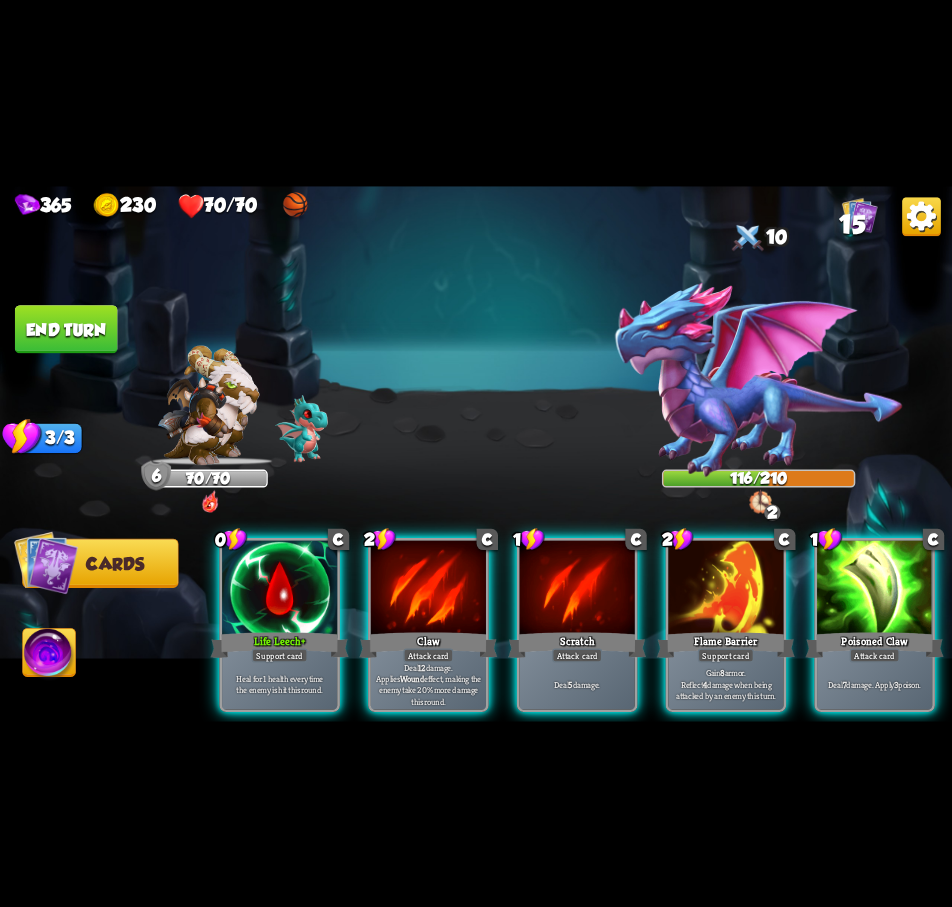 click on "End turn" at bounding box center (66, 329) 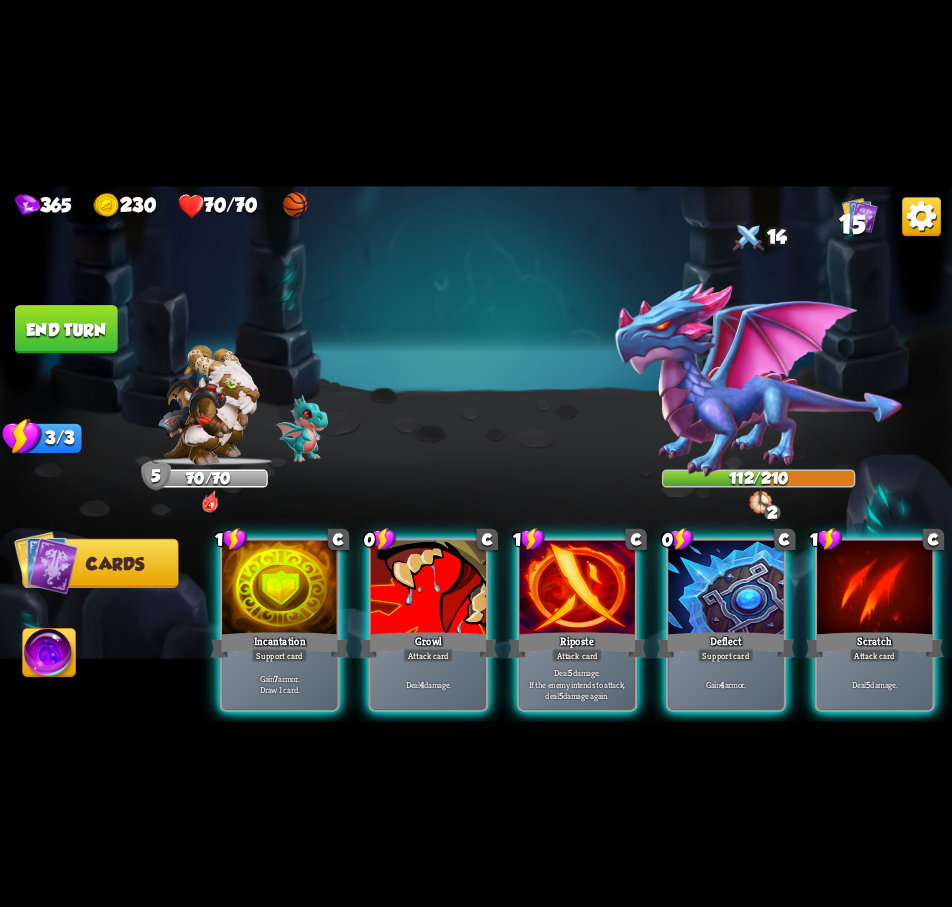 click on "End turn" at bounding box center [66, 329] 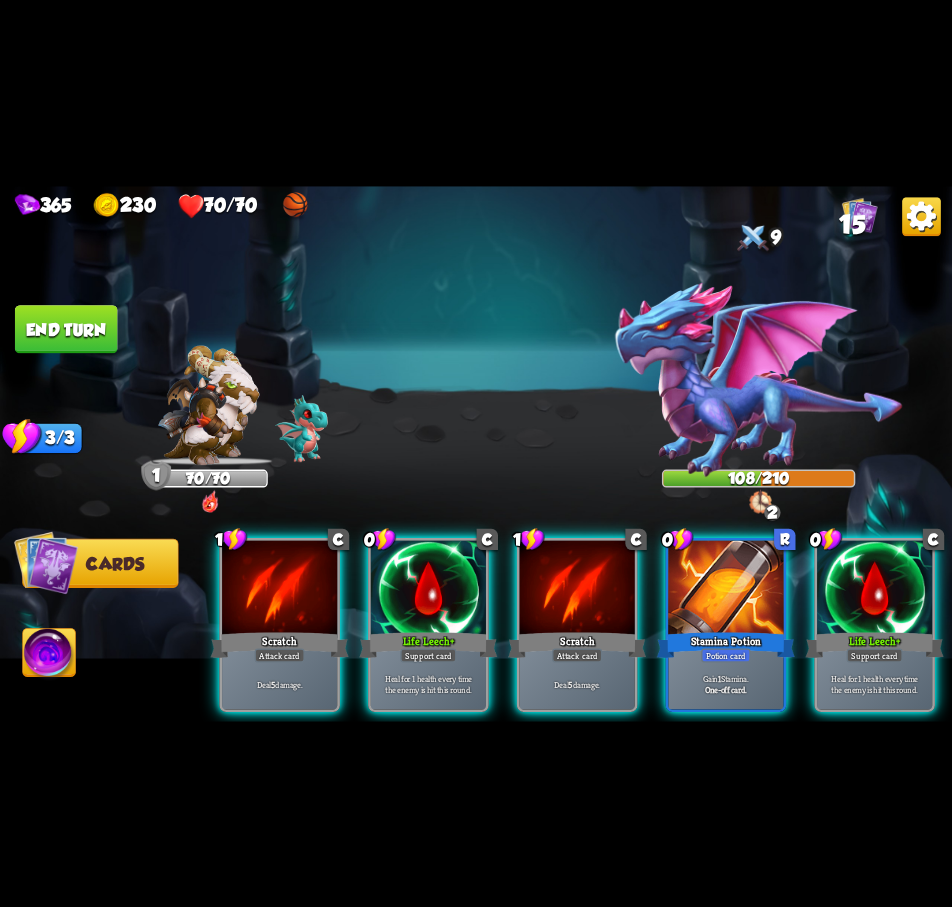 click on "End turn" at bounding box center (66, 329) 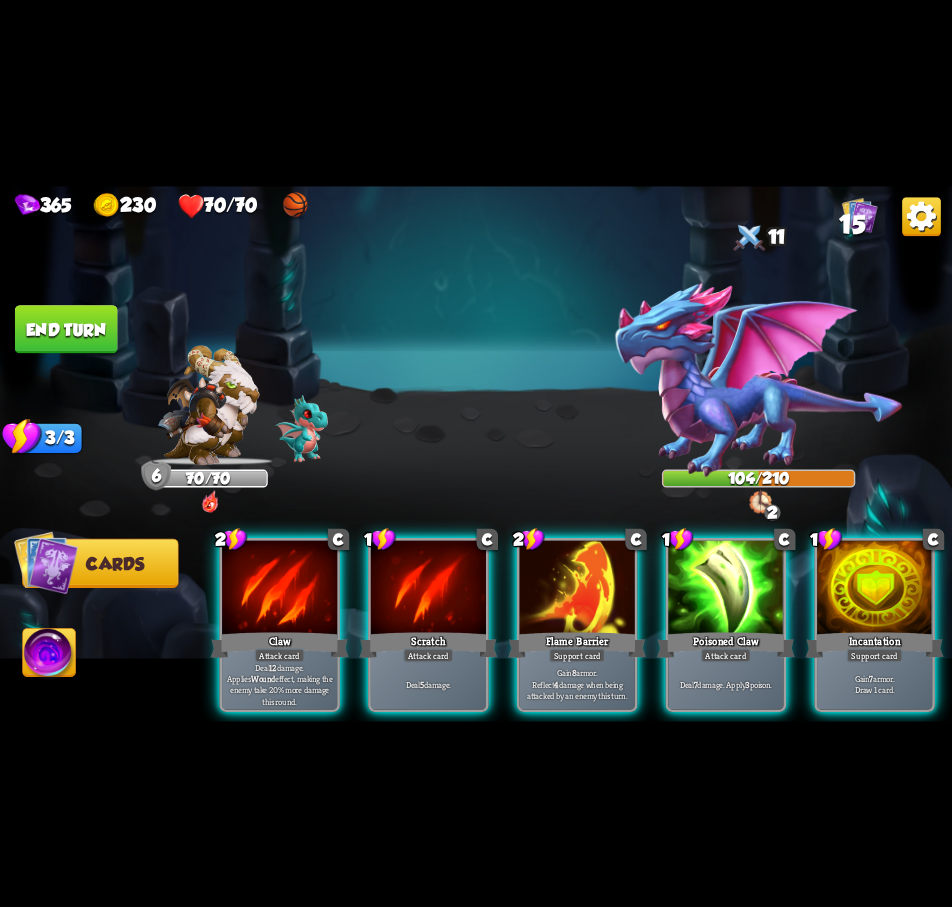 click on "End turn" at bounding box center [66, 329] 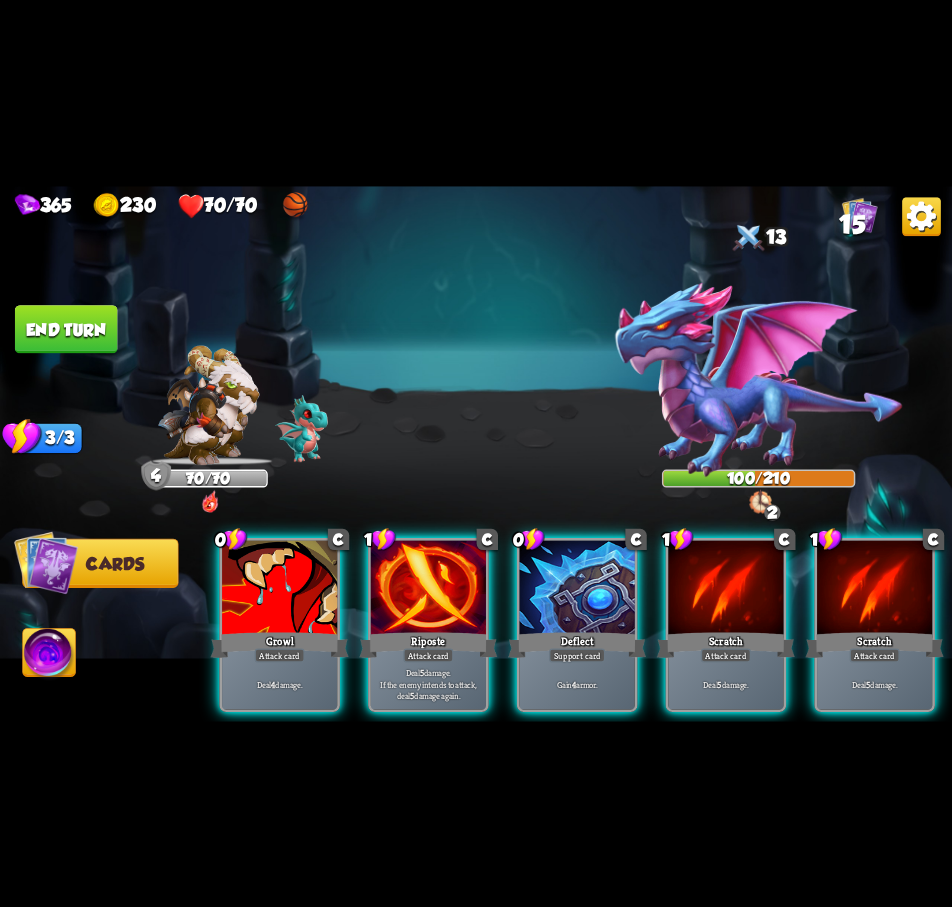click on "End turn" at bounding box center [66, 329] 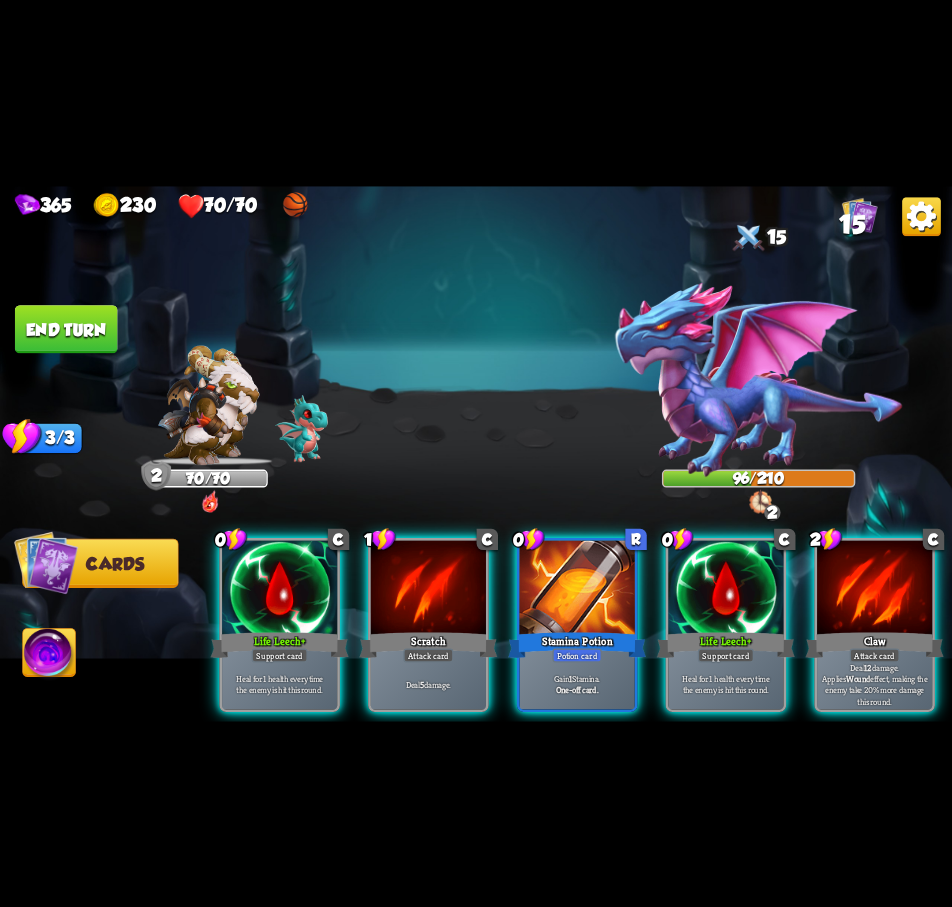 click at bounding box center (874, 588) 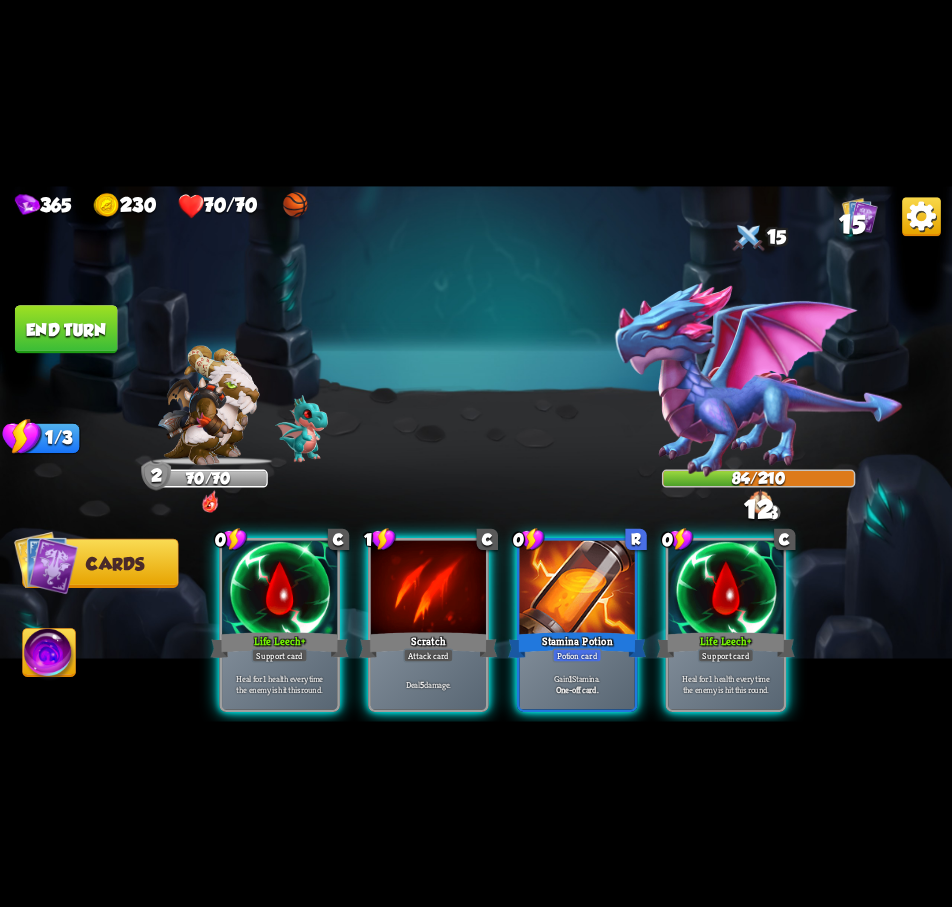click on "End turn" at bounding box center (66, 329) 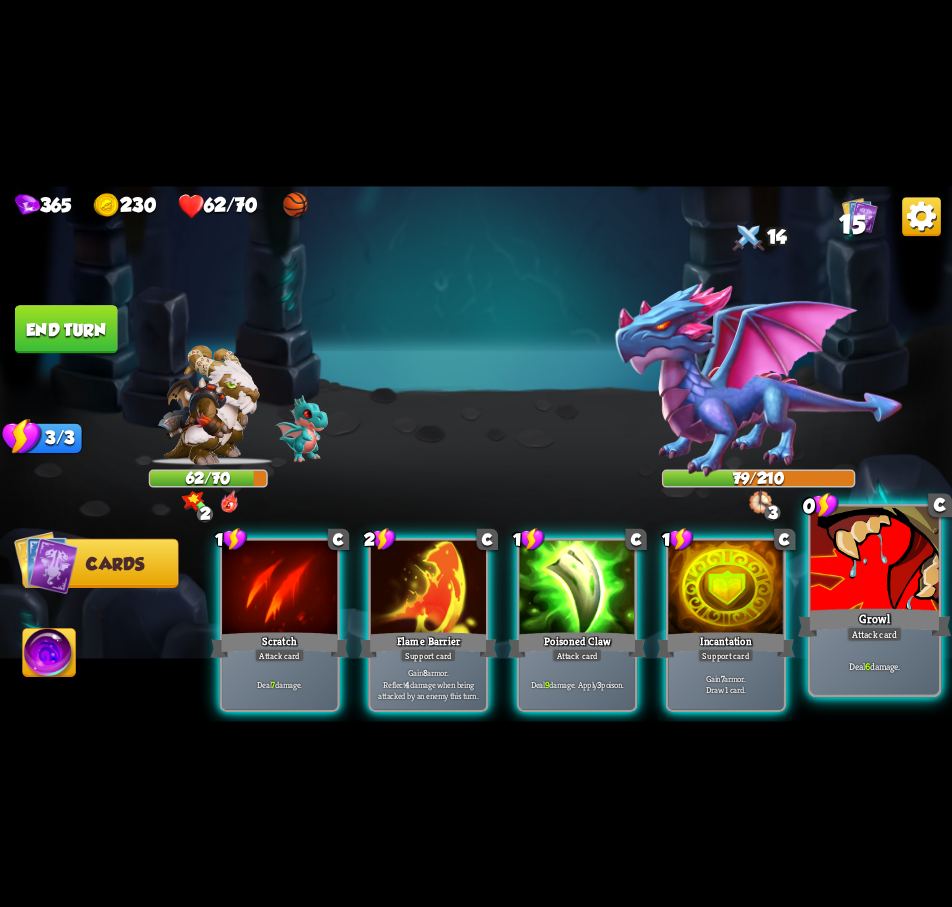 click at bounding box center (875, 560) 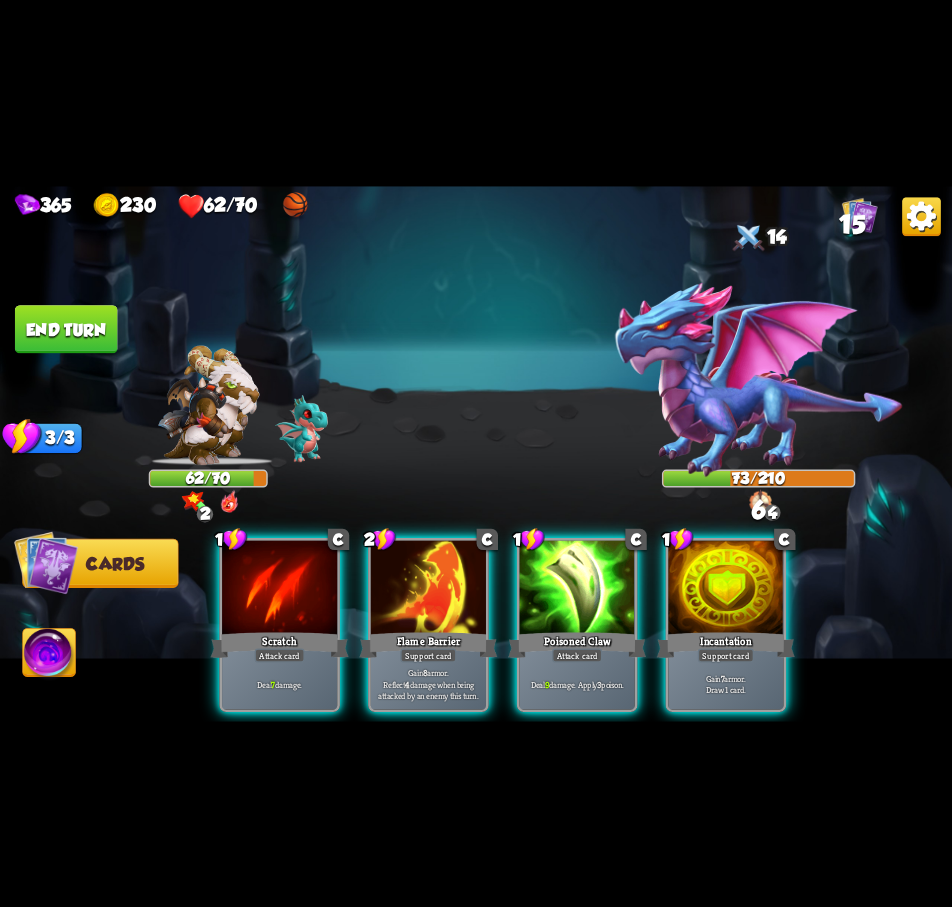 click on "End turn" at bounding box center [66, 329] 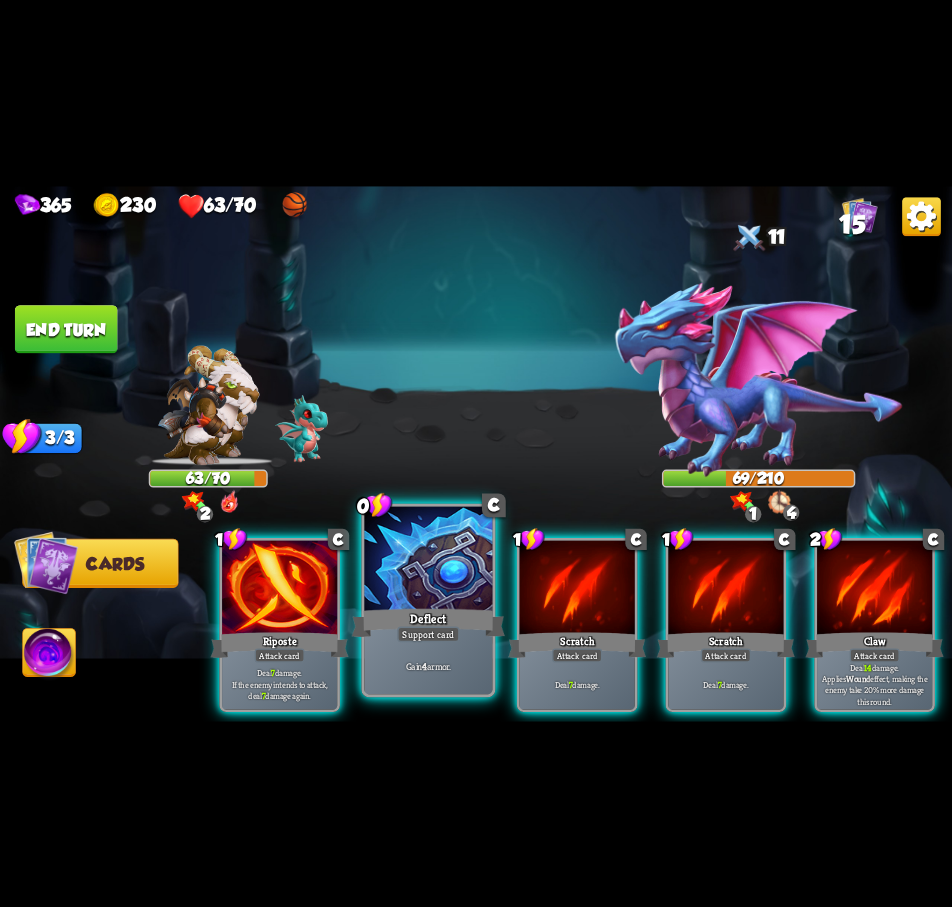 click at bounding box center [428, 560] 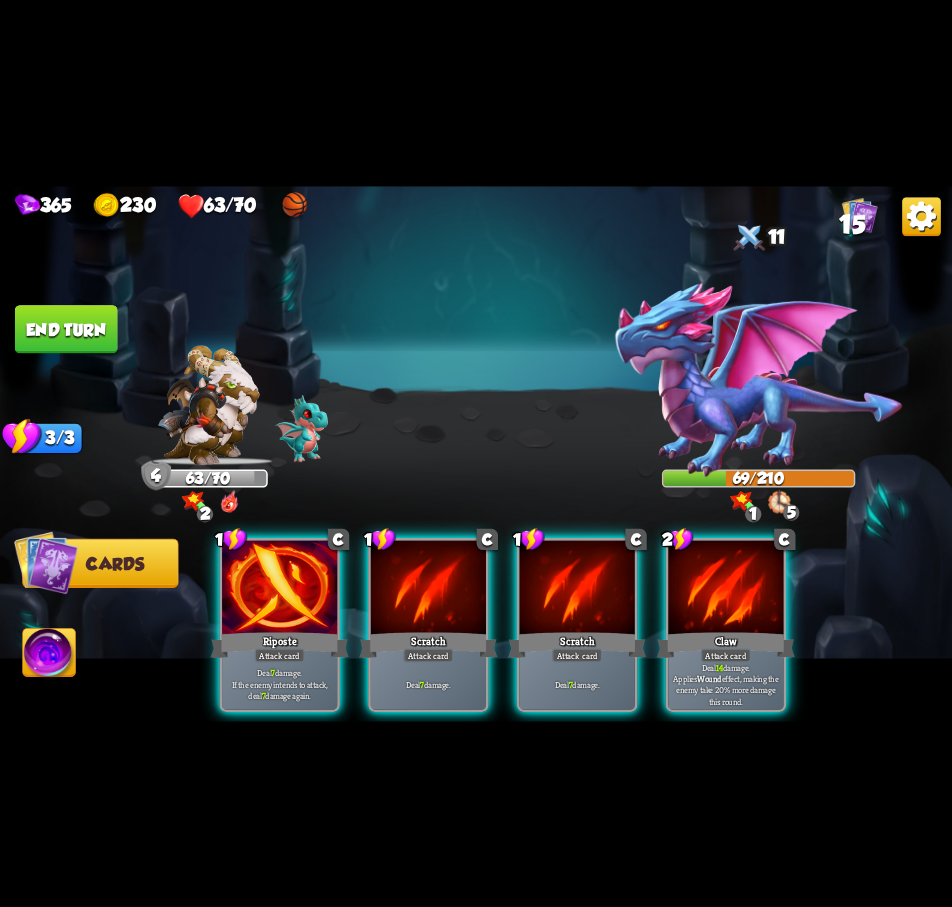 click on "End turn" at bounding box center [66, 329] 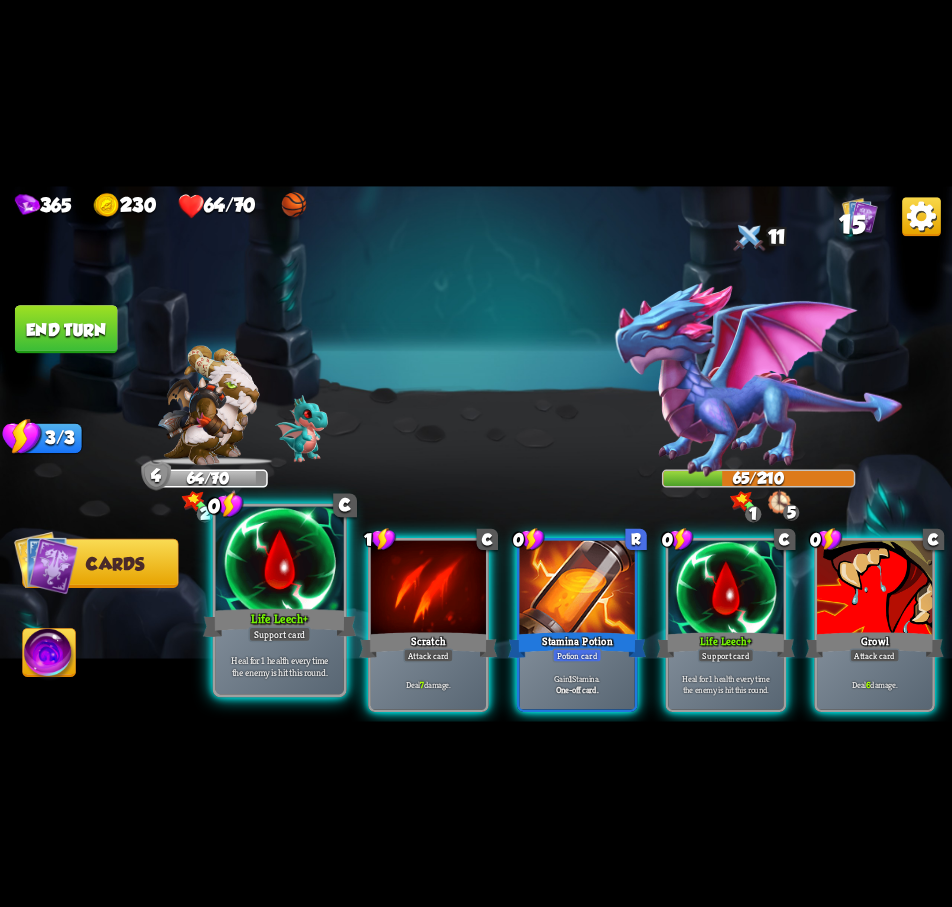 click at bounding box center (280, 560) 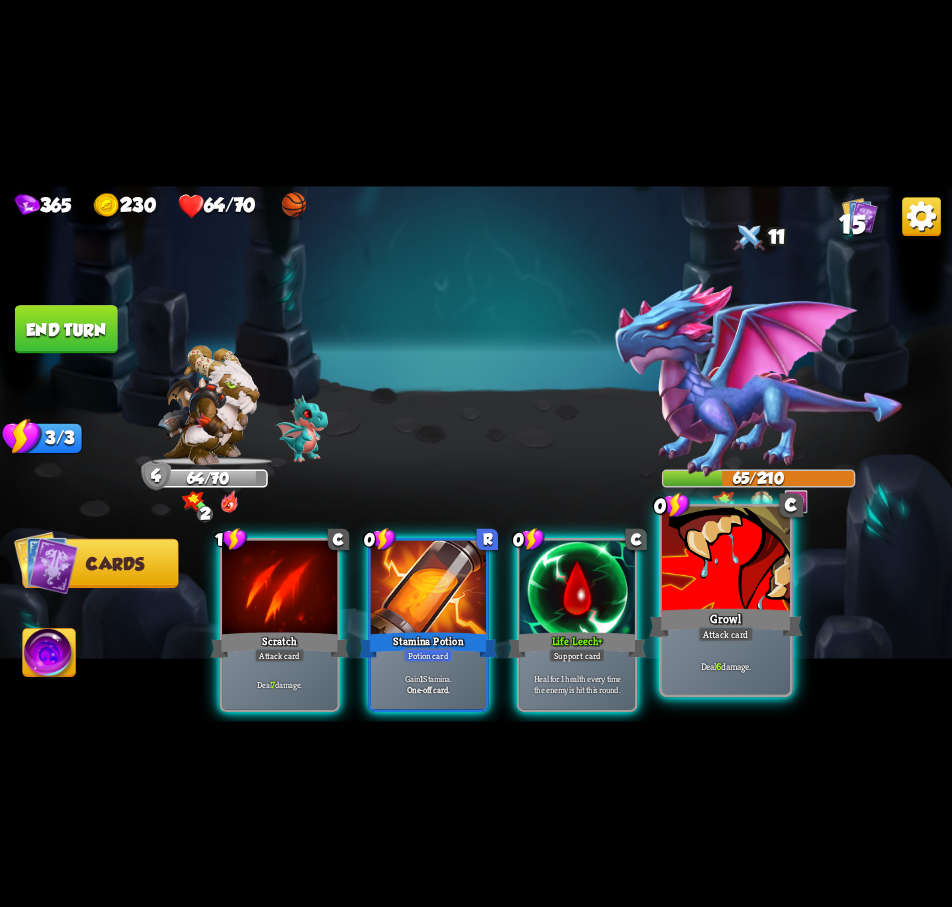 click at bounding box center [726, 560] 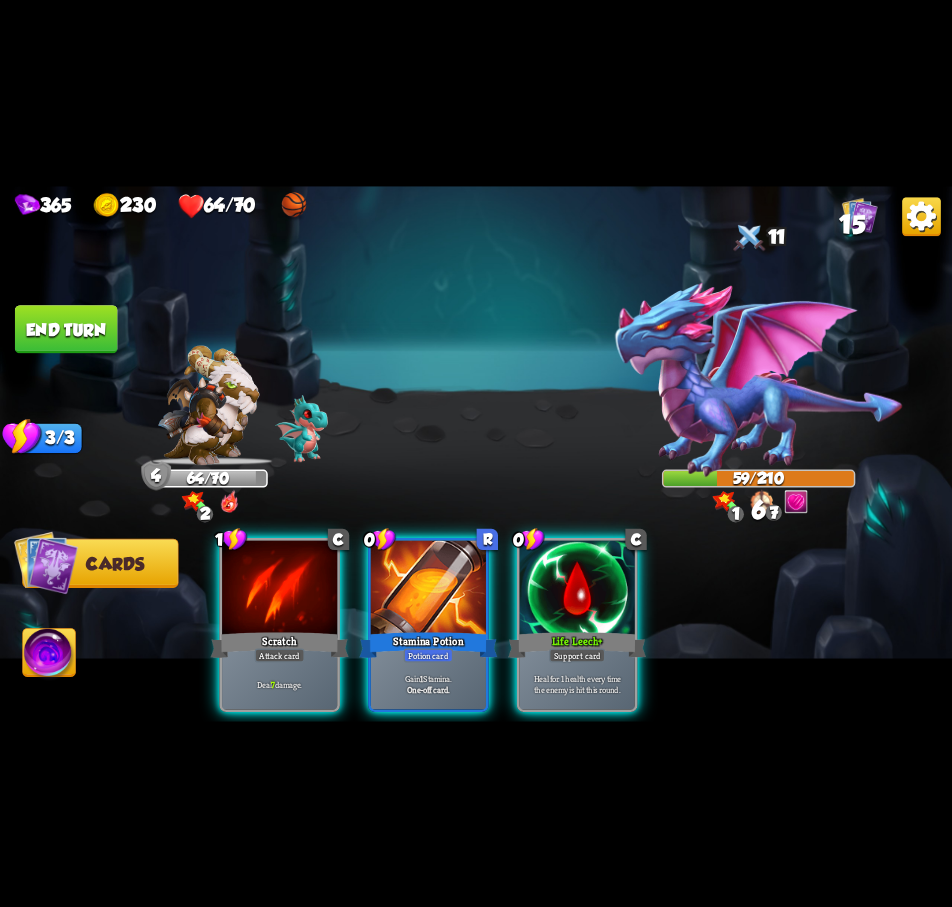 click on "End turn" at bounding box center (66, 329) 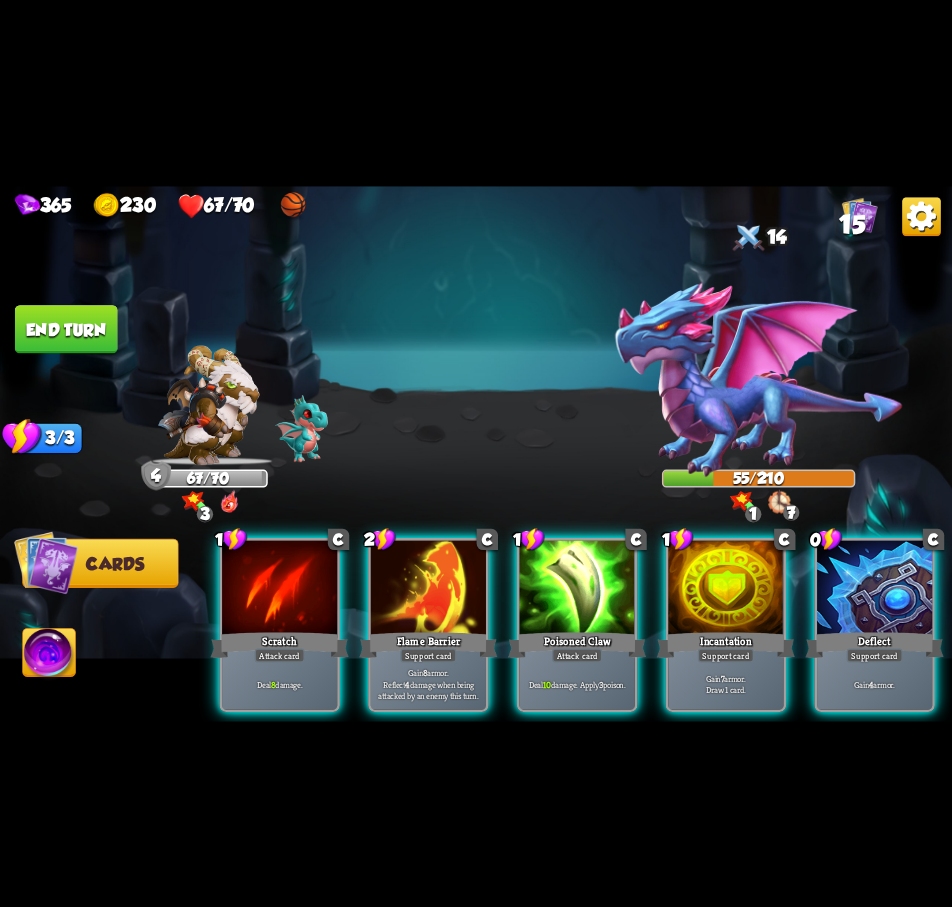 click at bounding box center (874, 588) 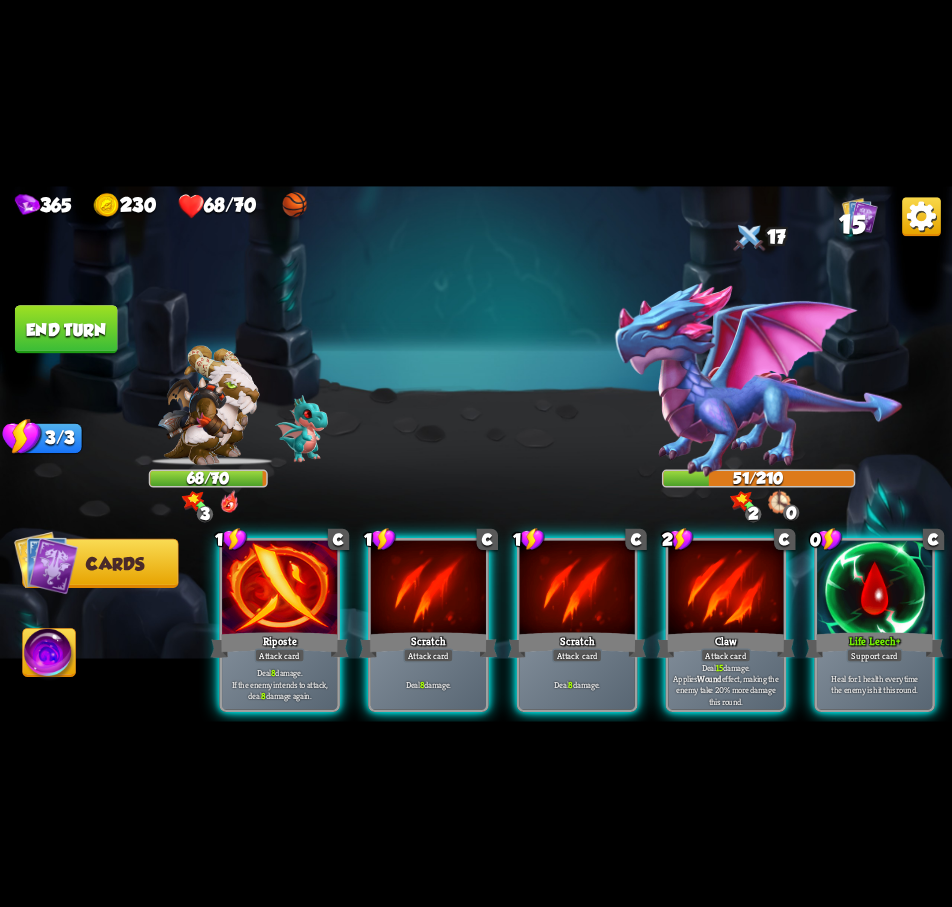 click on "Life Leech +" at bounding box center [875, 644] 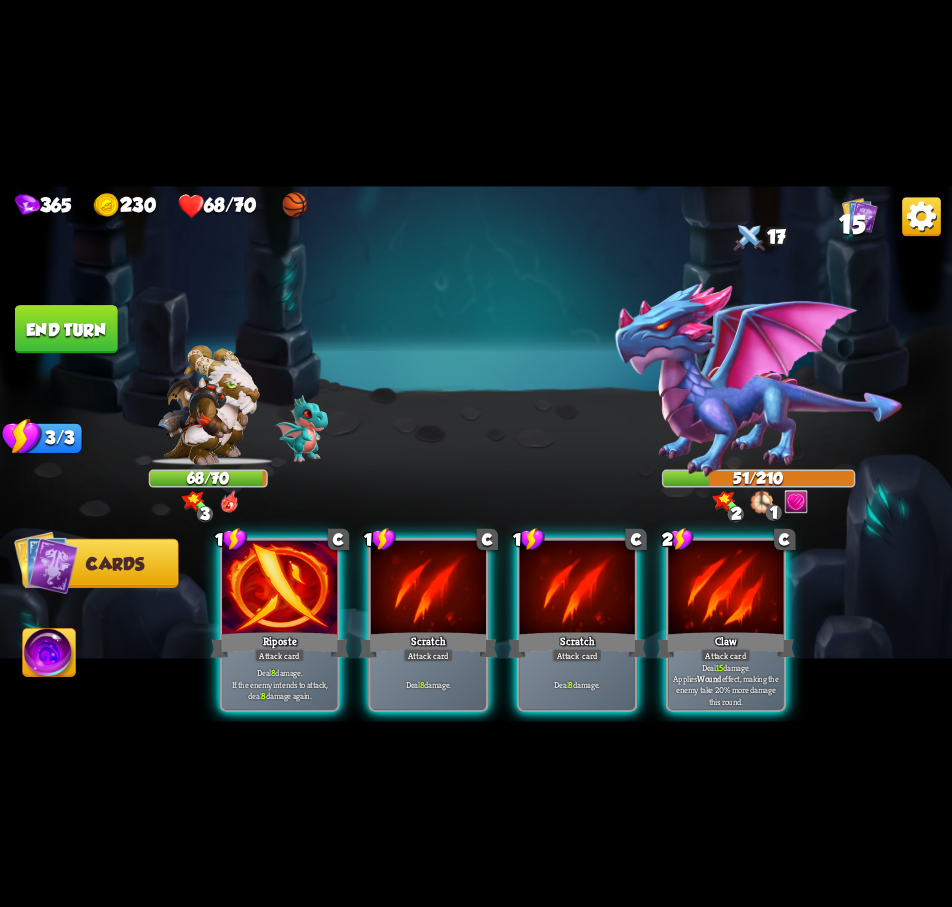 click on "End turn" at bounding box center (66, 329) 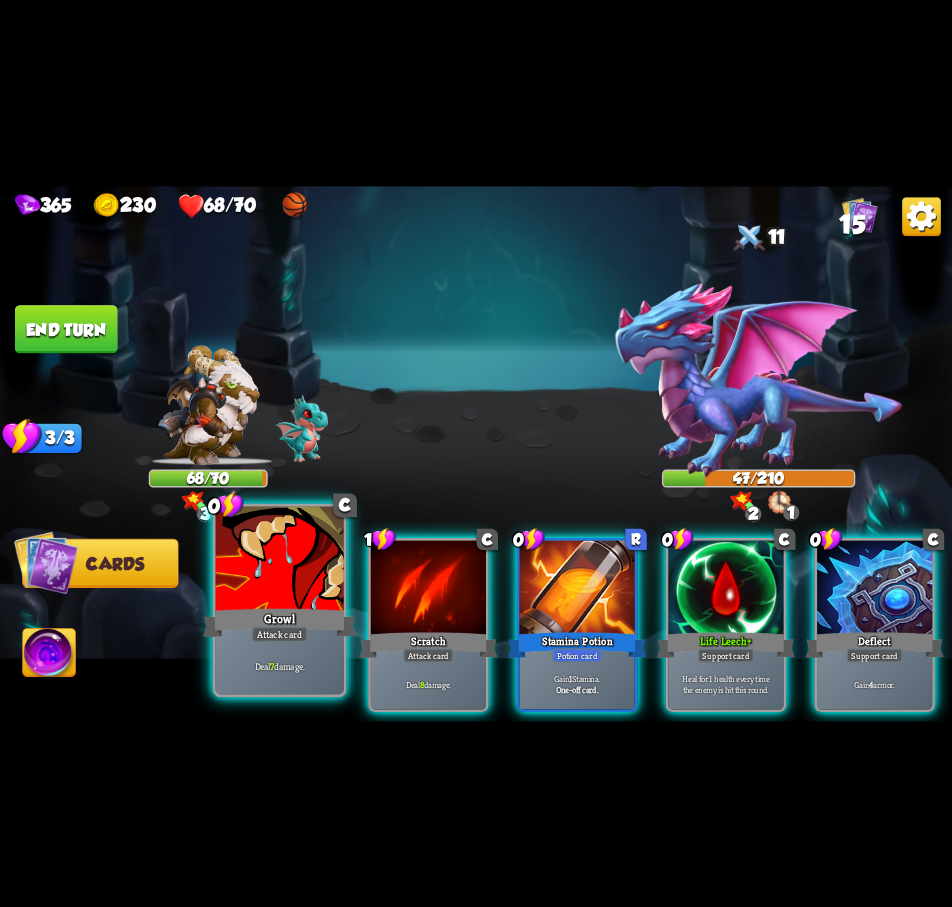 click at bounding box center (280, 560) 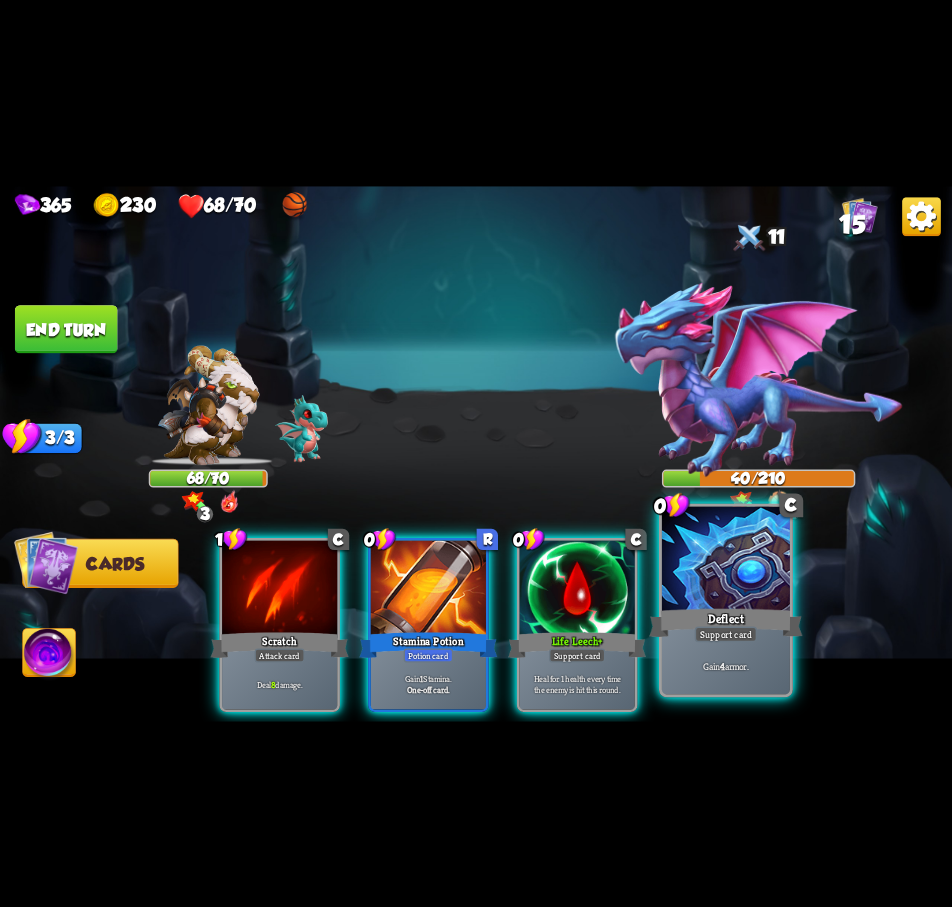 click at bounding box center [726, 560] 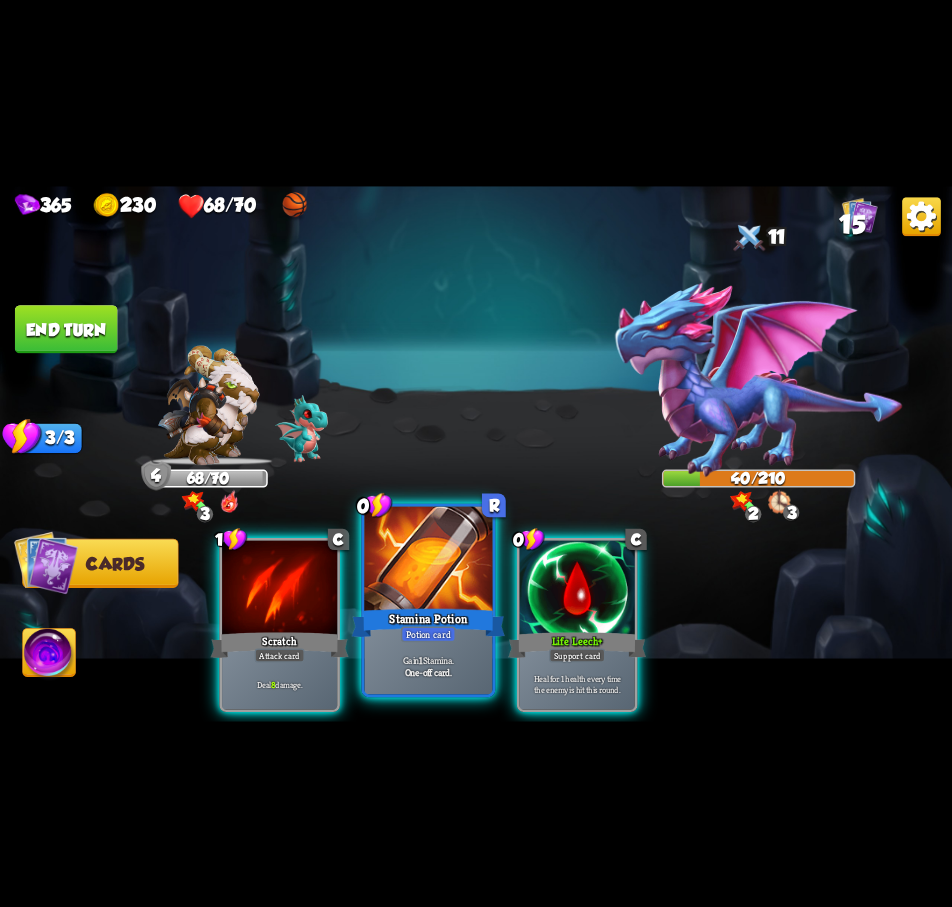 click at bounding box center (428, 560) 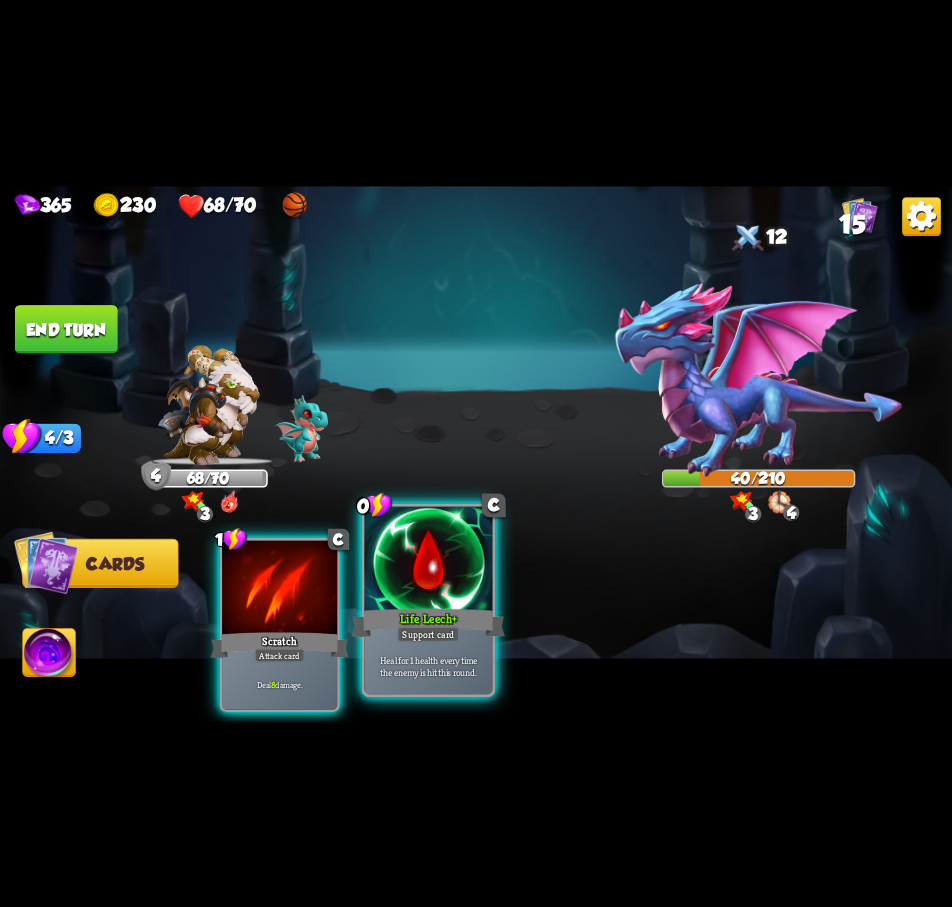 click at bounding box center [428, 560] 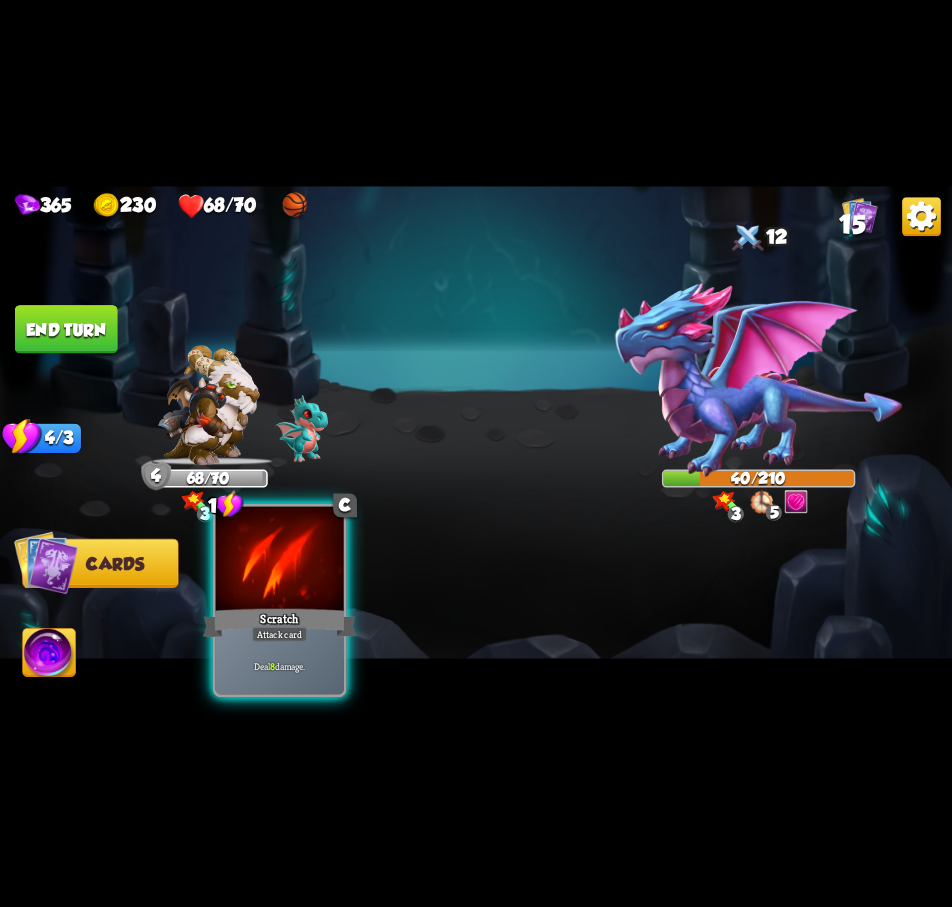 click at bounding box center [280, 560] 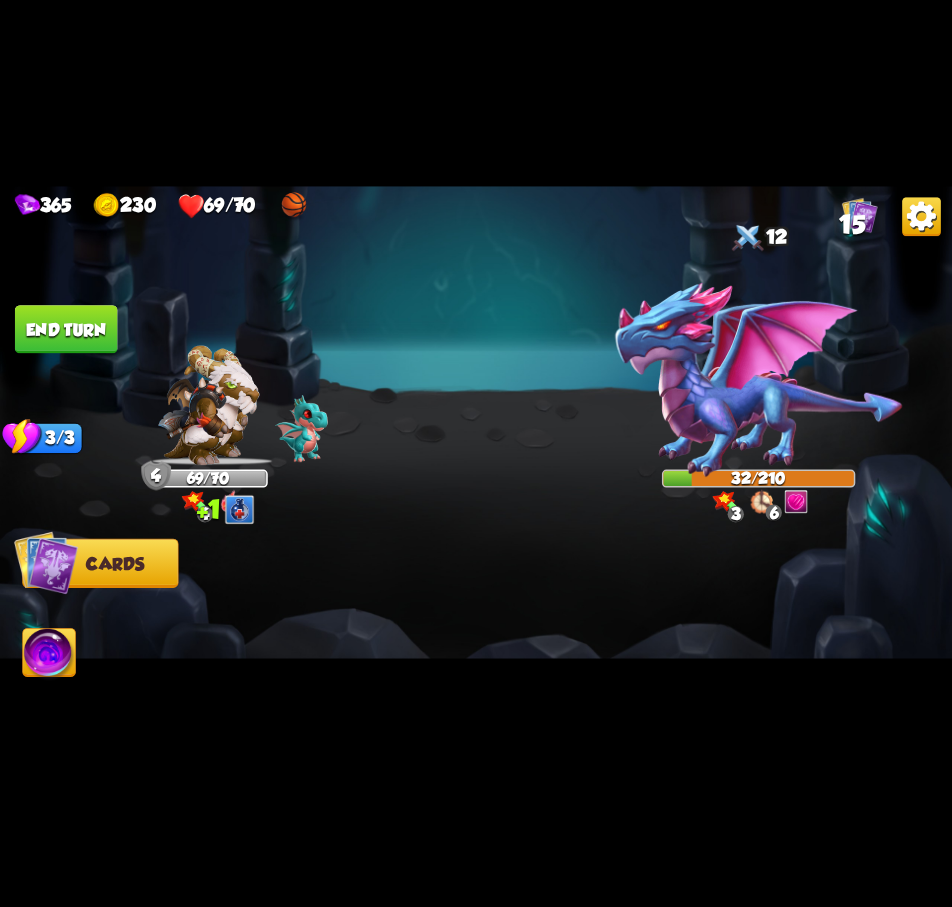 click on "End turn" at bounding box center [66, 329] 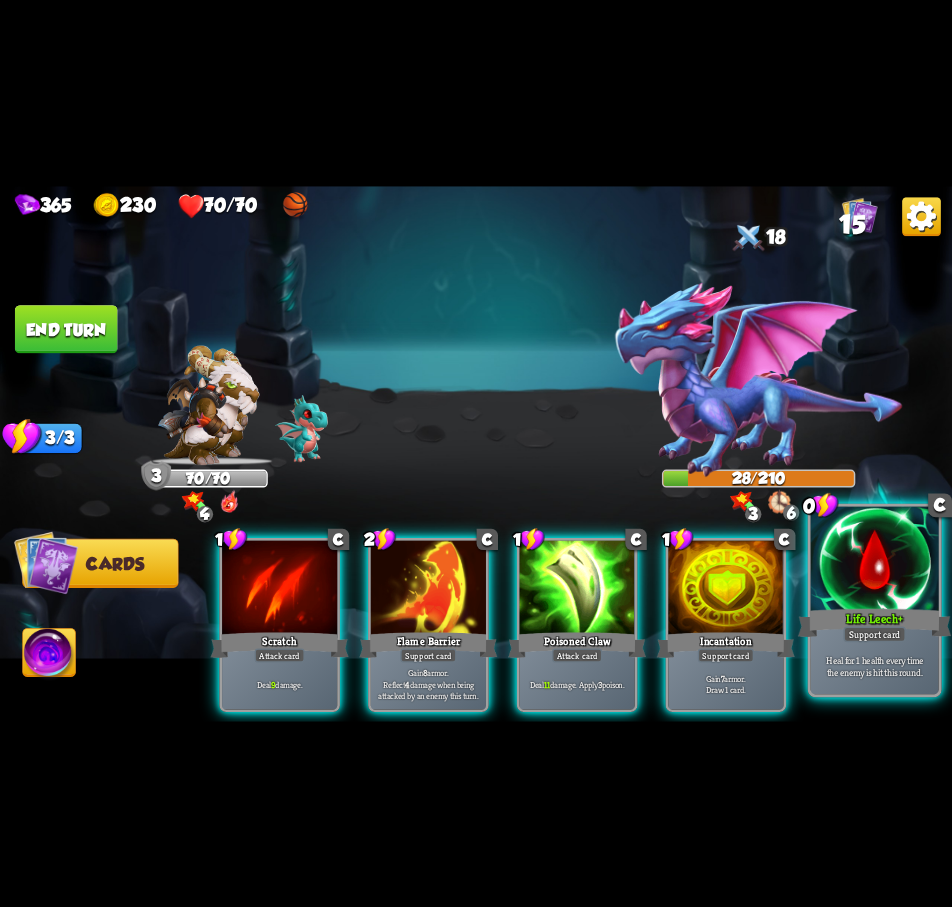 click on "Life Leech +" at bounding box center [875, 622] 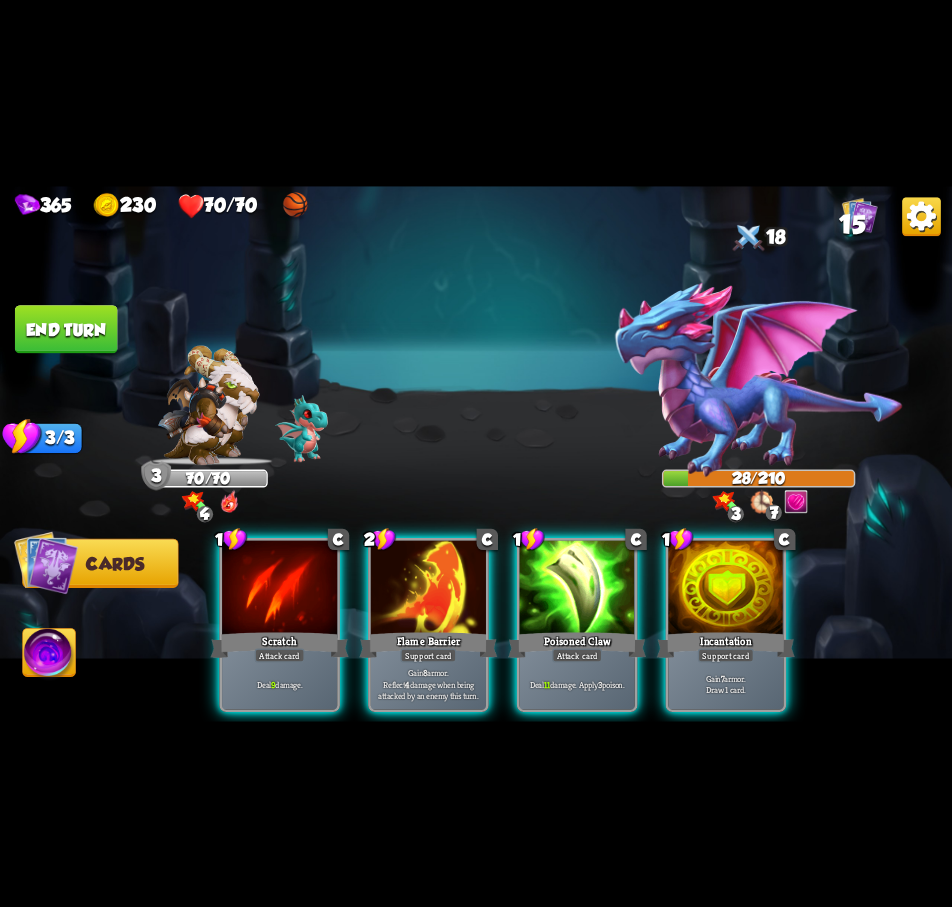 click on "End turn" at bounding box center [66, 329] 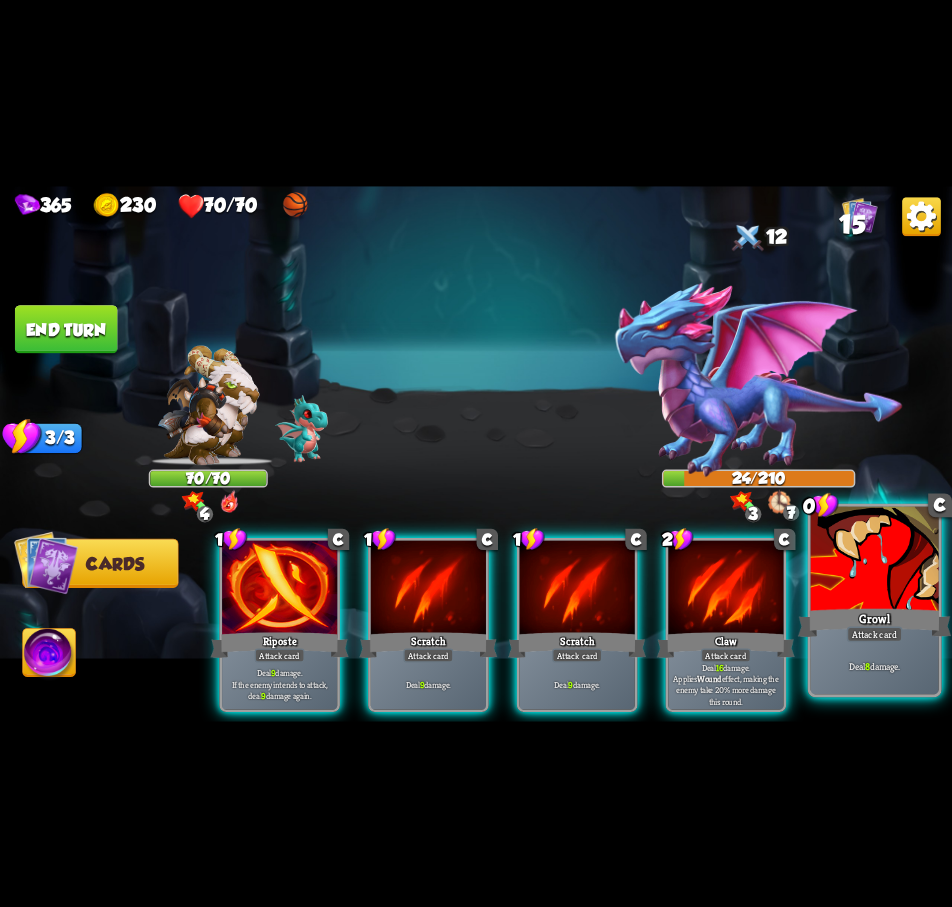 click at bounding box center (875, 560) 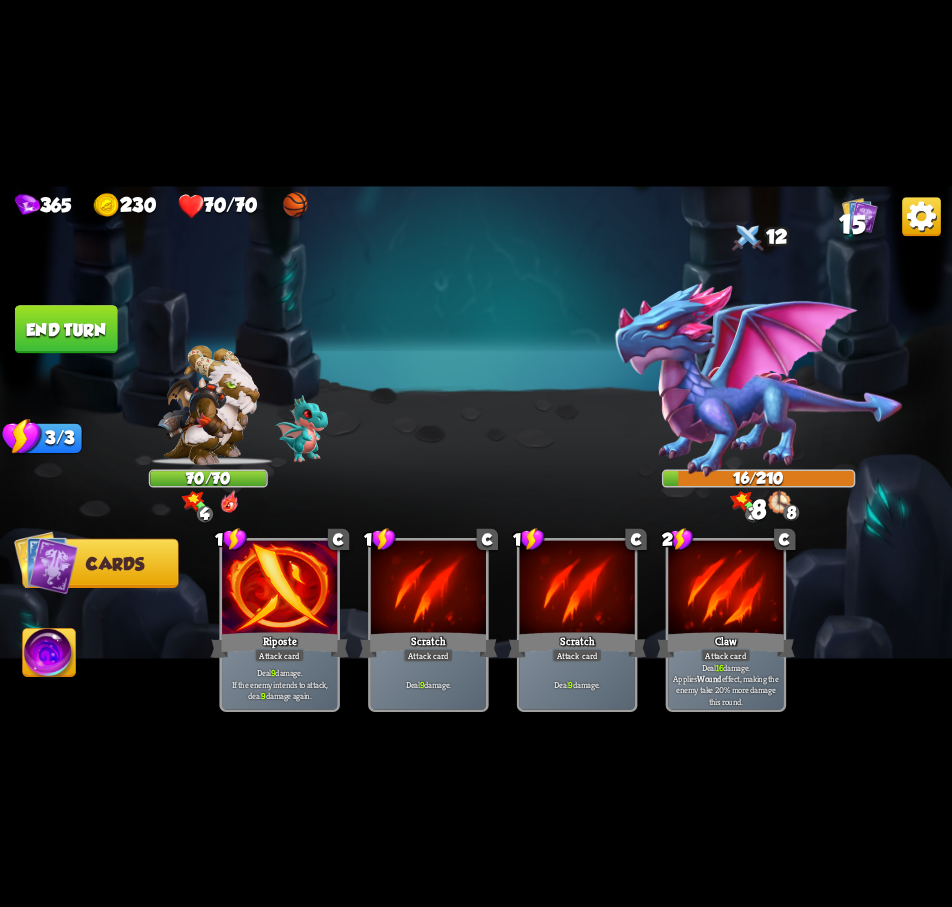 click on "End turn" at bounding box center [66, 329] 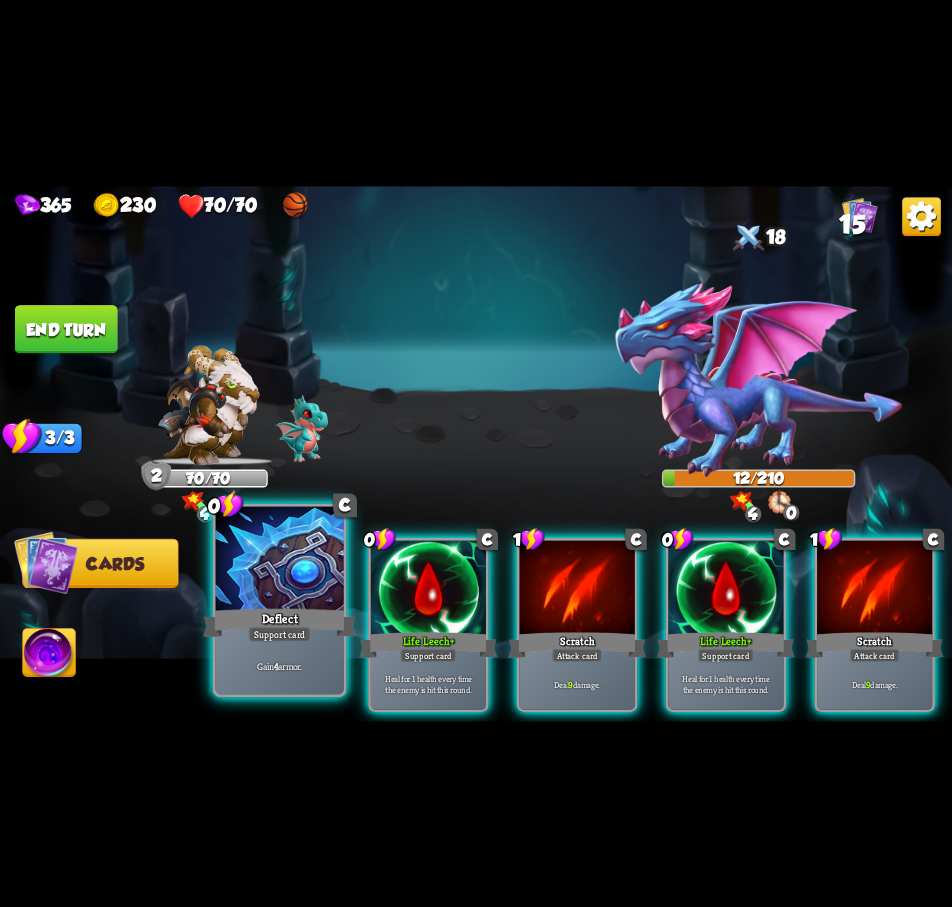 click on "Deflect" at bounding box center (280, 622) 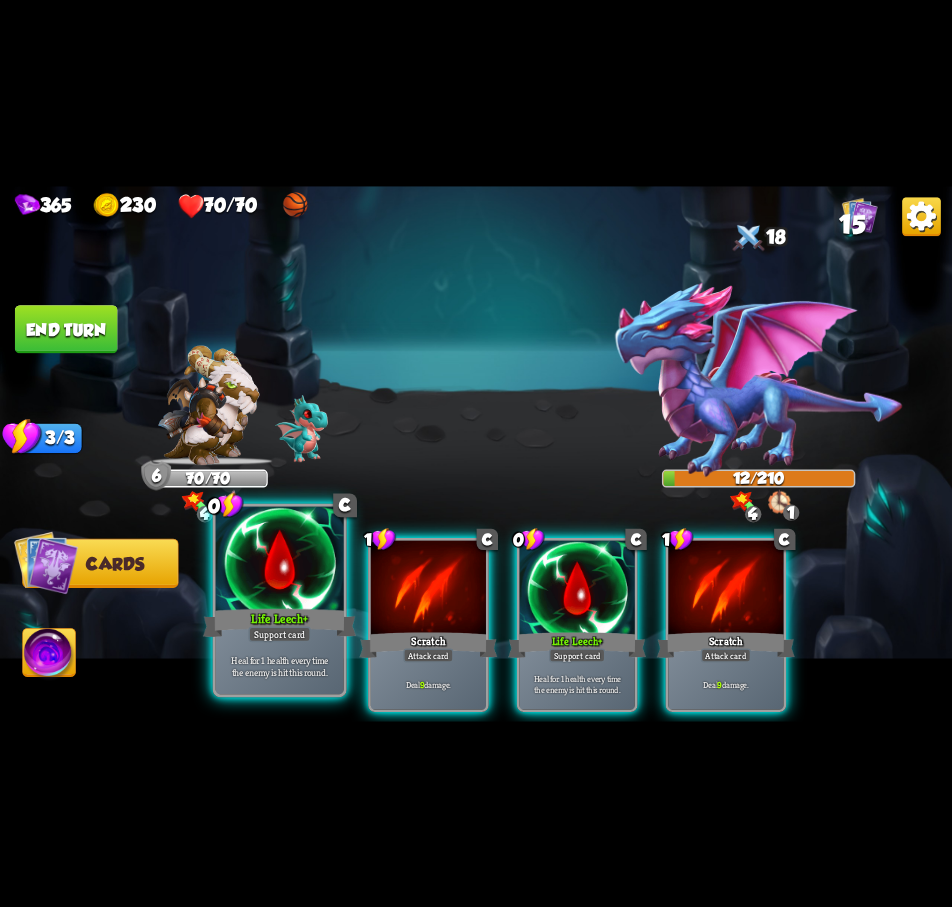 click on "Life Leech +" at bounding box center [280, 622] 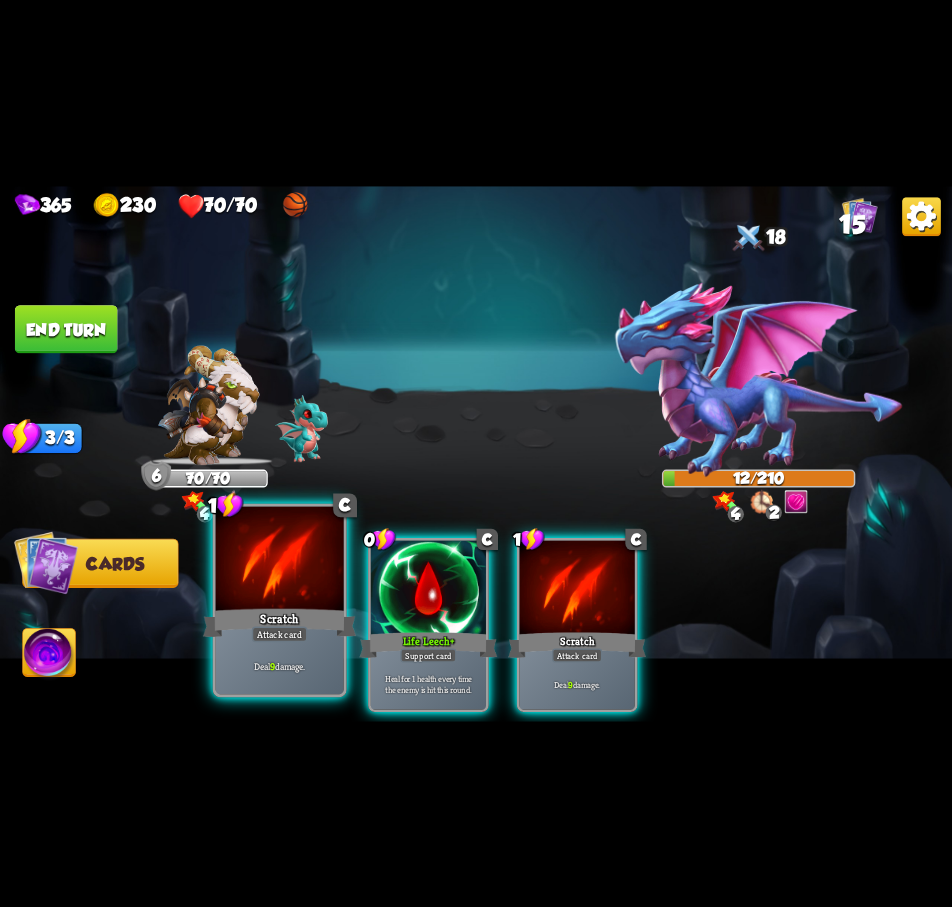 click at bounding box center [280, 560] 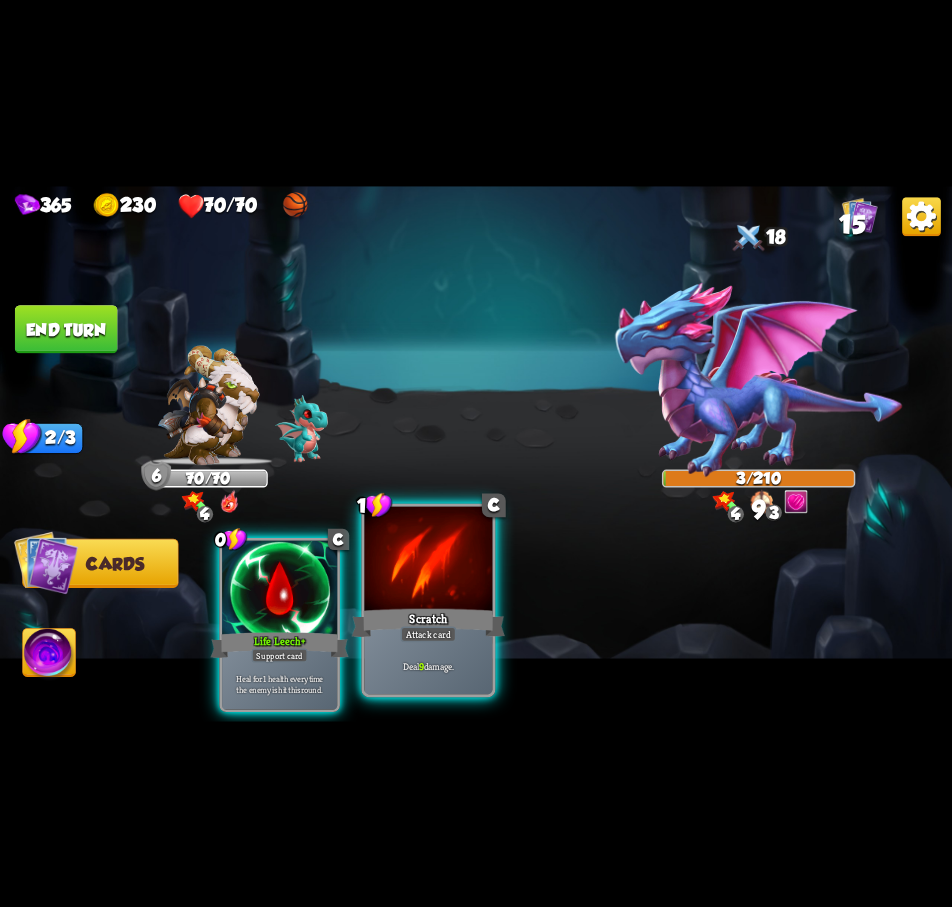 click at bounding box center (428, 560) 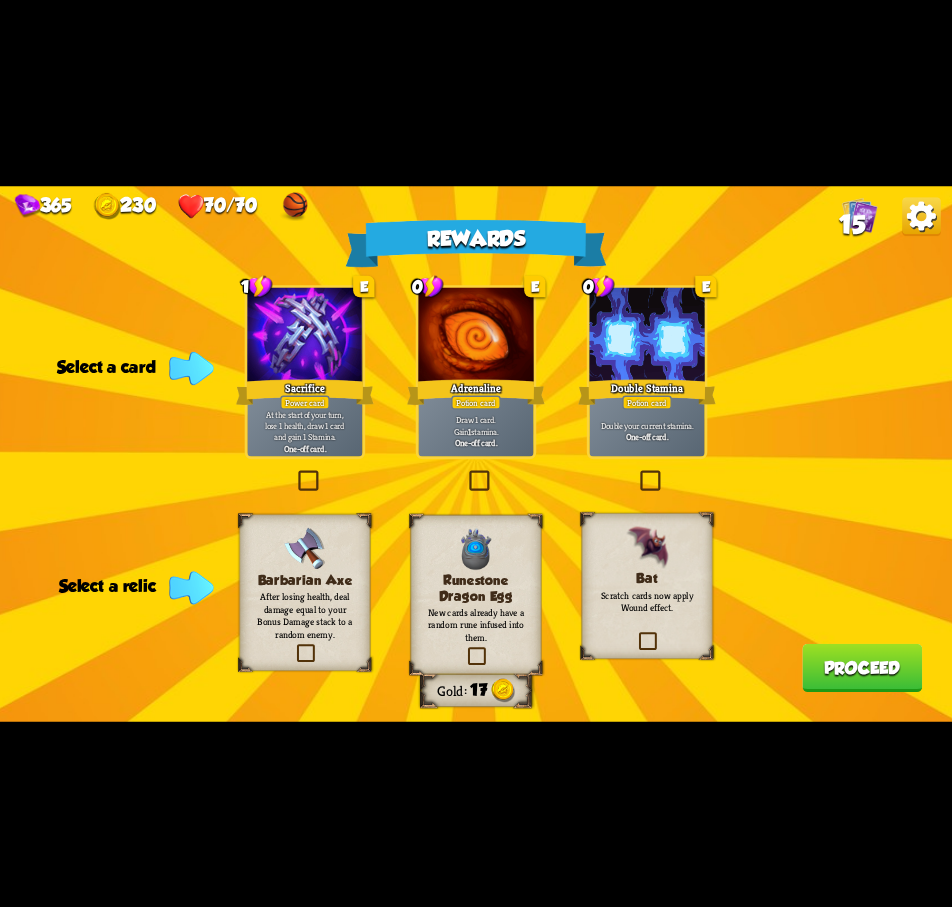 click at bounding box center [637, 472] 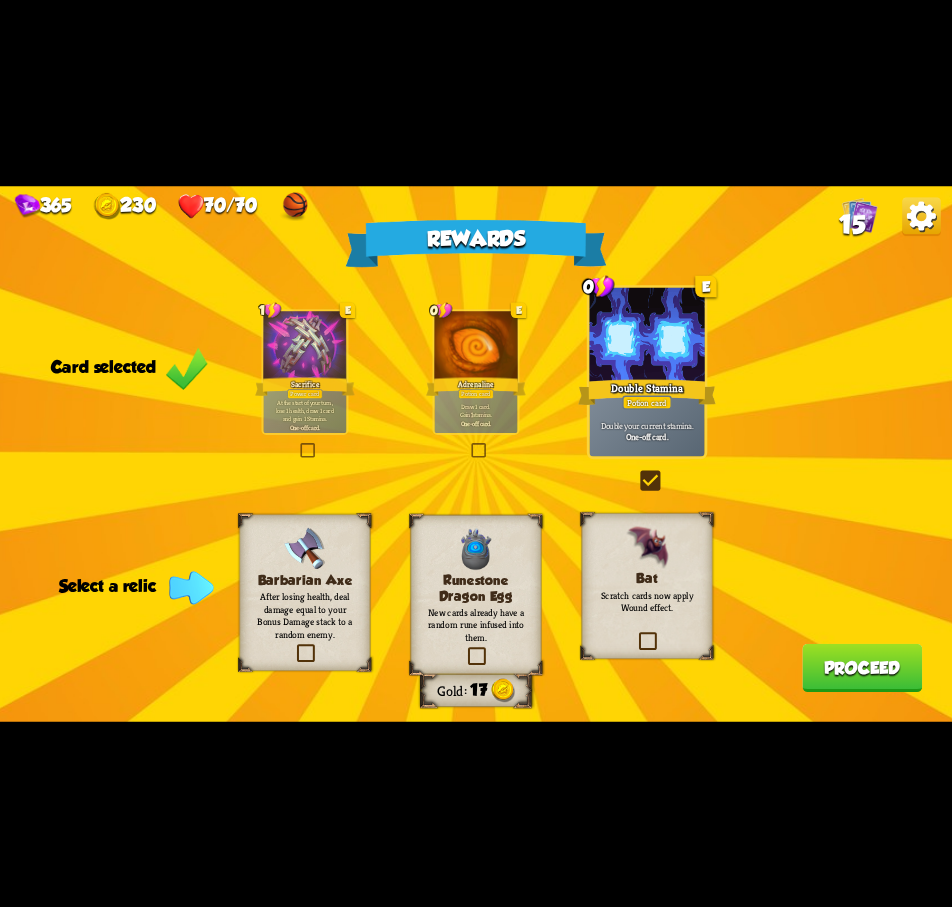 click at bounding box center (465, 649) 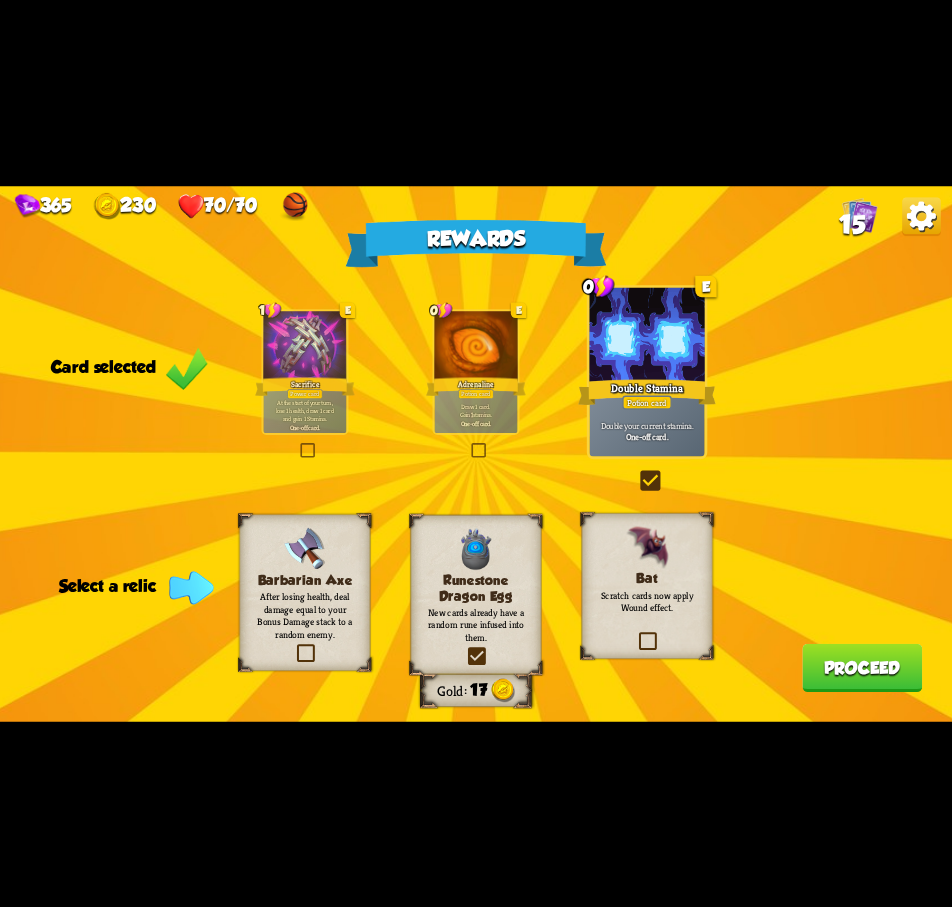 click at bounding box center (0, 0) 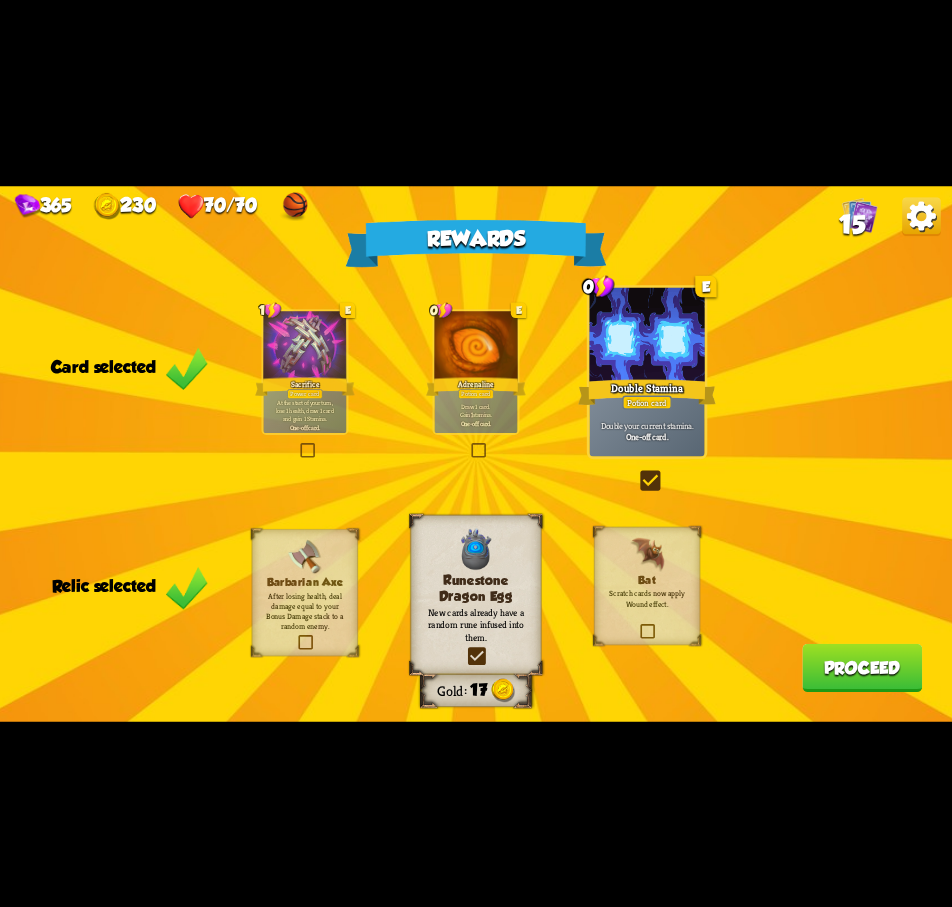 click on "Proceed" at bounding box center (862, 667) 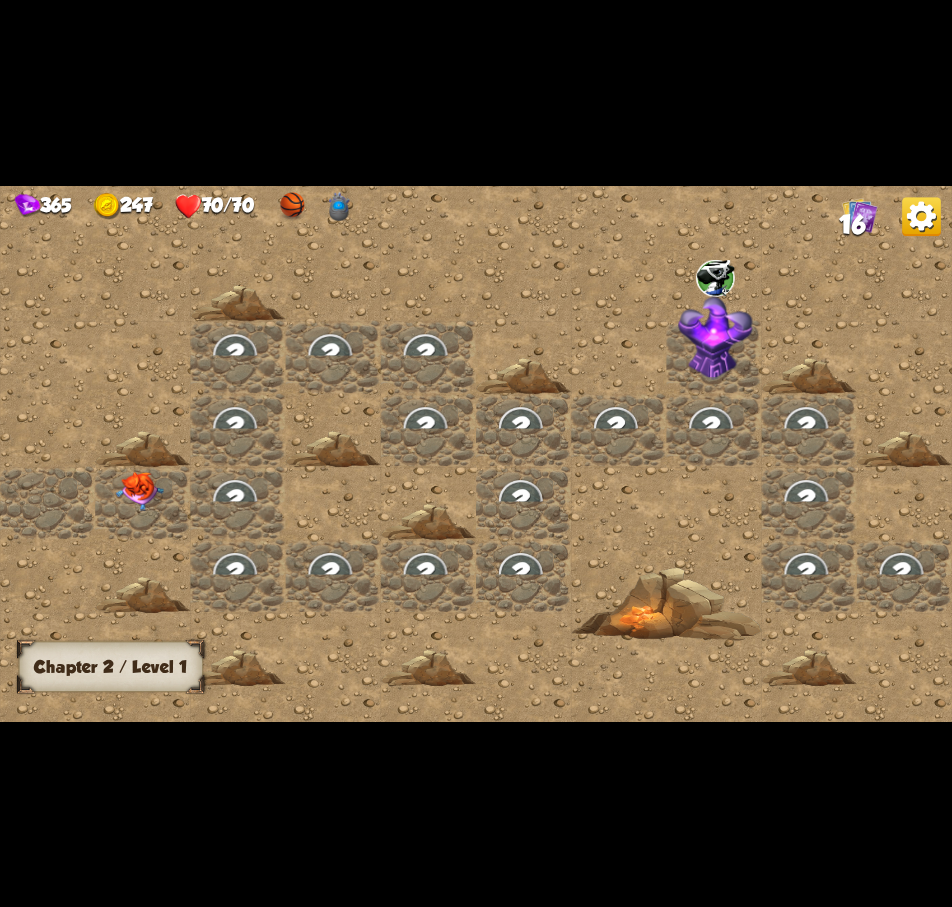 click at bounding box center (140, 492) 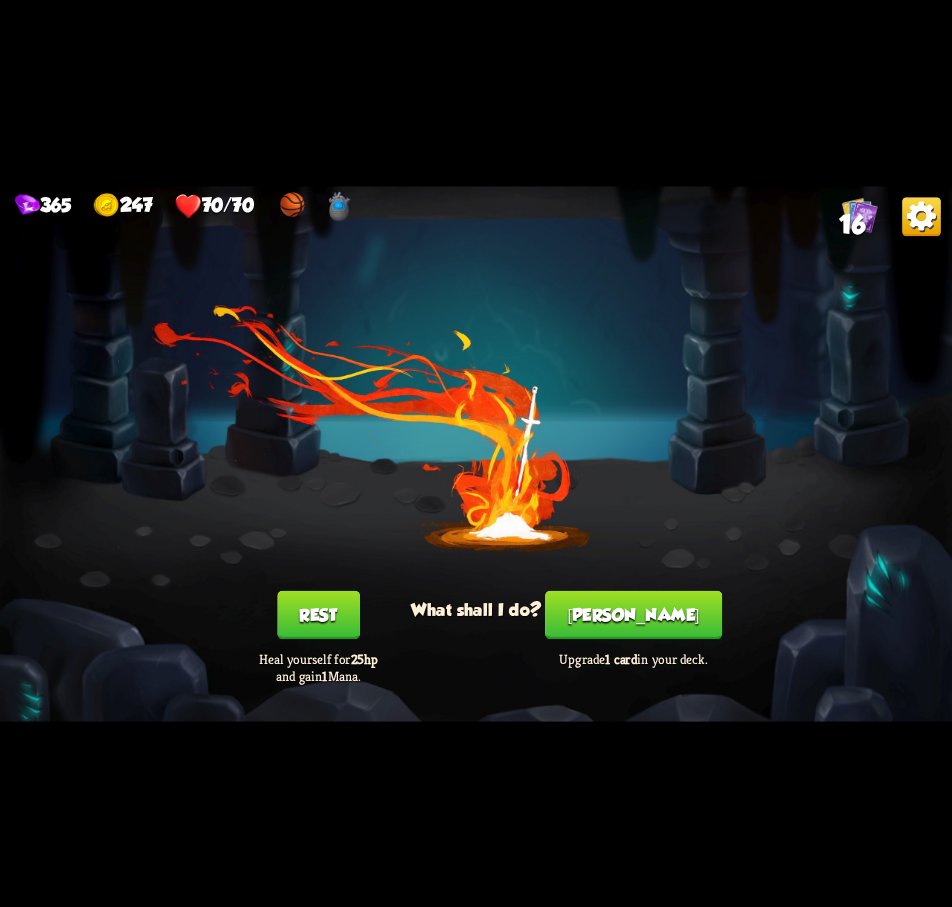 click on "[PERSON_NAME]" at bounding box center (633, 614) 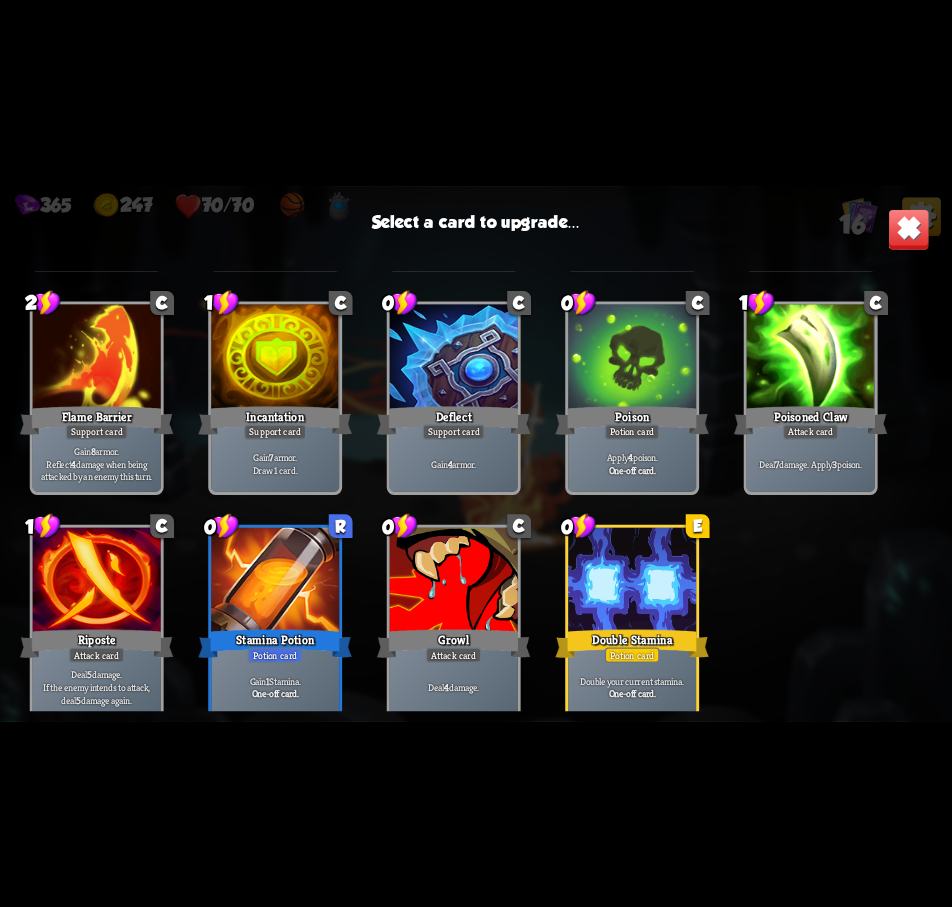 scroll, scrollTop: 329, scrollLeft: 0, axis: vertical 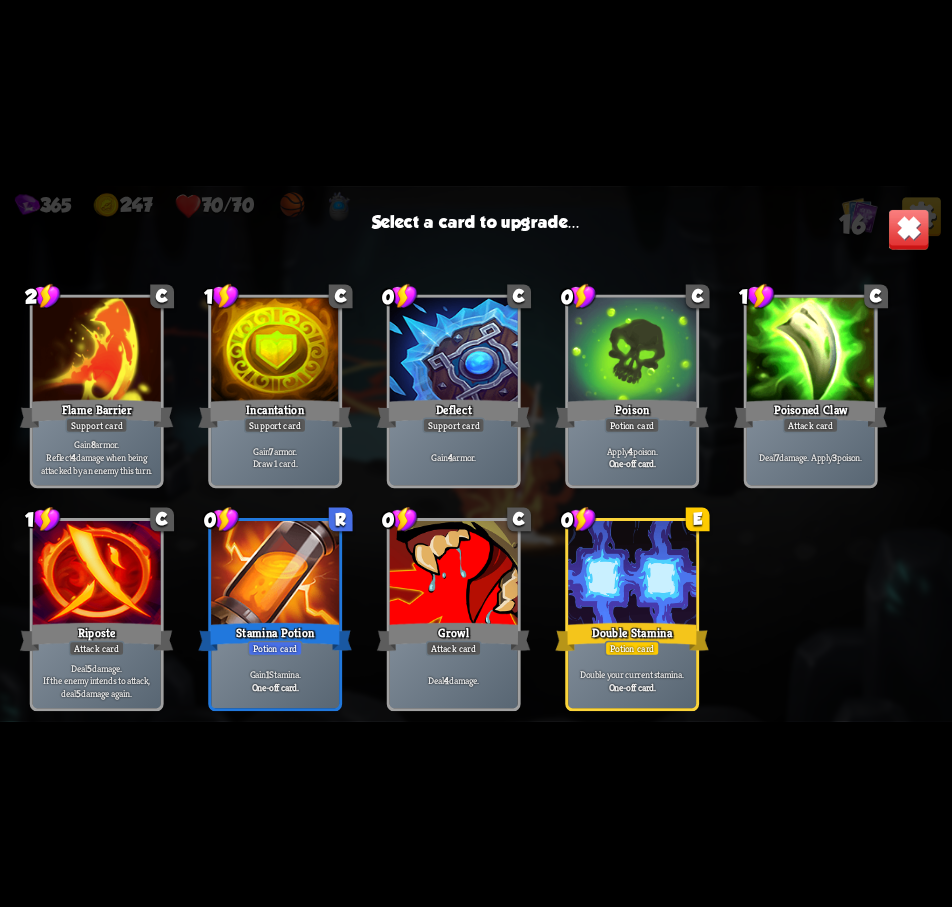 click at bounding box center (632, 575) 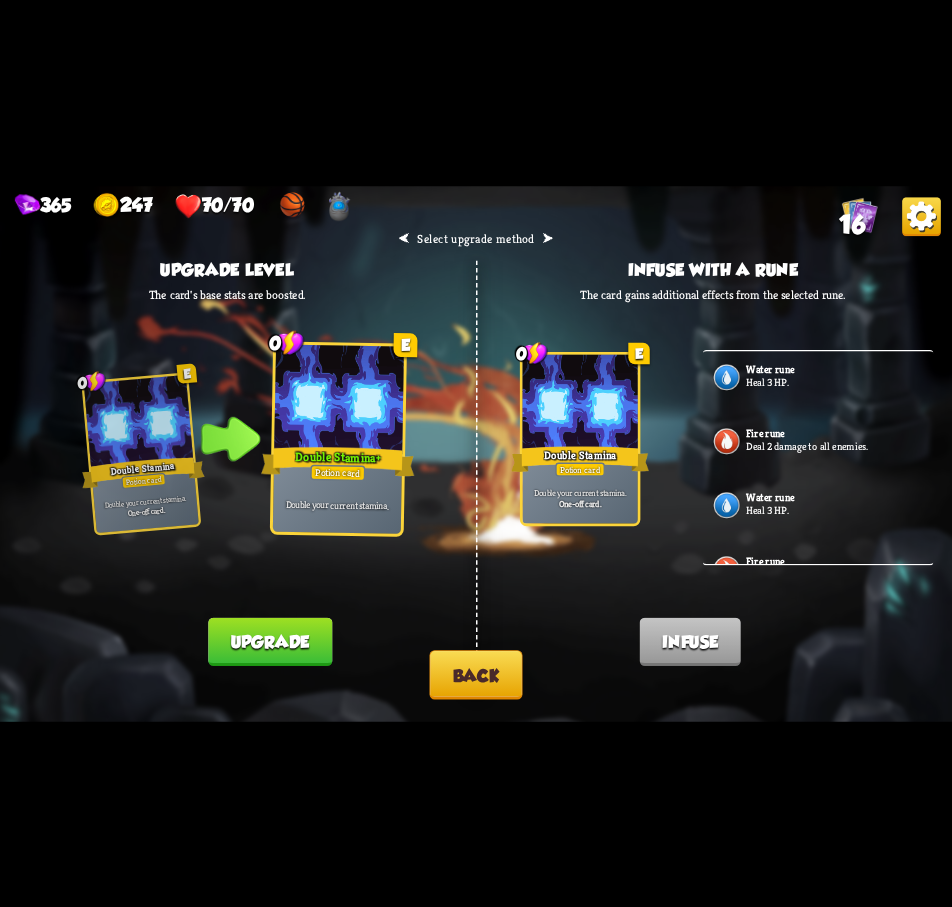 click on "Upgrade" at bounding box center [270, 641] 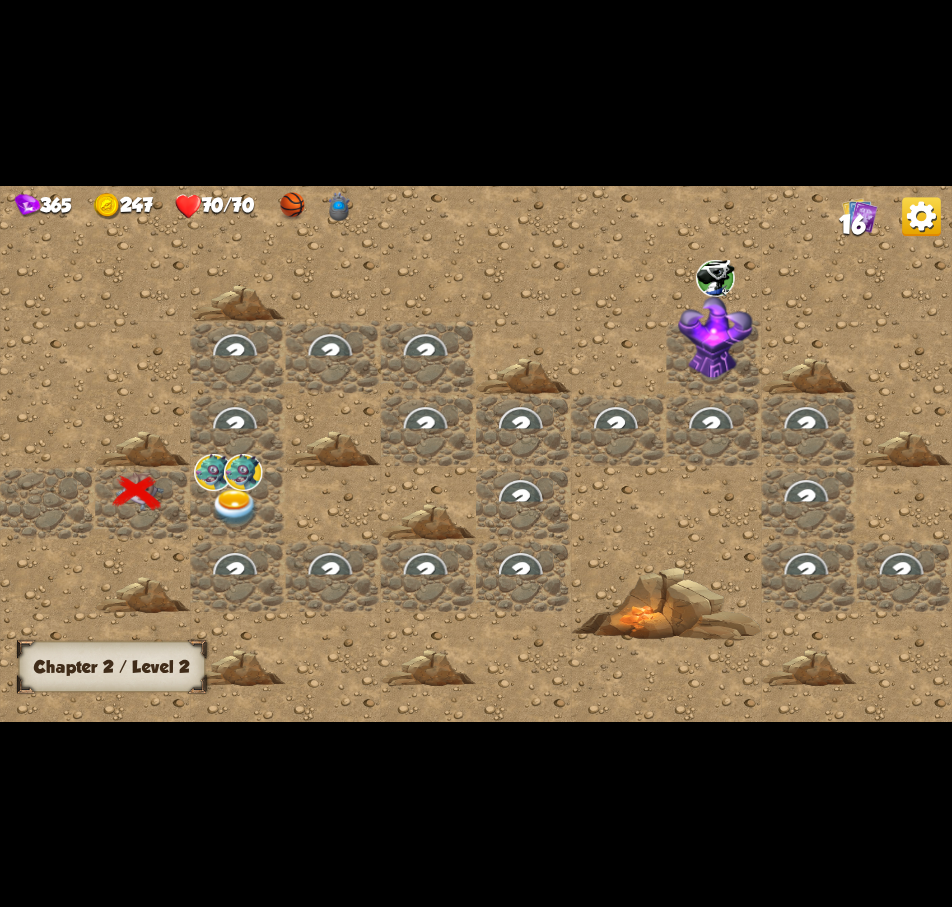 click at bounding box center [235, 507] 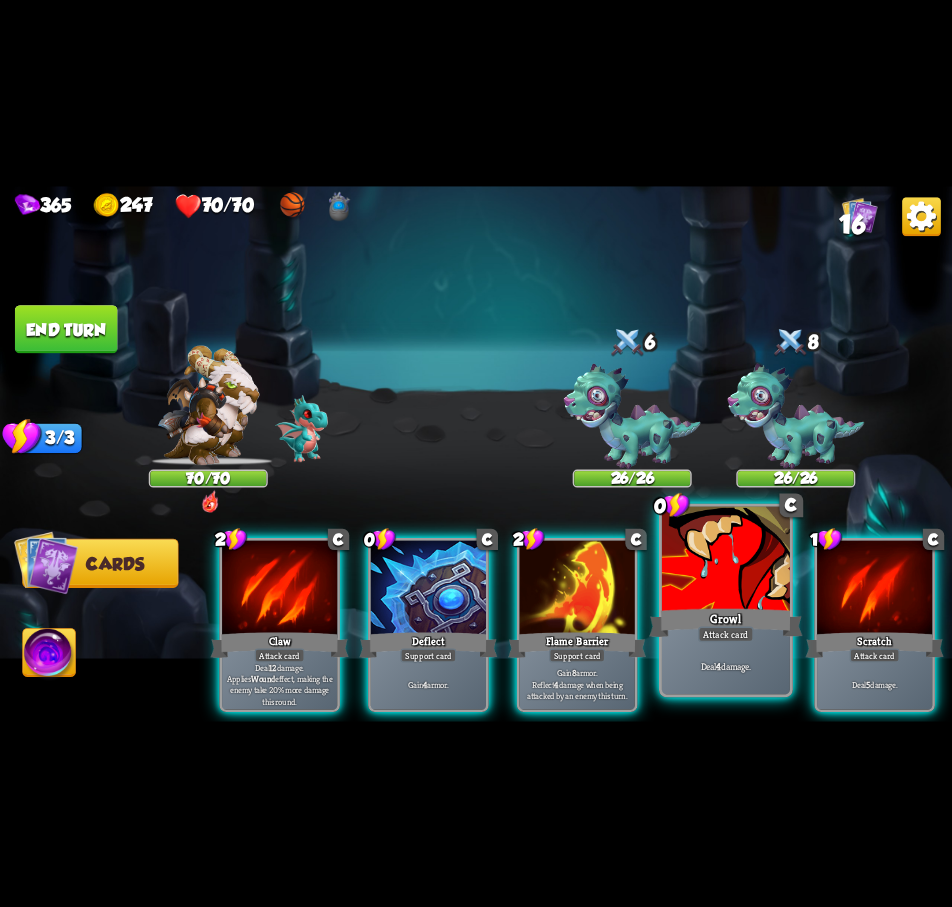 click at bounding box center (726, 560) 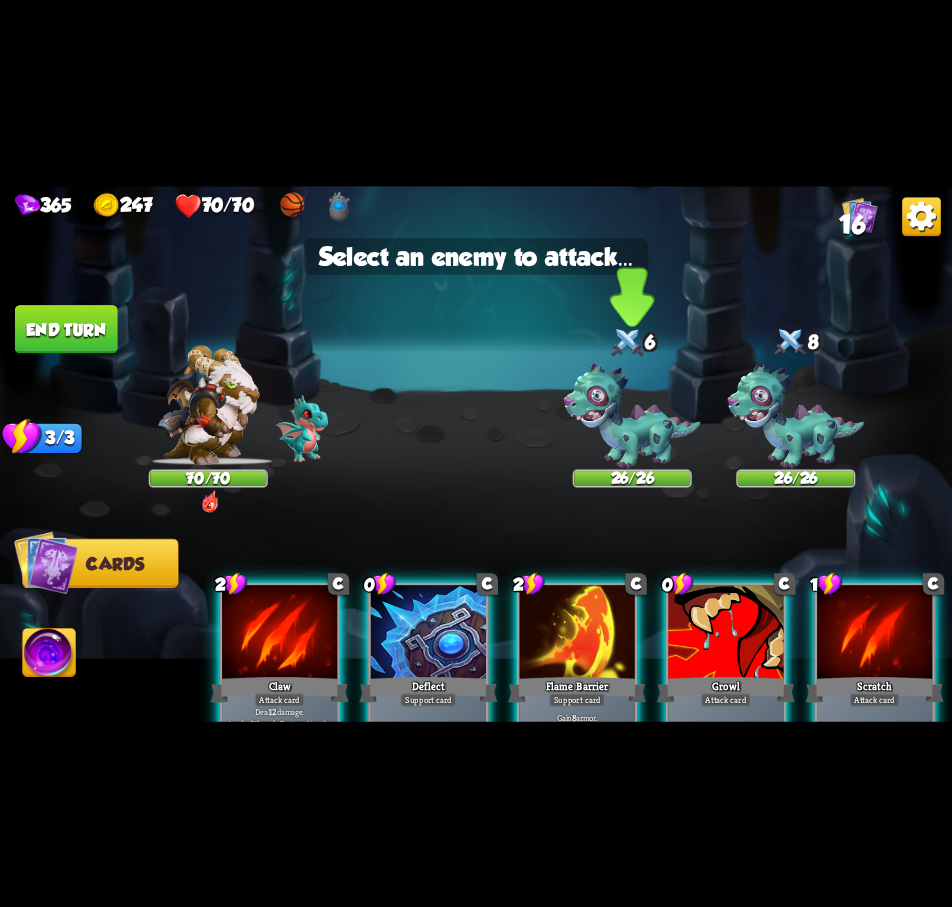 click at bounding box center (632, 416) 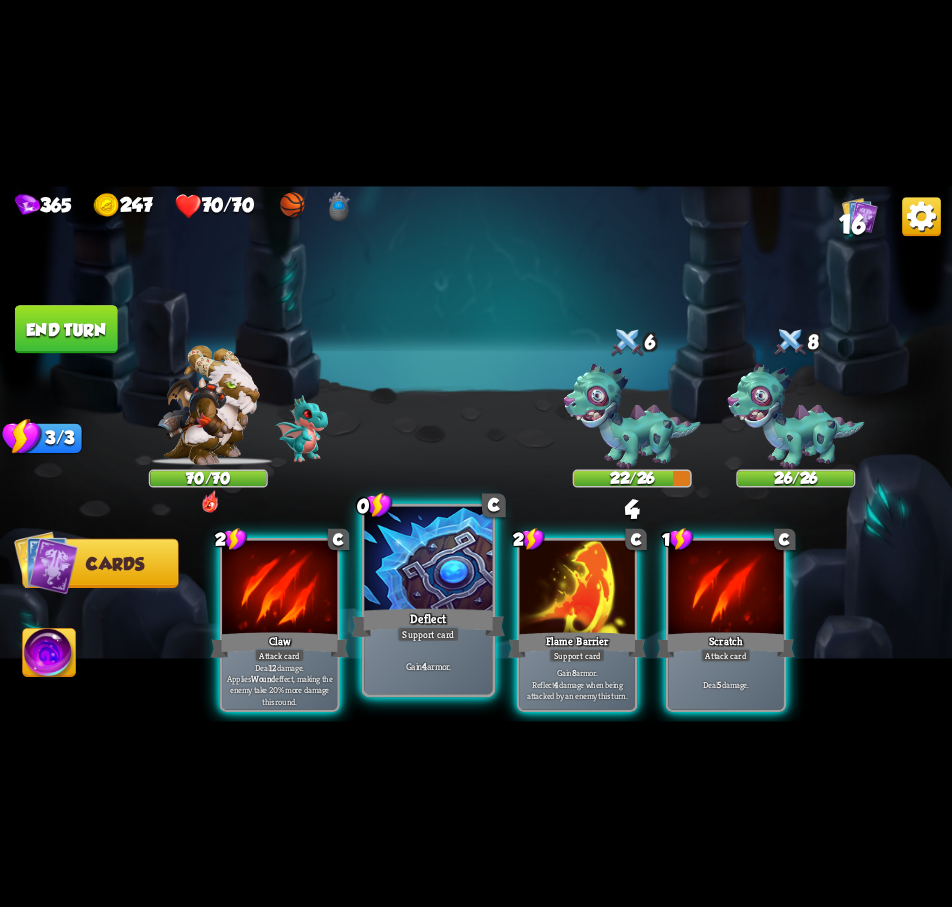 click at bounding box center [428, 560] 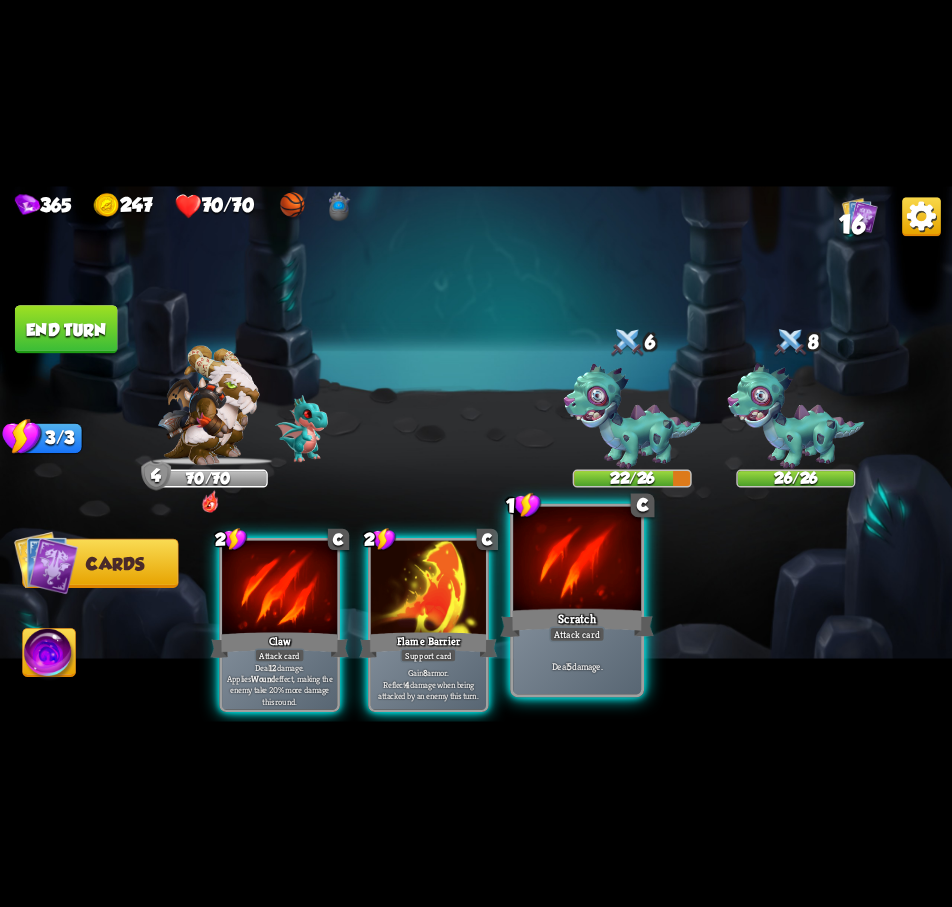 click at bounding box center (577, 560) 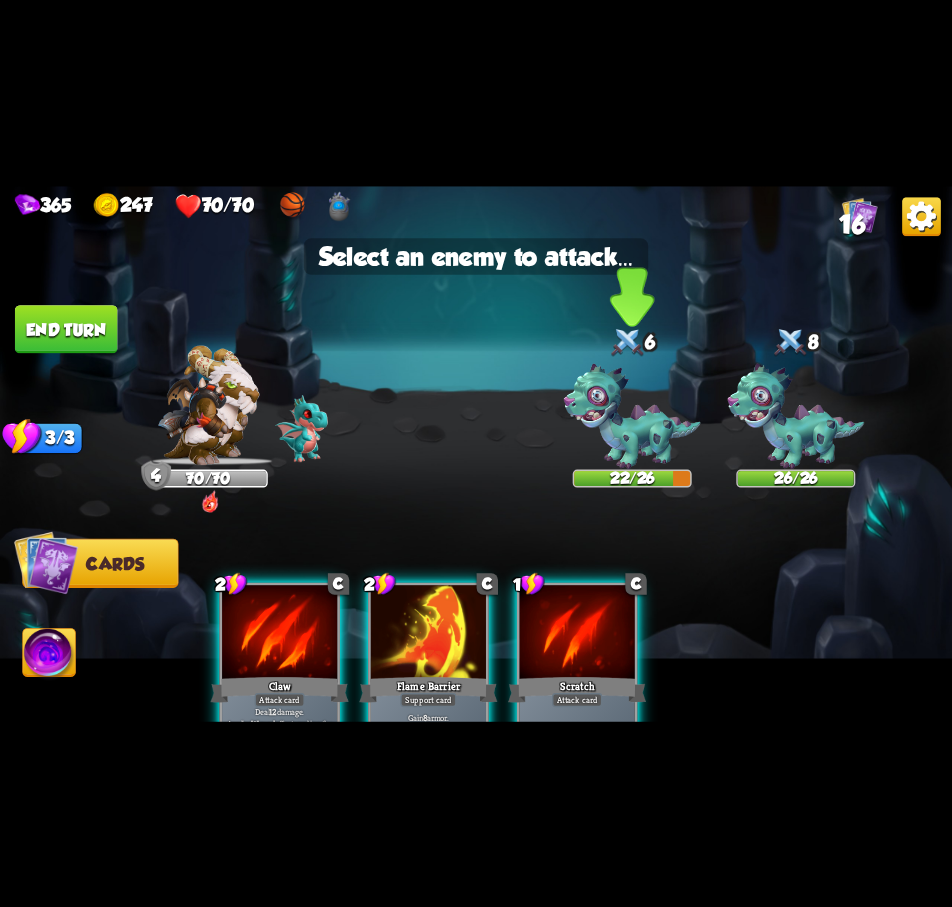 click at bounding box center (632, 416) 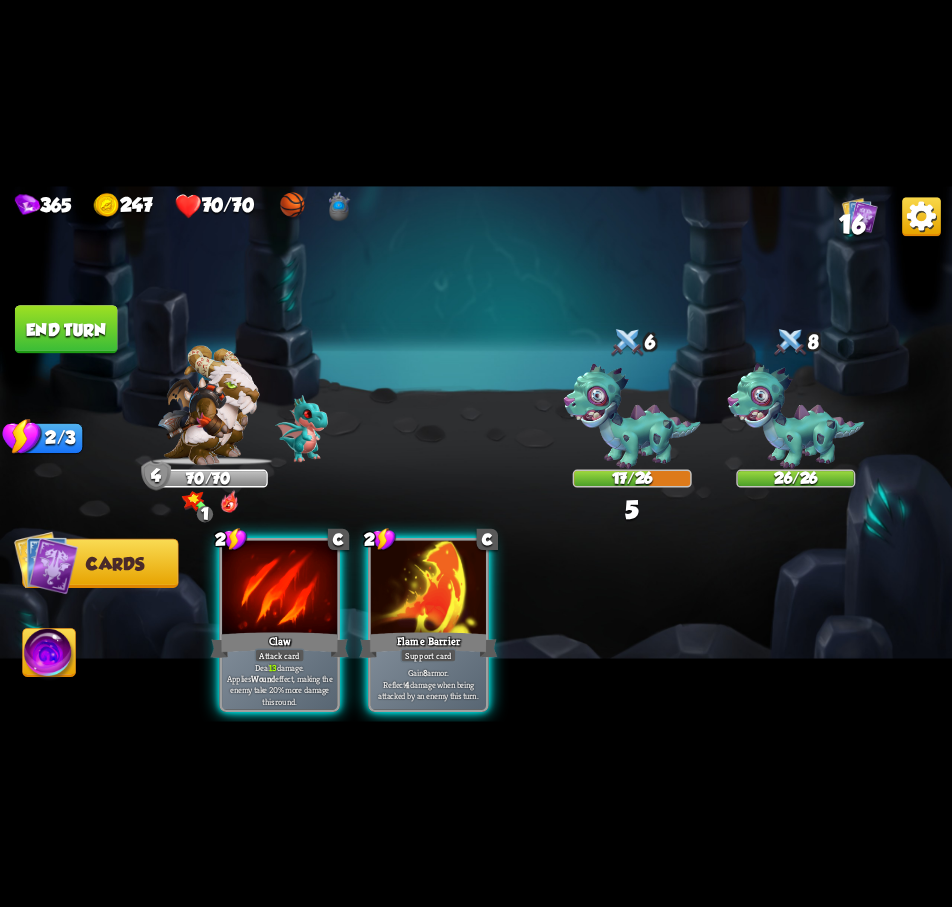 drag, startPoint x: 114, startPoint y: 336, endPoint x: 104, endPoint y: 335, distance: 10.049875 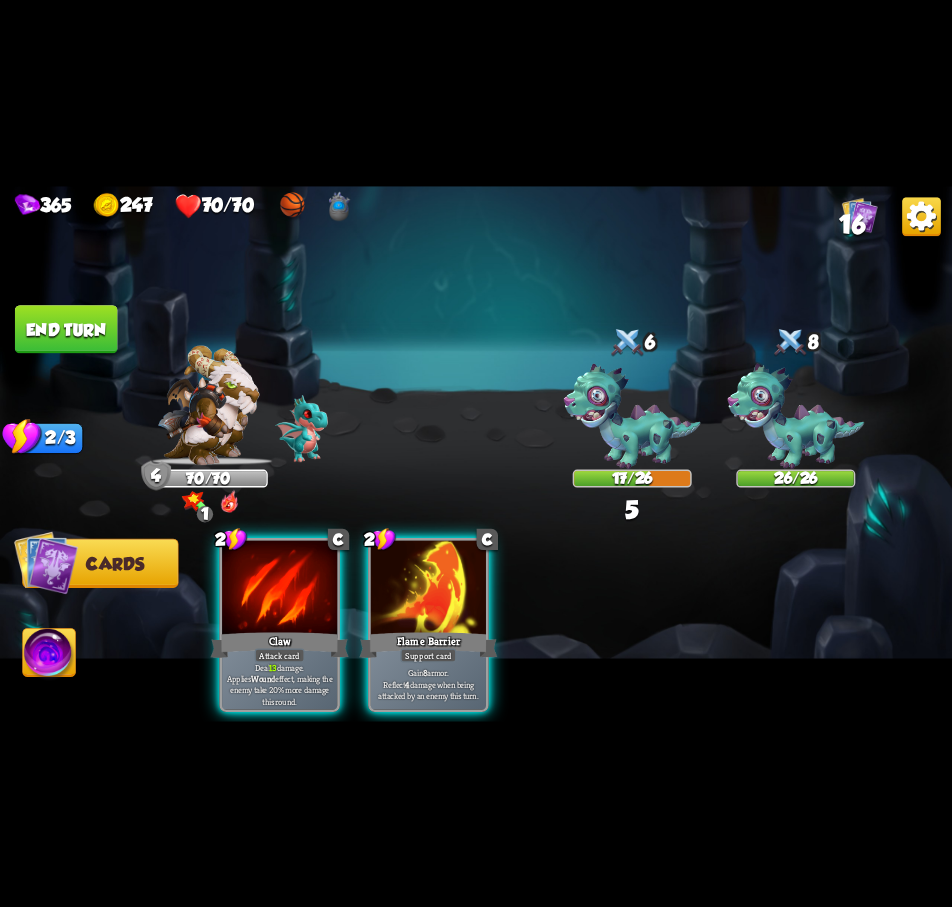 click on "End turn" at bounding box center [66, 329] 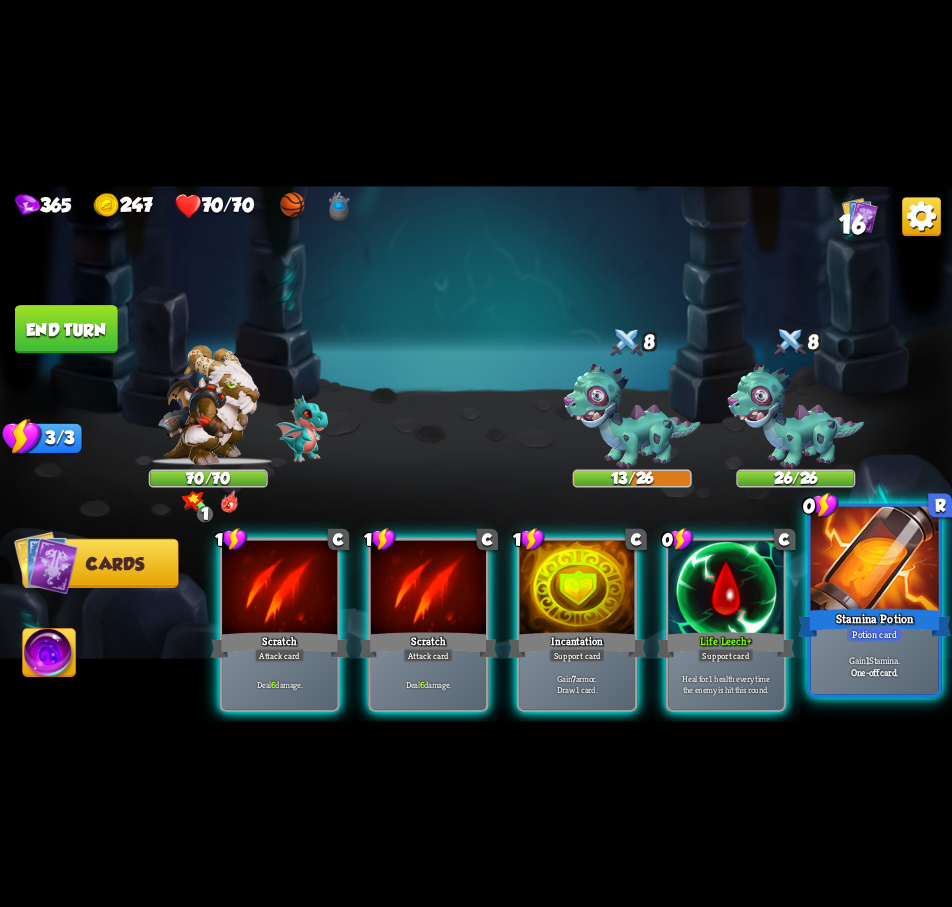 click at bounding box center [875, 560] 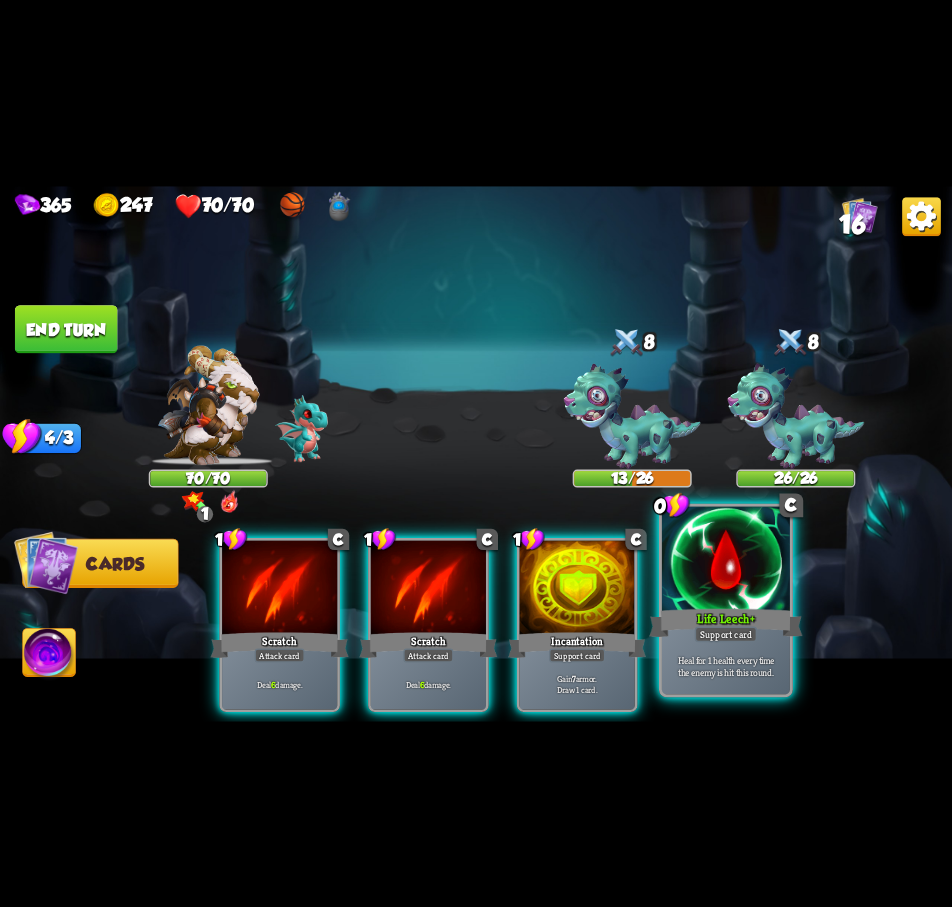 click at bounding box center (726, 560) 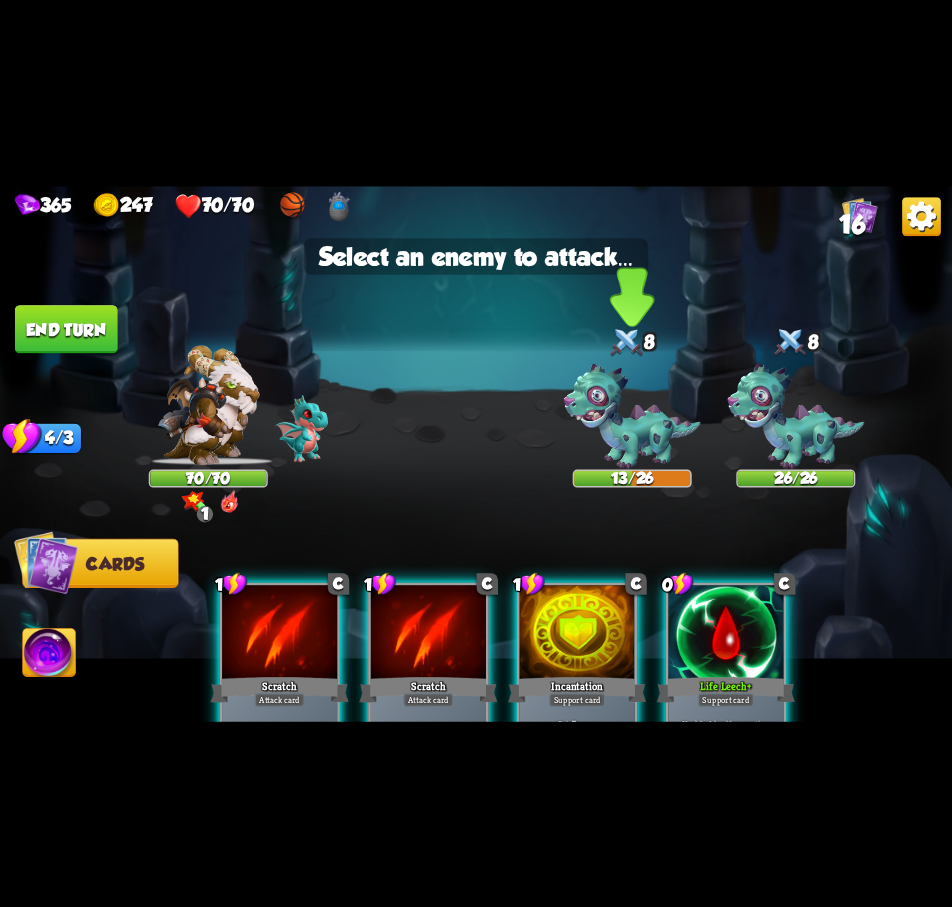 click at bounding box center (632, 416) 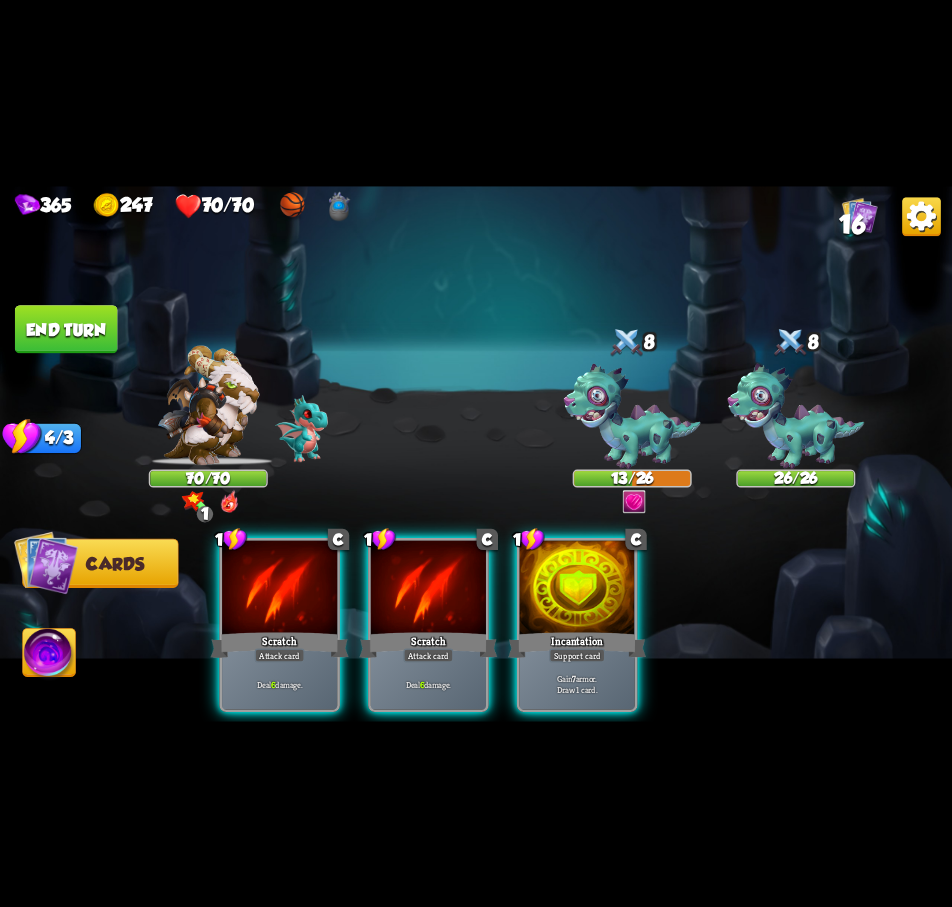 click on "End turn" at bounding box center [66, 329] 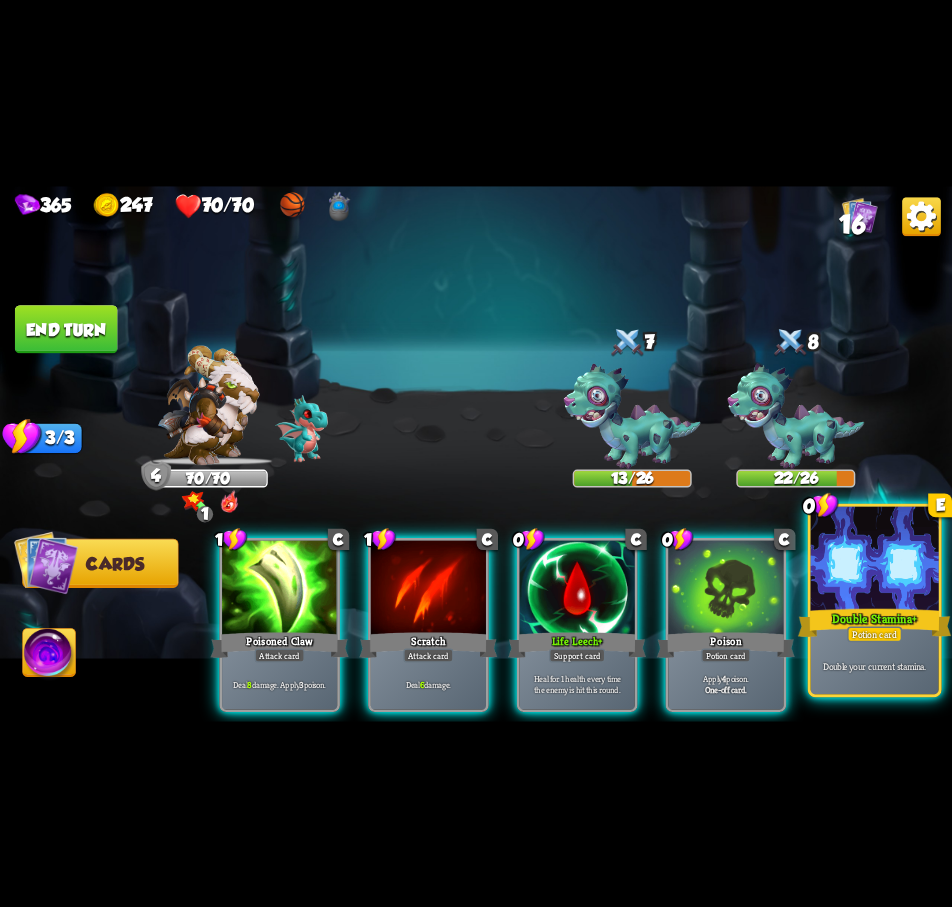 click at bounding box center [875, 560] 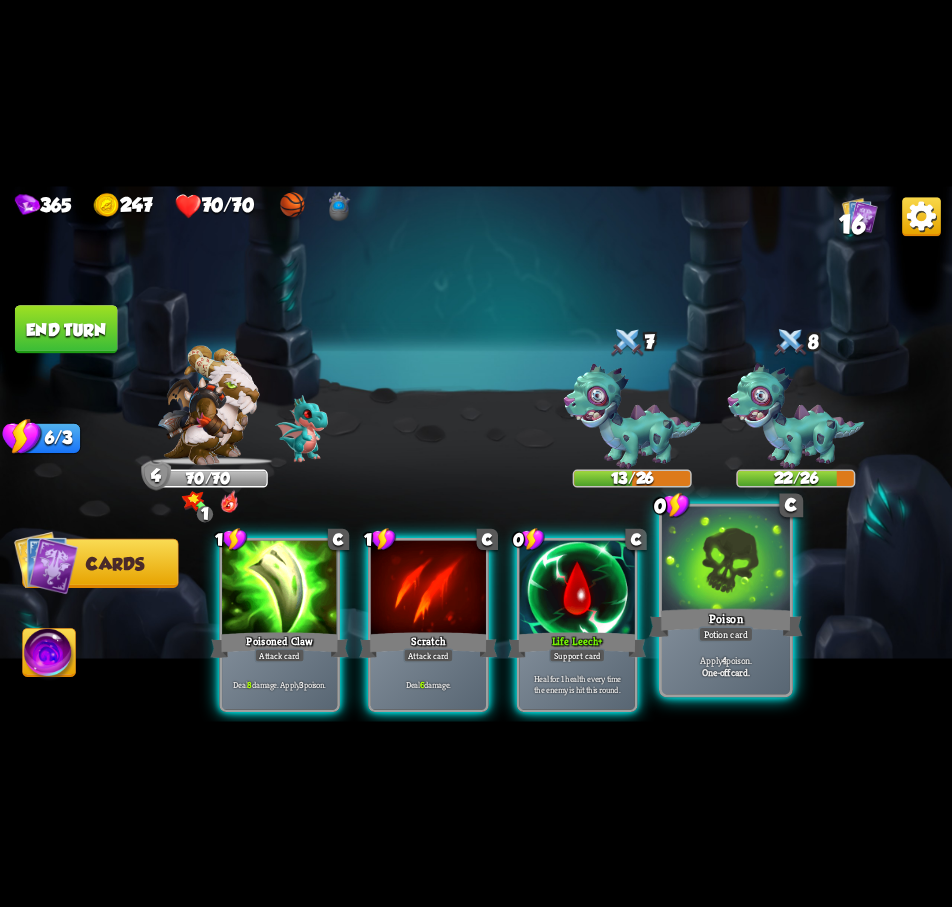 click at bounding box center [726, 560] 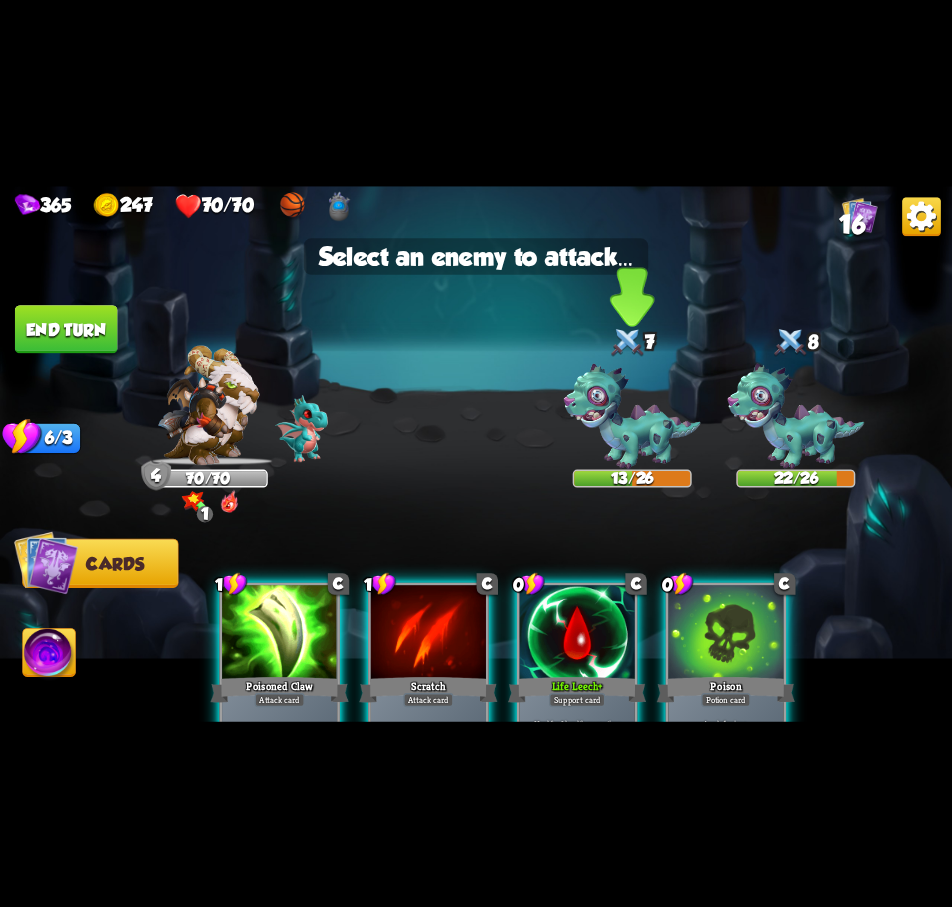 click at bounding box center (632, 416) 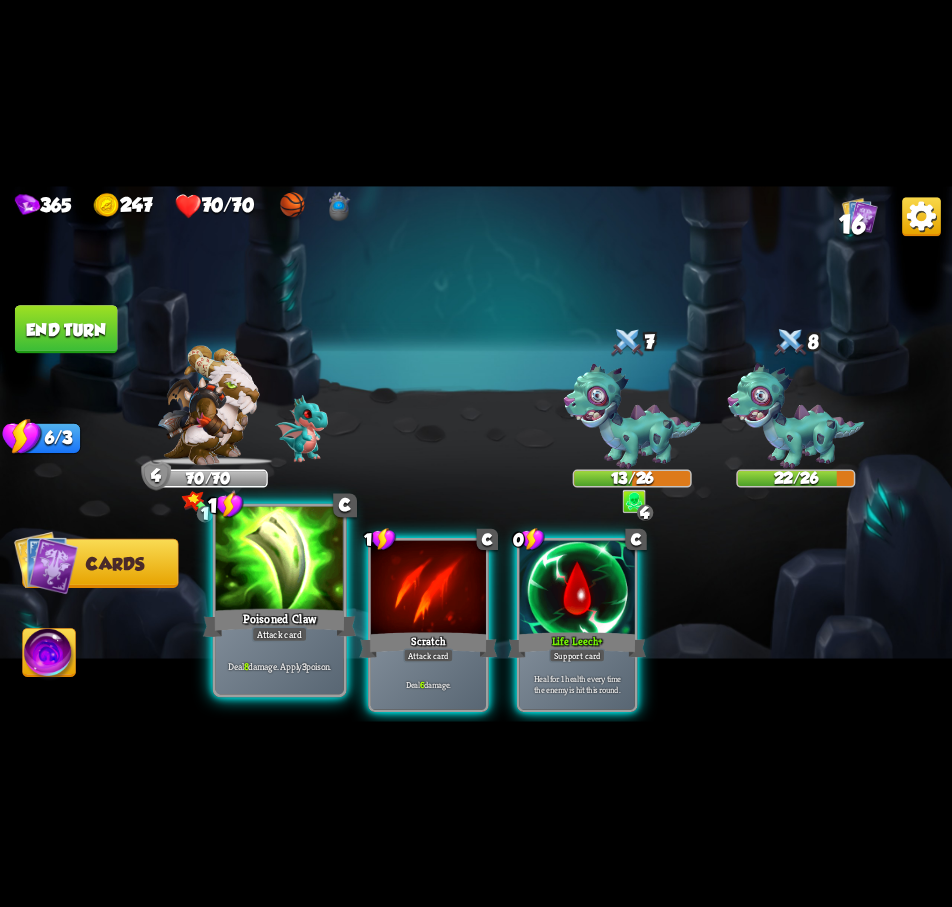 click on "Poisoned Claw" at bounding box center [280, 622] 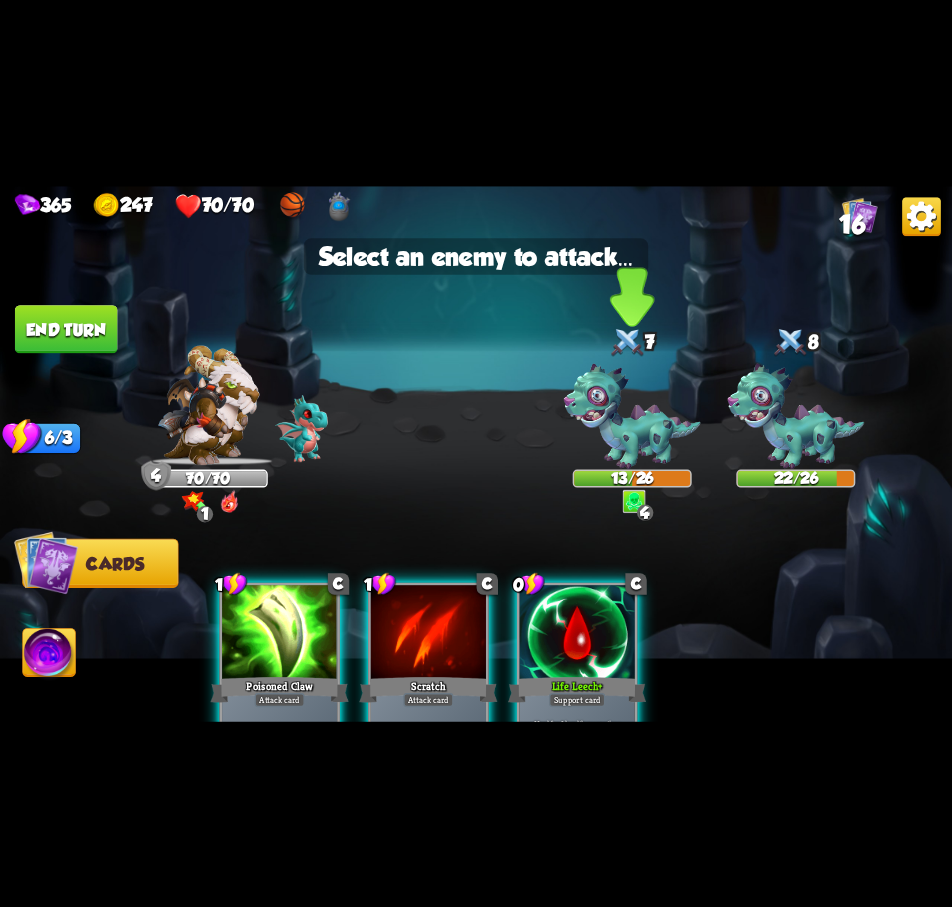 click at bounding box center [632, 416] 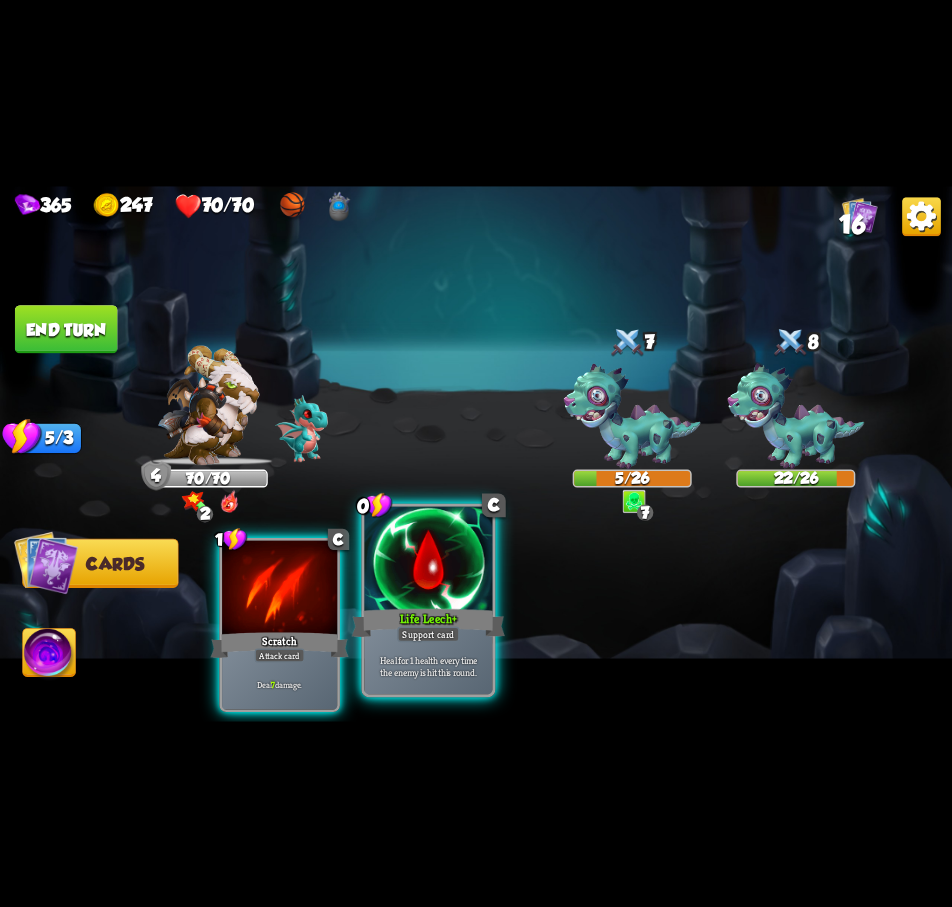 click at bounding box center (428, 560) 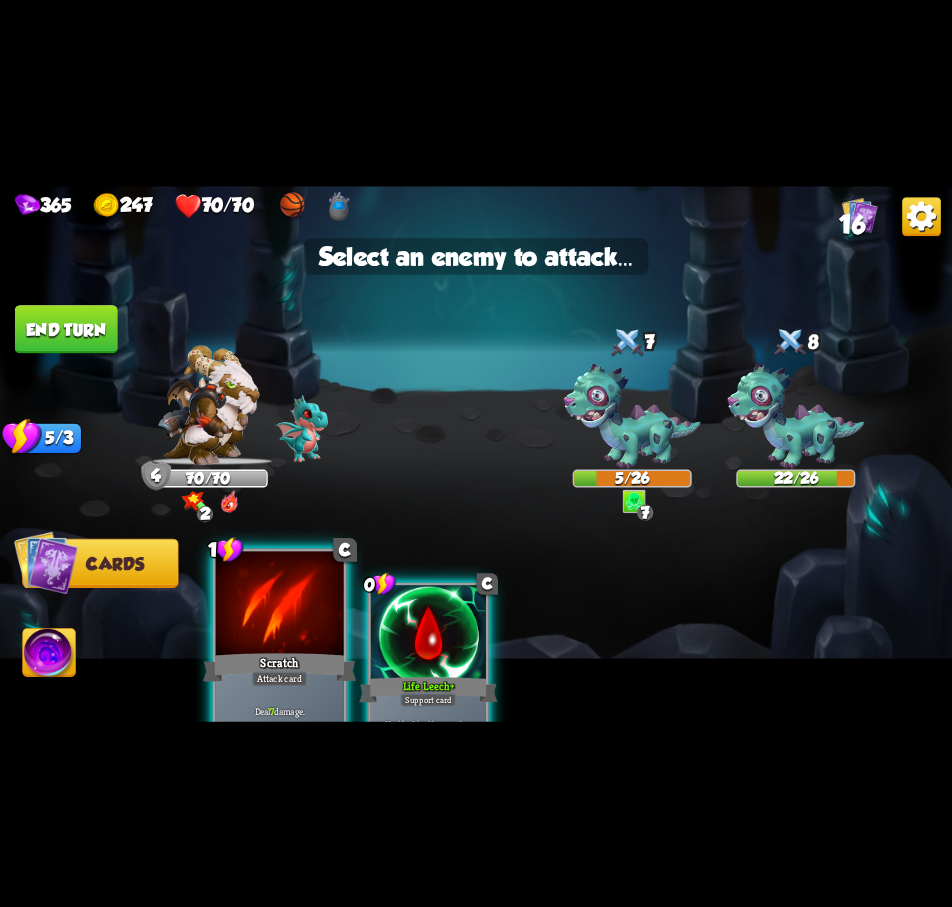 click at bounding box center (280, 605) 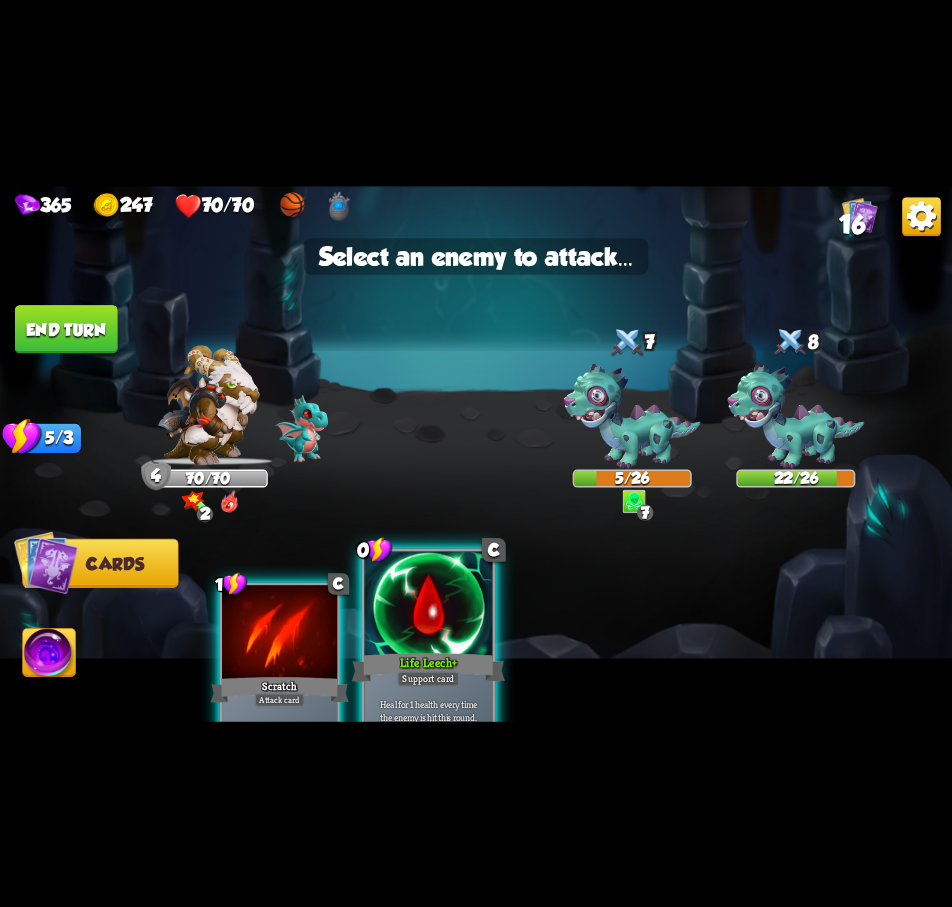 click at bounding box center [428, 605] 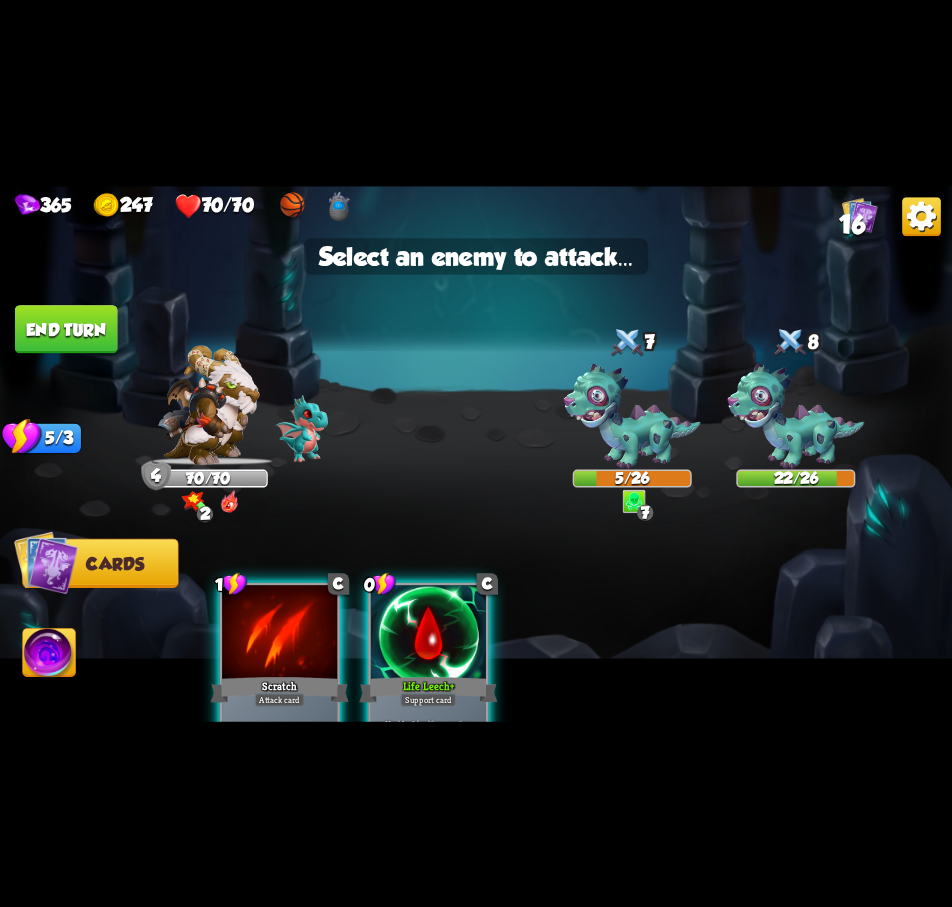 click at bounding box center [428, 633] 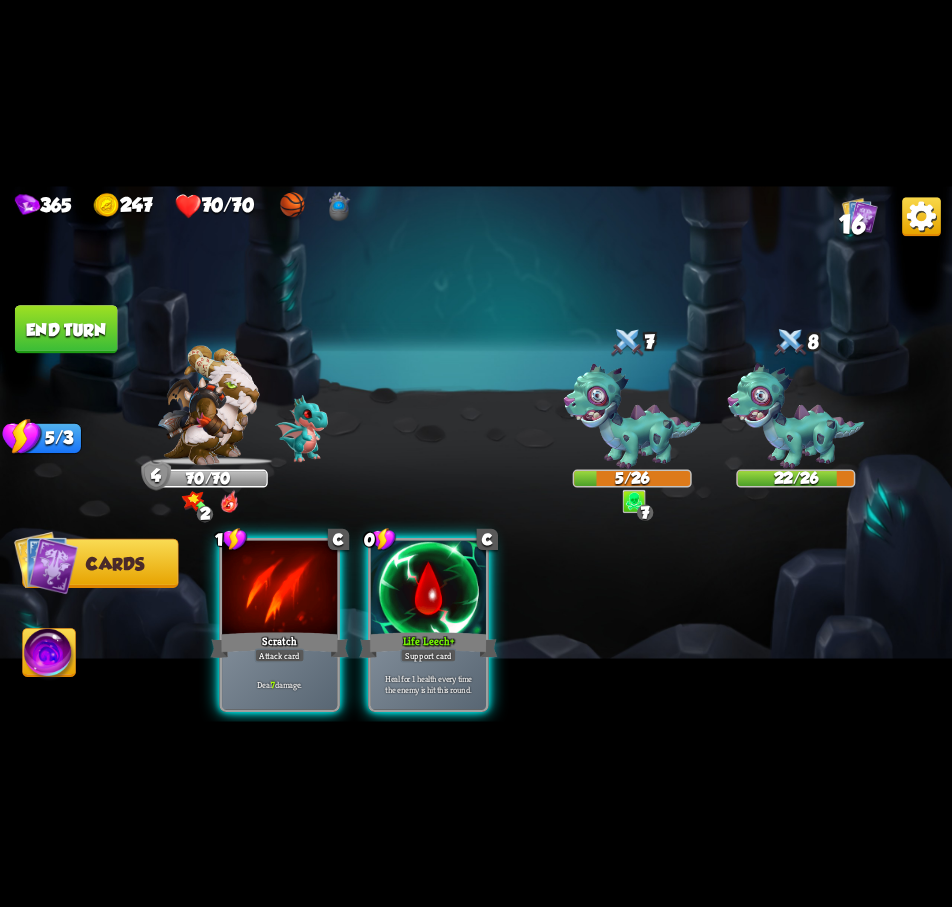 click at bounding box center [795, 416] 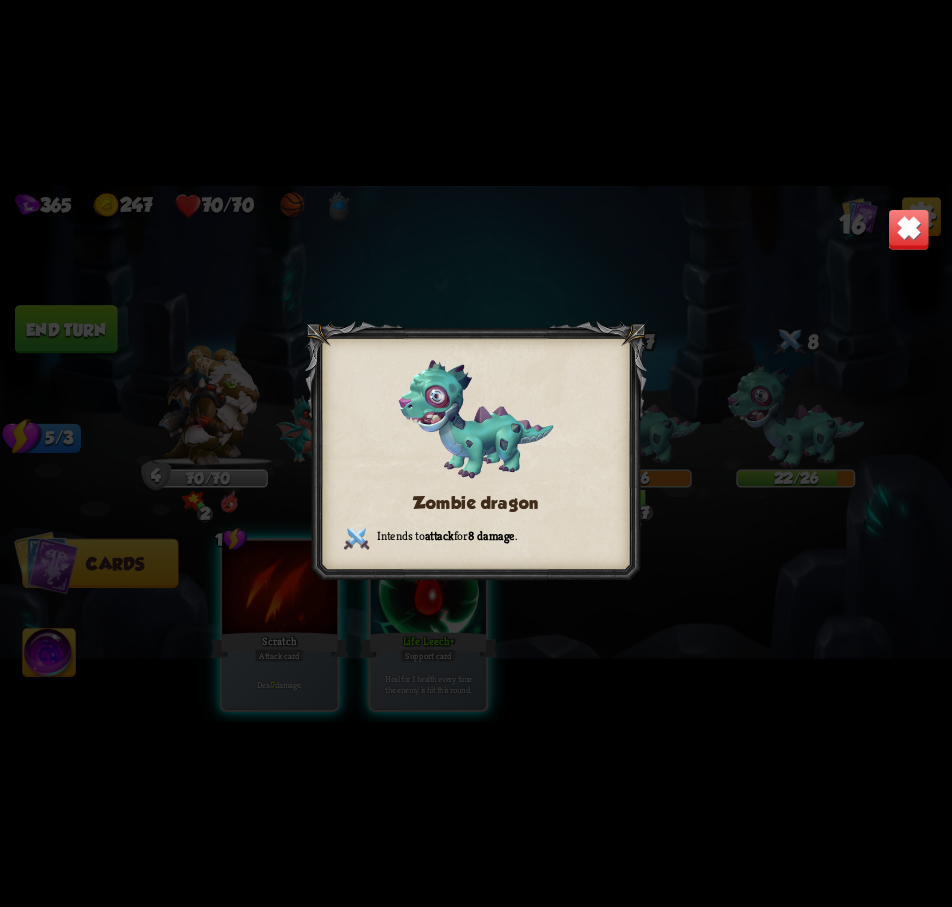 click at bounding box center (909, 229) 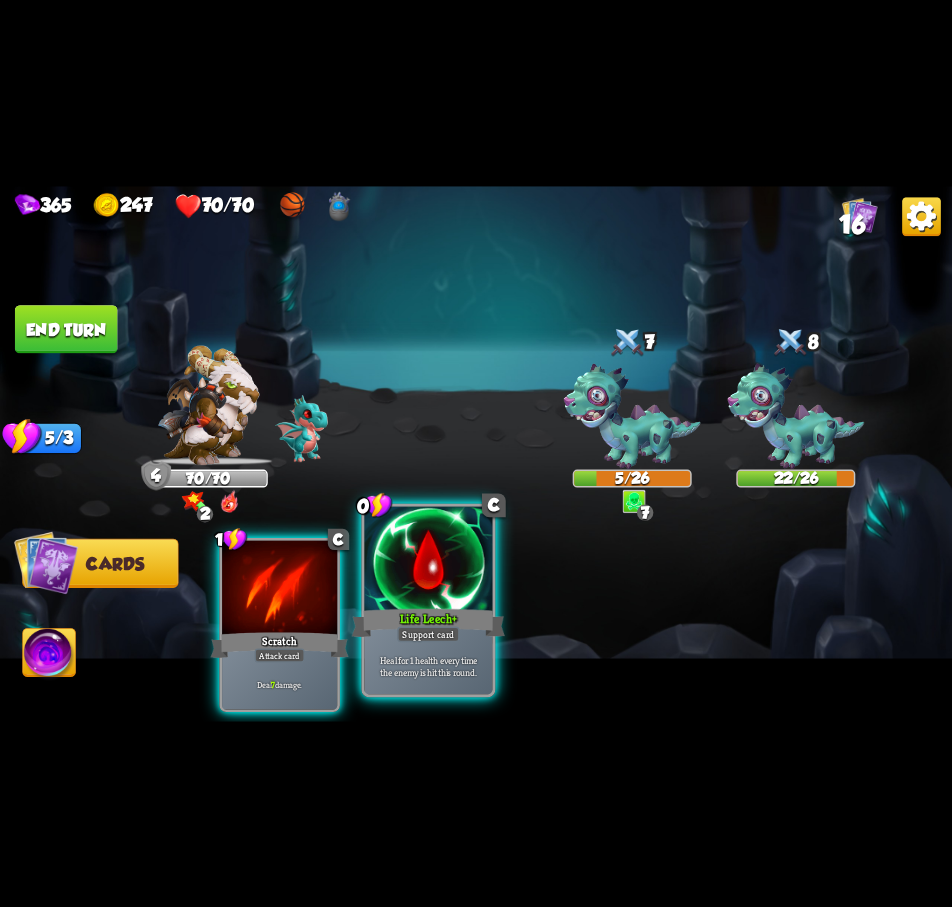 click on "Heal for 1 health every time the enemy is hit this round." at bounding box center (428, 666) 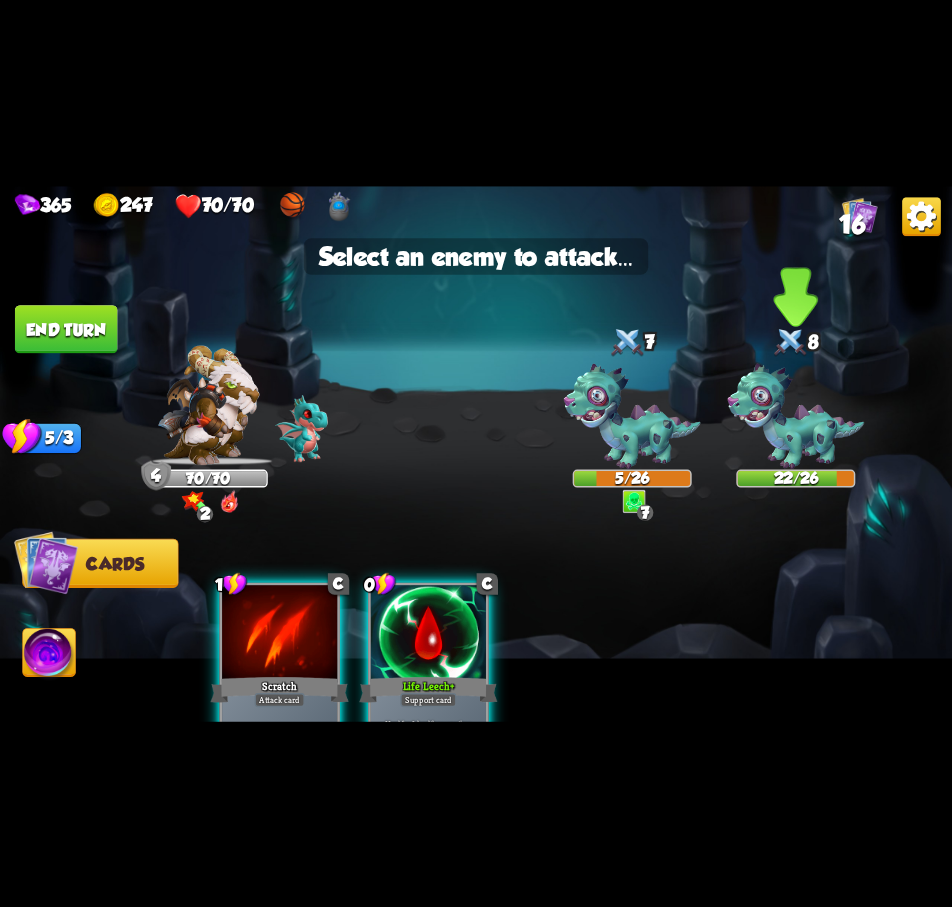 click at bounding box center [795, 416] 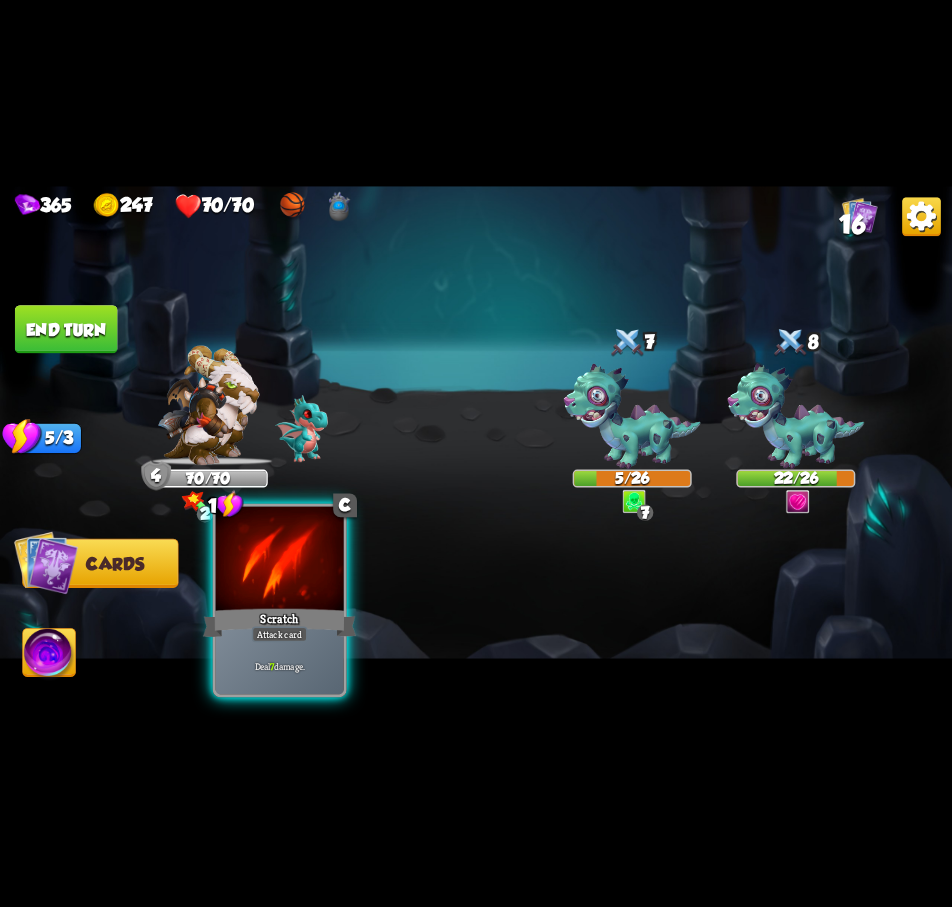 click on "Scratch" at bounding box center (280, 622) 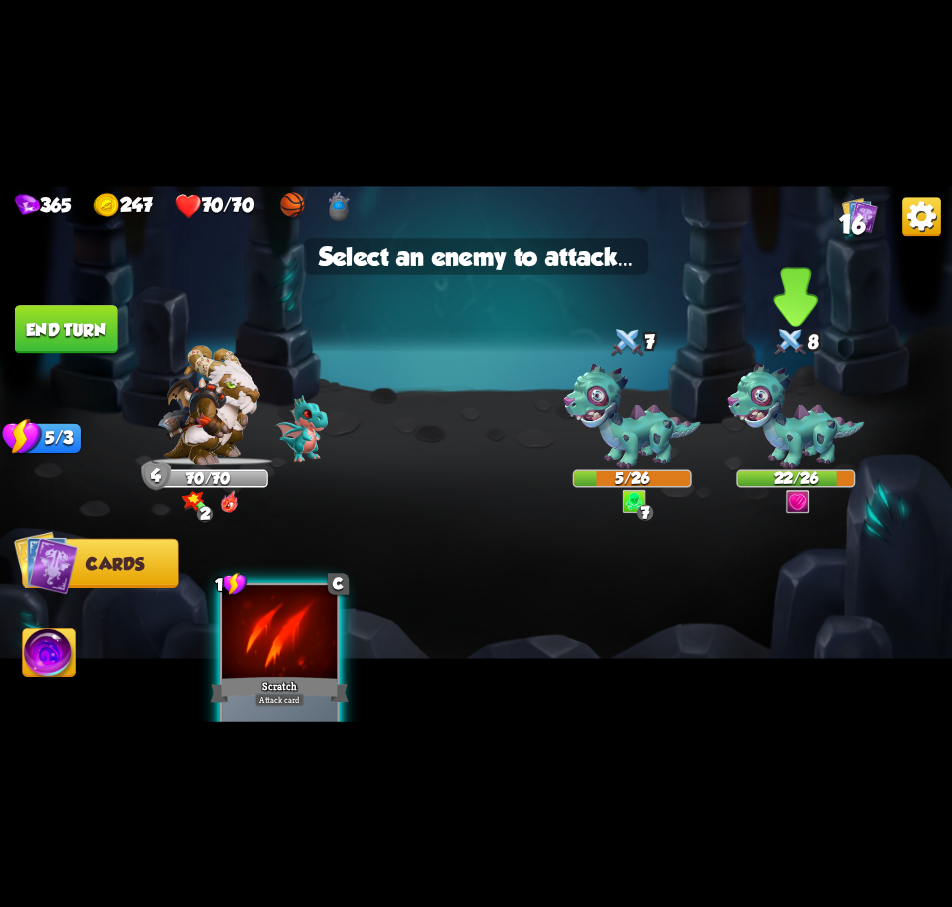 click at bounding box center (795, 416) 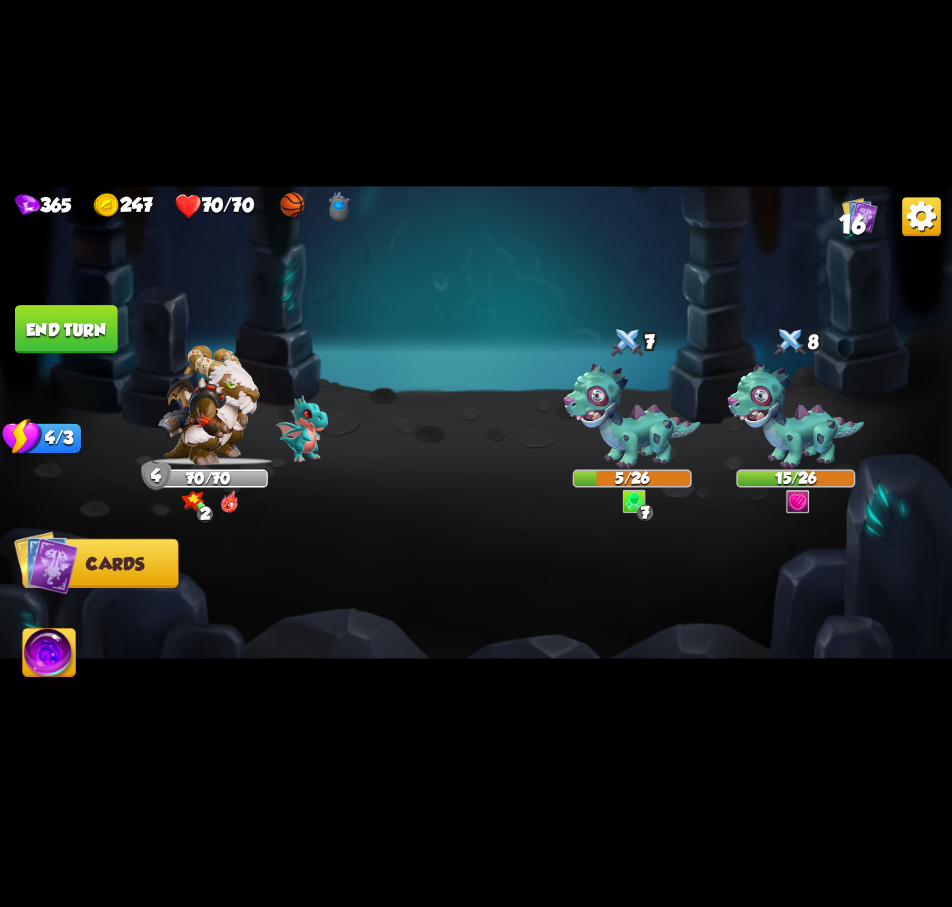 click on "End turn" at bounding box center [66, 329] 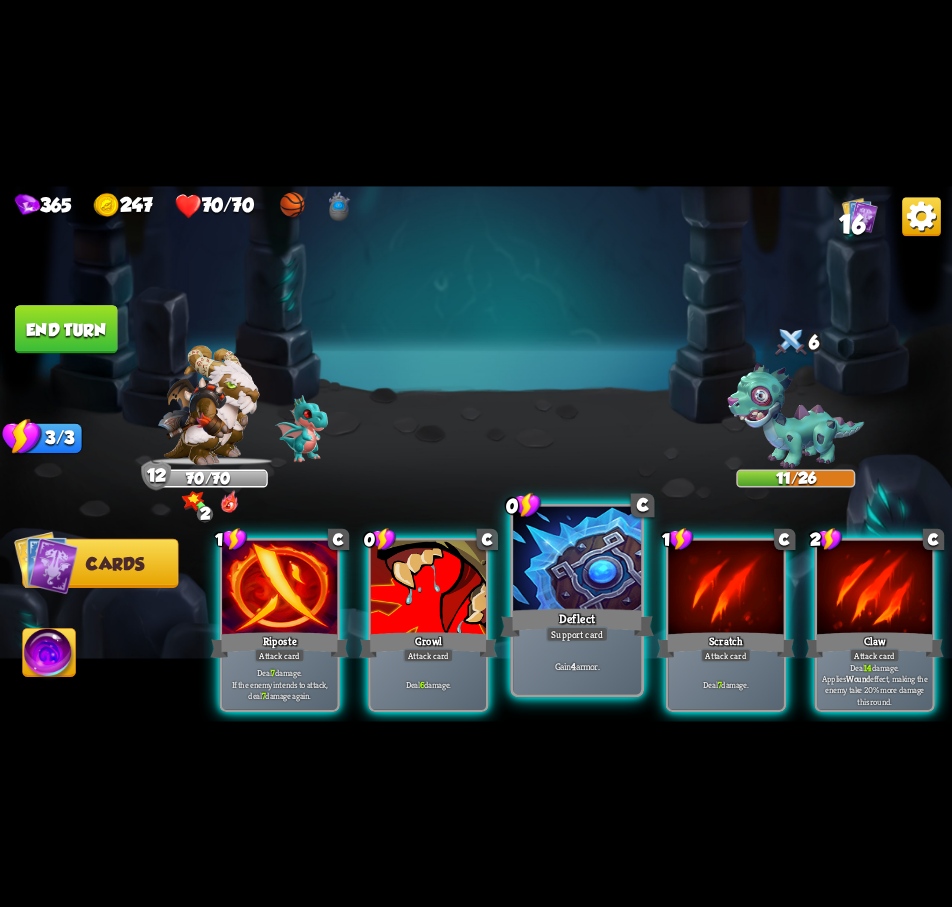 click at bounding box center [577, 560] 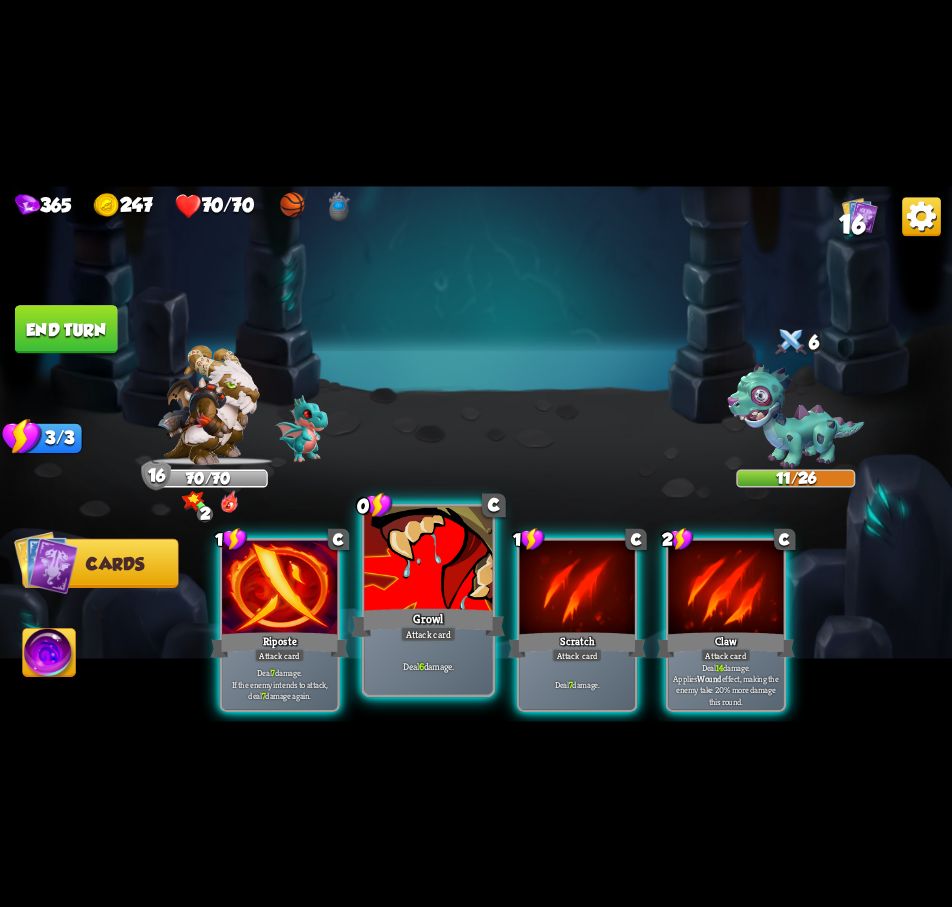 click at bounding box center [428, 560] 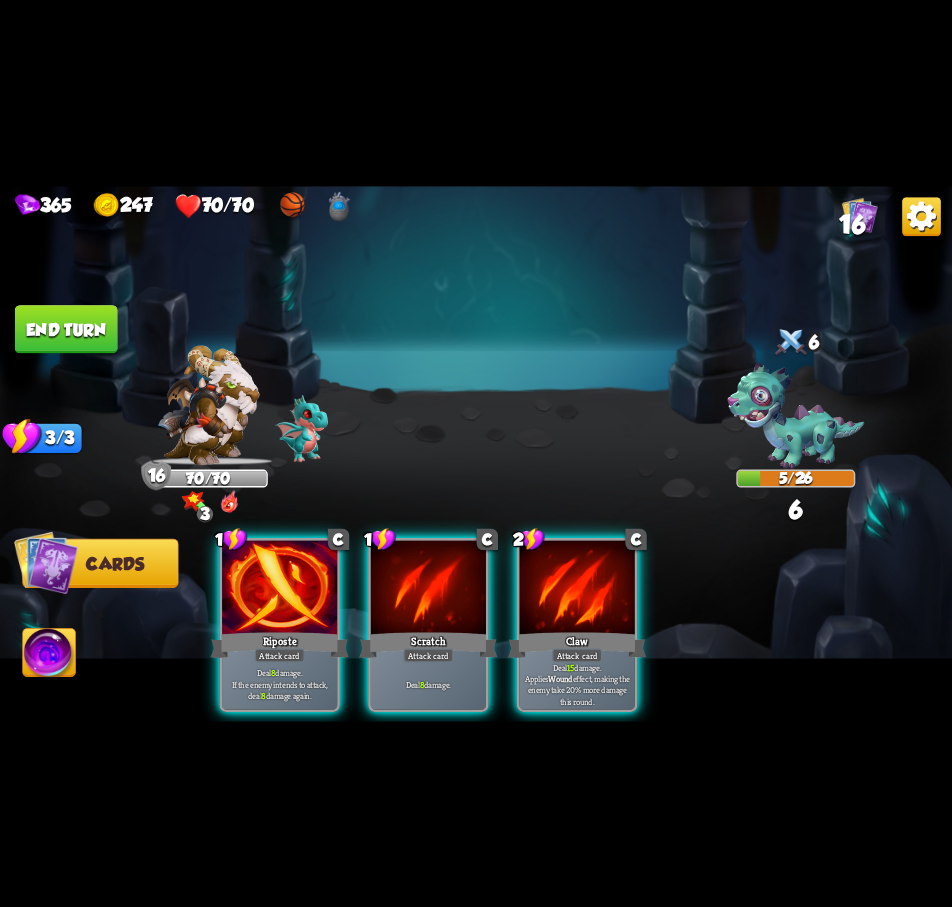 click at bounding box center (577, 588) 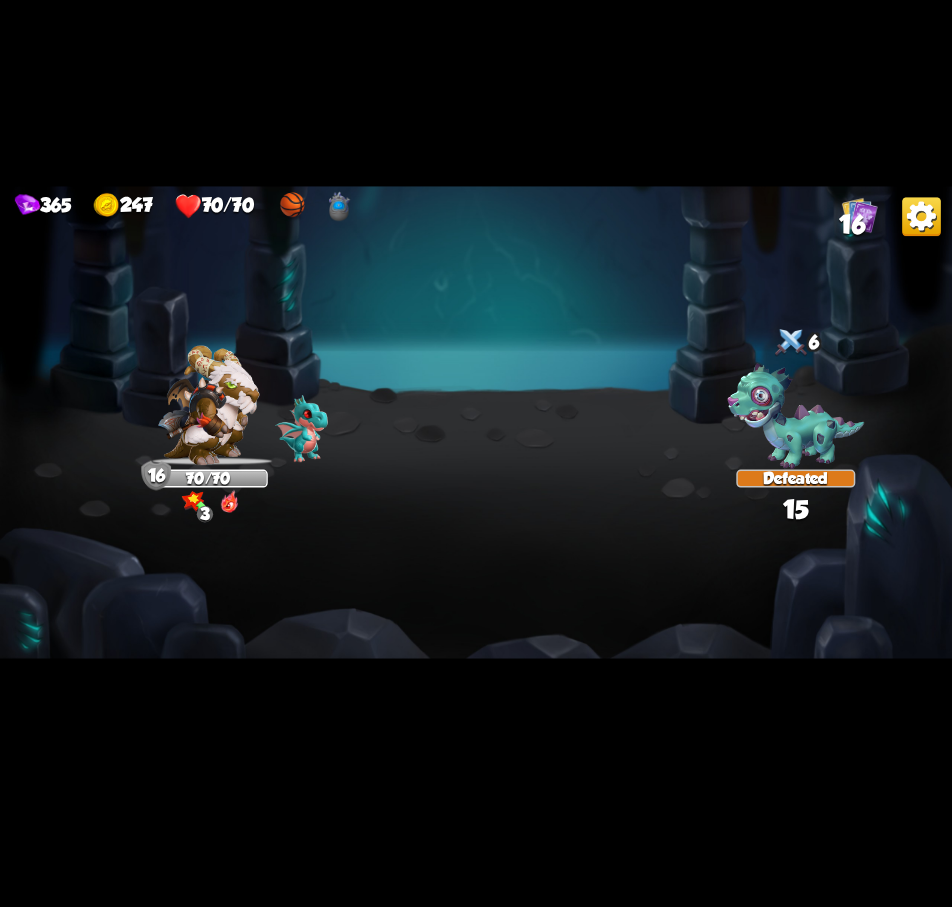 click at bounding box center [476, 454] 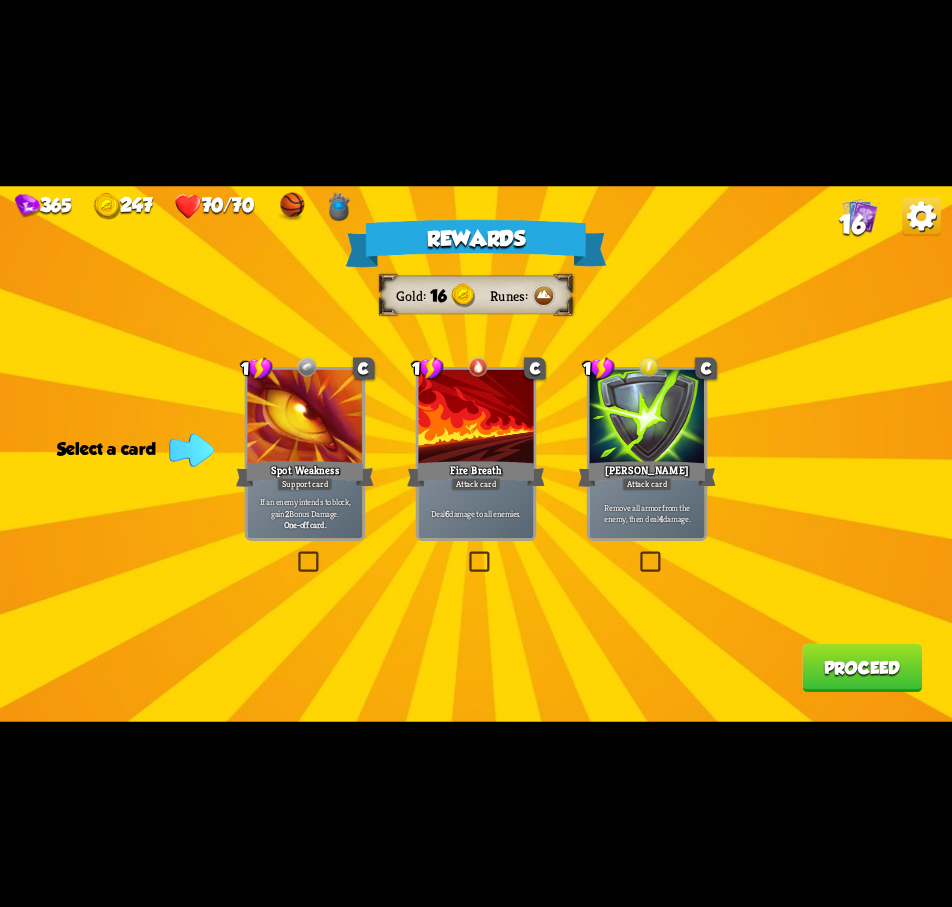 click at bounding box center [466, 554] 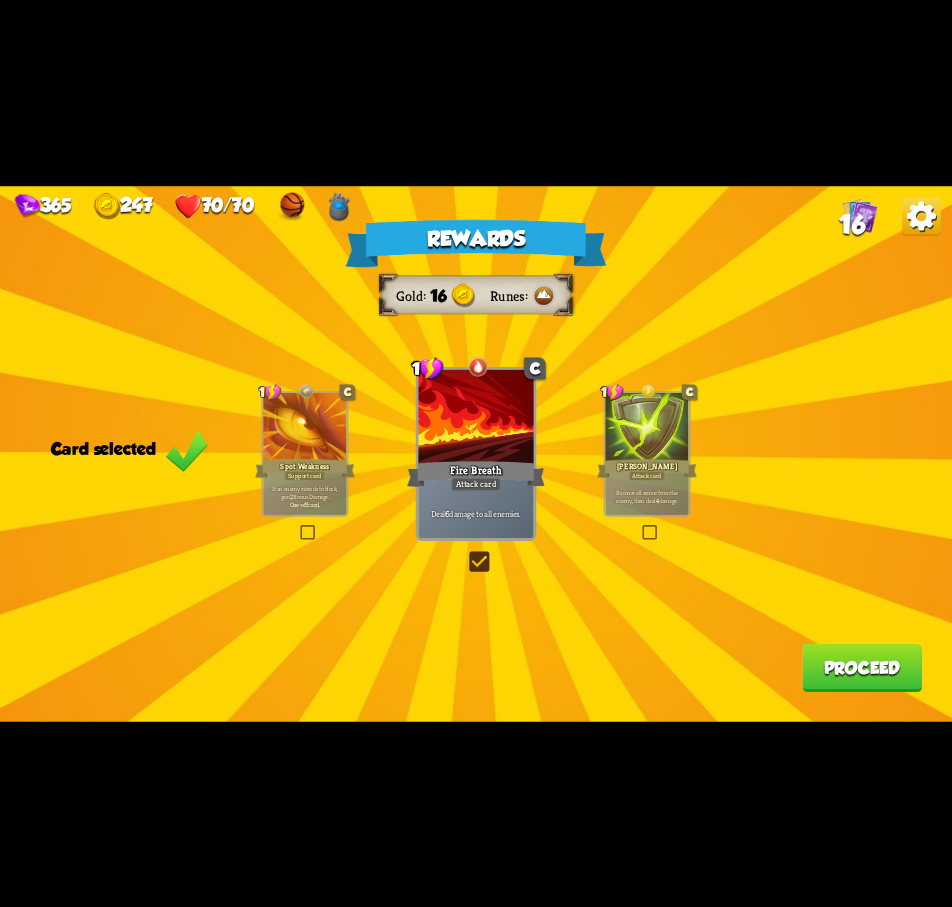 click at bounding box center (466, 554) 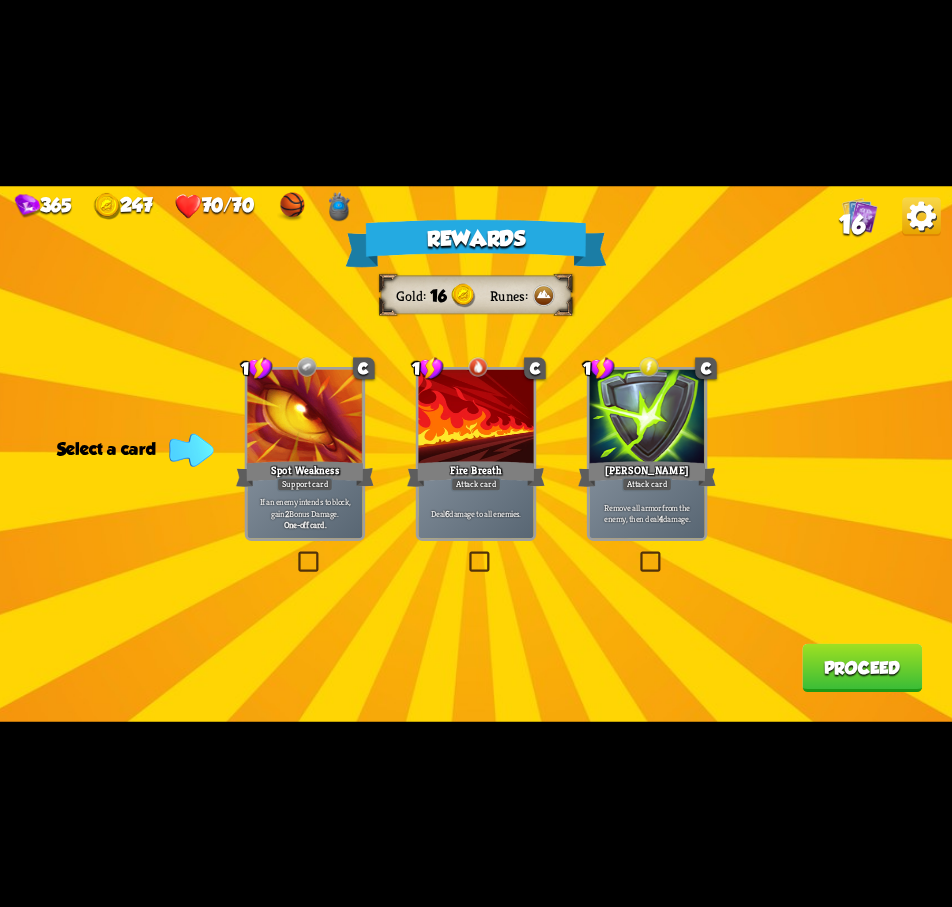 click at bounding box center (637, 554) 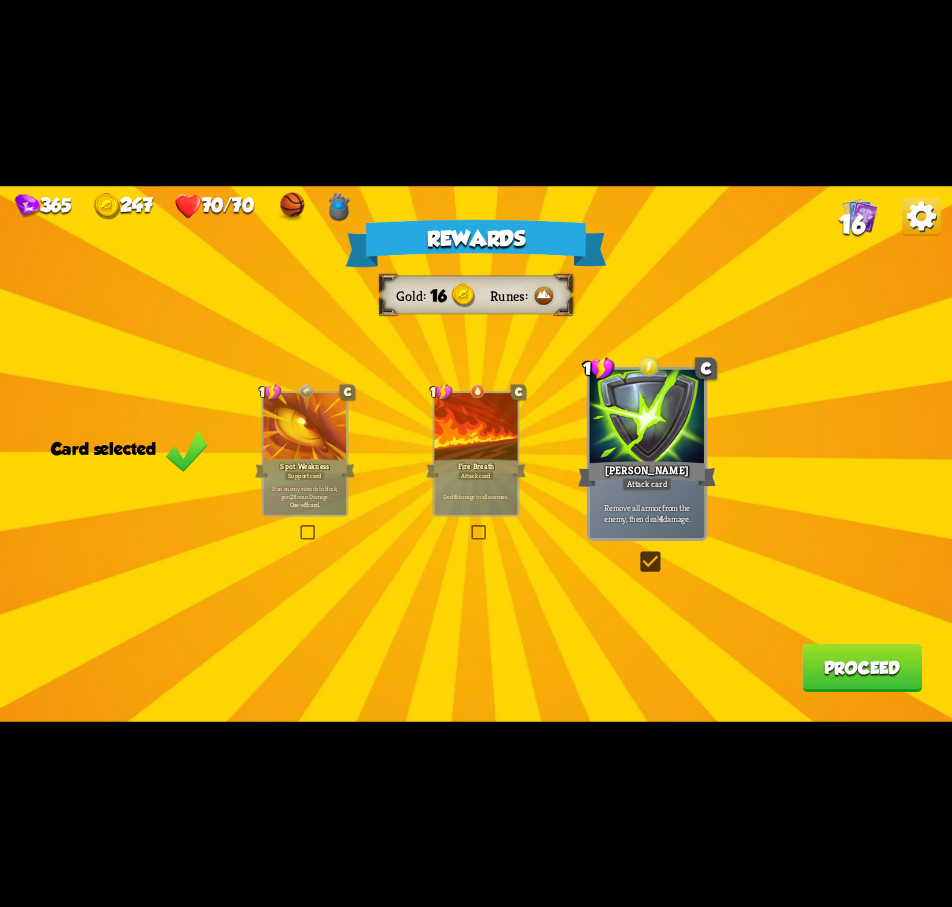 click on "Proceed" at bounding box center (862, 667) 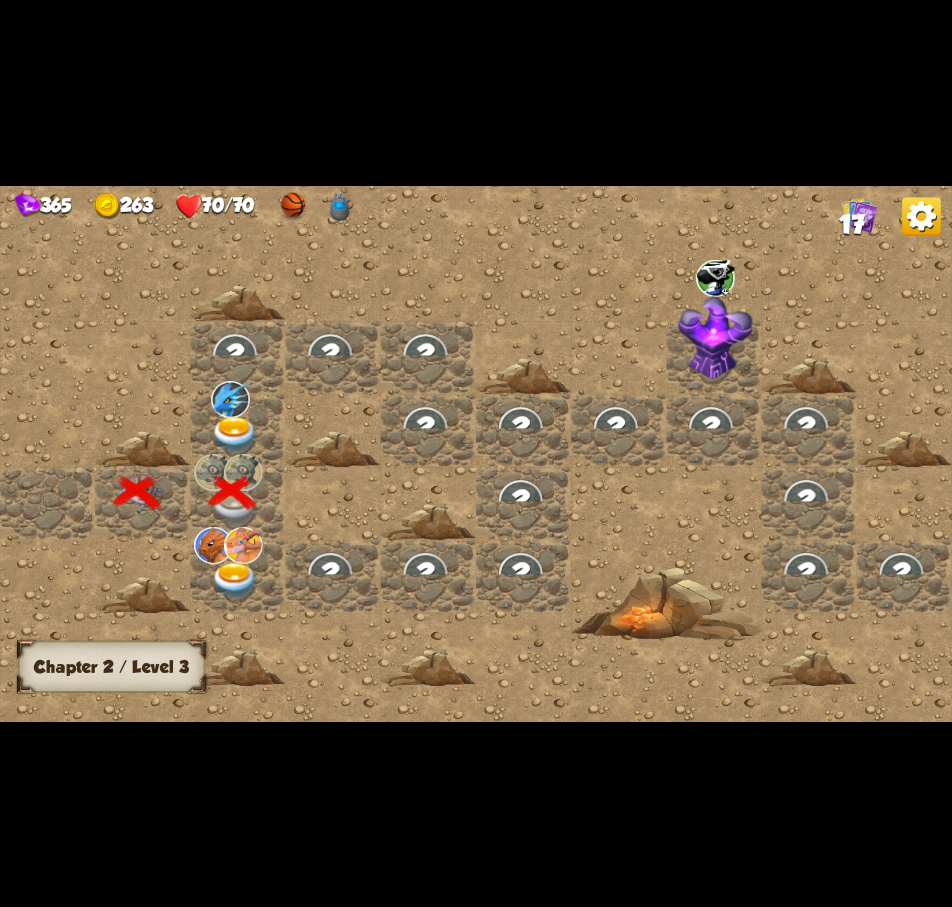 click at bounding box center (235, 580) 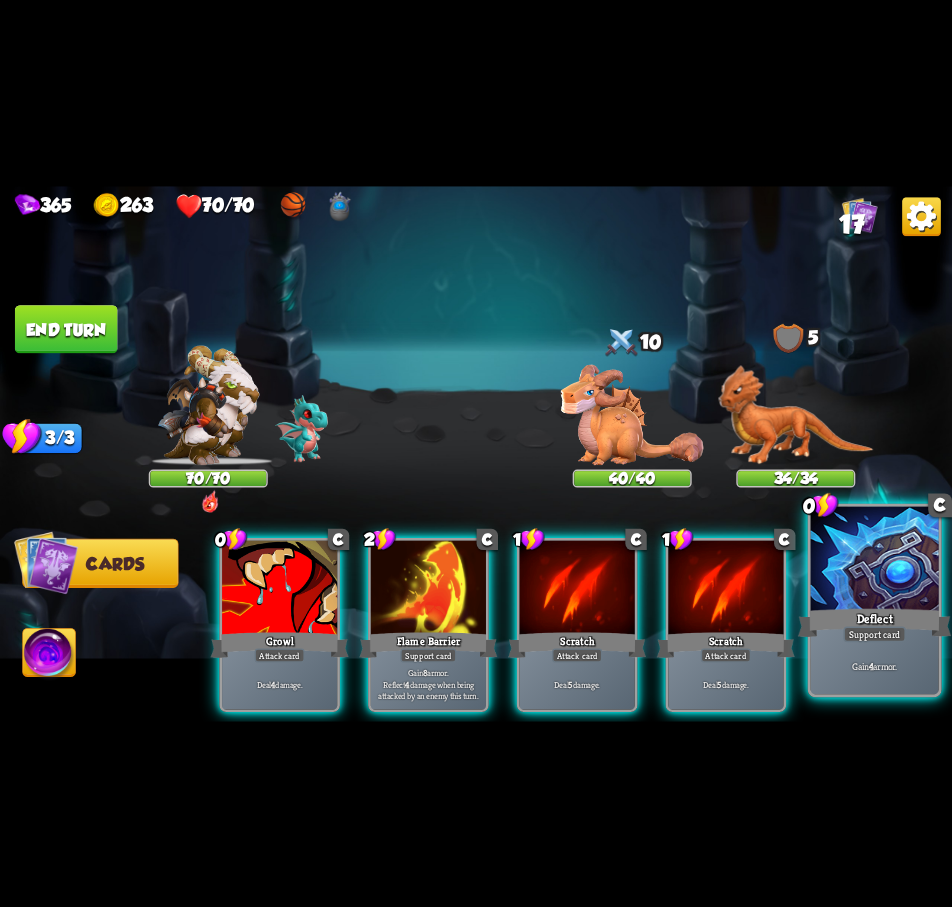 click at bounding box center [875, 560] 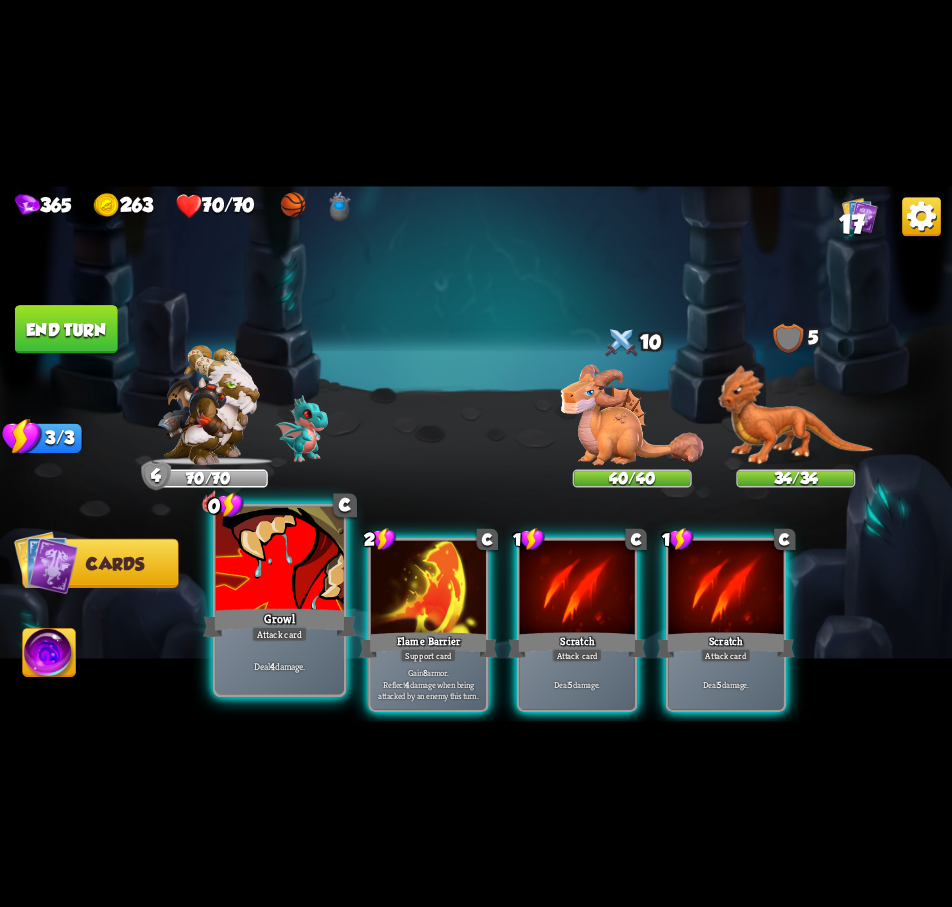 click at bounding box center [280, 560] 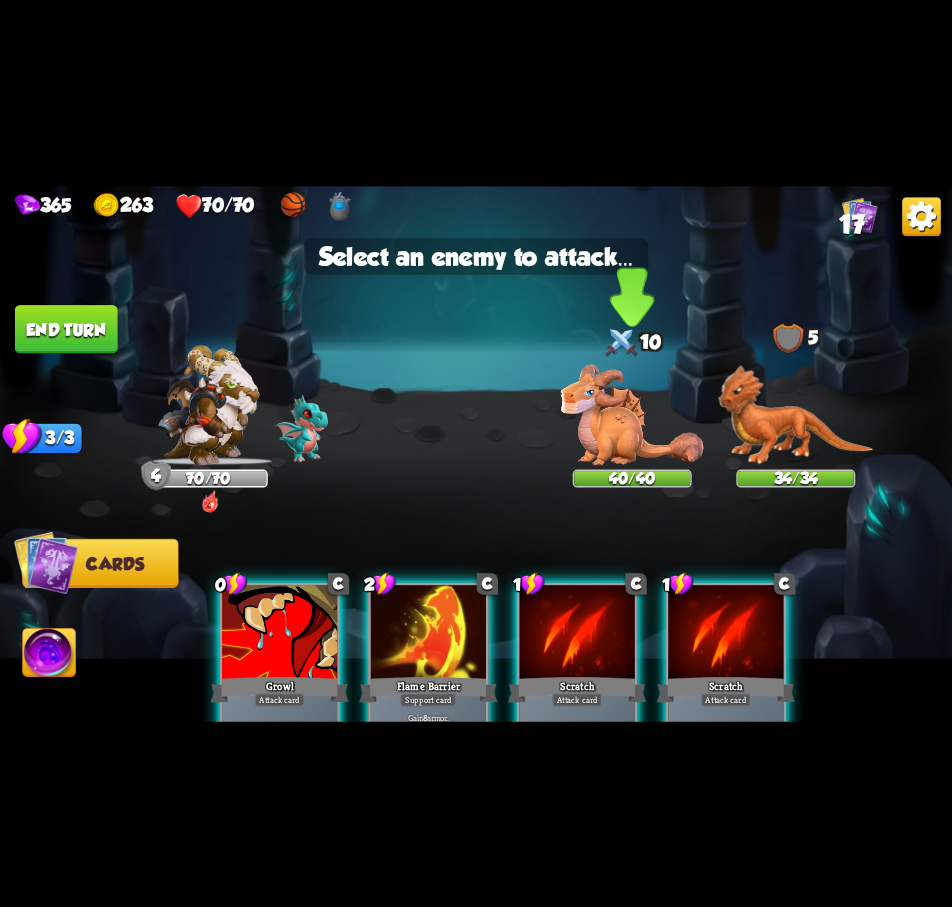 click at bounding box center (632, 414) 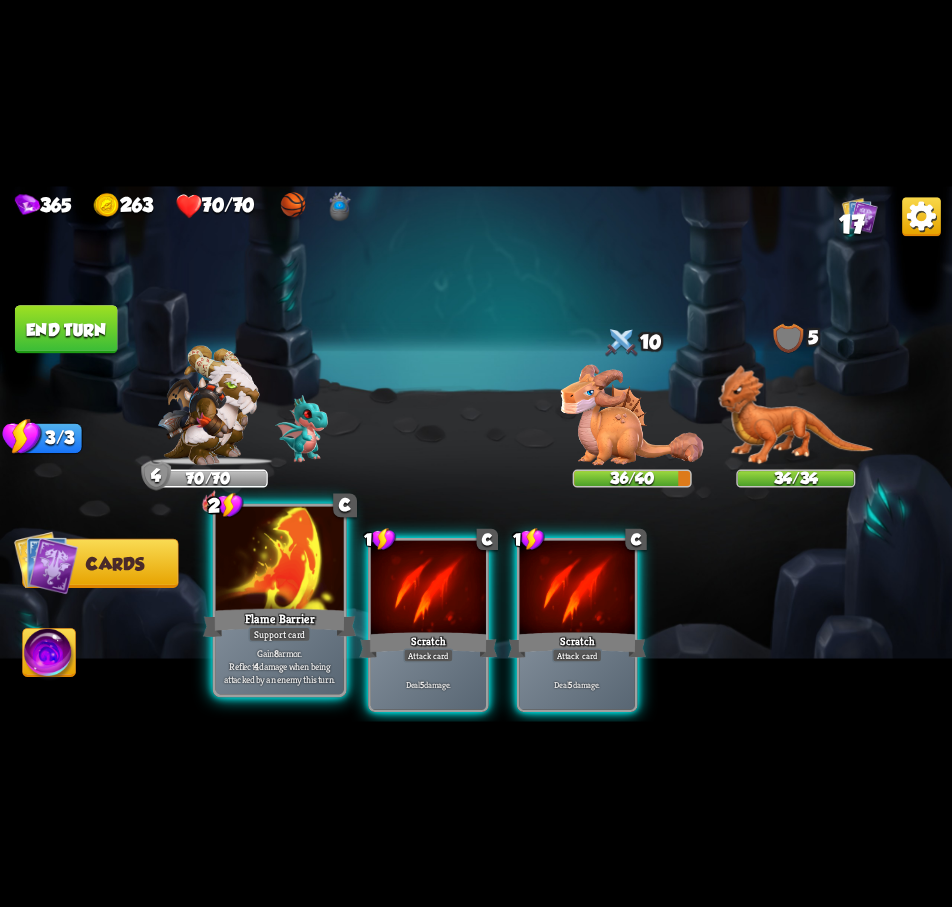 click on "Flame Barrier" at bounding box center (280, 622) 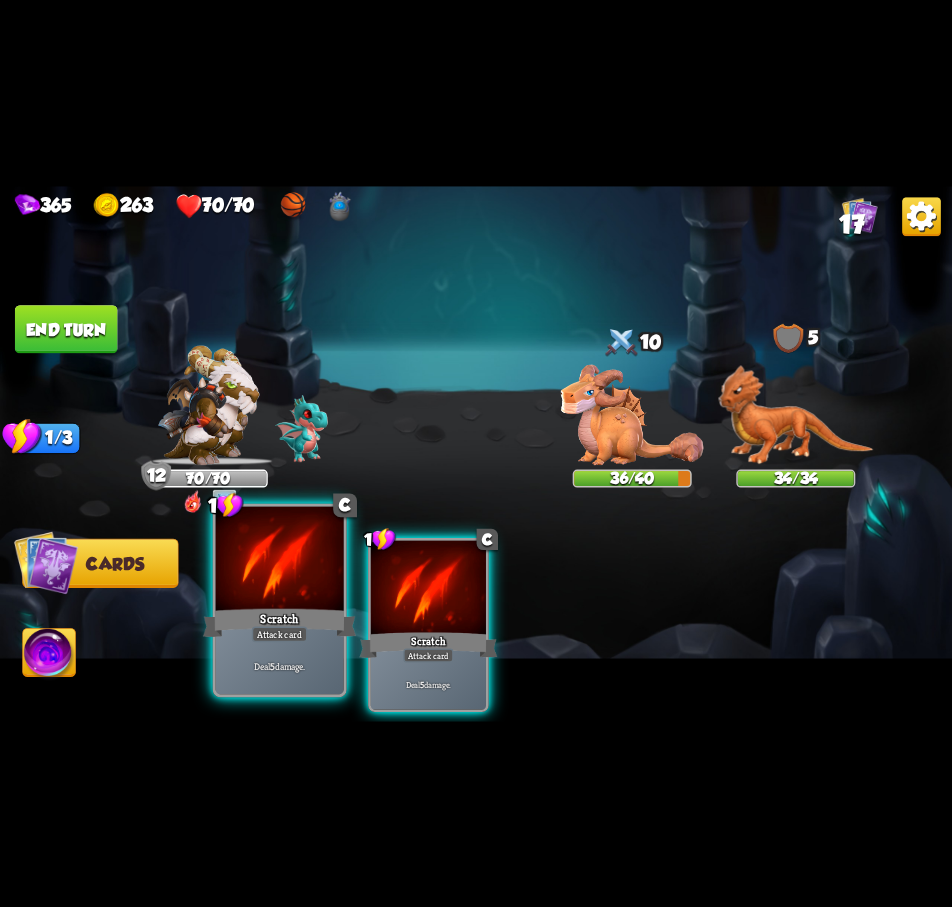 click at bounding box center (280, 560) 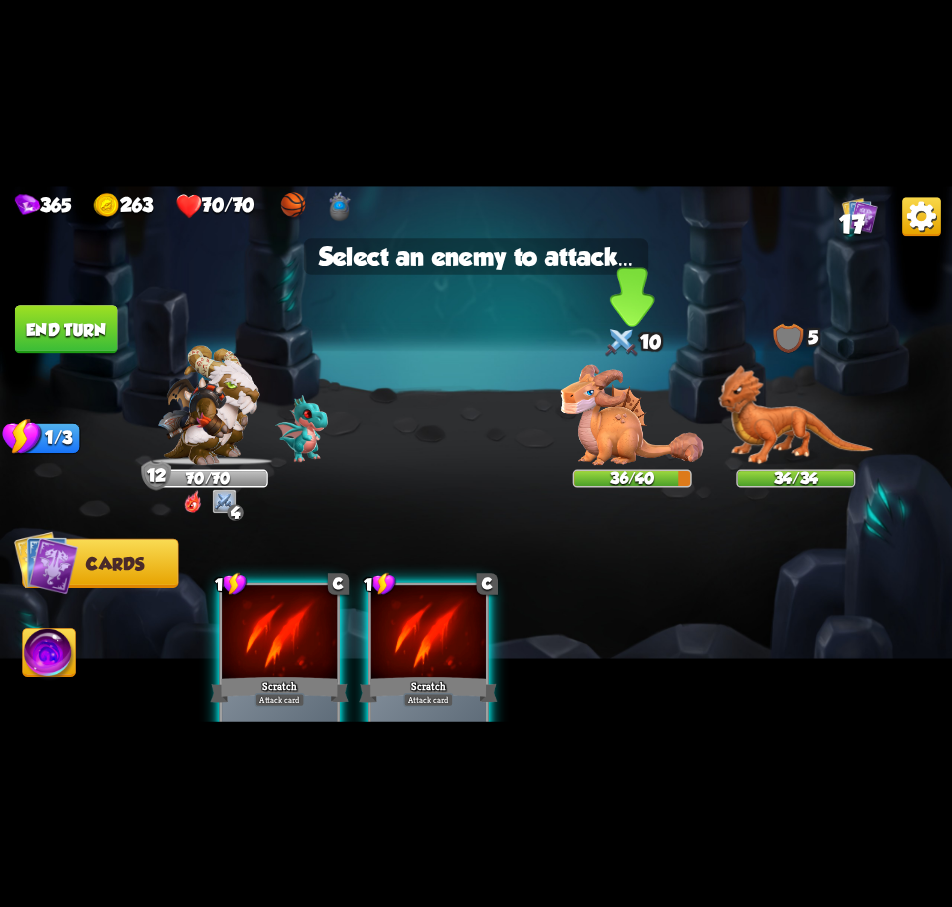 click at bounding box center [632, 414] 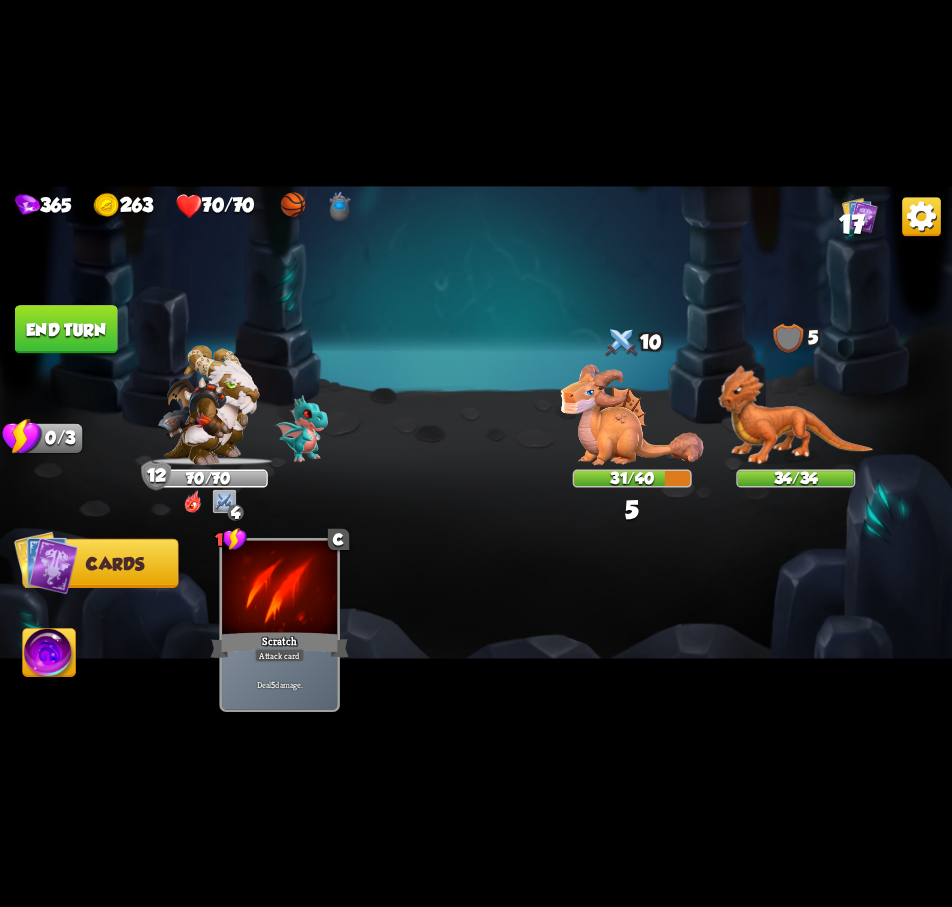 click on "End turn" at bounding box center (66, 329) 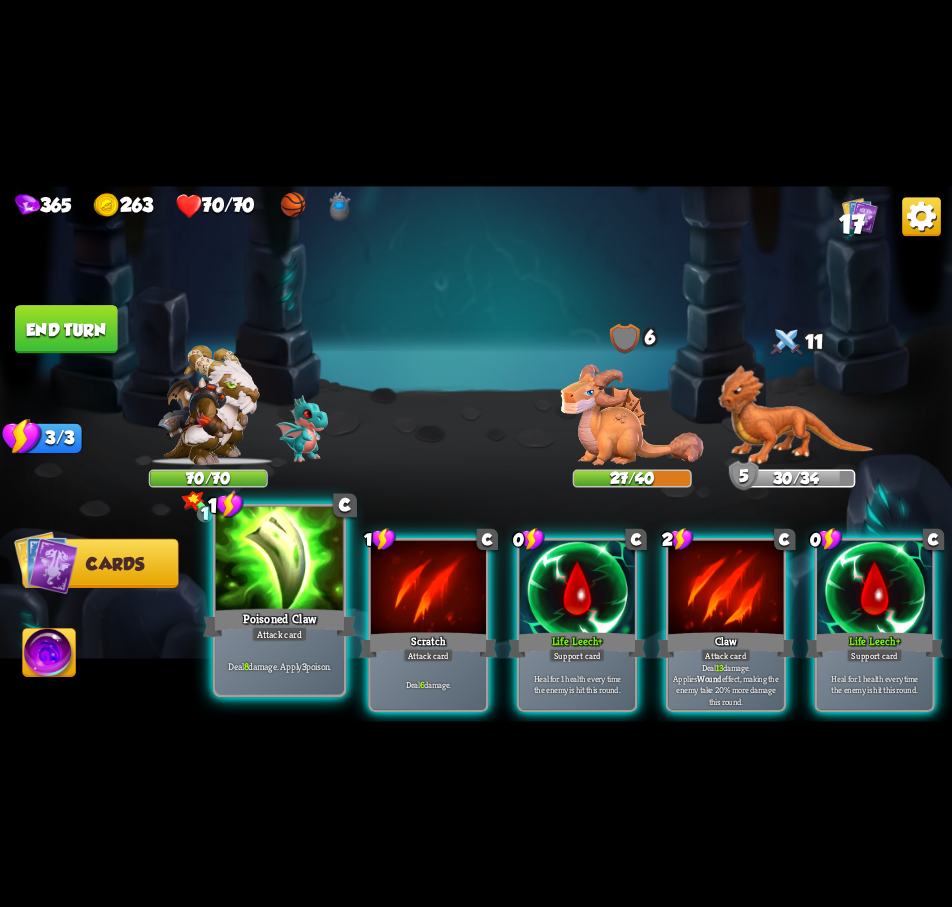click on "Poisoned Claw" at bounding box center [280, 622] 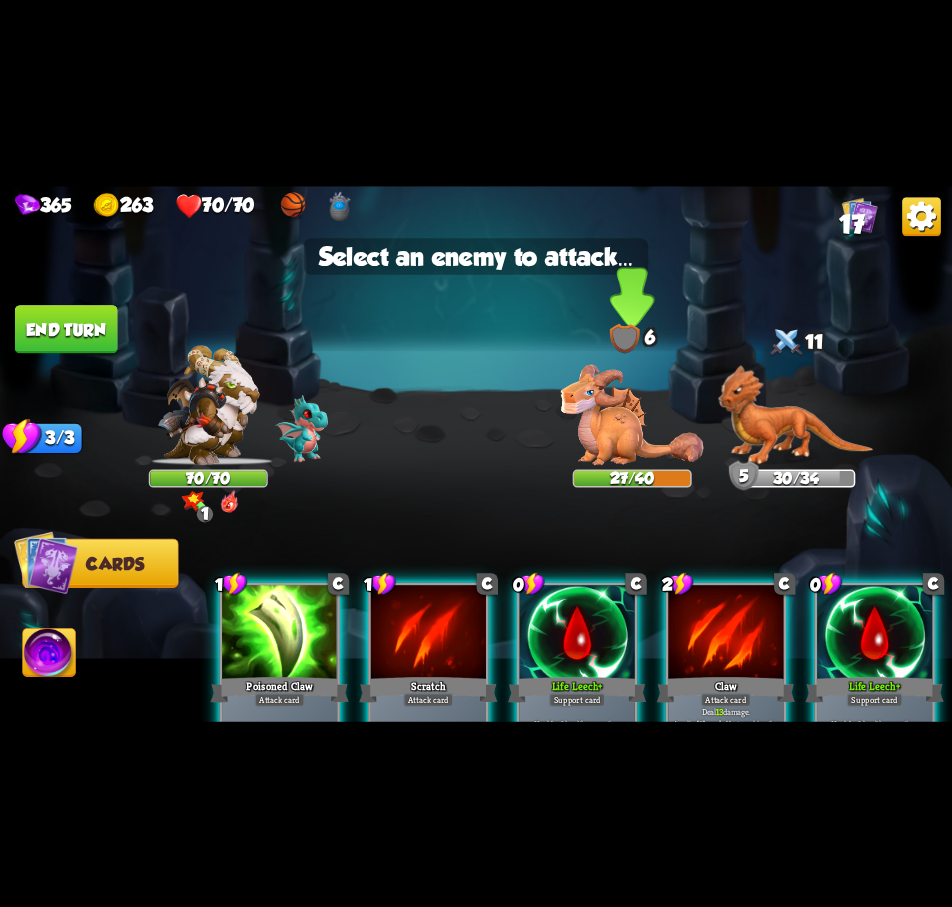 click at bounding box center [632, 414] 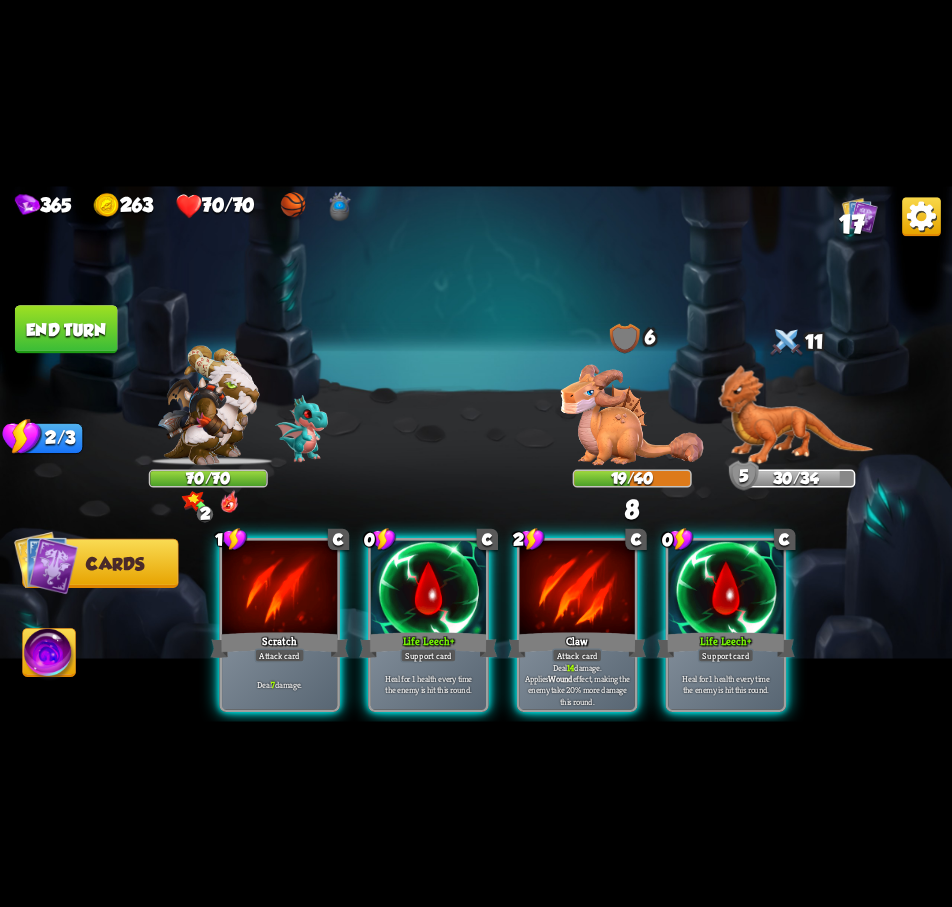 click on "End turn" at bounding box center (66, 329) 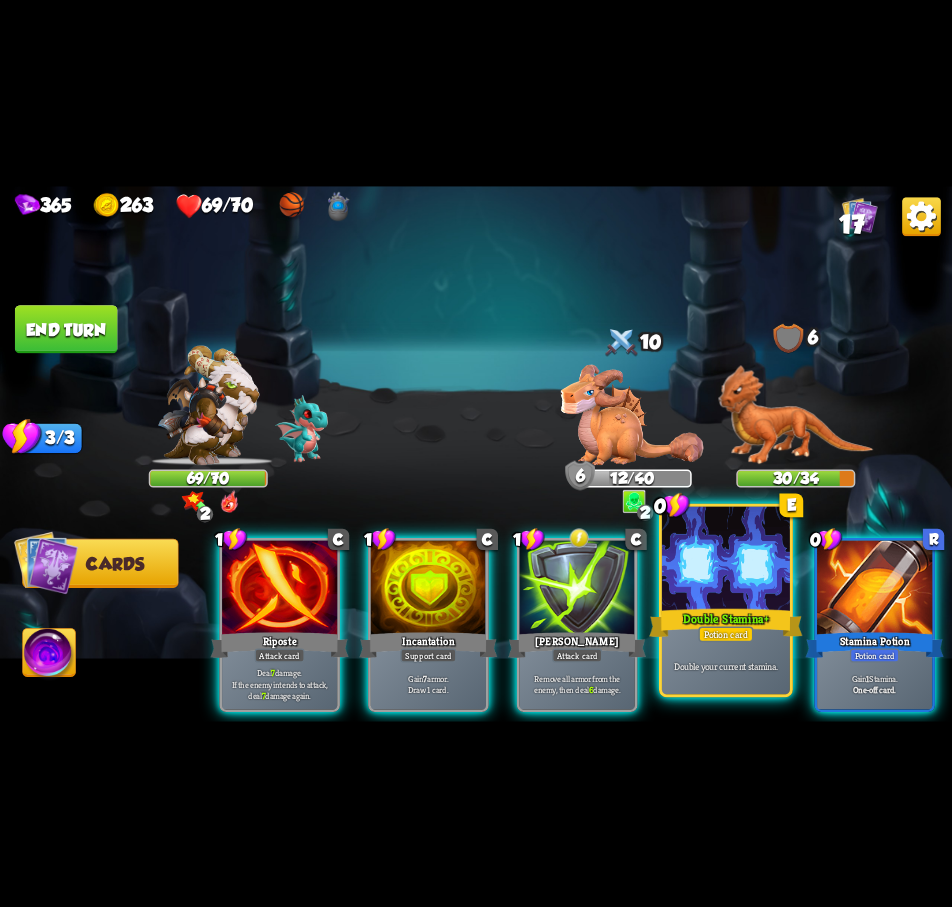 click at bounding box center [726, 560] 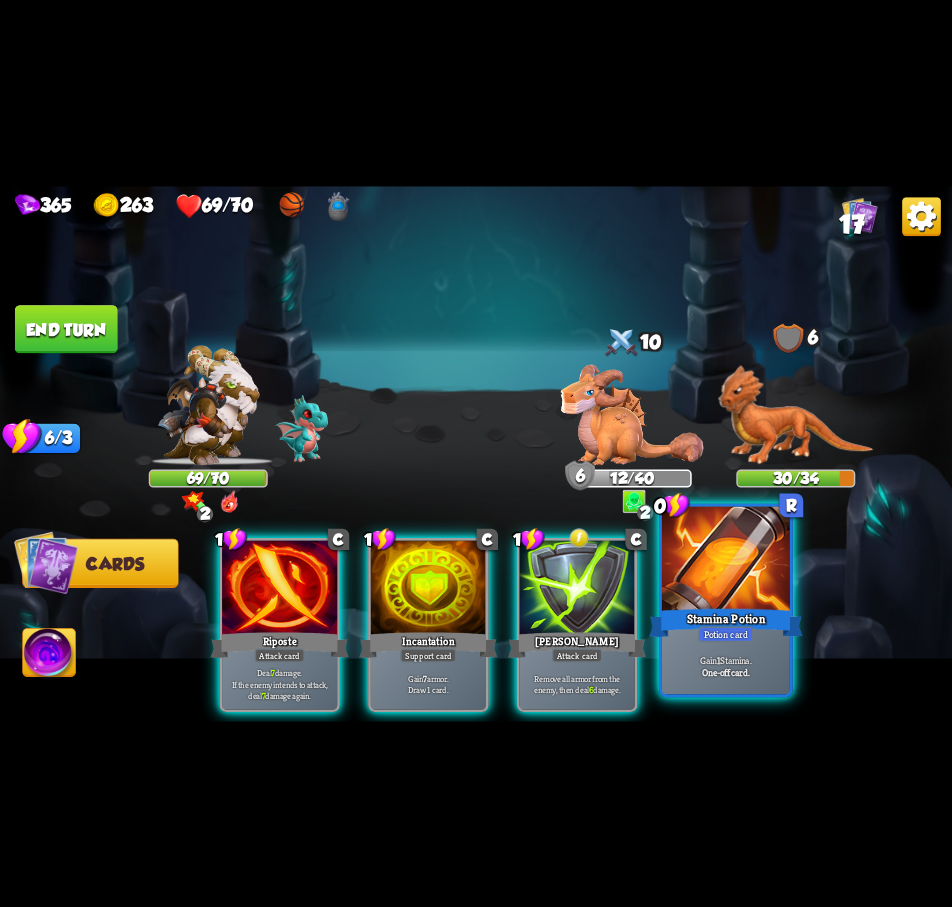 click at bounding box center (726, 560) 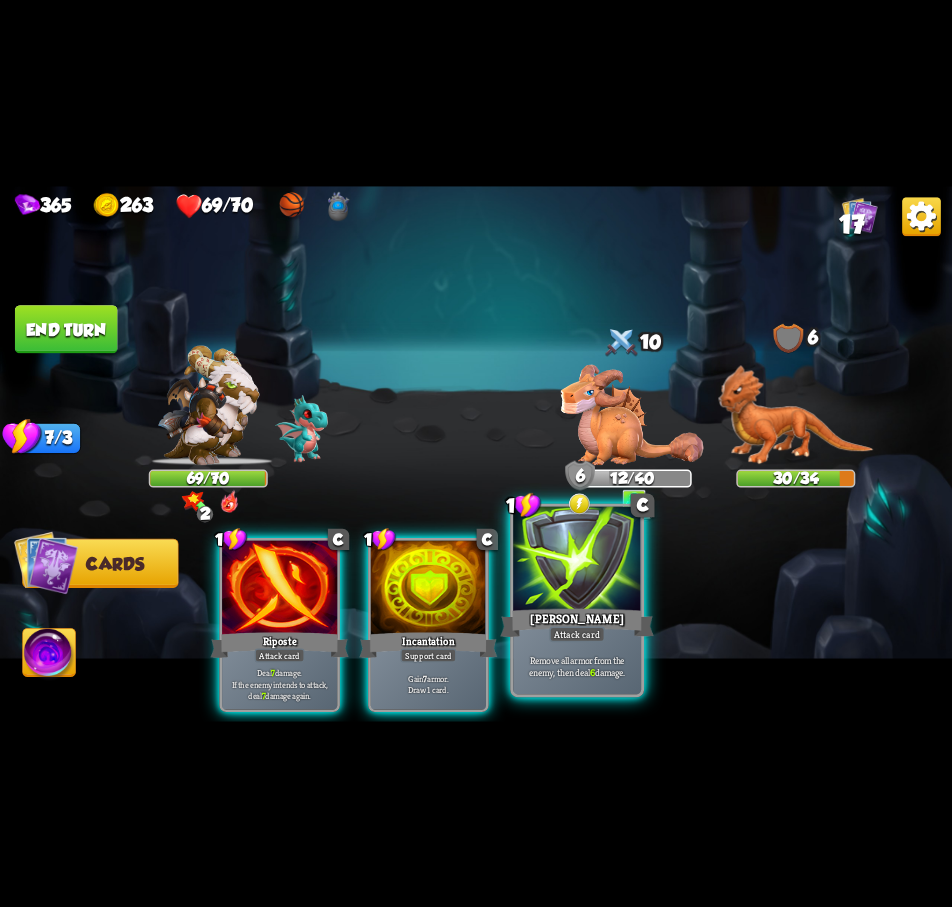 click at bounding box center [577, 560] 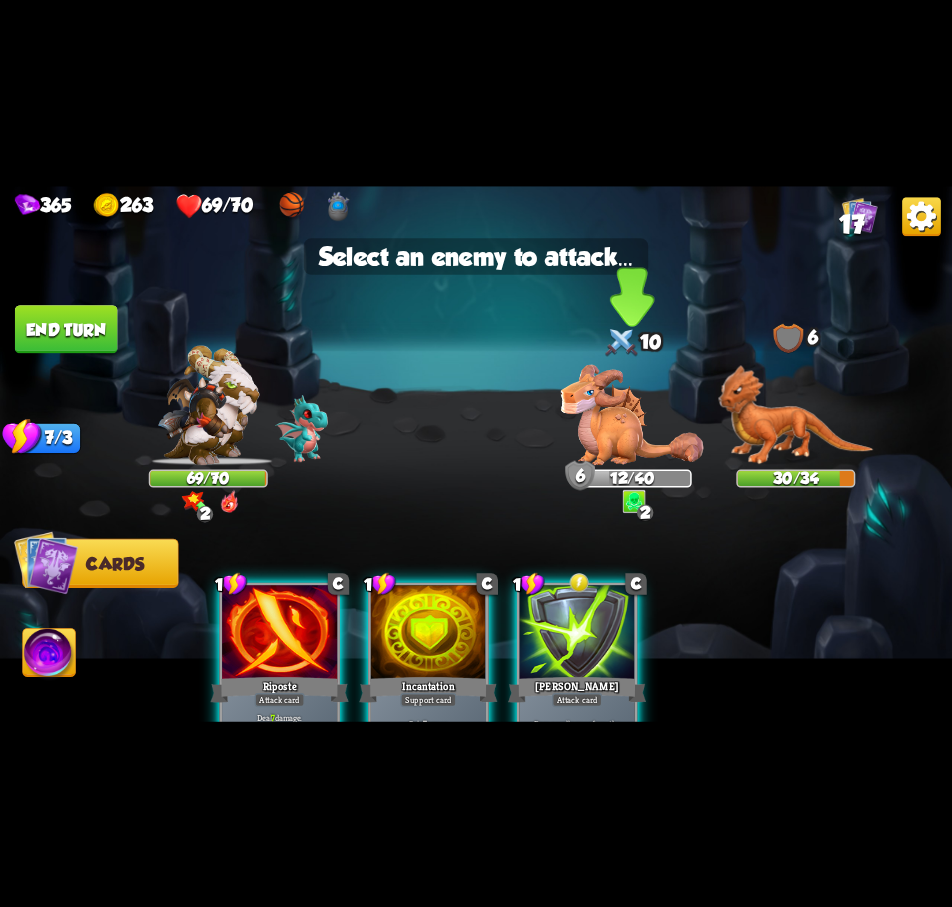 click at bounding box center [632, 414] 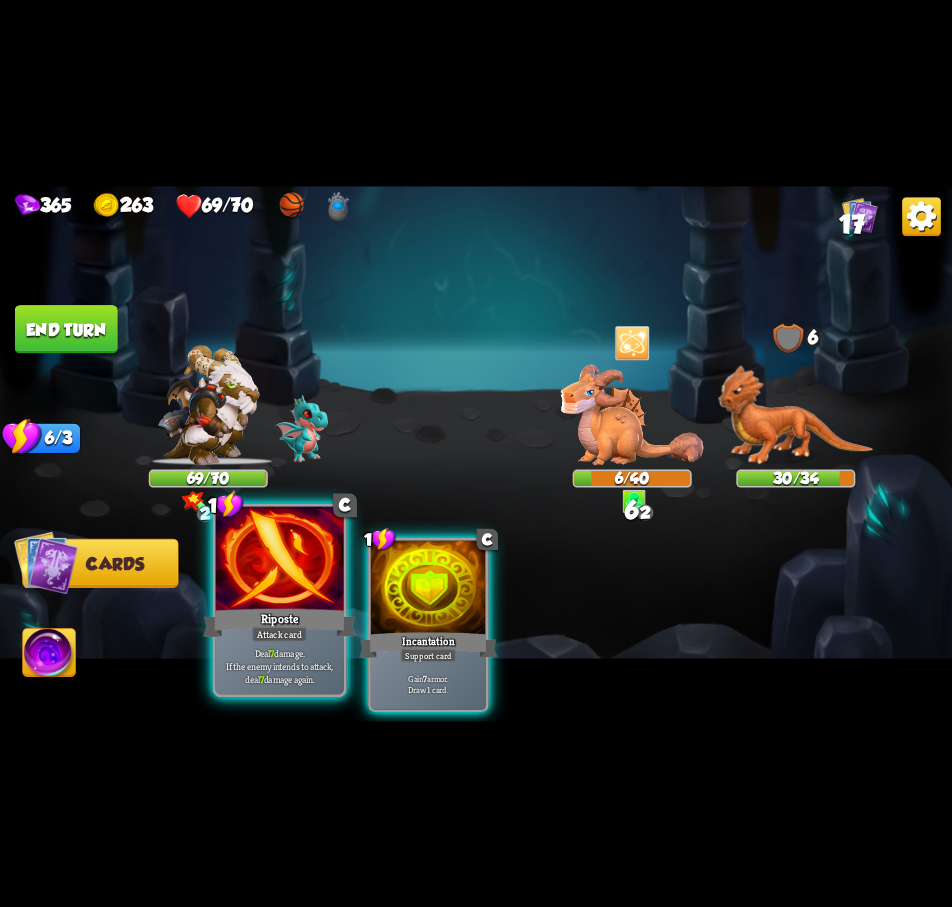 click at bounding box center (280, 560) 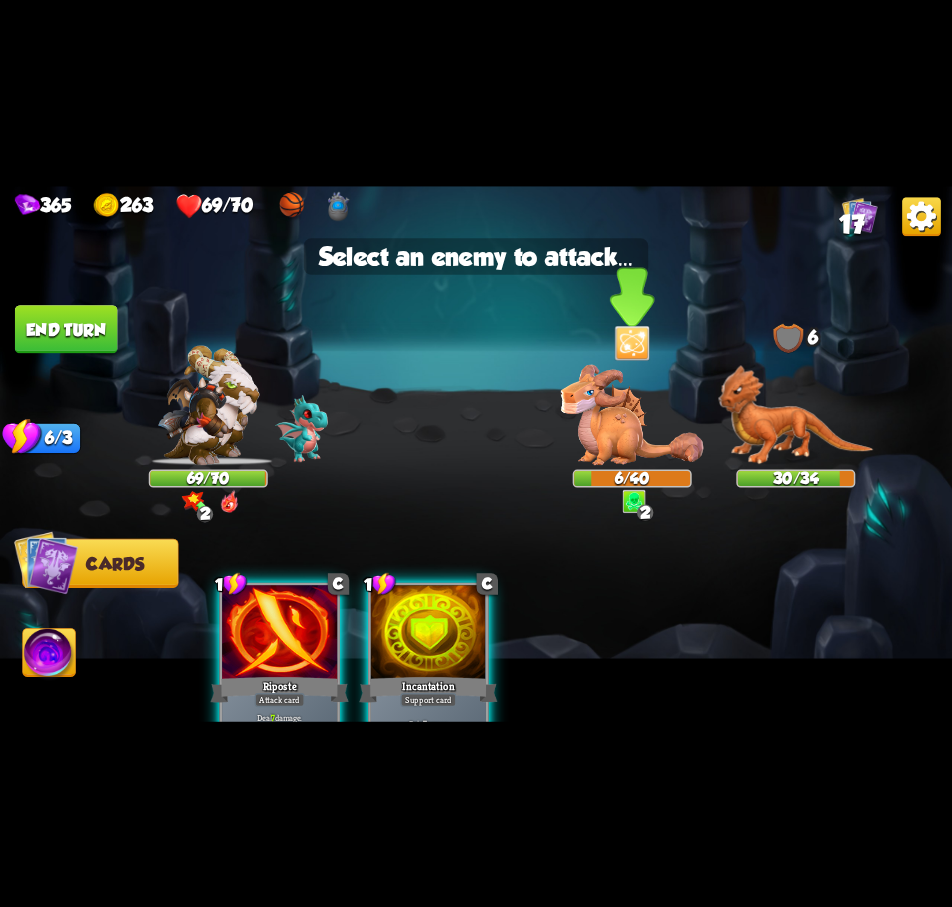 click at bounding box center (632, 414) 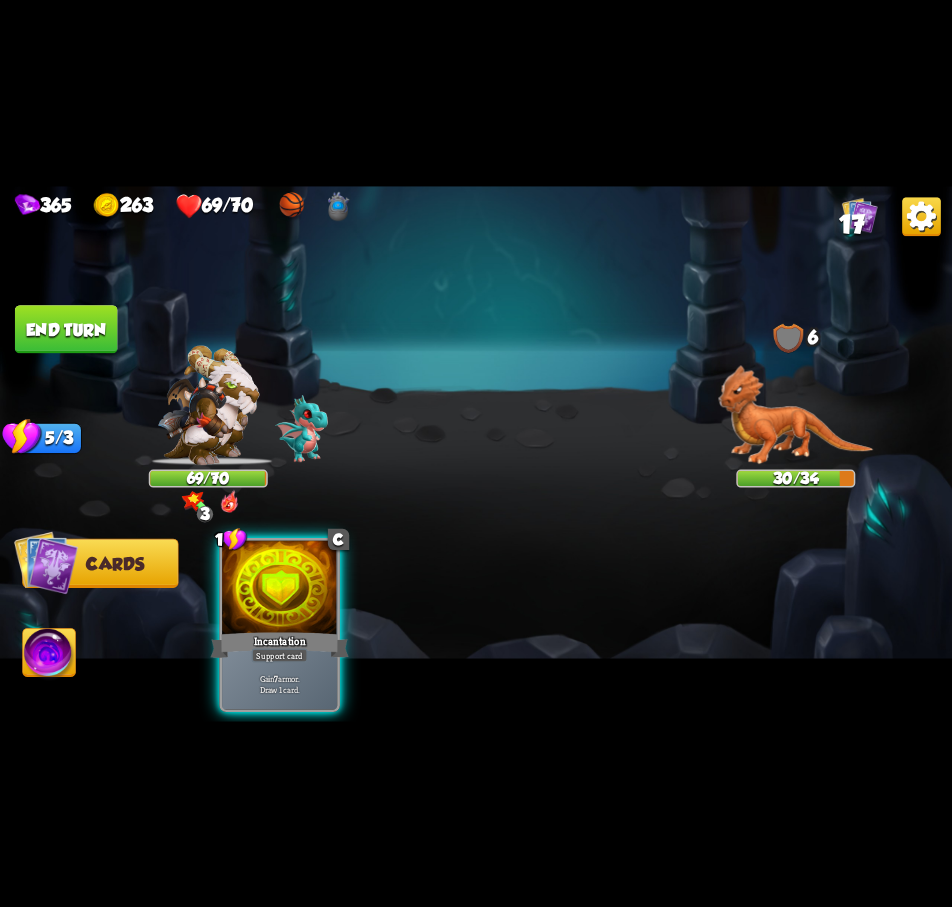 click on "End turn" at bounding box center [66, 329] 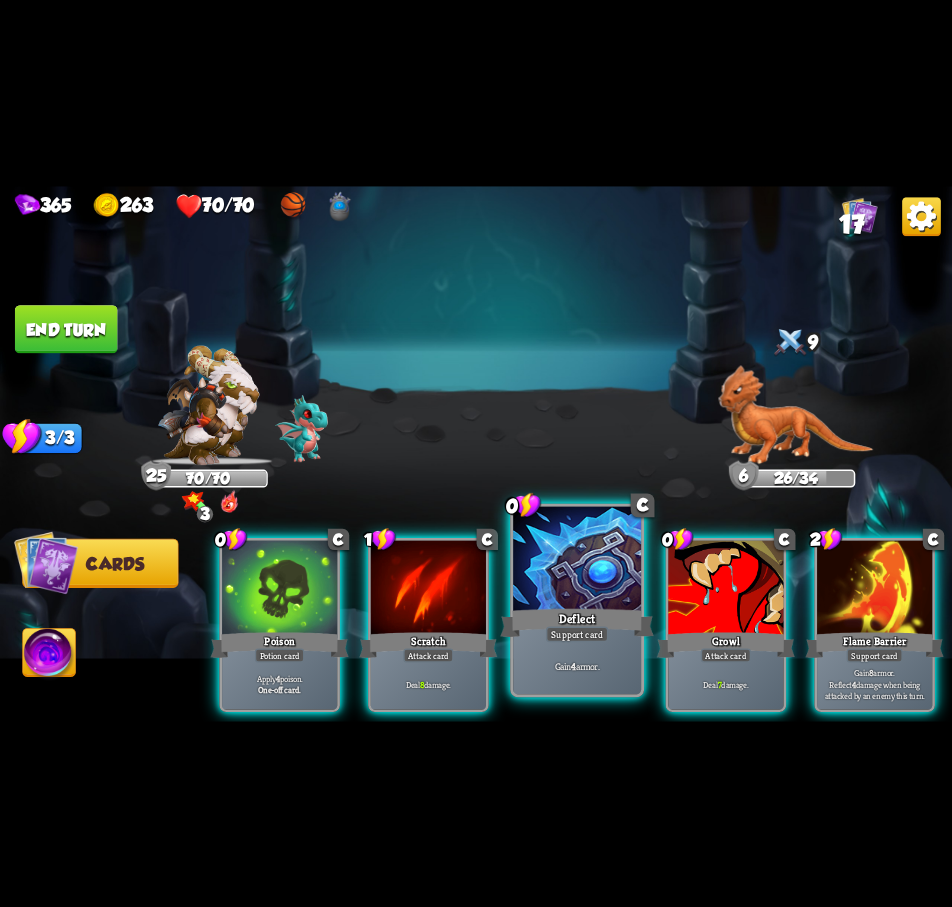 click at bounding box center (577, 560) 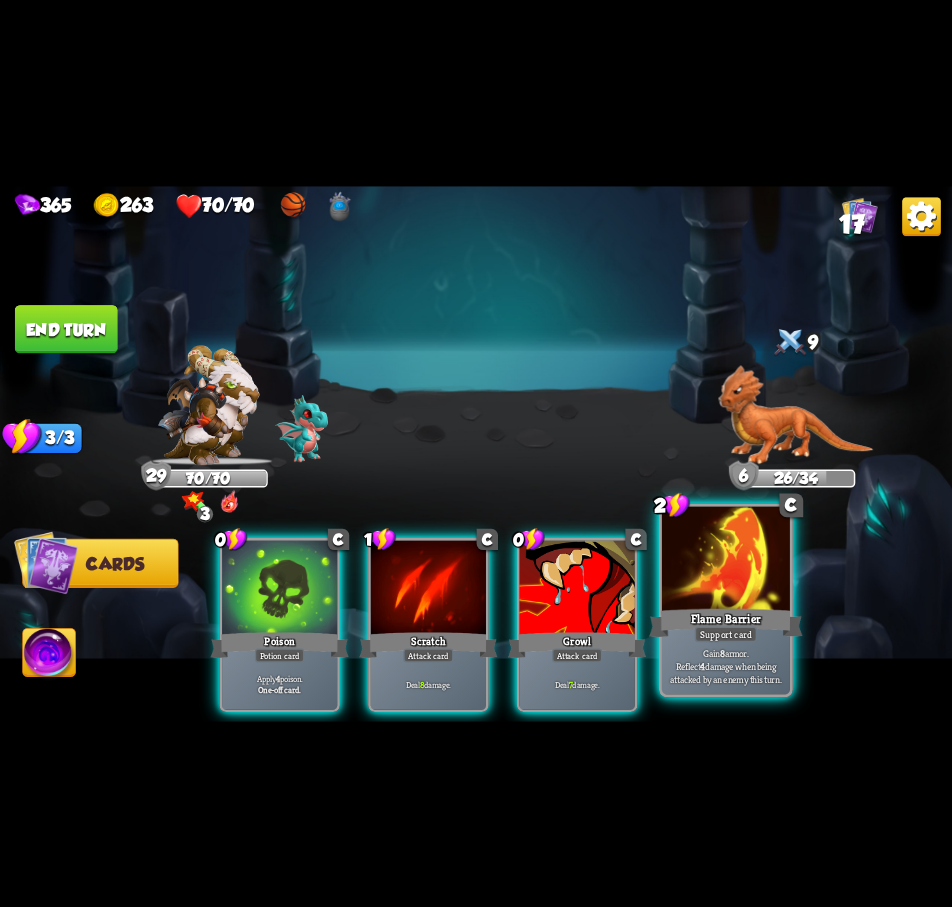 click at bounding box center (726, 560) 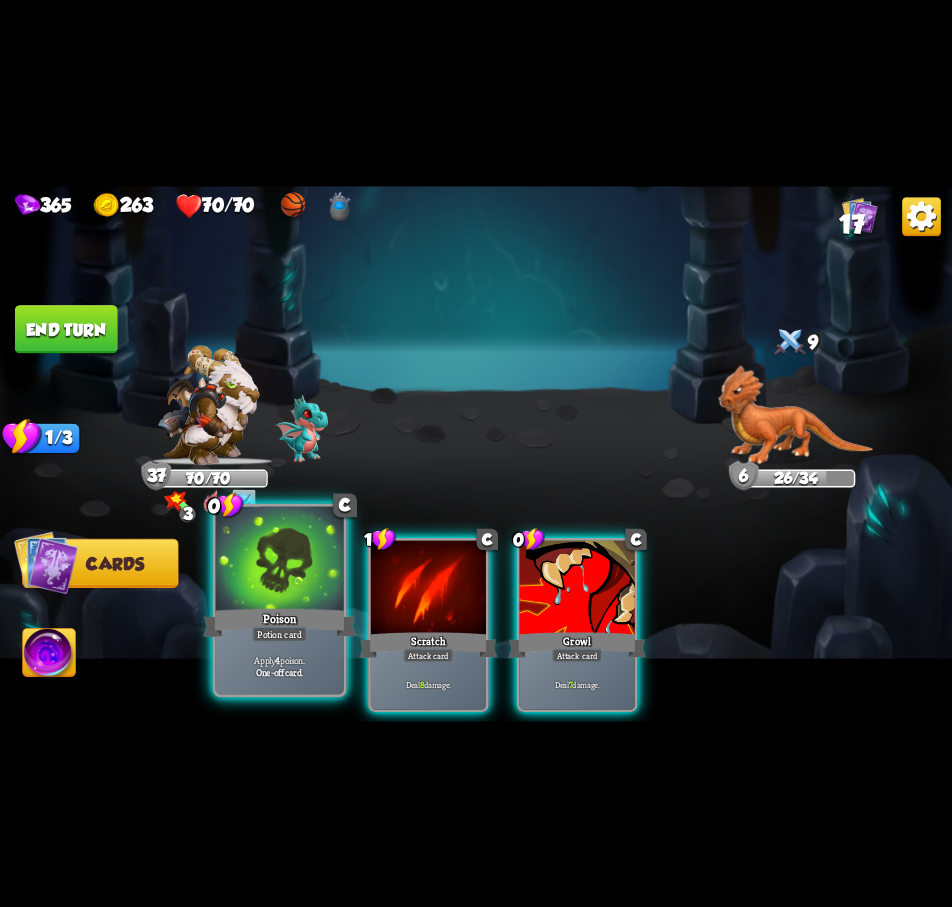 click at bounding box center [280, 560] 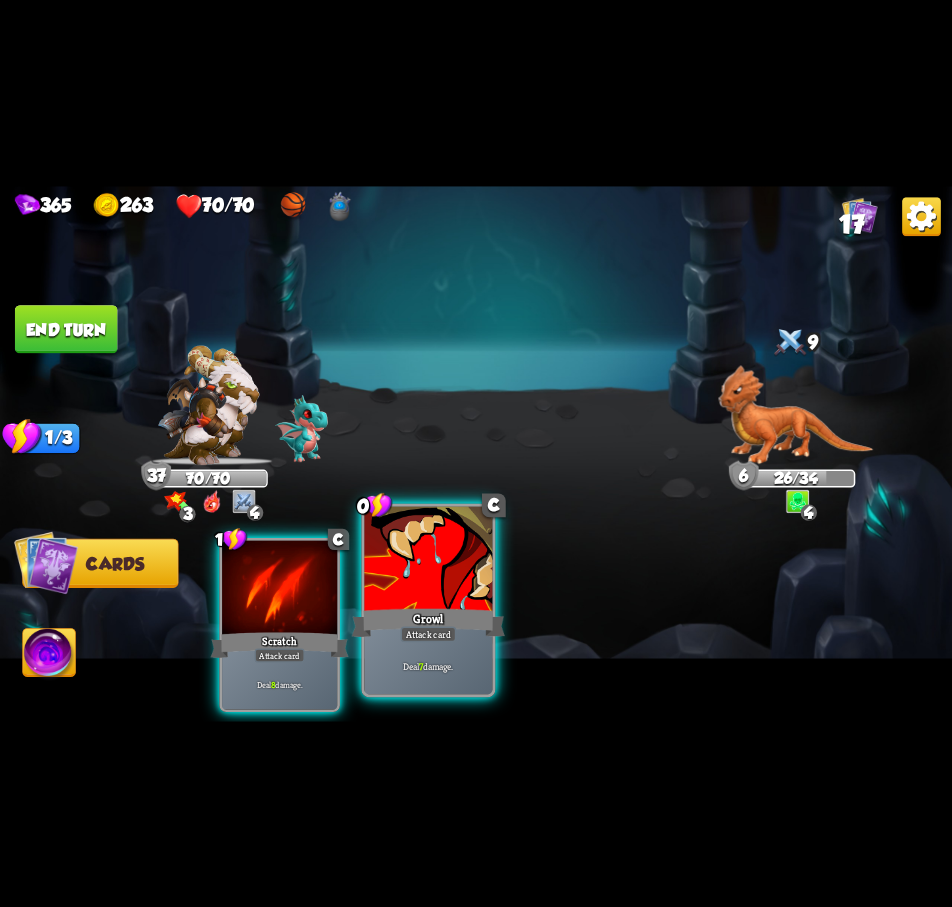 click at bounding box center (428, 560) 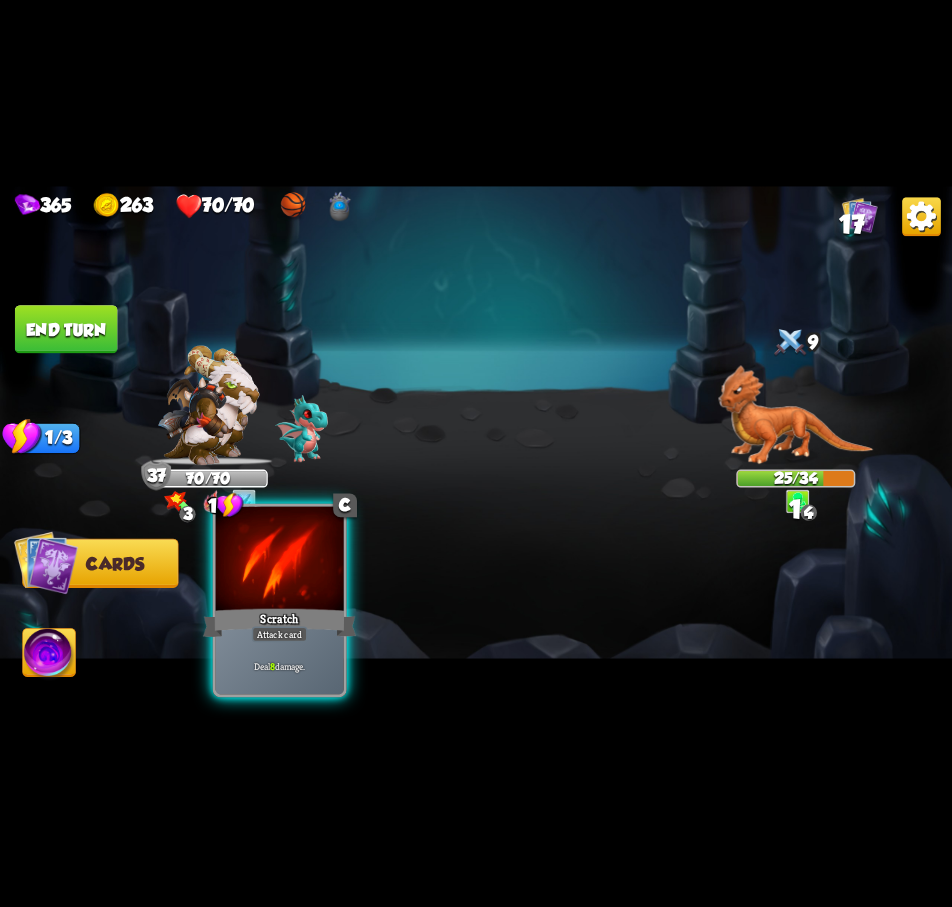 click at bounding box center (280, 560) 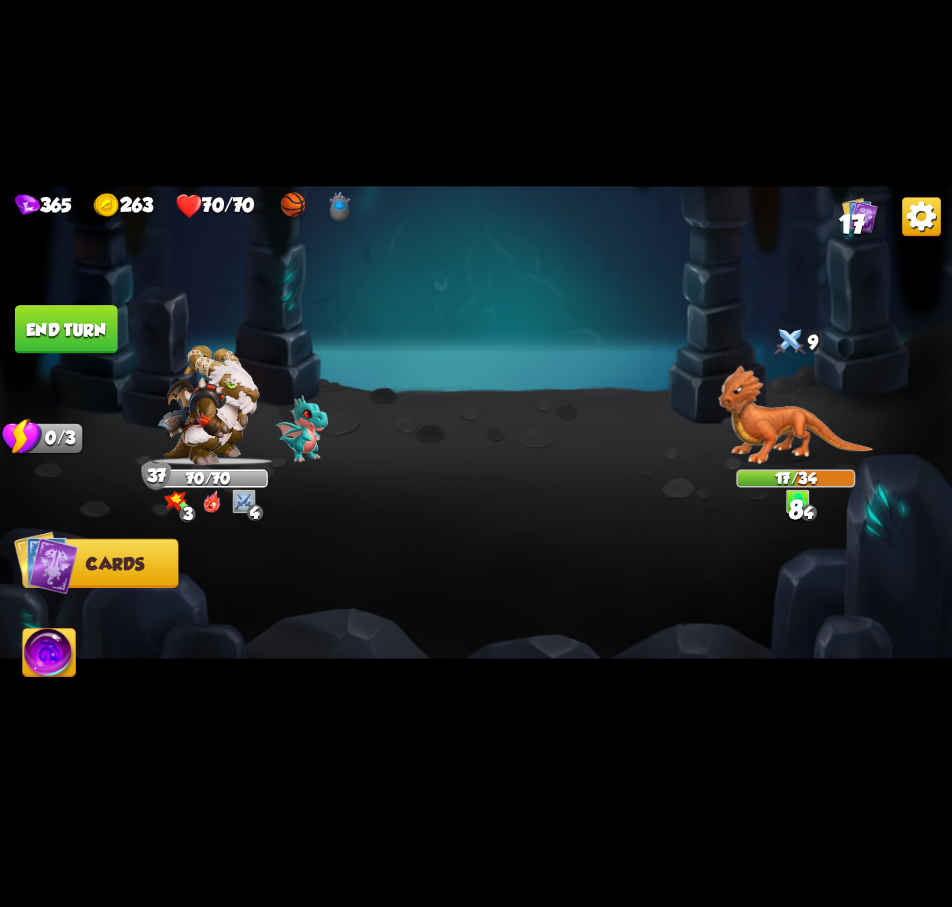 click on "End turn" at bounding box center (66, 329) 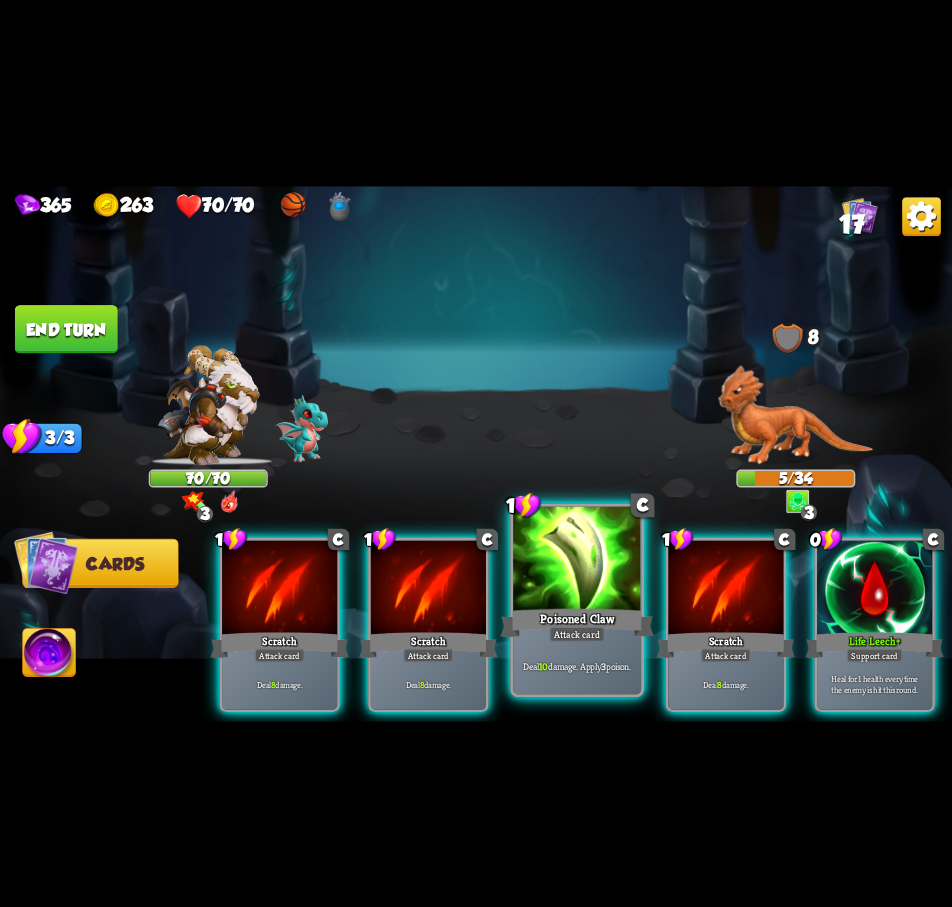 click on "Poisoned Claw" at bounding box center [577, 622] 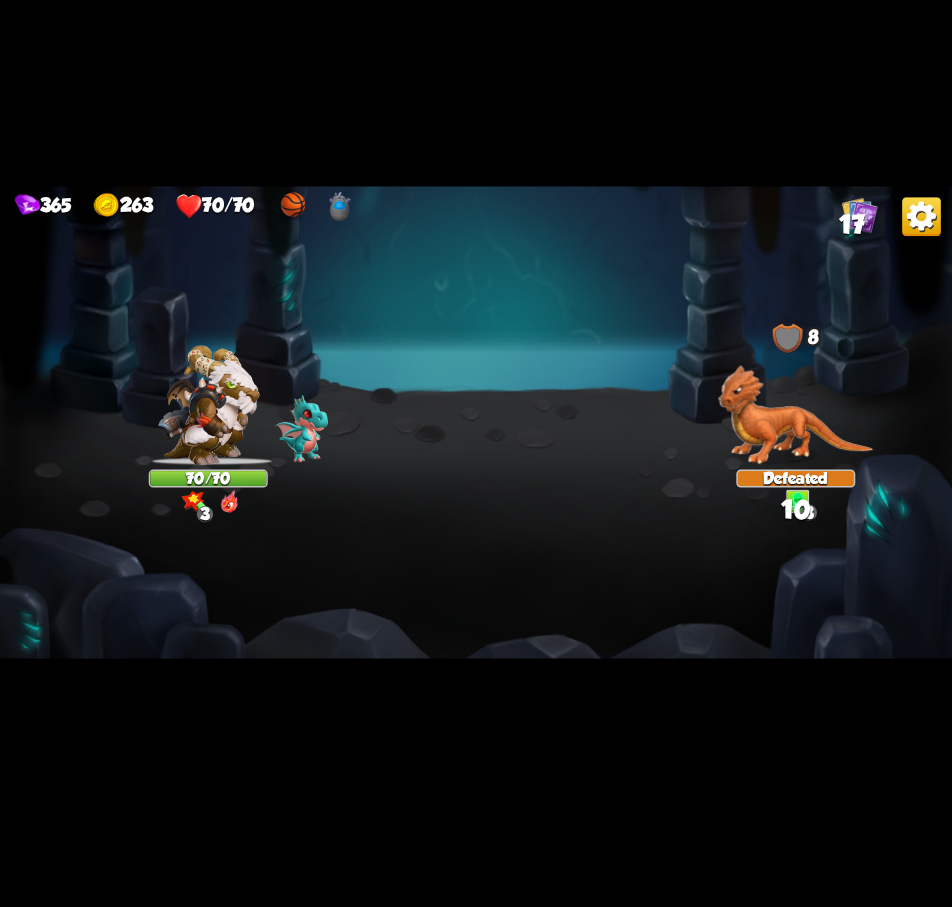 click at bounding box center [476, 454] 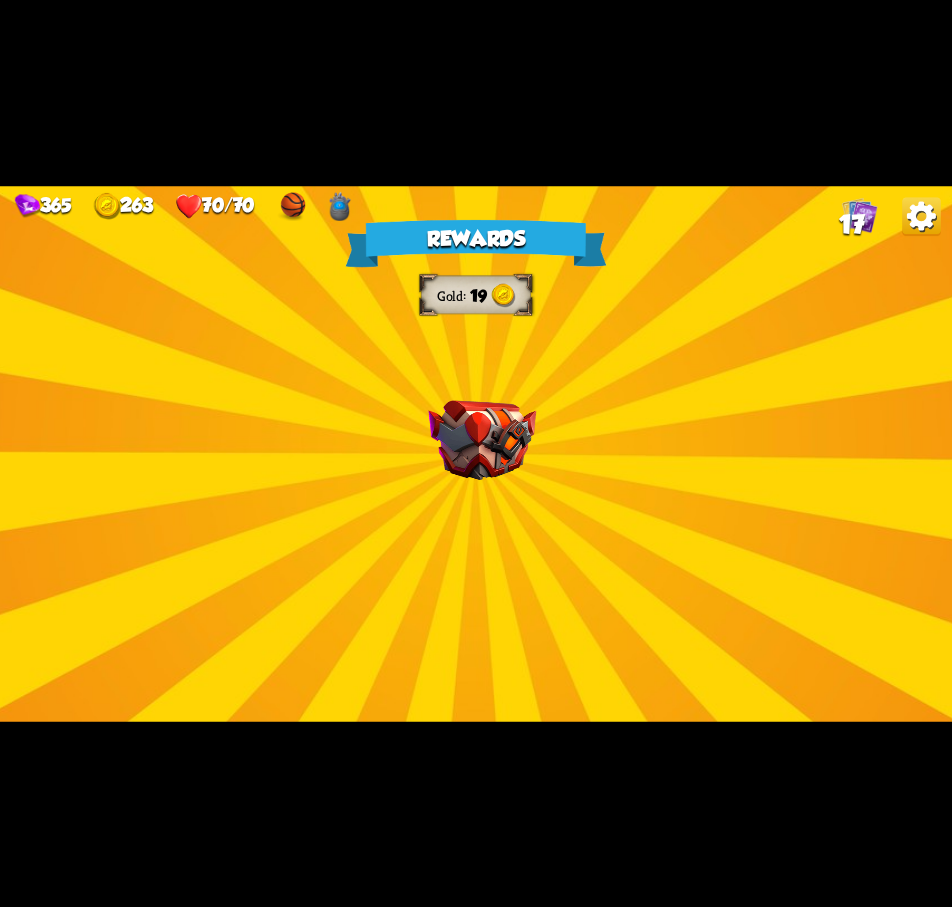 click at bounding box center [482, 440] 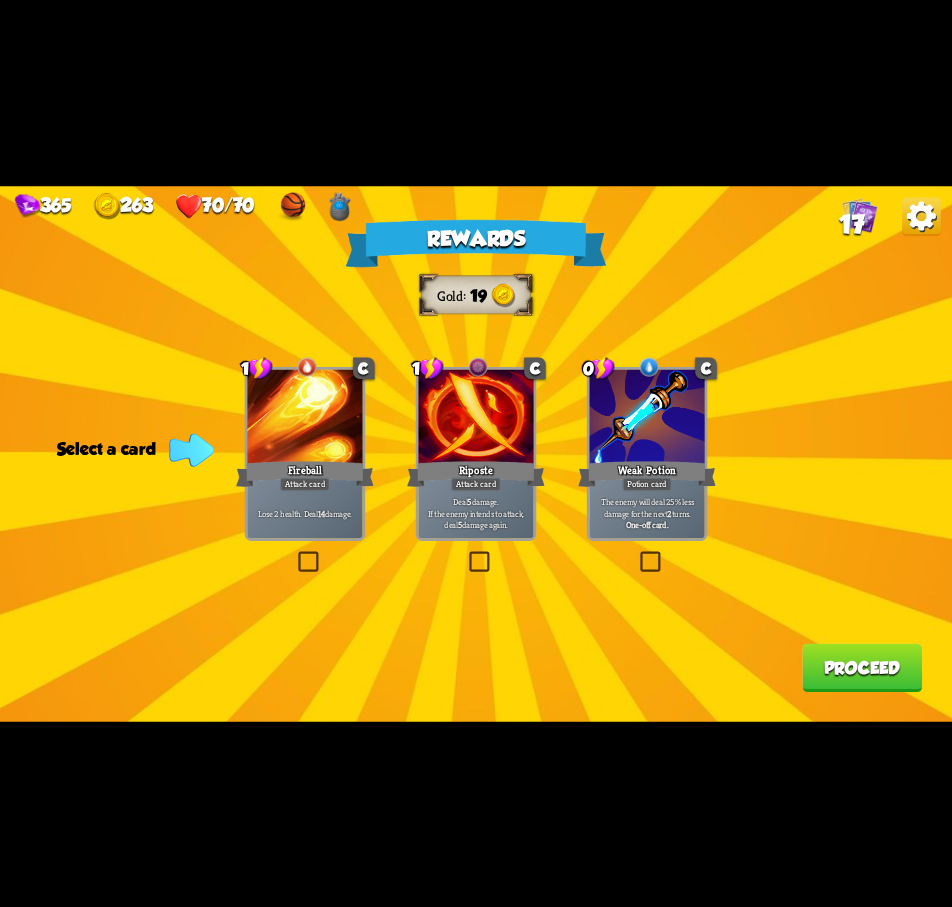 click at bounding box center (637, 554) 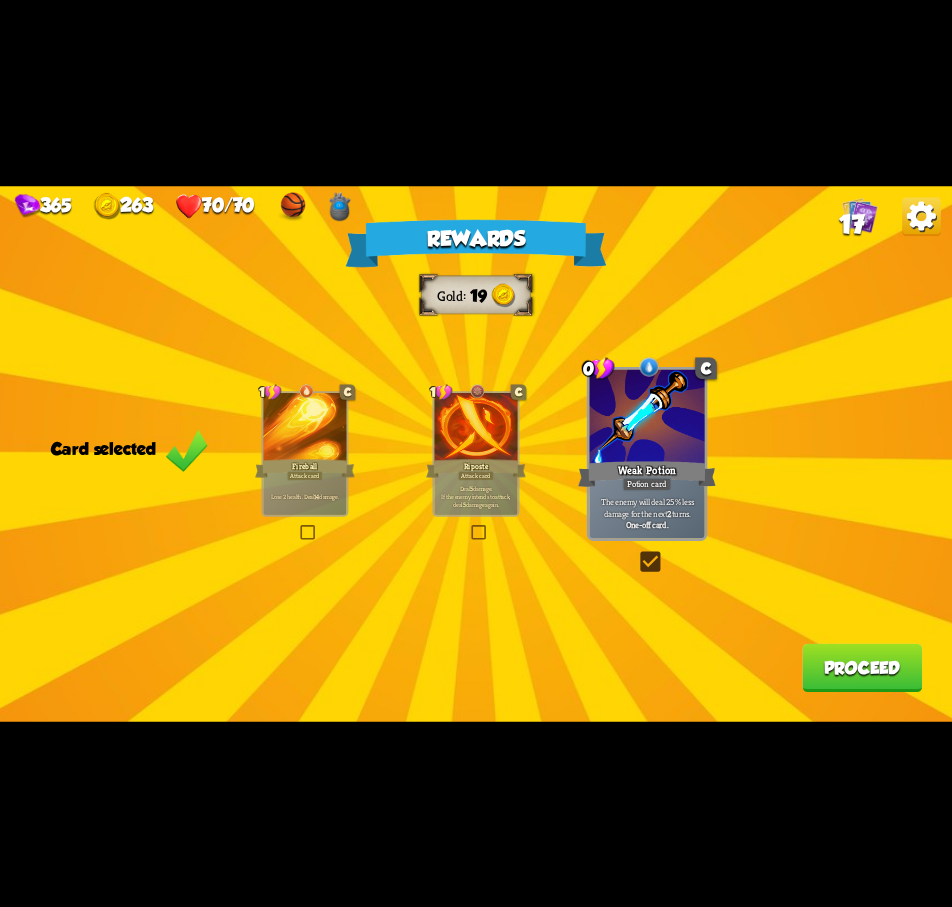 click on "Proceed" at bounding box center (862, 667) 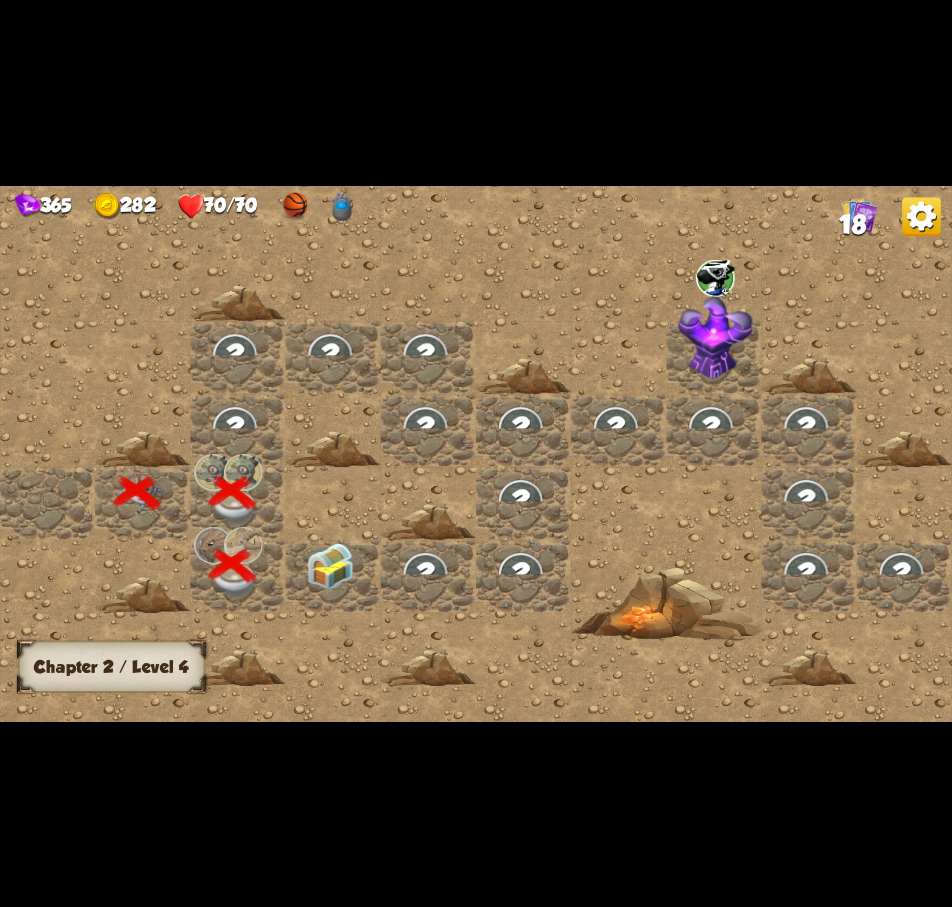 click at bounding box center [330, 566] 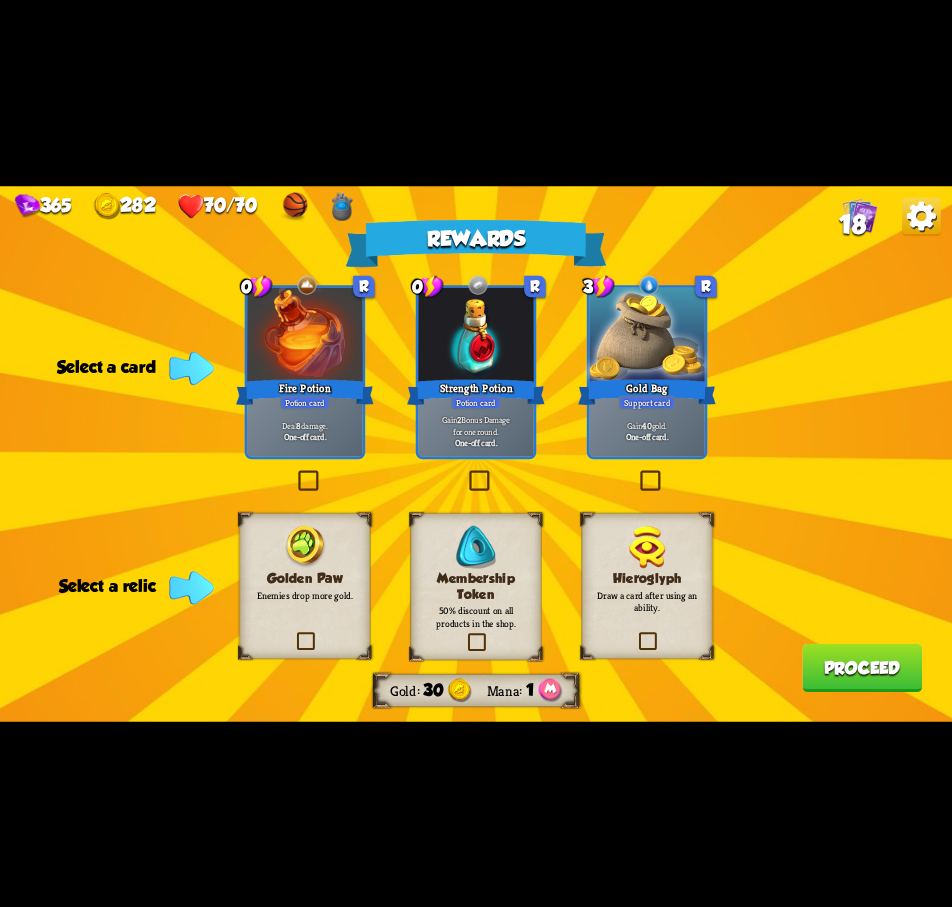 click at bounding box center [295, 472] 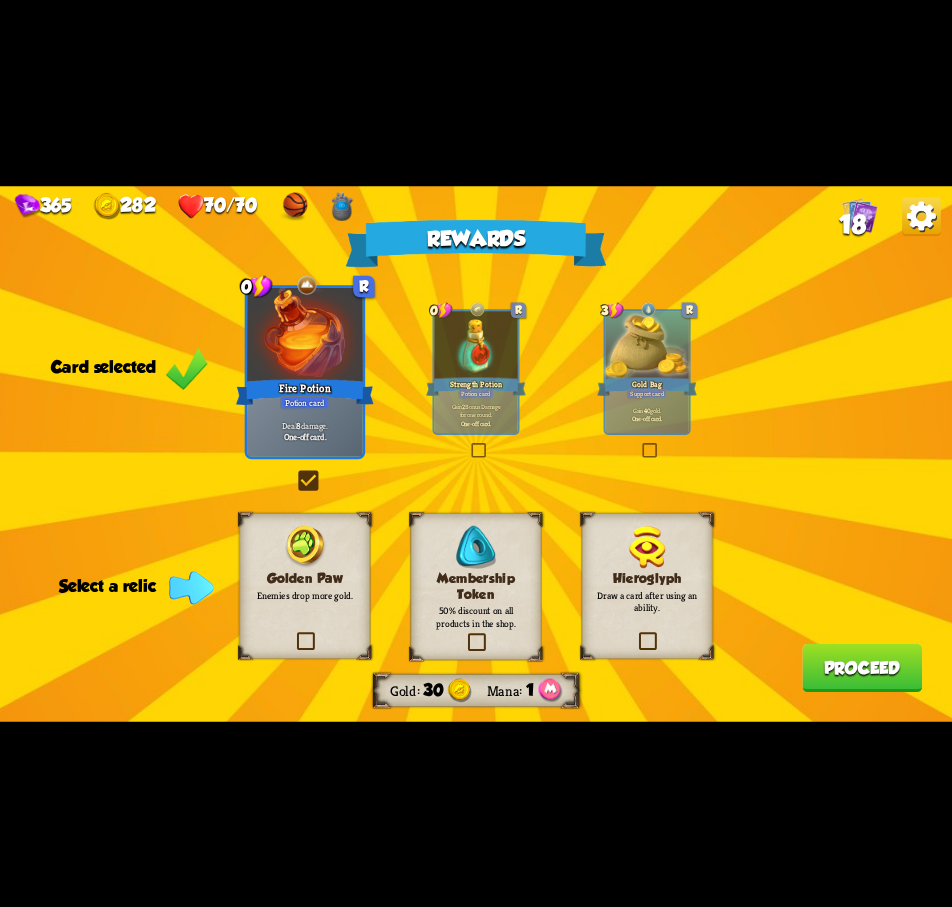 click at bounding box center [465, 635] 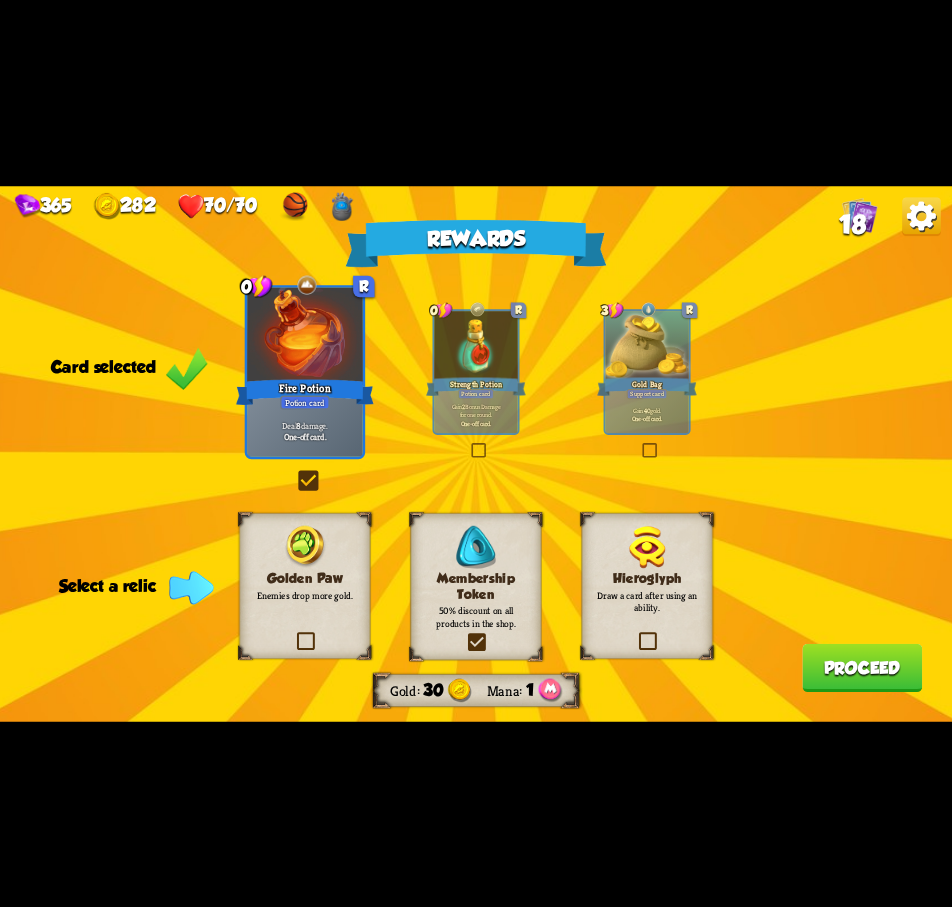 click at bounding box center [0, 0] 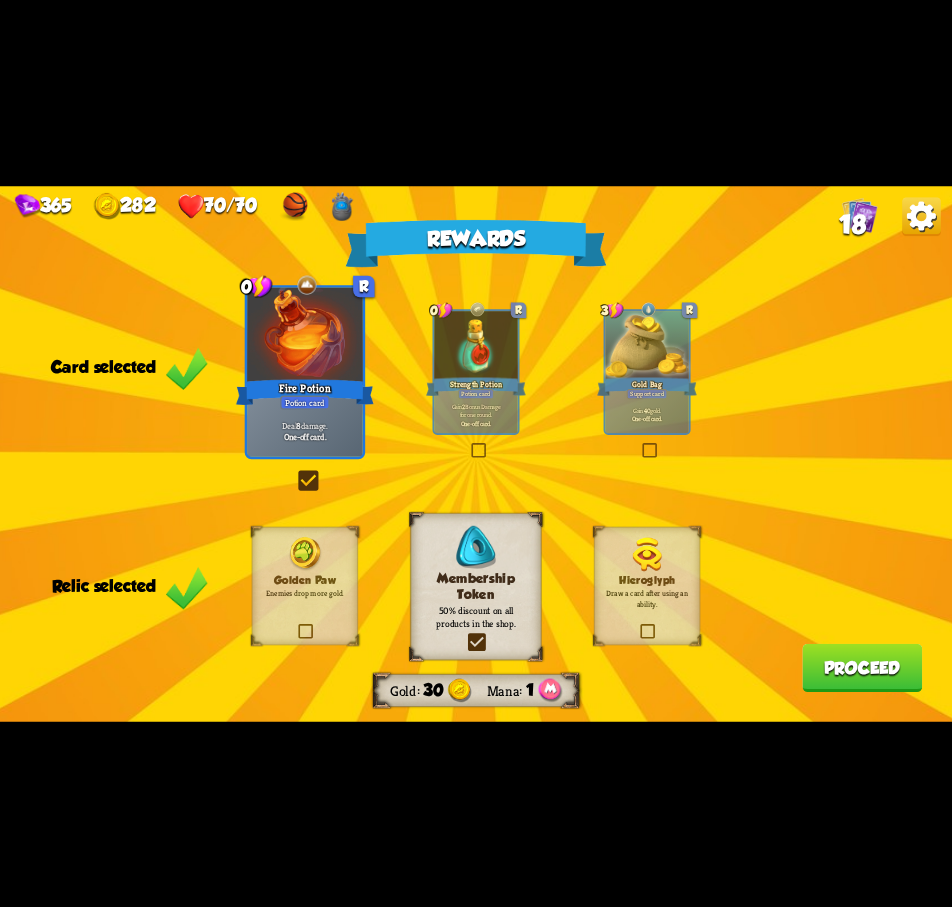 click on "Proceed" at bounding box center [862, 667] 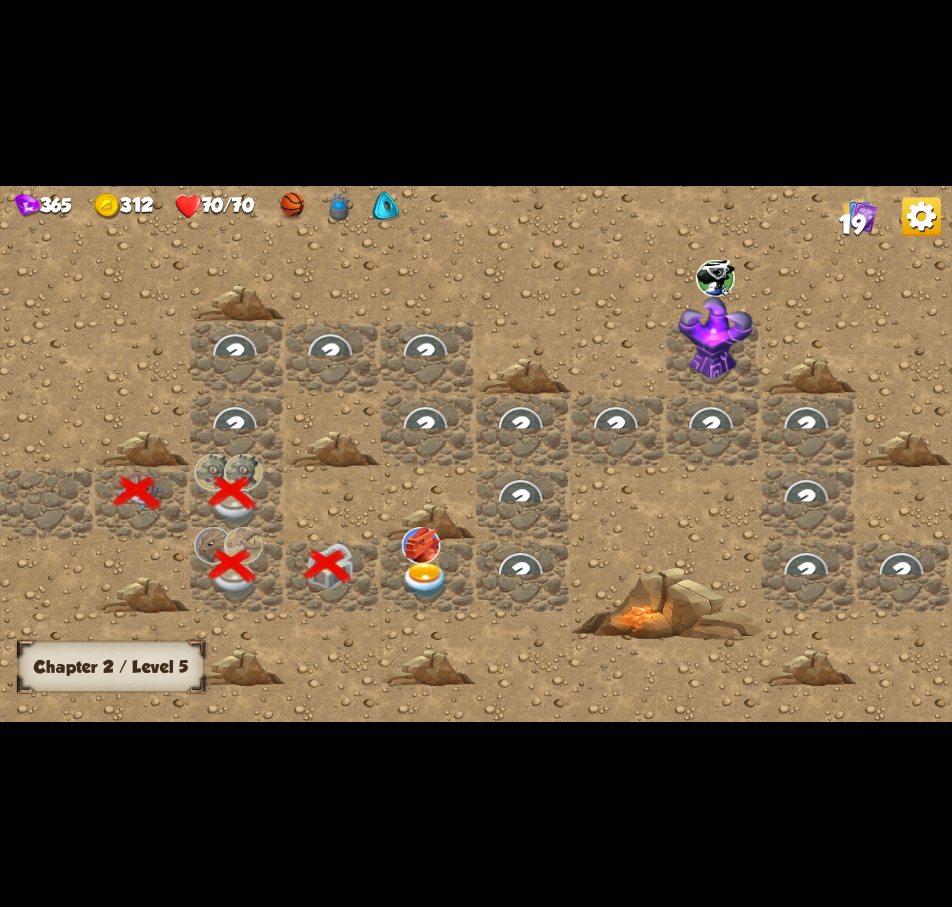 click at bounding box center [235, 427] 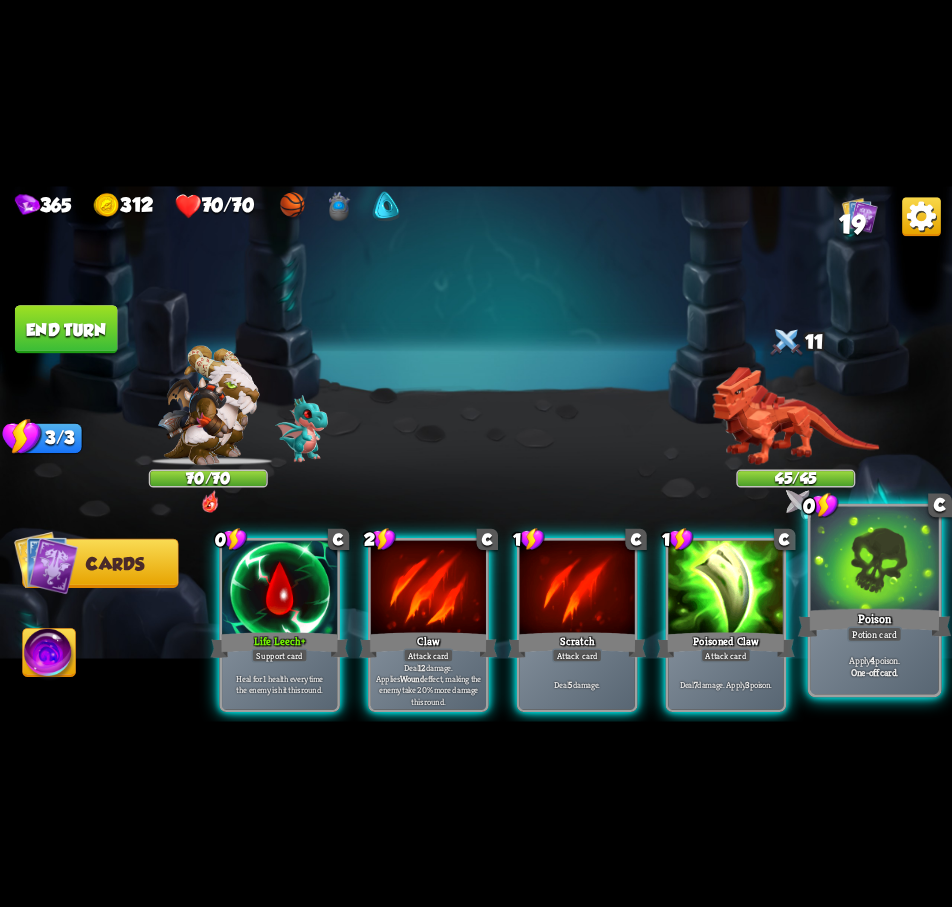 click at bounding box center (875, 560) 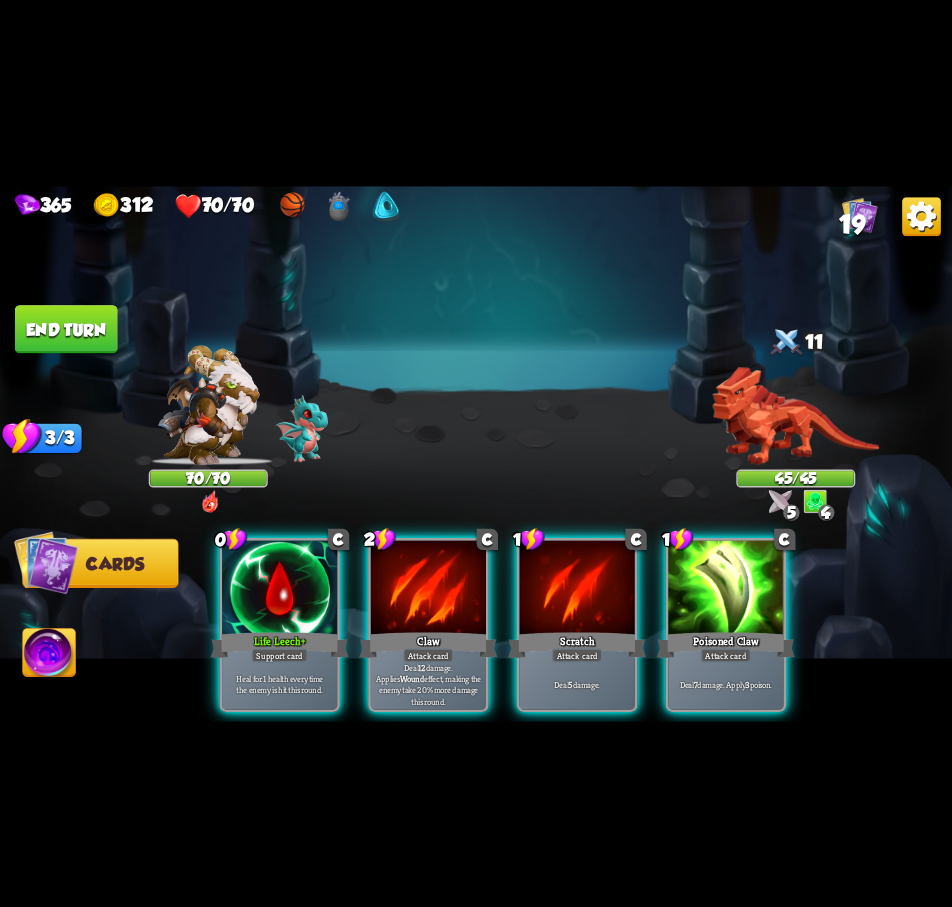 click on "End turn" at bounding box center [66, 329] 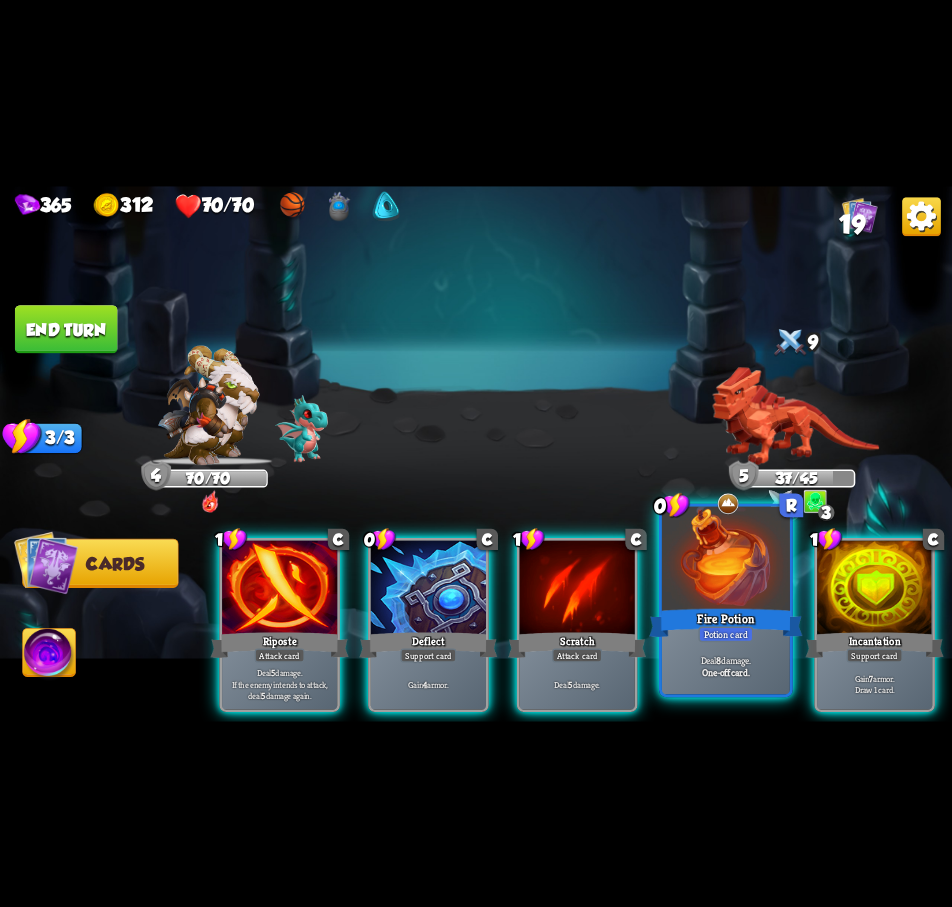 click on "Fire Potion" at bounding box center (726, 622) 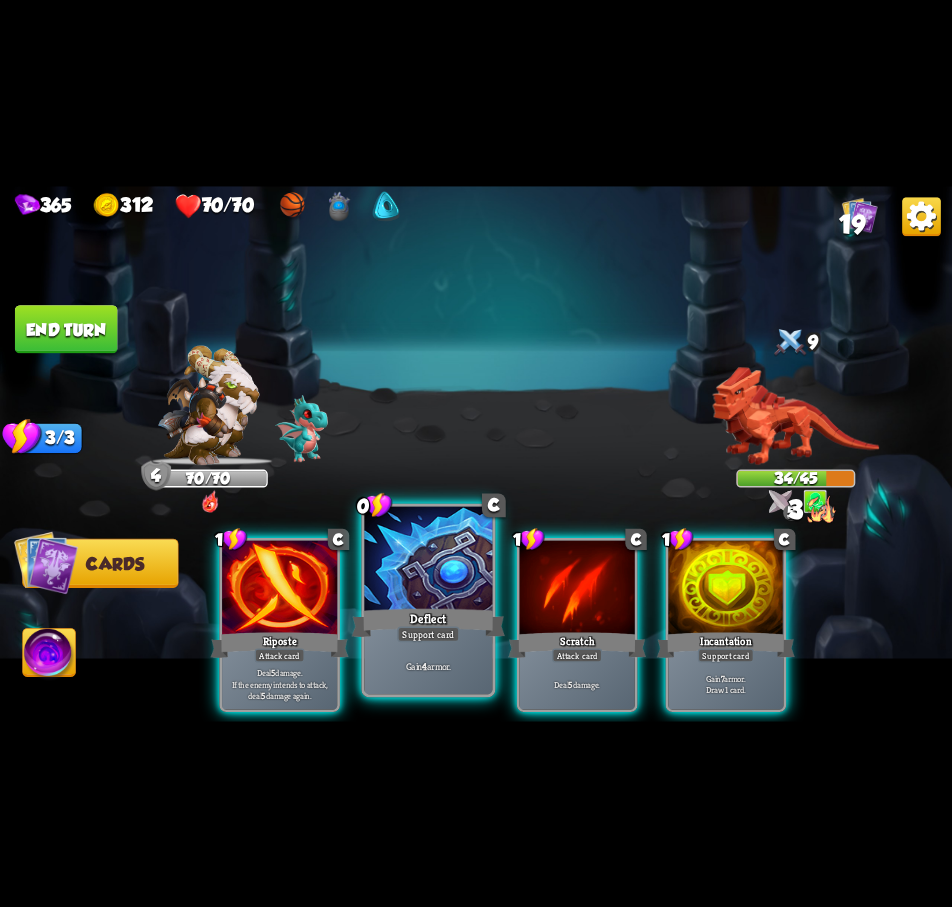 click on "Deflect" at bounding box center (429, 622) 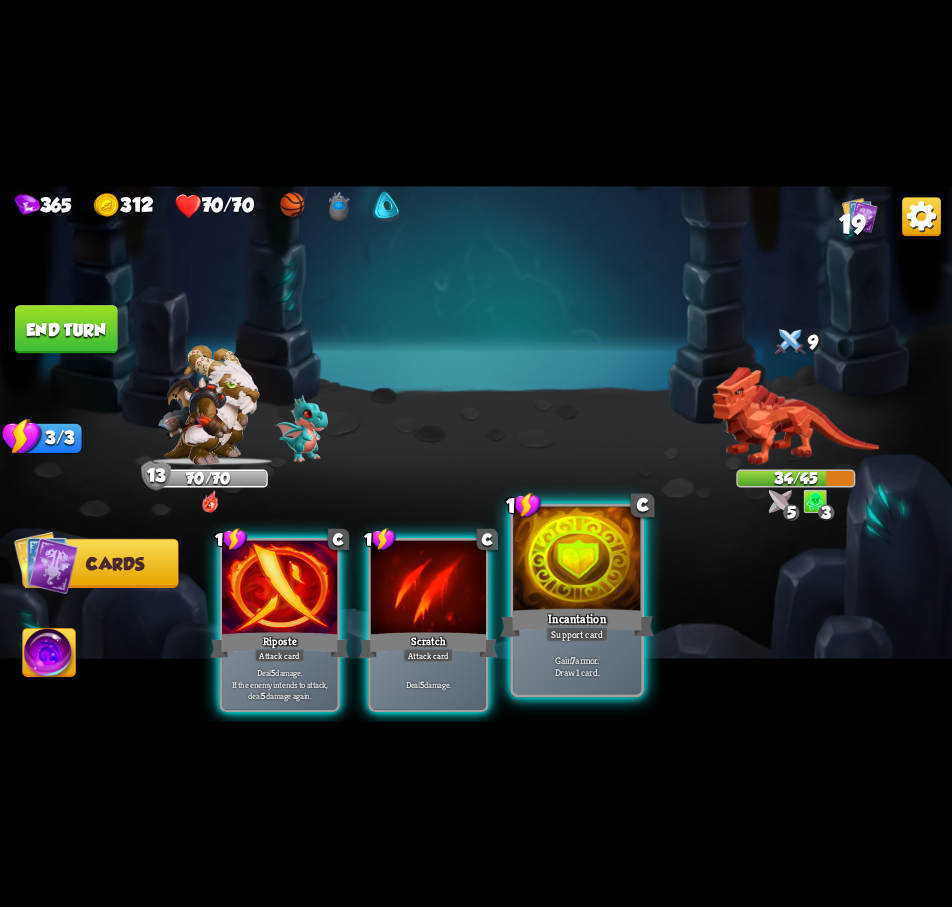 click at bounding box center (577, 560) 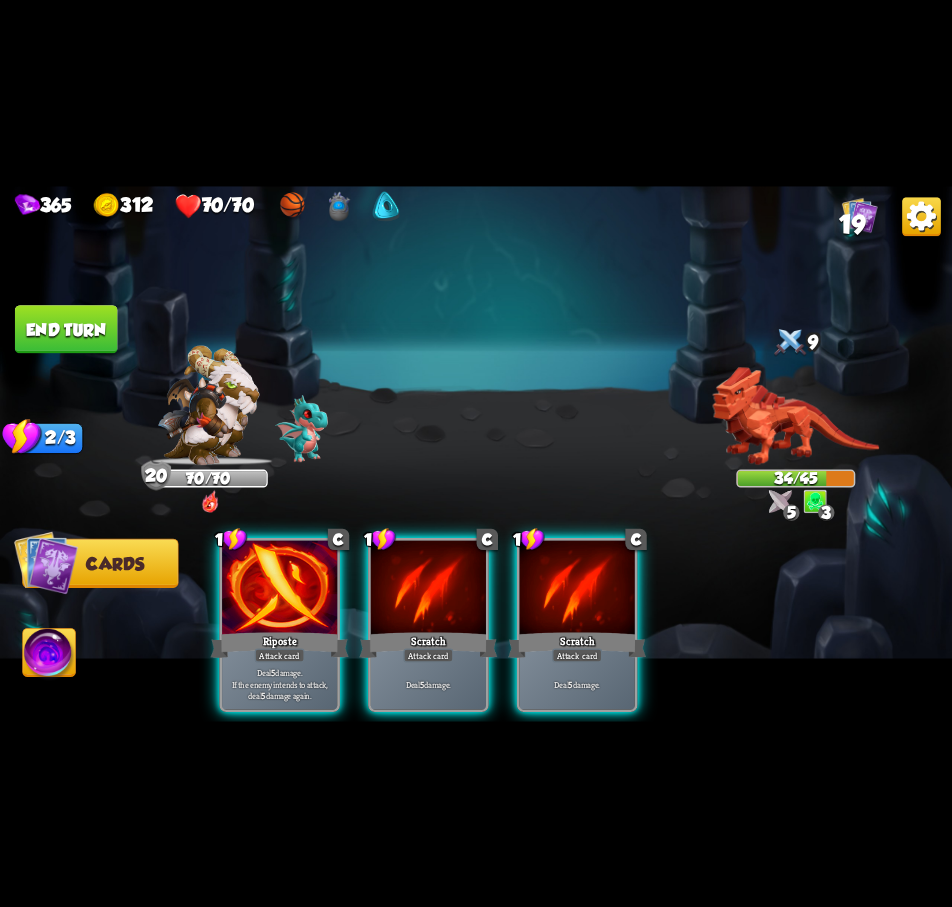 click at bounding box center [577, 588] 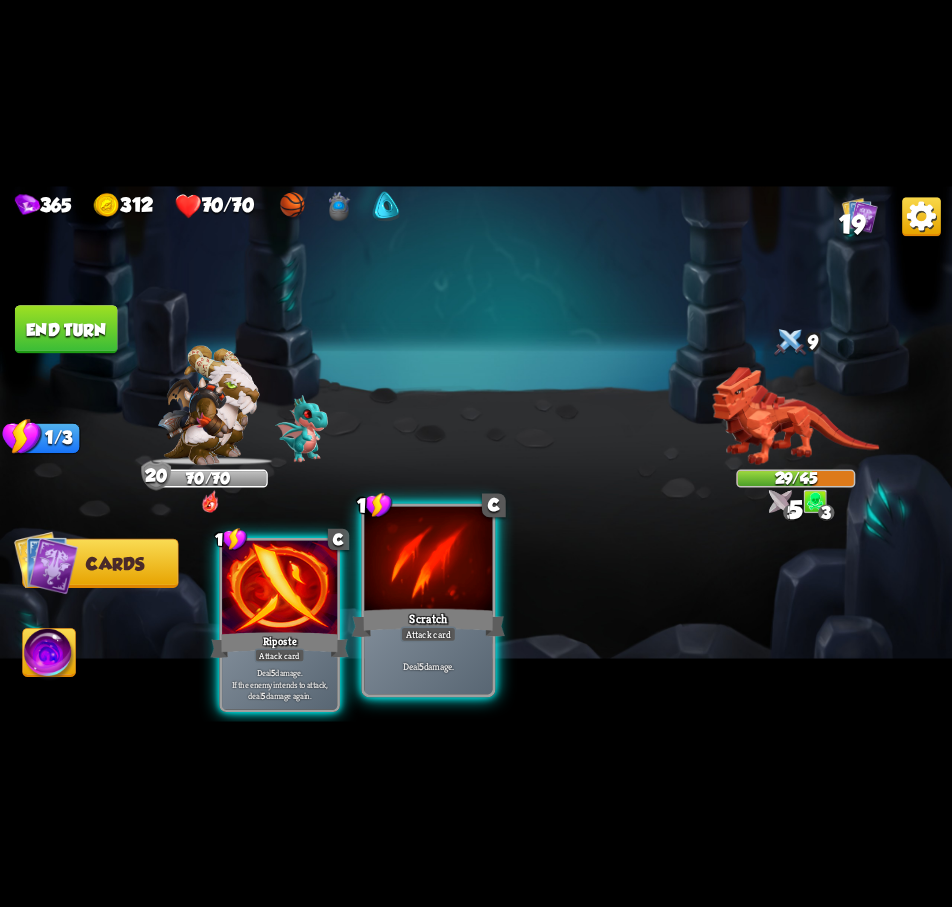 click at bounding box center [428, 560] 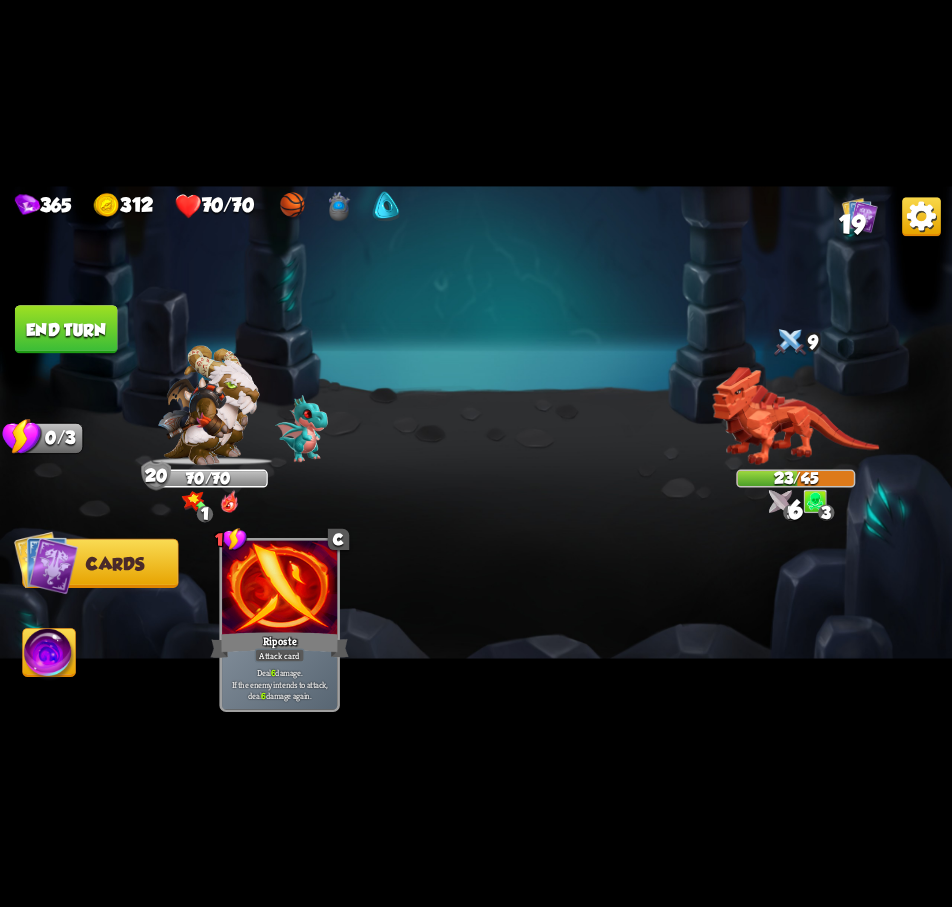 click on "End turn" at bounding box center [66, 329] 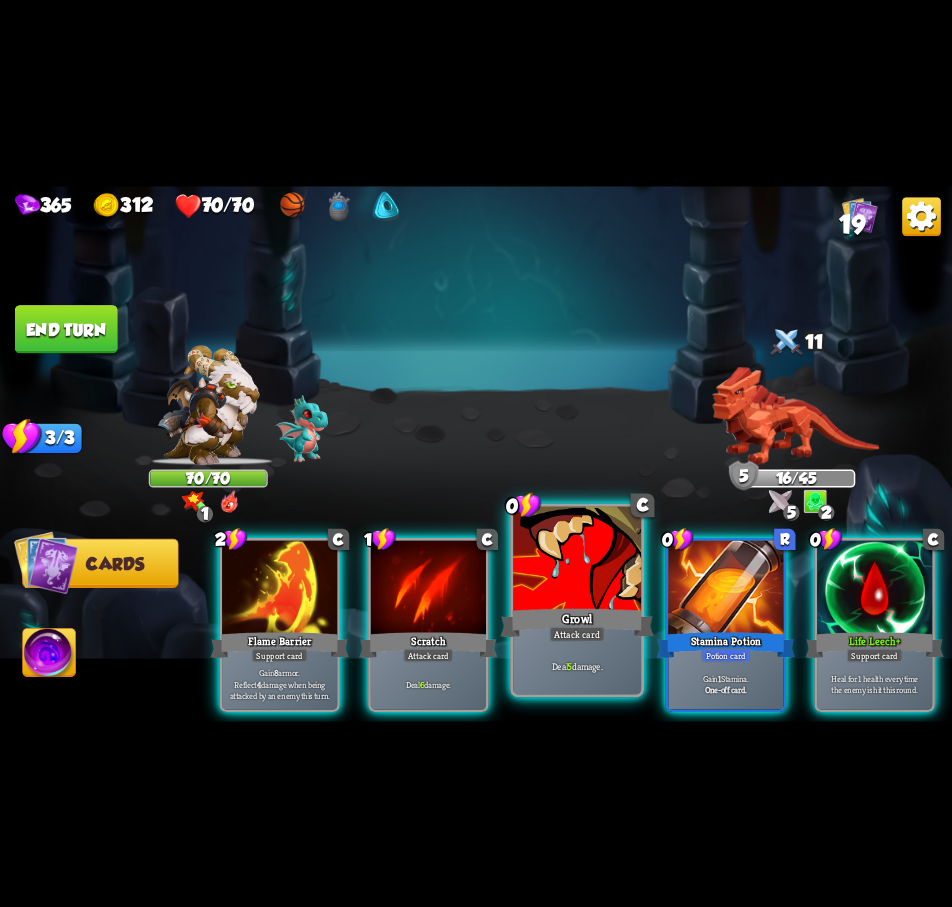 click on "Growl" at bounding box center (577, 622) 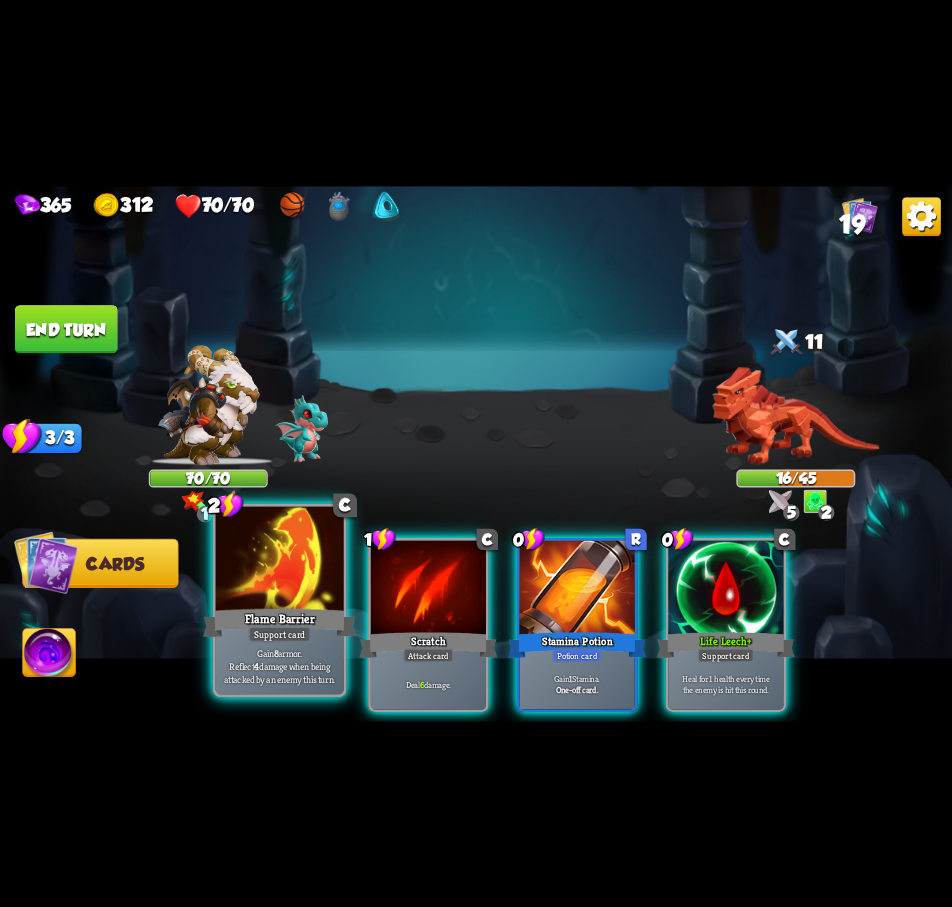 click at bounding box center [280, 560] 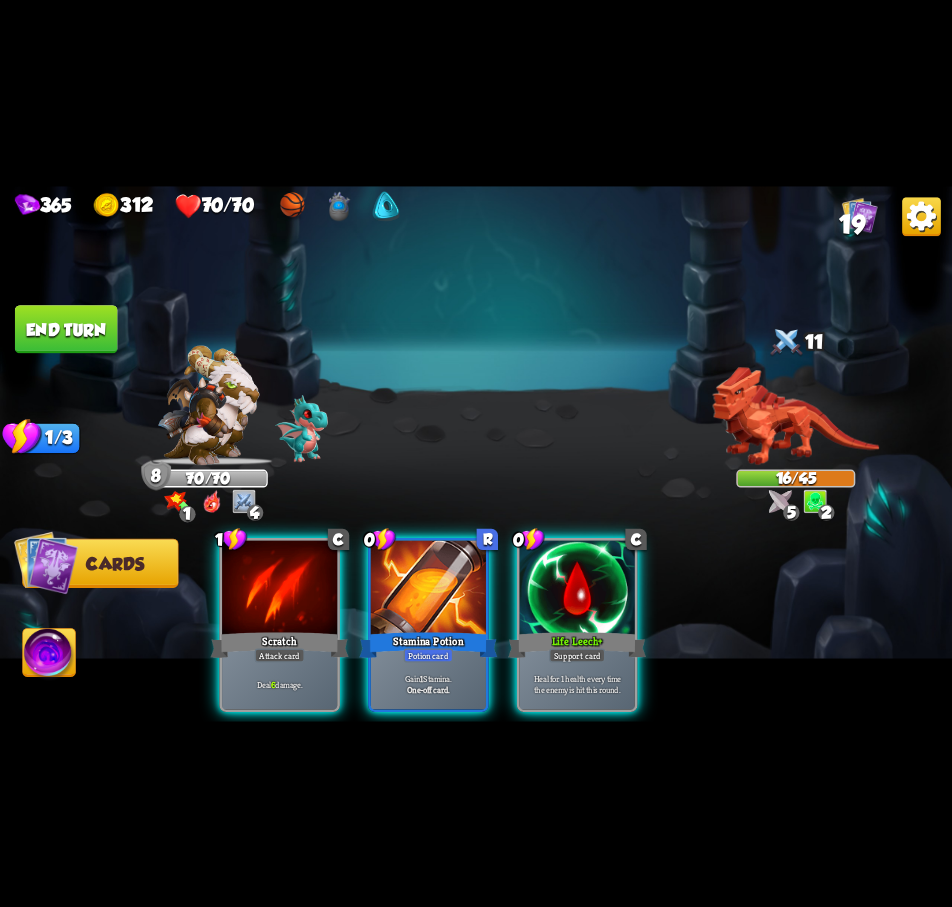 click on "End turn" at bounding box center (66, 329) 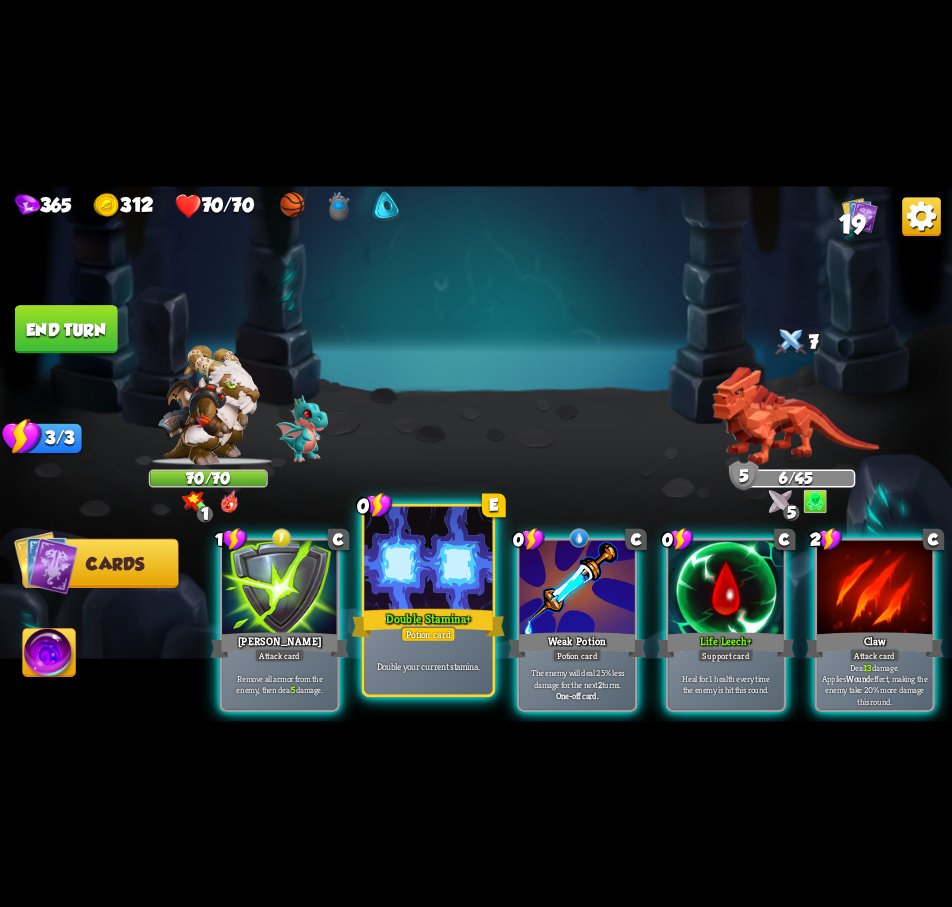 click on "Potion card" at bounding box center (428, 634) 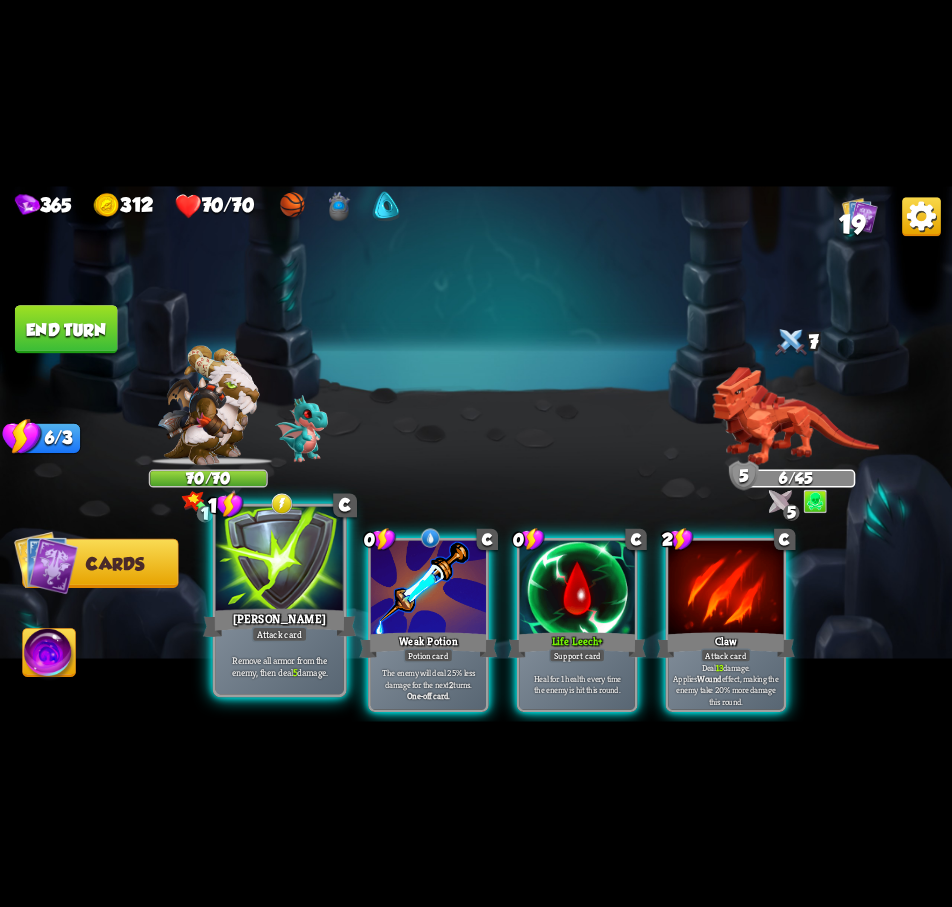 click at bounding box center [280, 560] 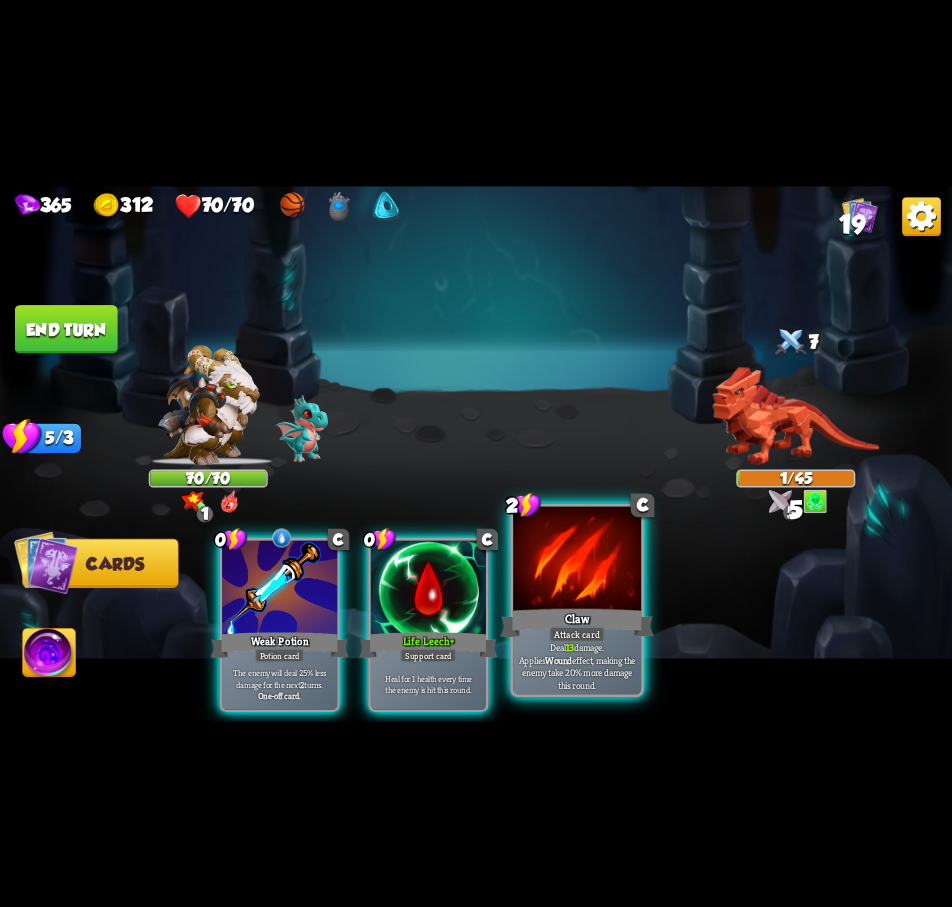 click at bounding box center (577, 560) 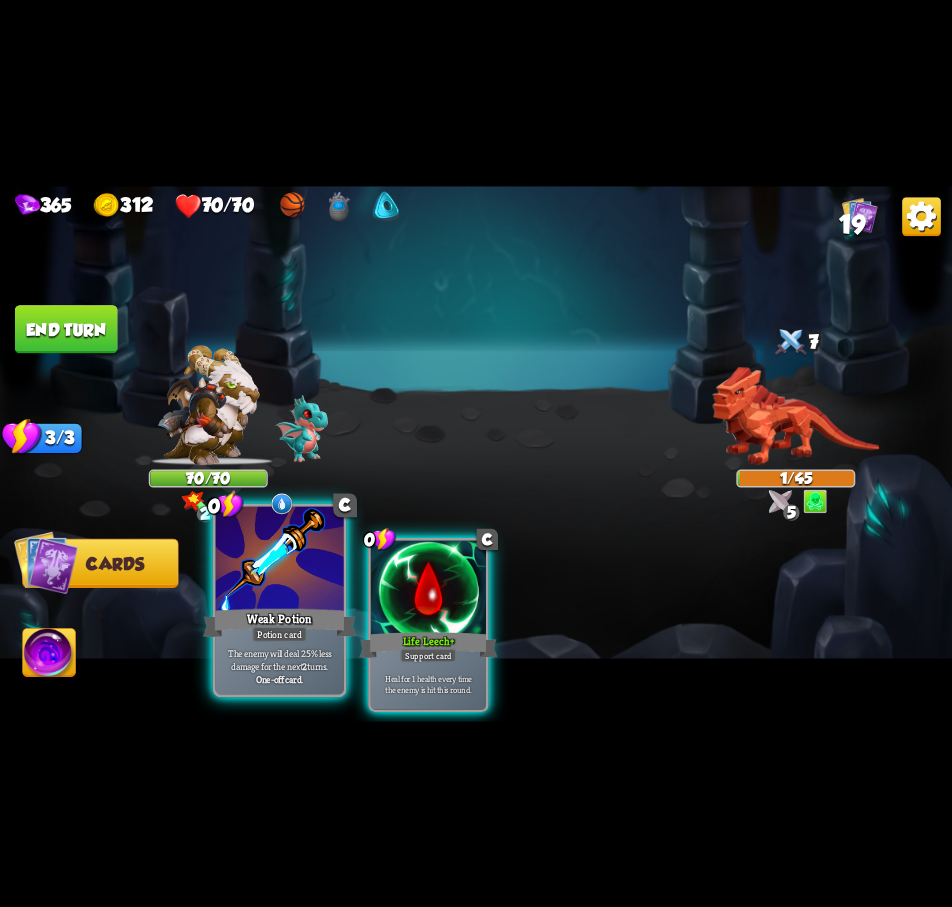 click on "Weak Potion" at bounding box center [280, 622] 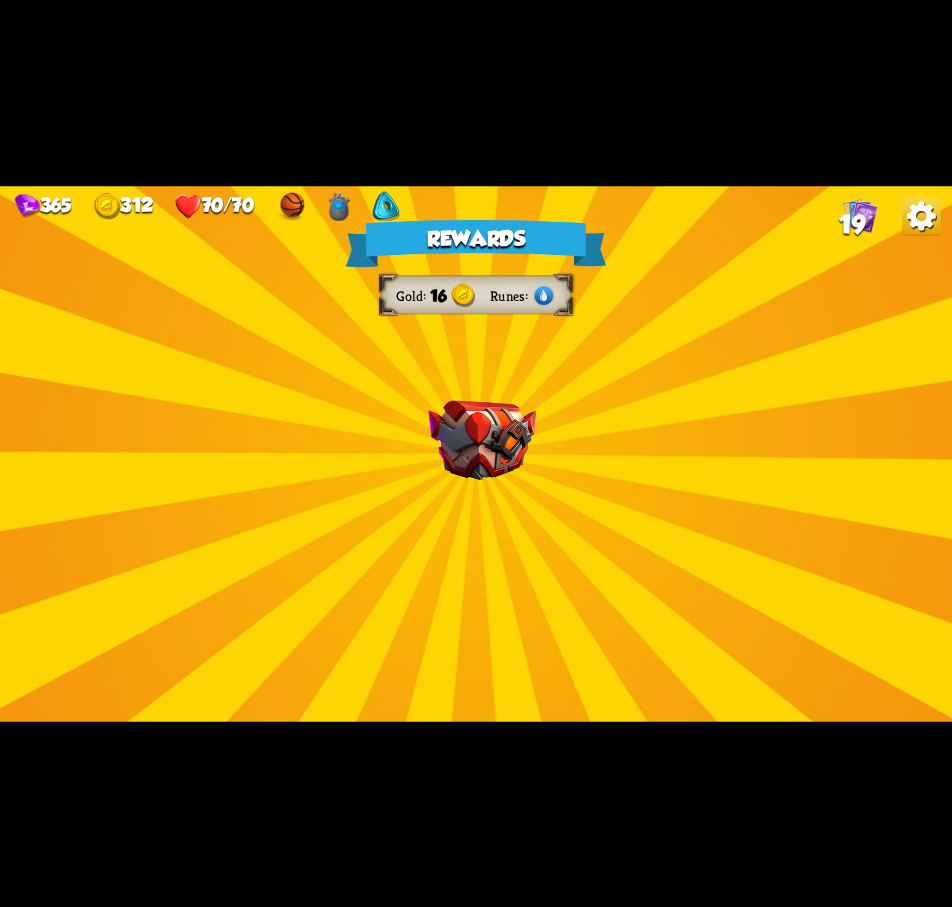 click on "Rewards           Gold   16       Runes
Select a card
1
C   Shell     Support card   If you have no armor, gain  10  armor.
1
C   Incantation     Support card   Gain  7  armor. Draw 1 card.
2
C   Tactical Strike     Attack card   Deal  7  damage. Gain  8  armor.               Proceed" at bounding box center (476, 454) 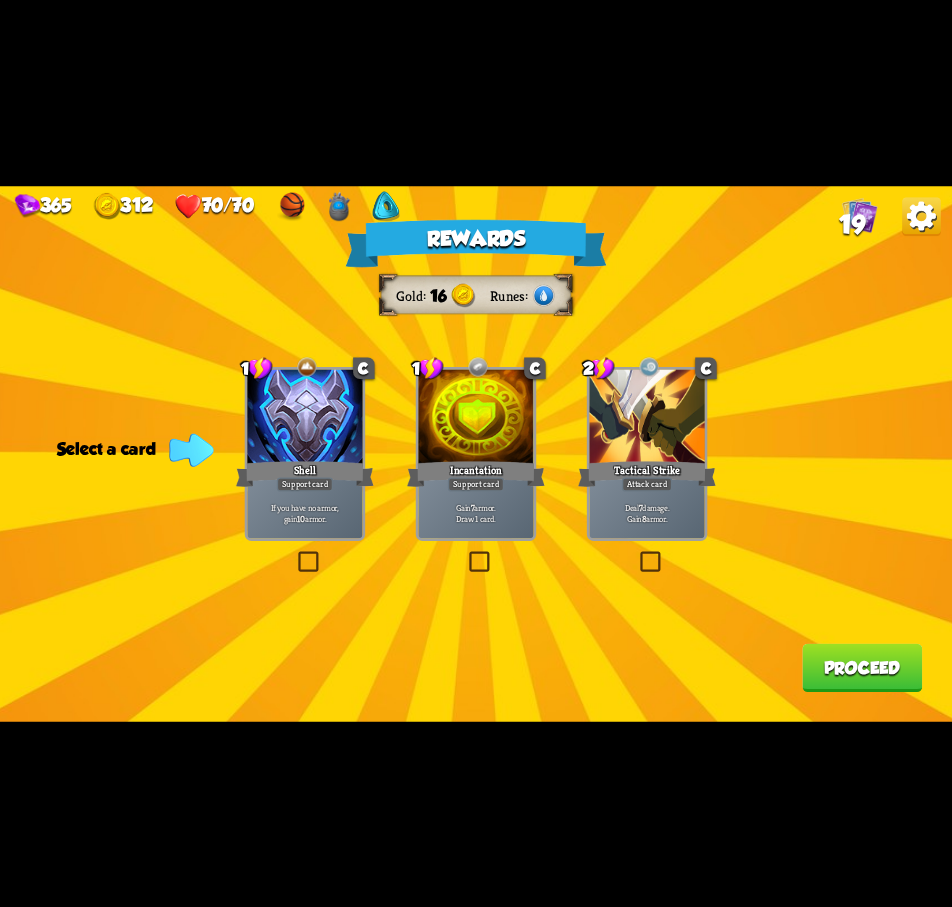 click at bounding box center (637, 554) 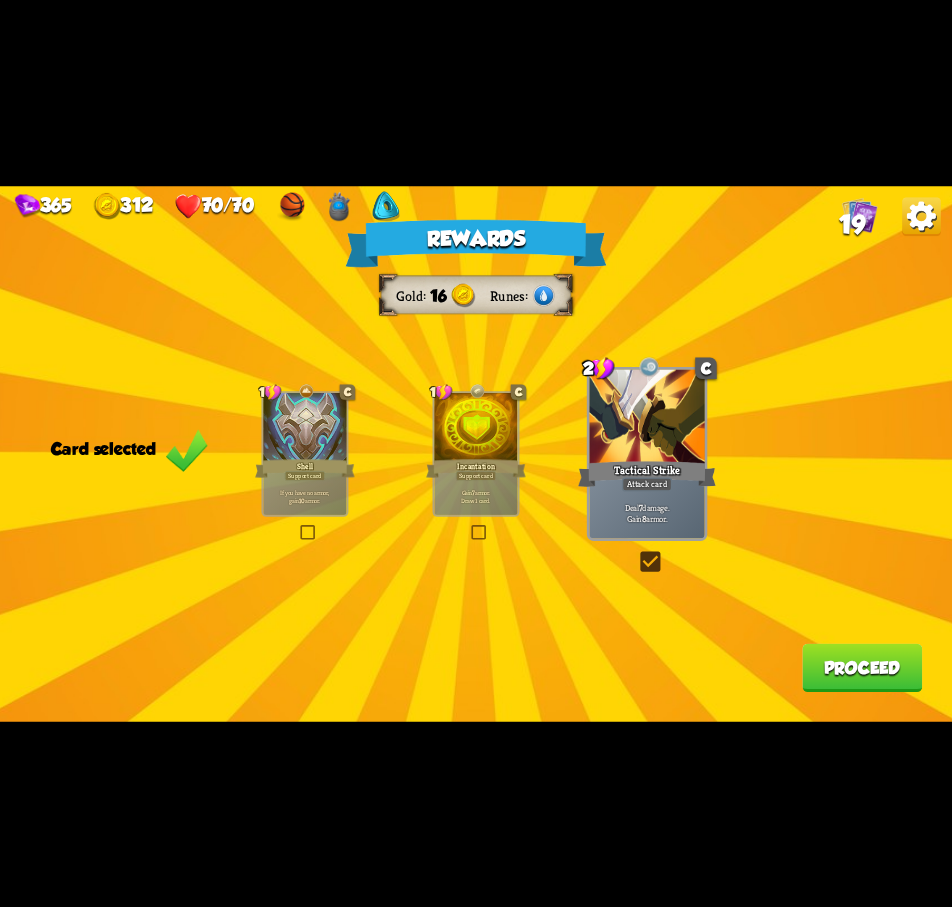 click on "Proceed" at bounding box center [862, 667] 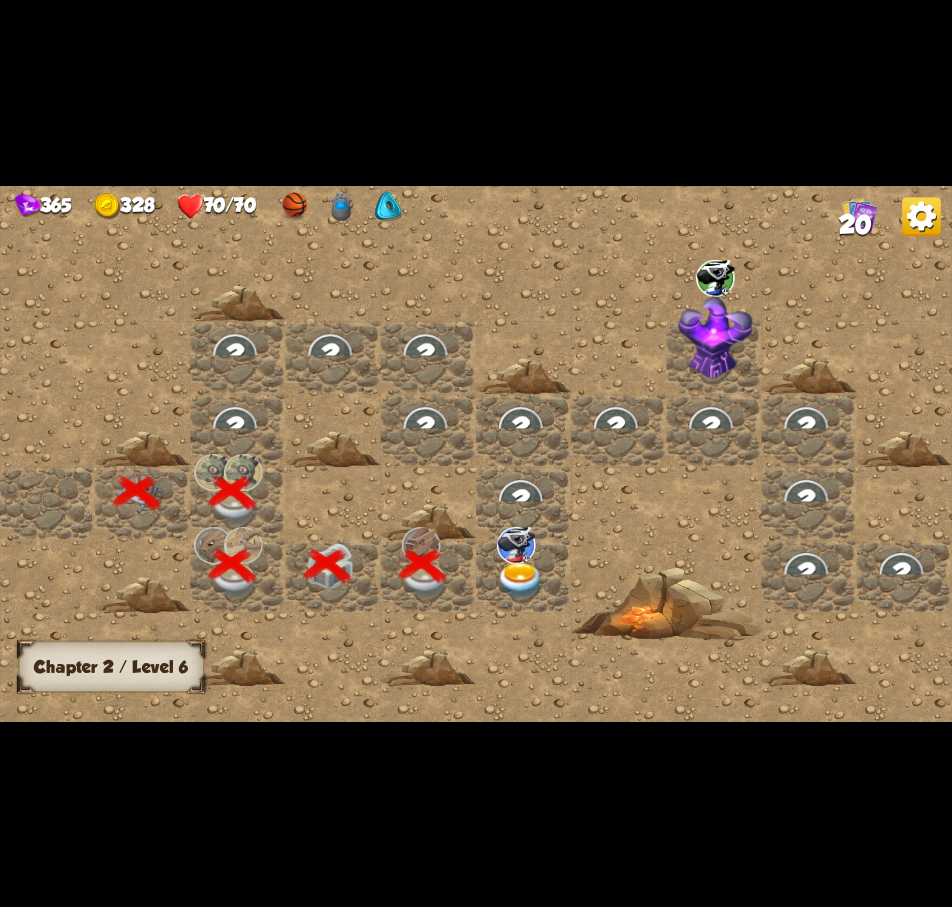click at bounding box center (521, 580) 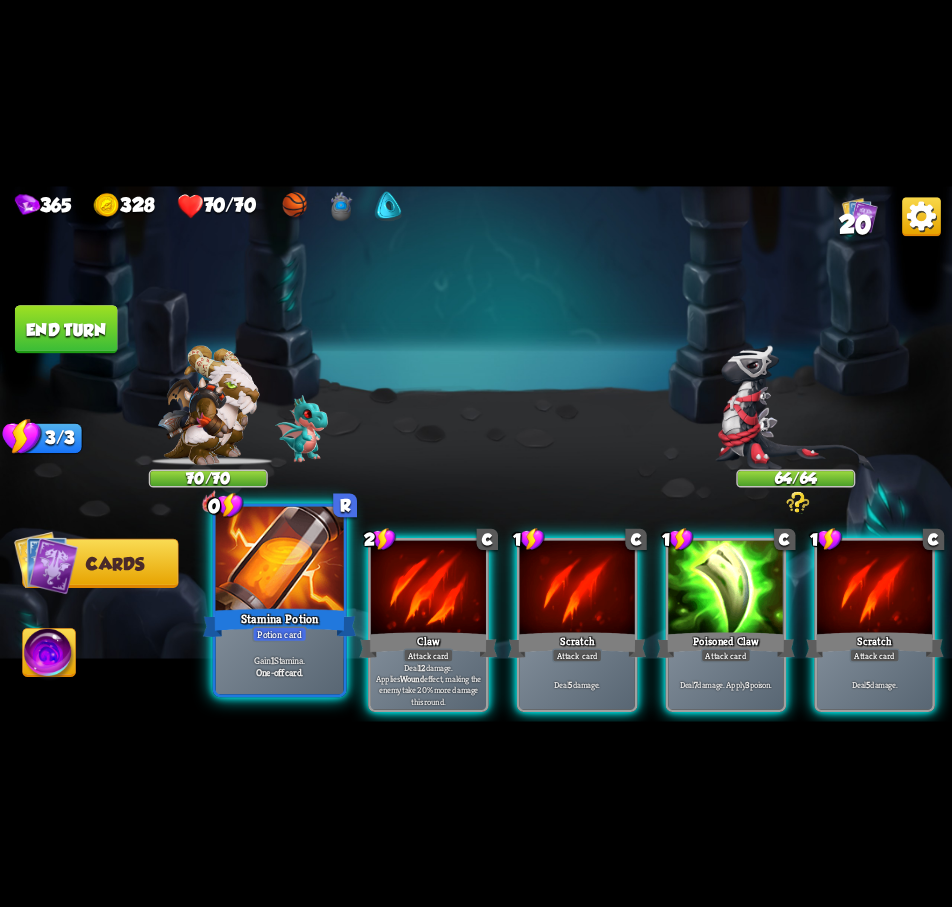 click at bounding box center [280, 560] 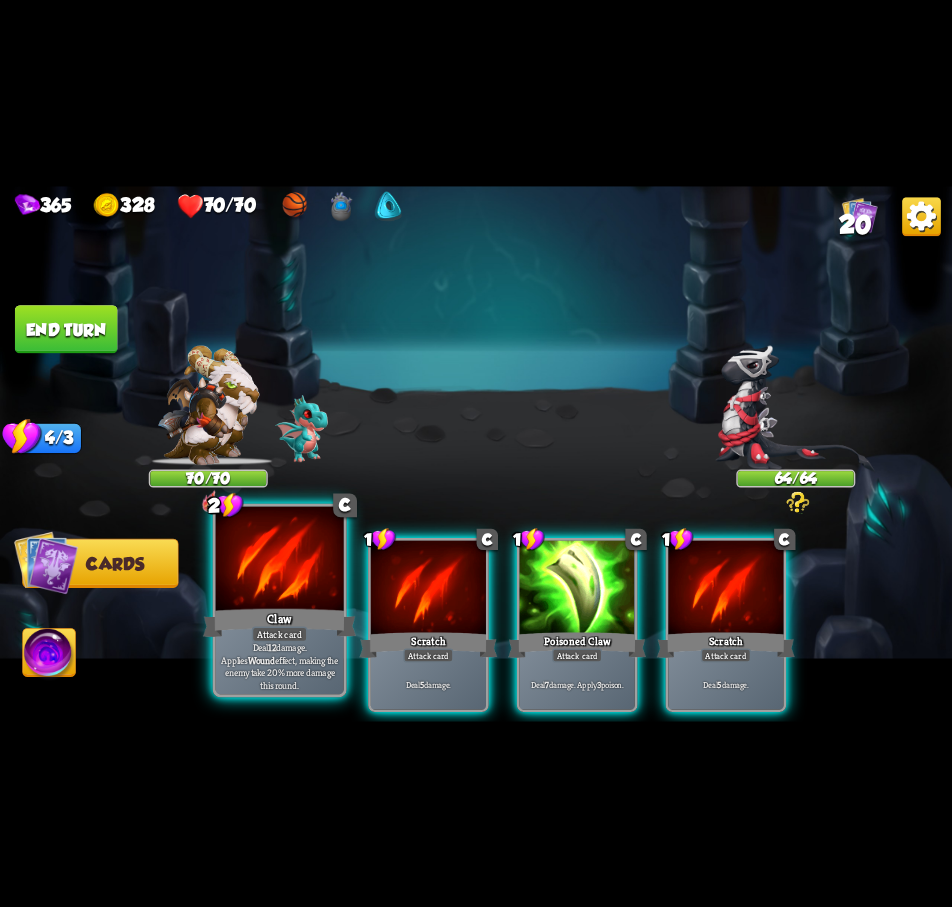 click at bounding box center (280, 560) 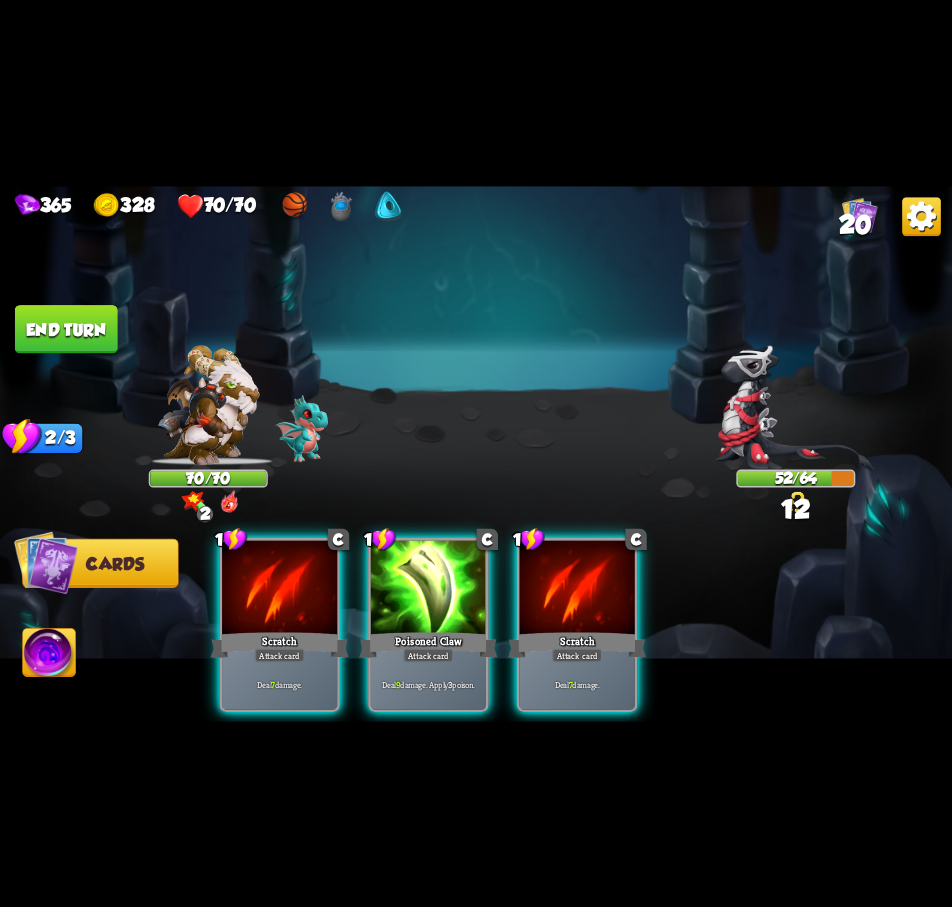 click on "End turn" at bounding box center (66, 329) 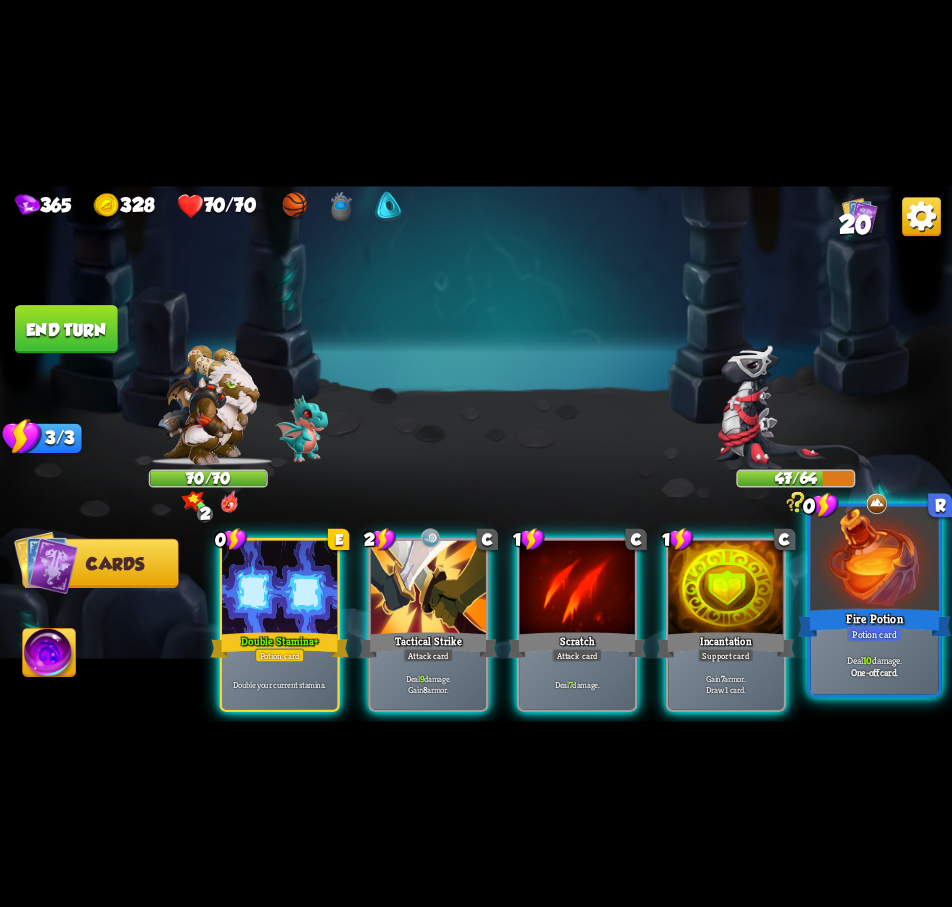 click at bounding box center [875, 560] 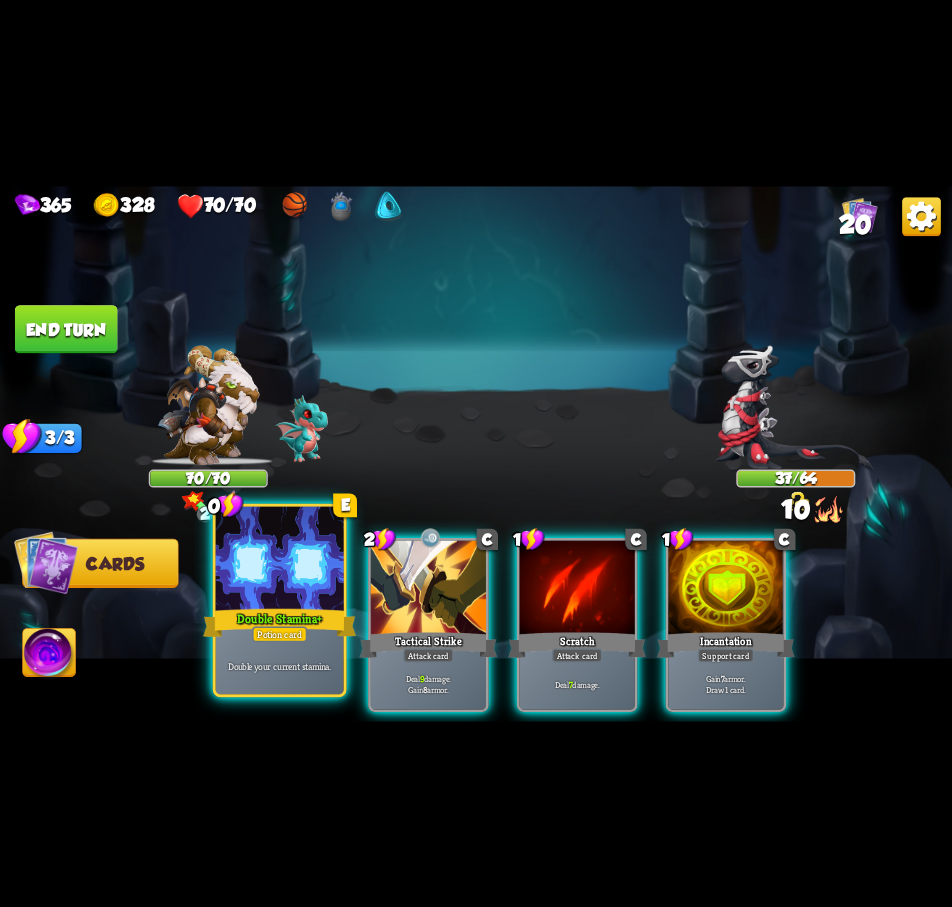 click at bounding box center [280, 560] 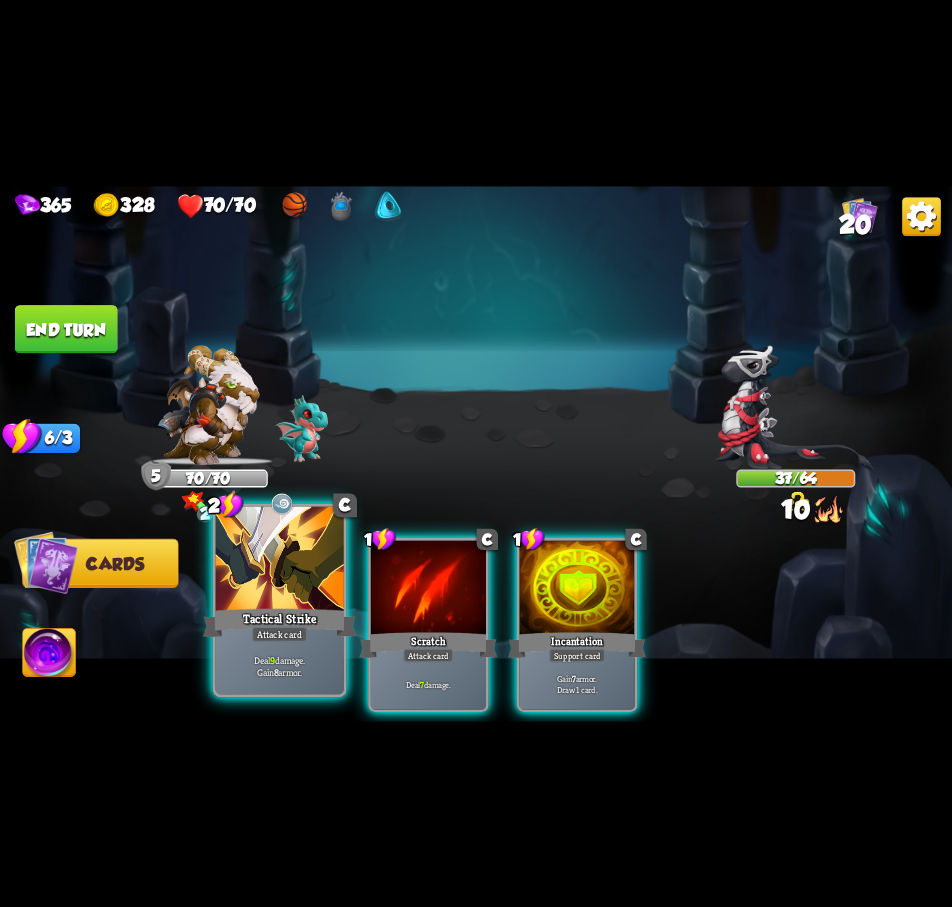 click at bounding box center [280, 560] 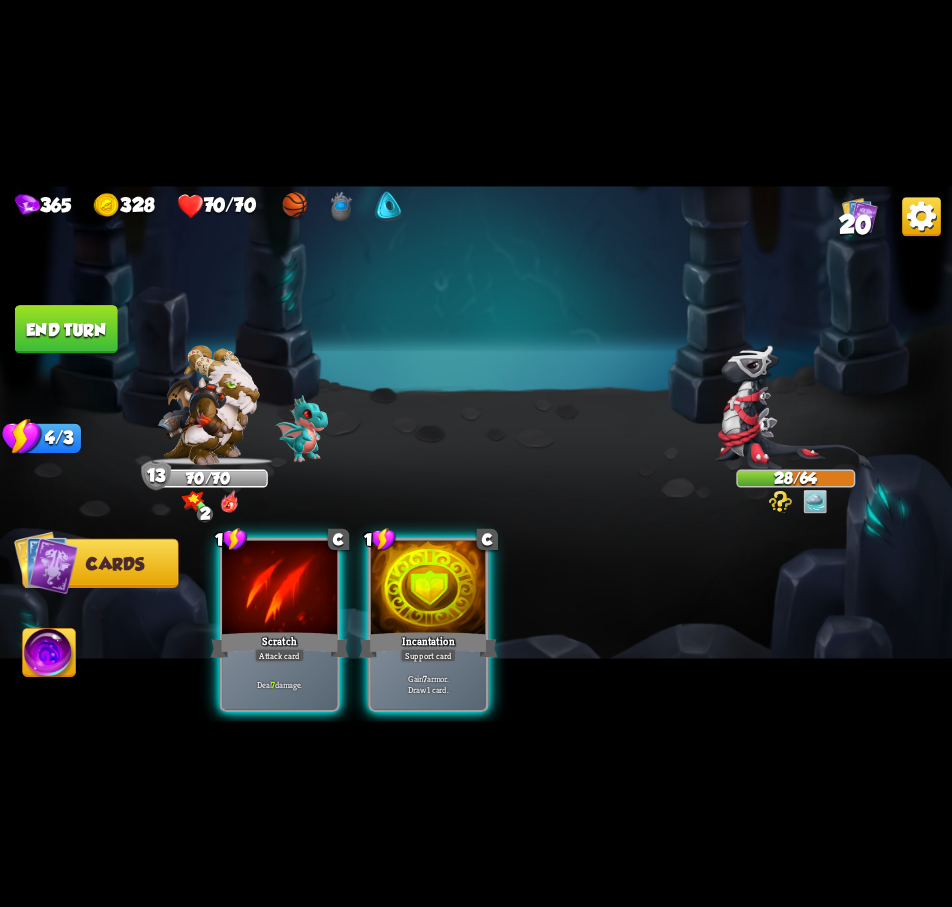 click at bounding box center (279, 588) 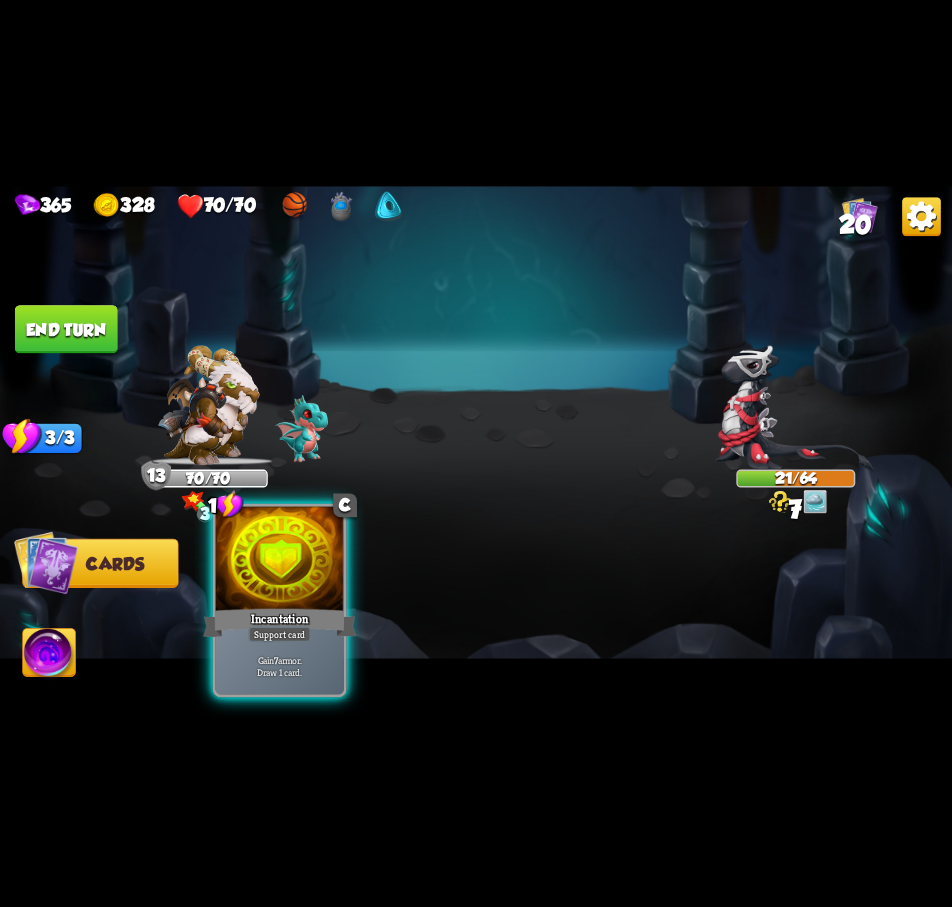 click at bounding box center (280, 560) 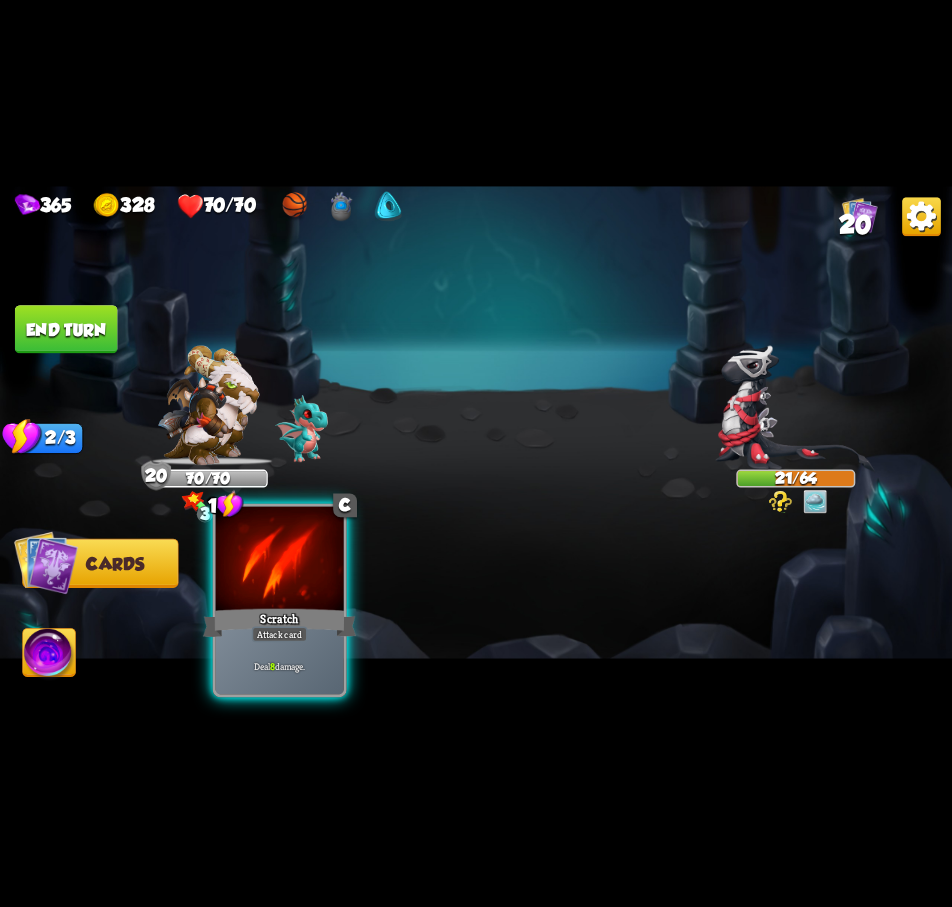 click at bounding box center (280, 560) 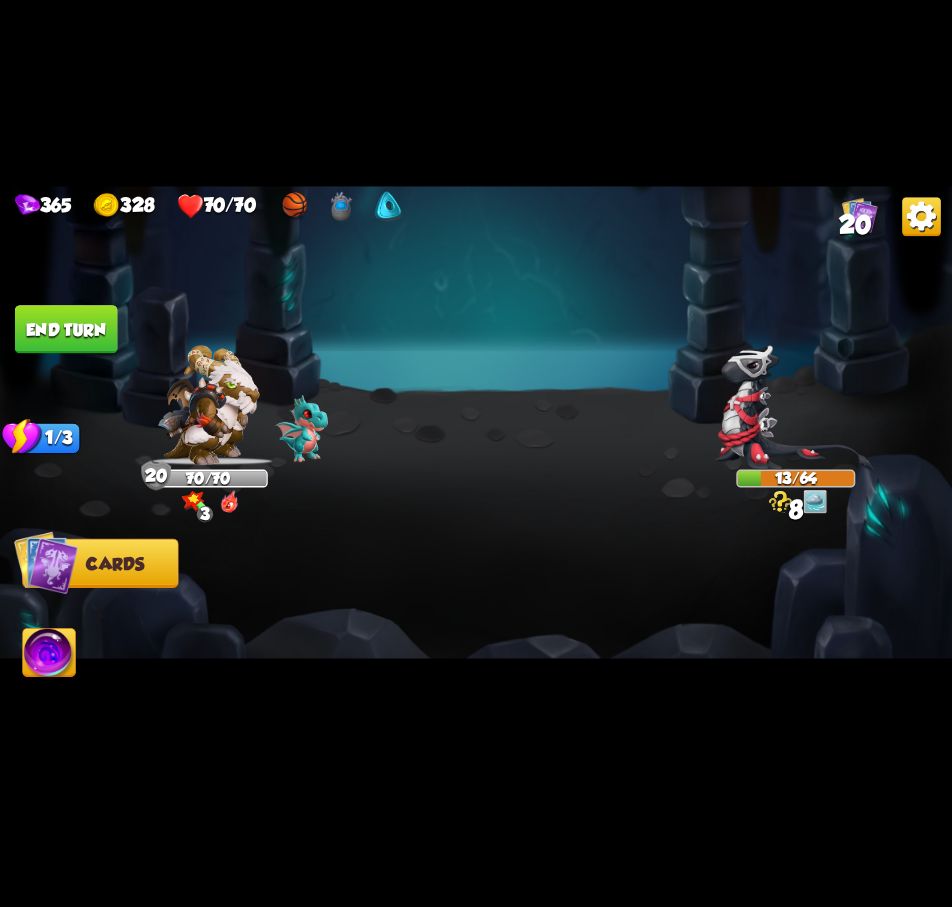 click on "End turn" at bounding box center [66, 329] 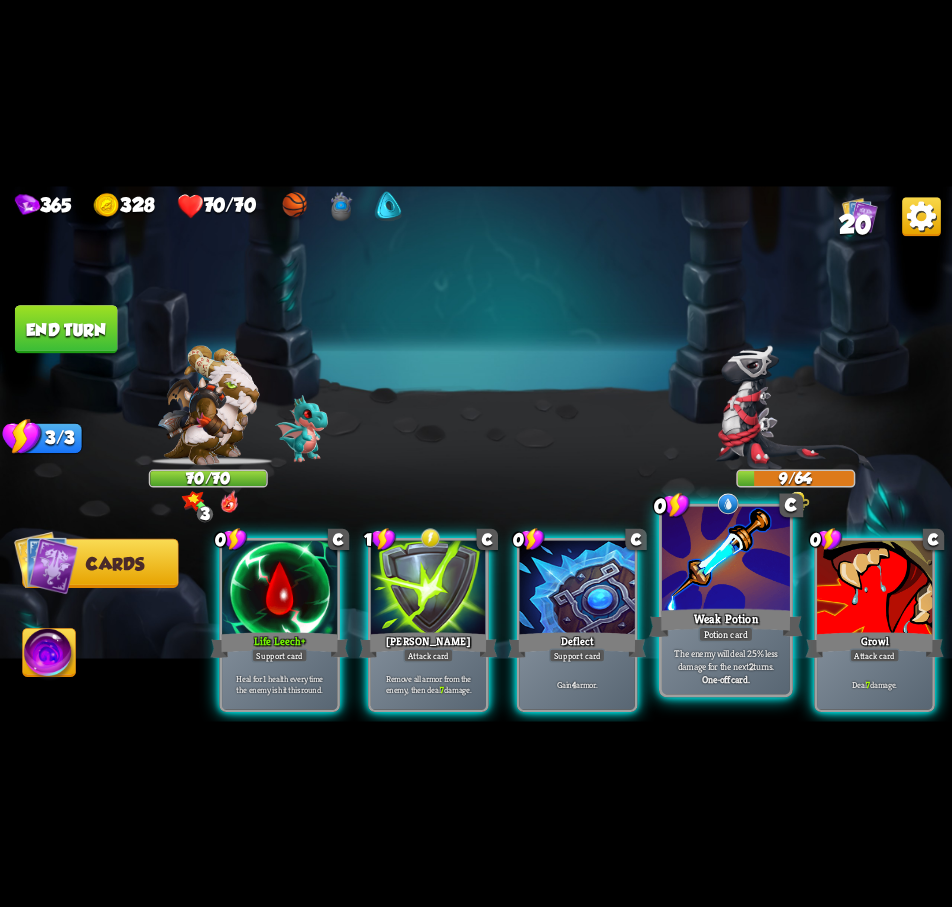 click at bounding box center (726, 560) 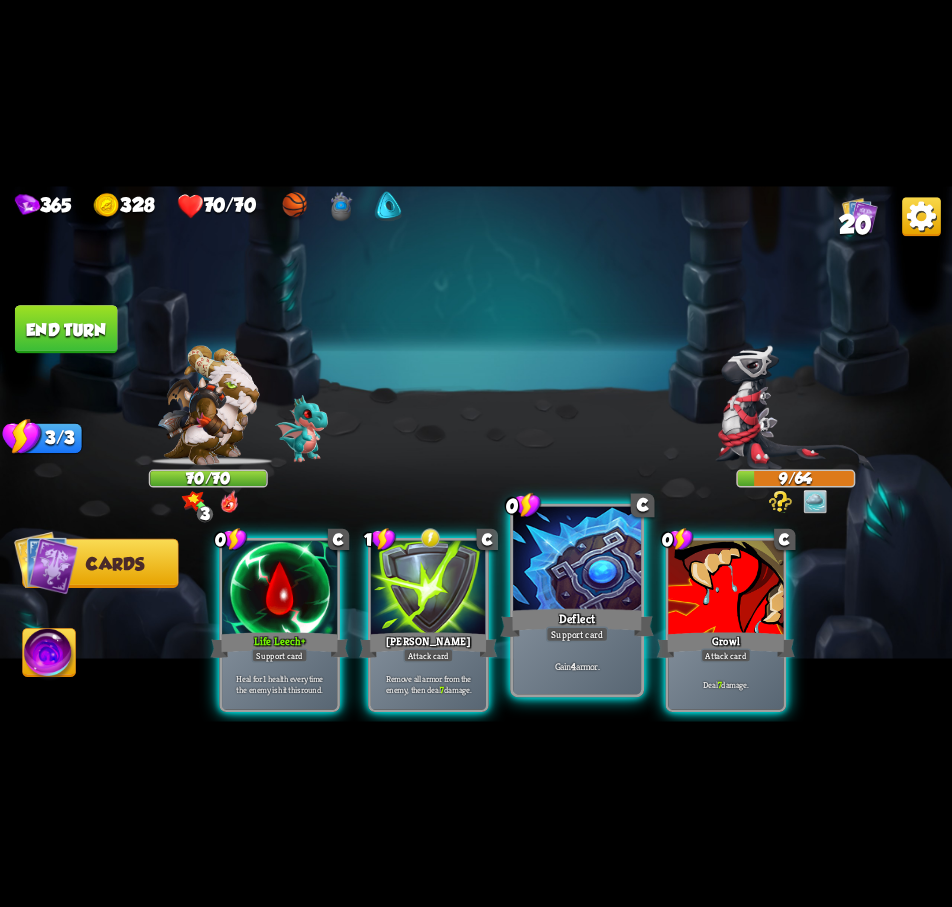 click at bounding box center (577, 560) 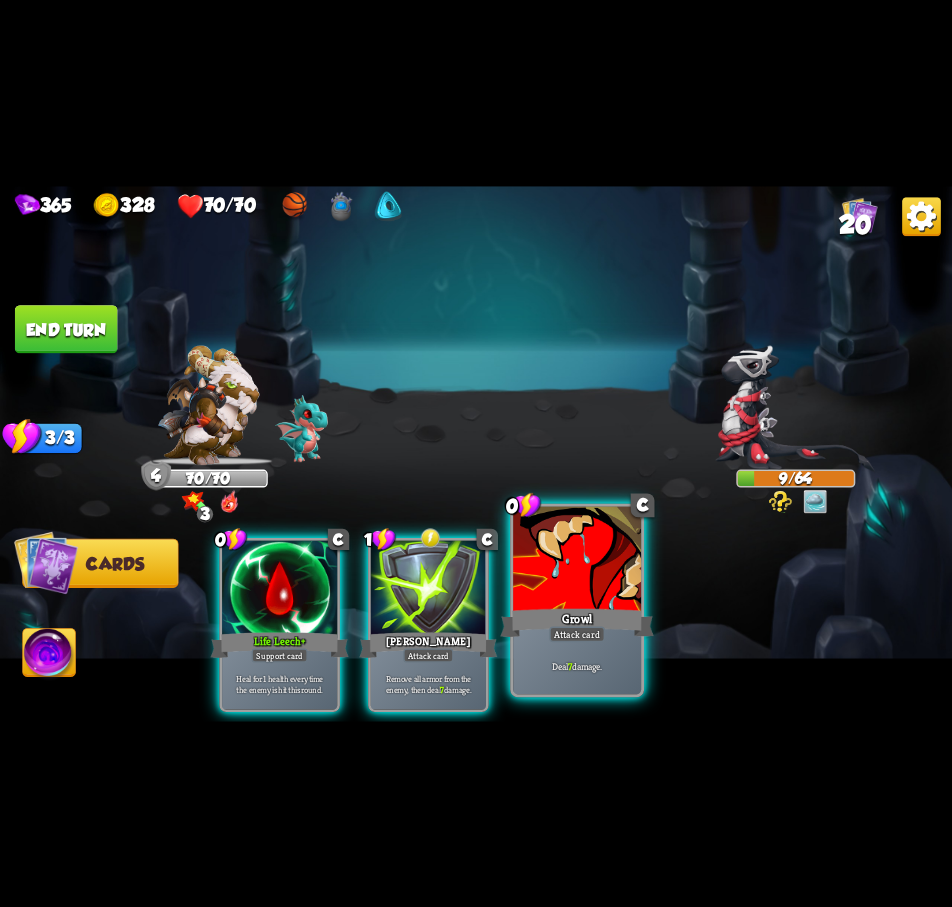 click at bounding box center [577, 560] 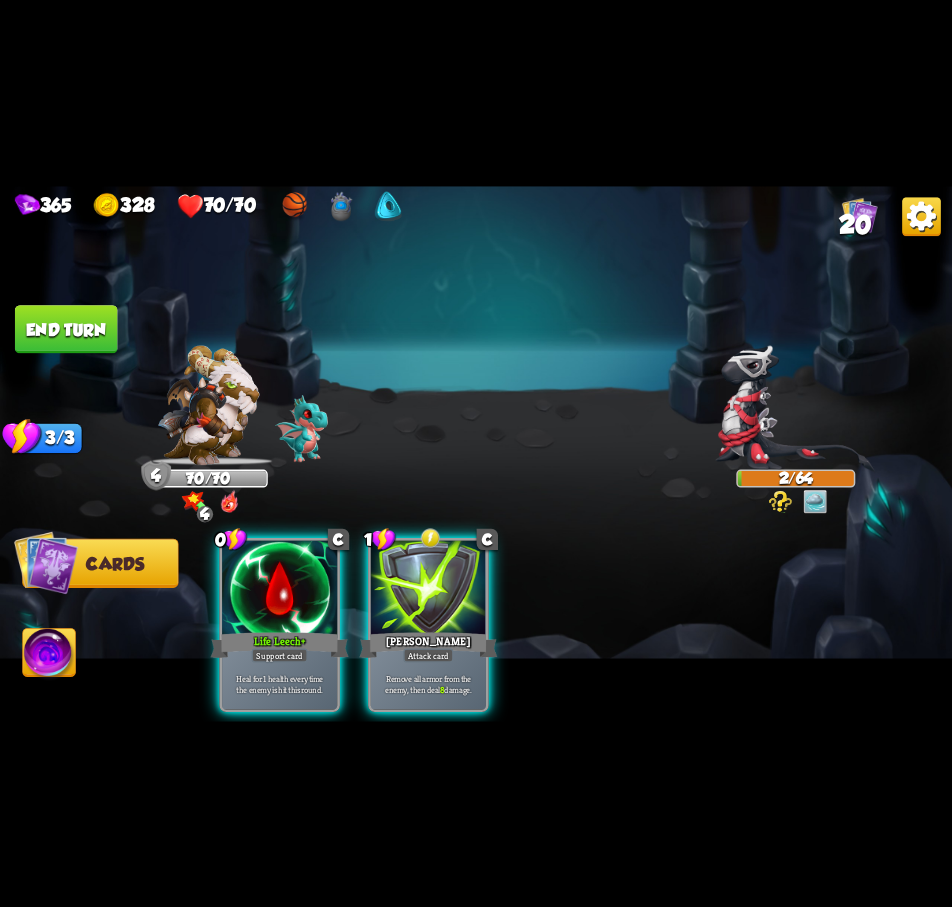 click on "End turn" at bounding box center (66, 329) 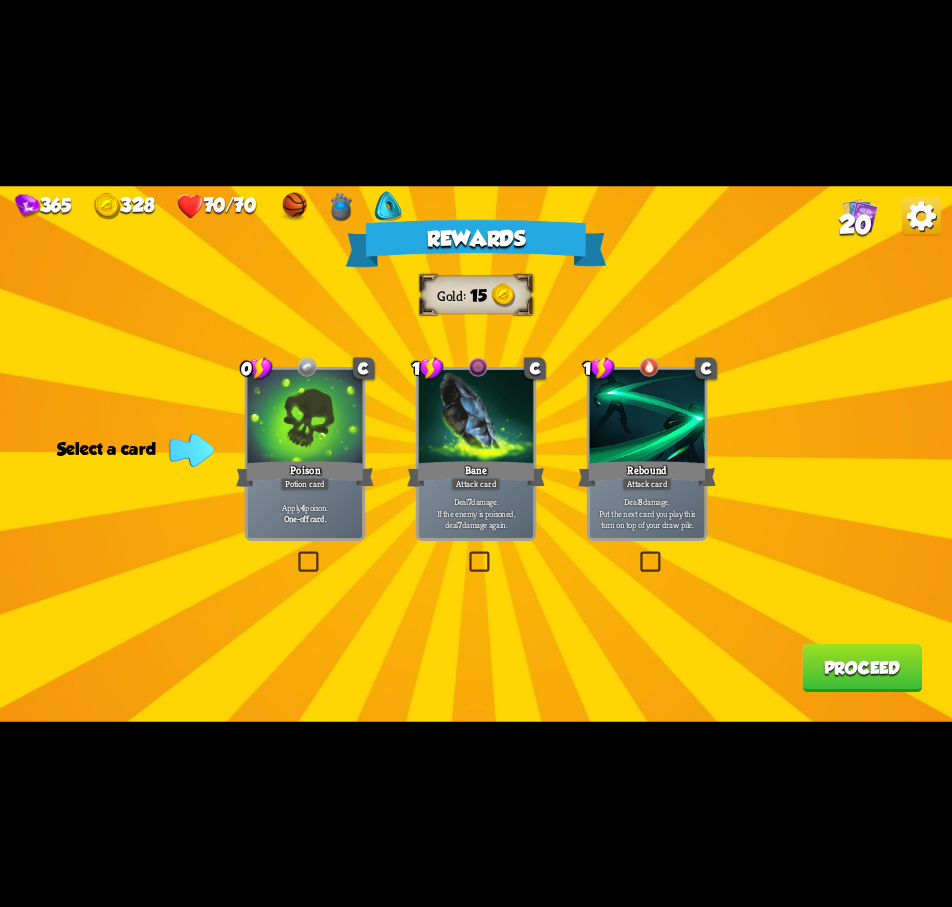 click at bounding box center [466, 554] 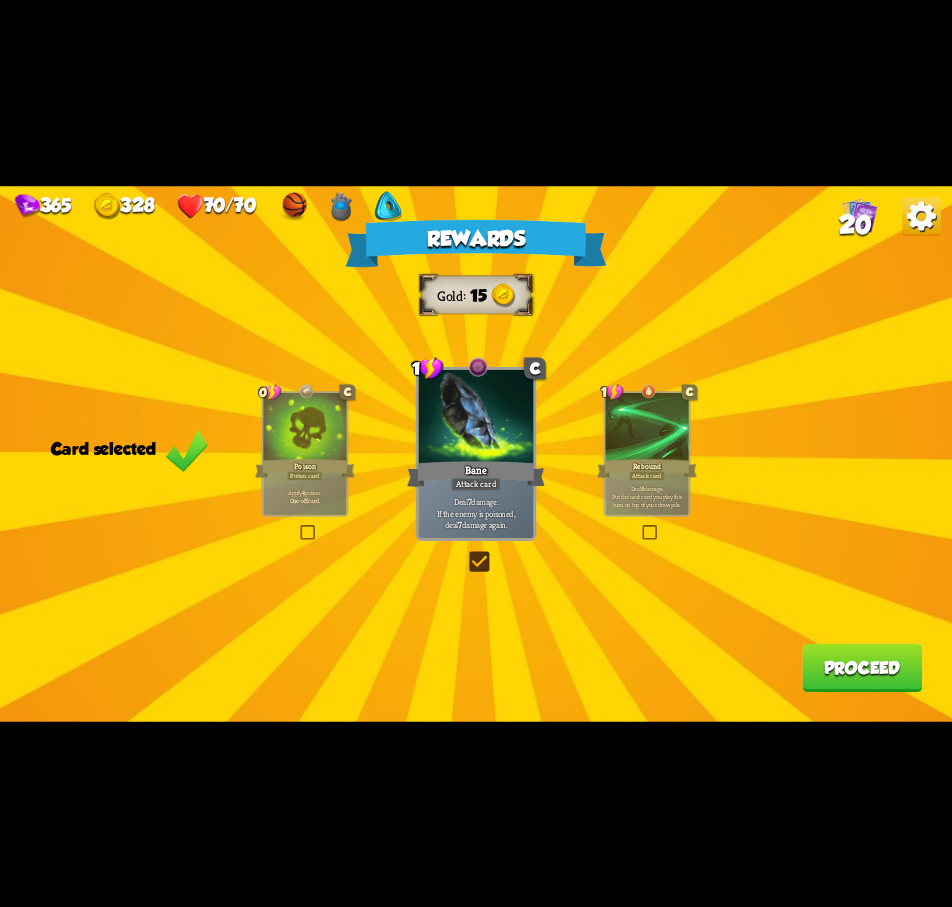 click on "Proceed" at bounding box center [862, 667] 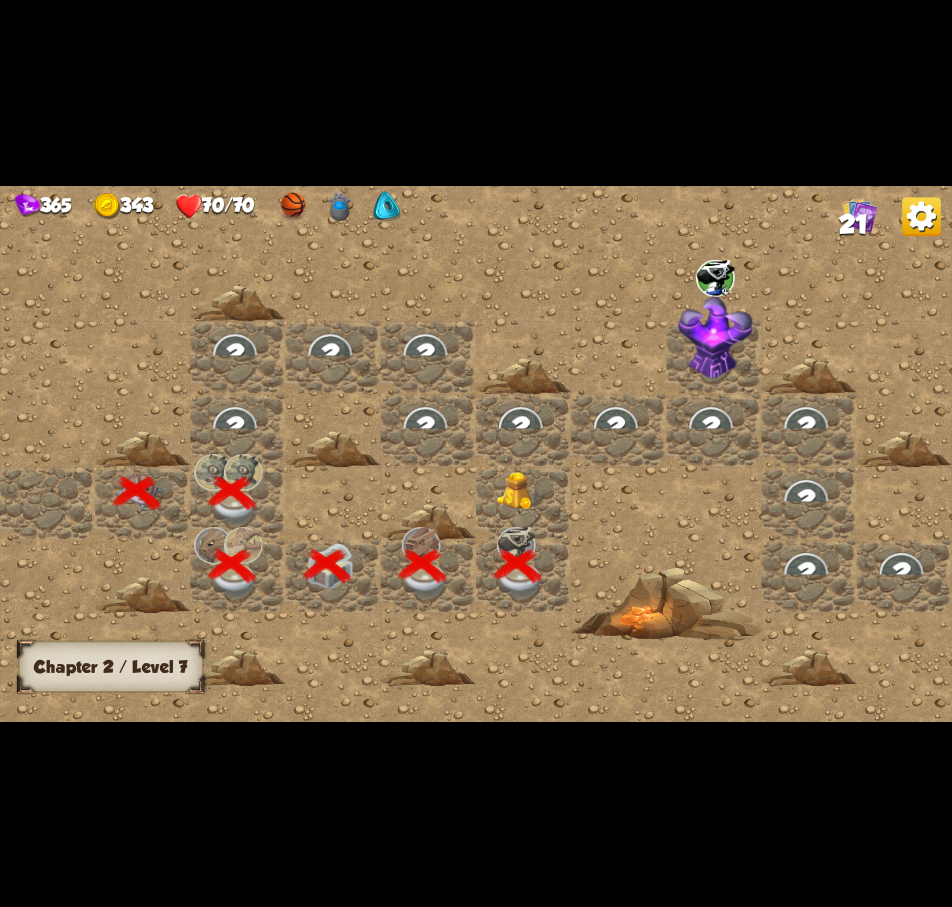 click at bounding box center (521, 491) 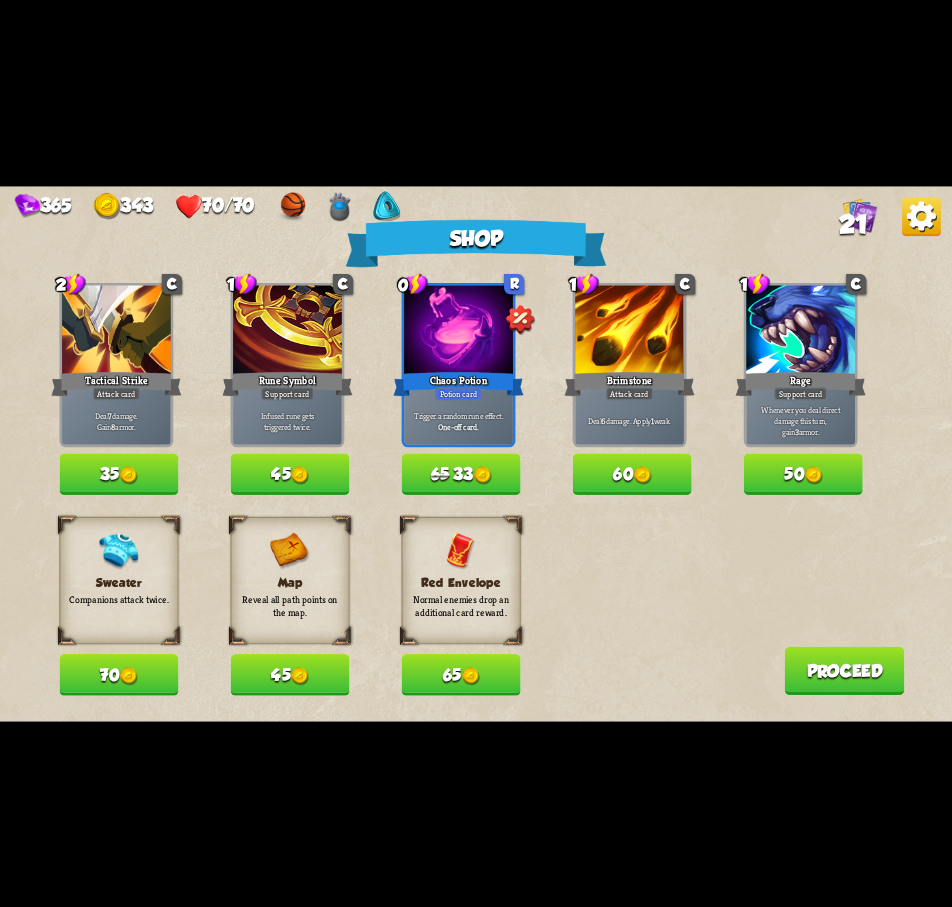 click on "Sweater   Companions attack twice.
70" at bounding box center [119, 606] 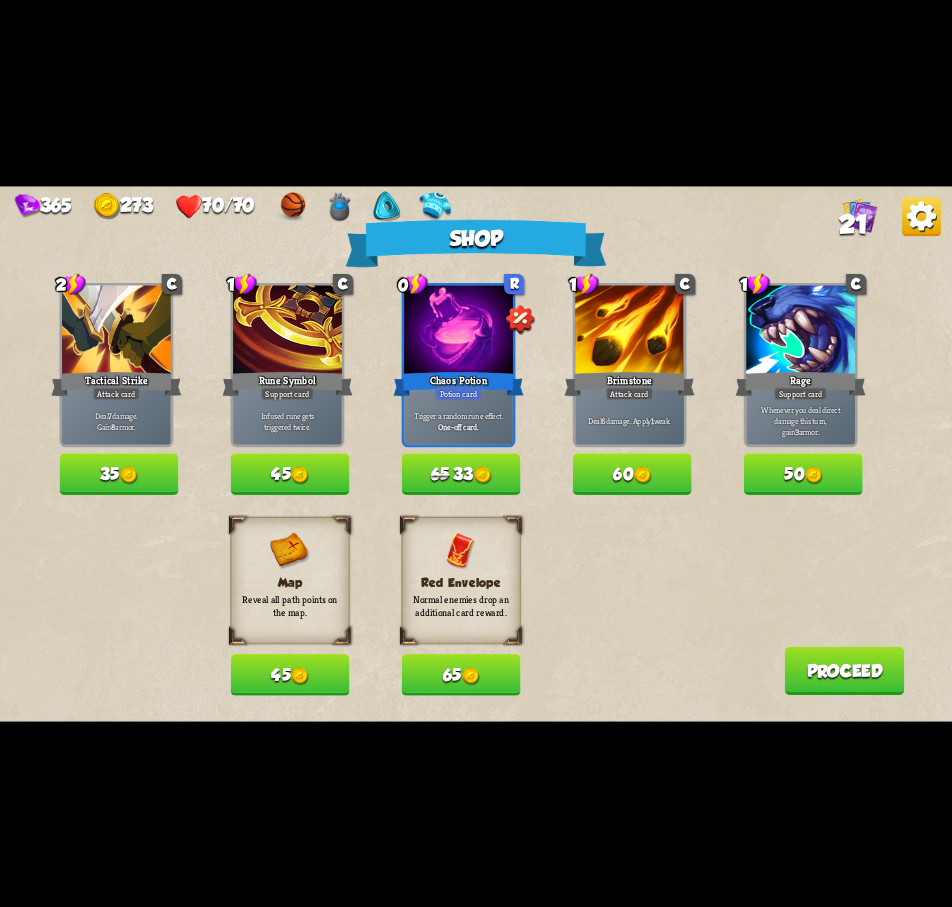 click on "65
33" at bounding box center [461, 473] 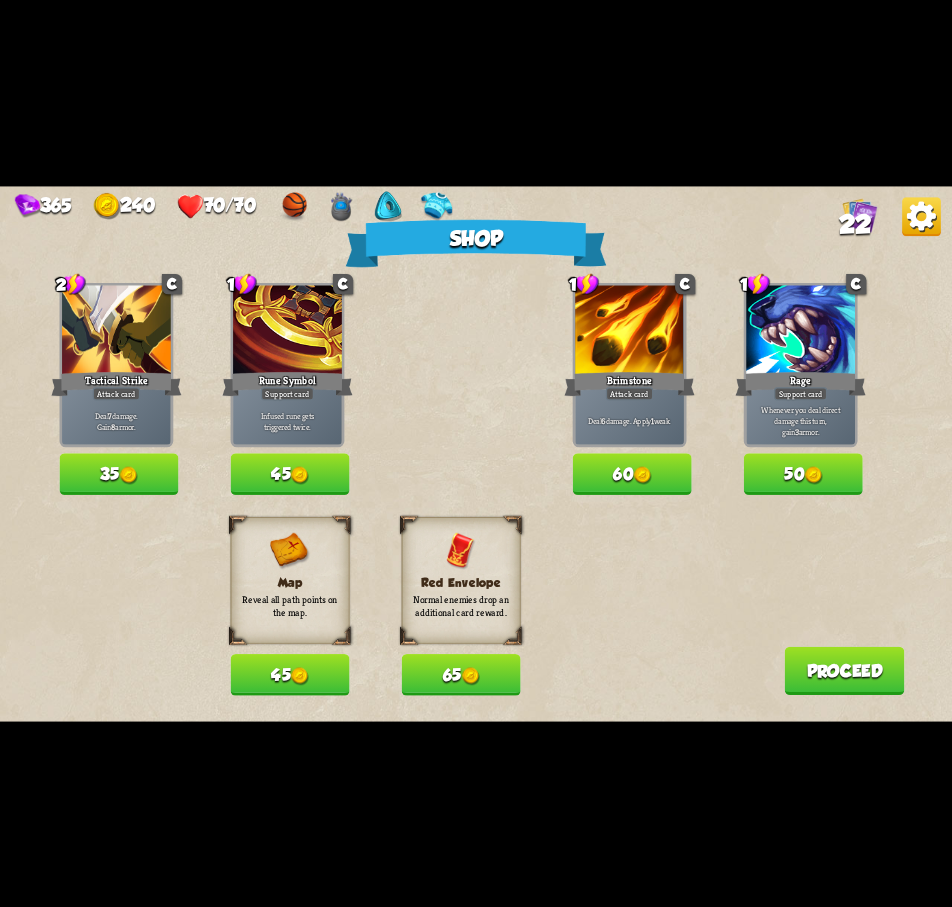 click on "Proceed" at bounding box center [844, 670] 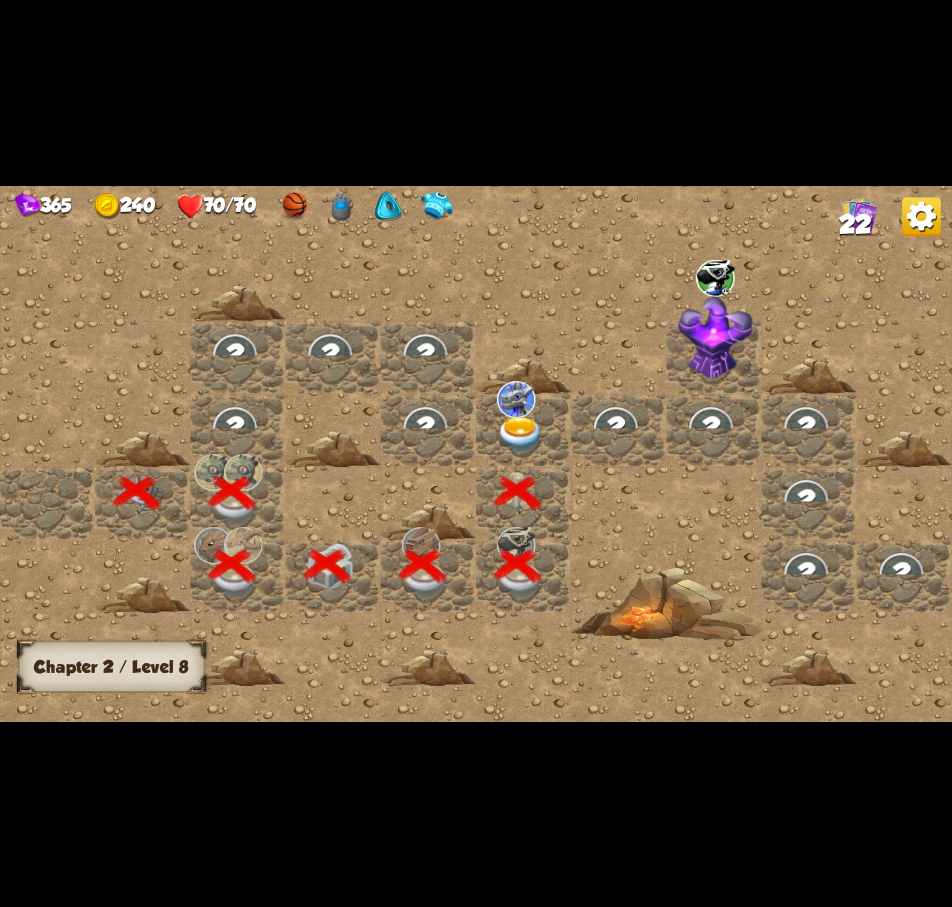 click at bounding box center (521, 434) 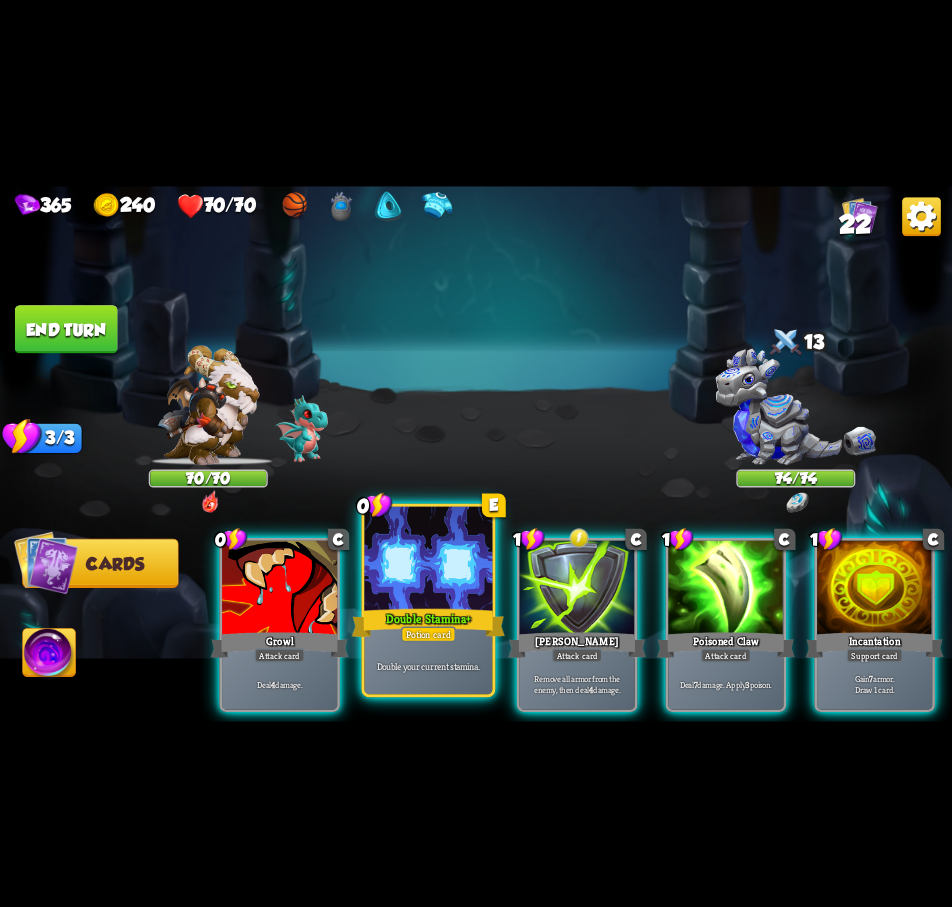 click at bounding box center (428, 560) 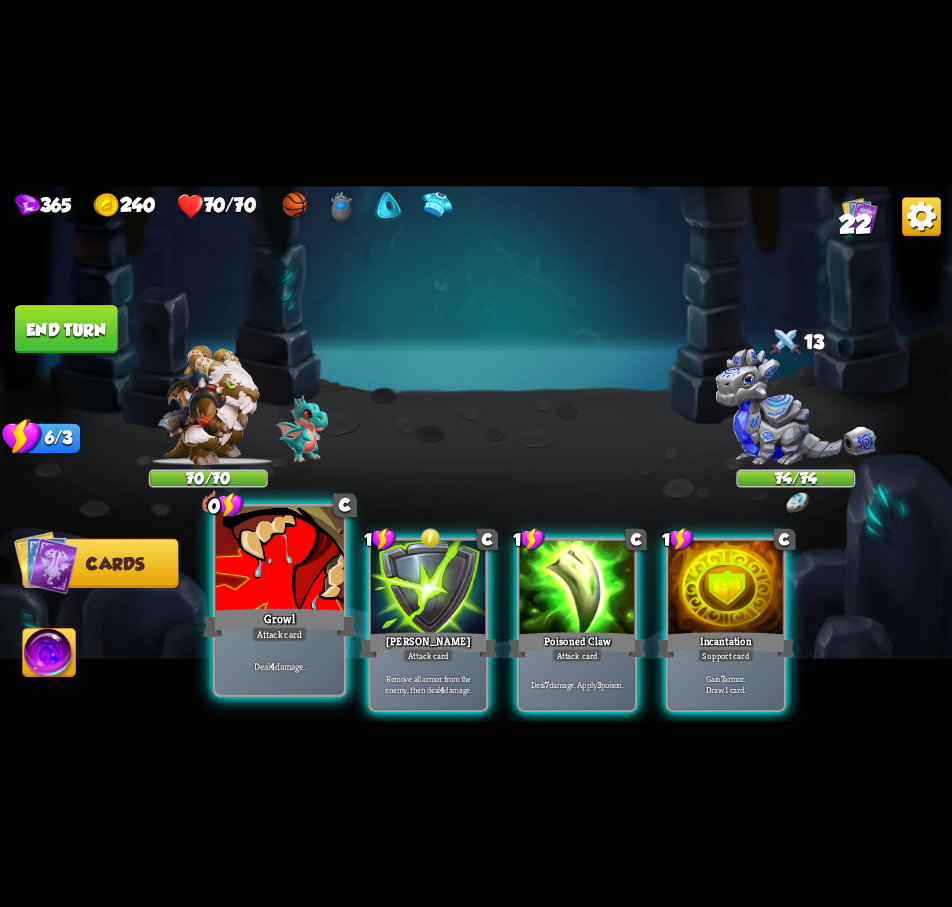 click at bounding box center [280, 560] 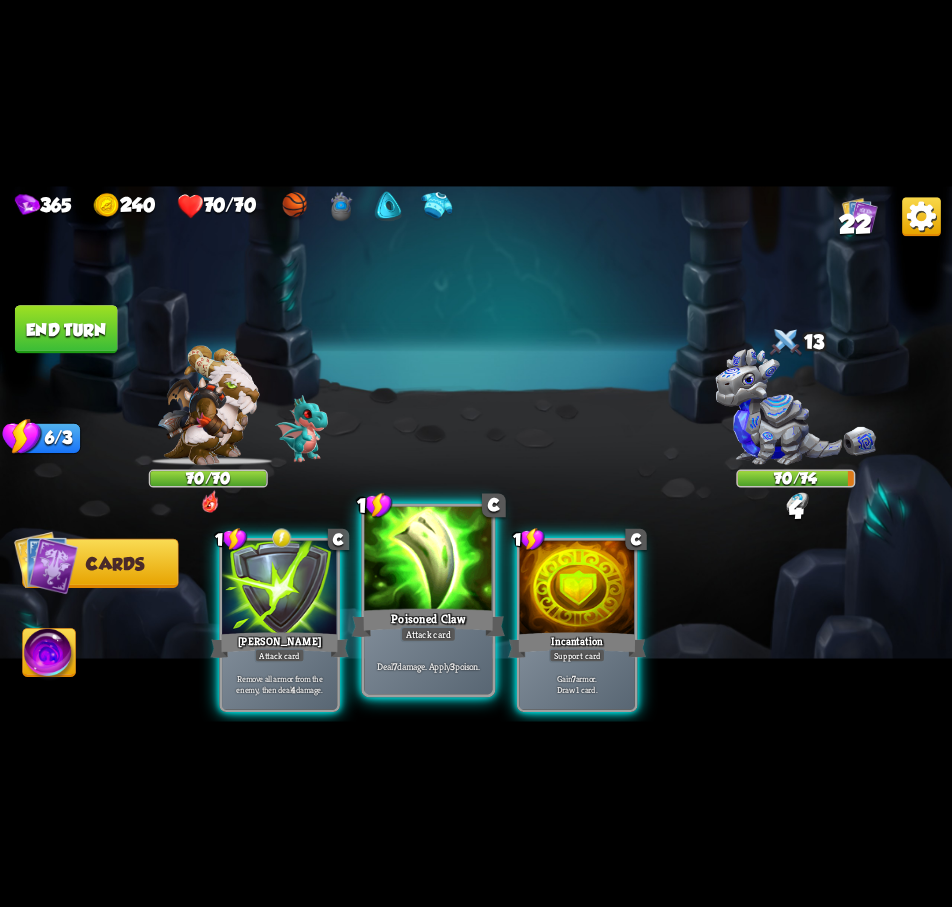 click at bounding box center [428, 560] 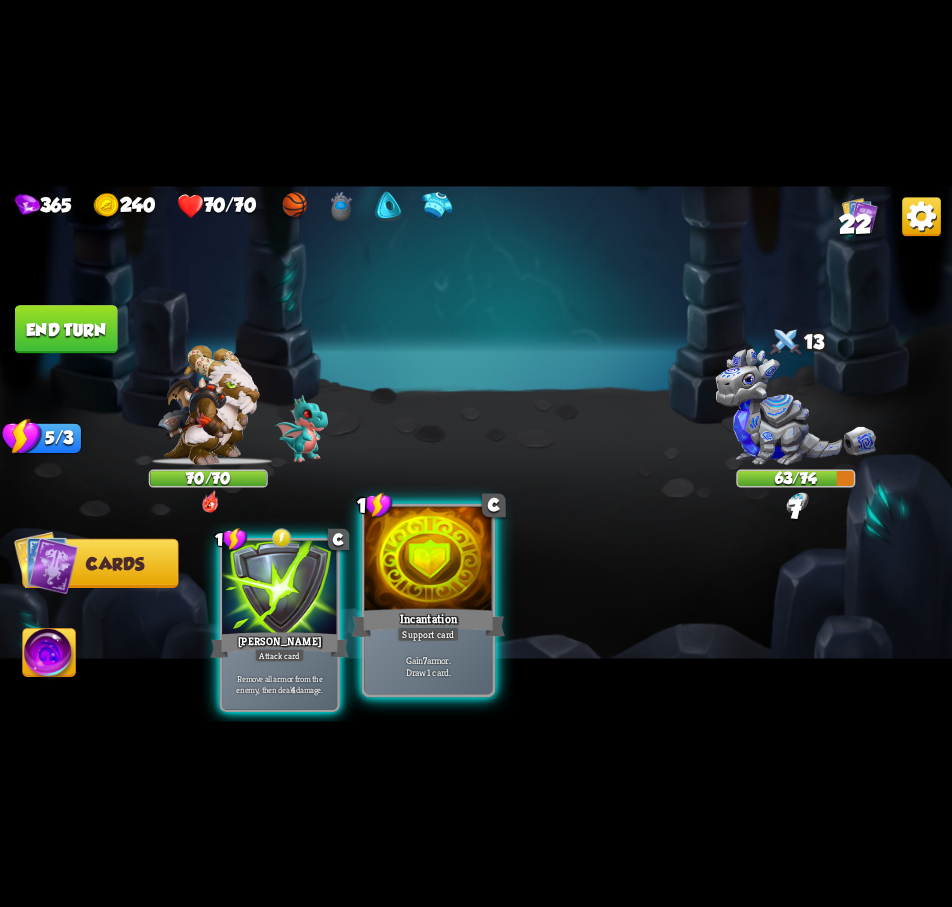 click at bounding box center [428, 560] 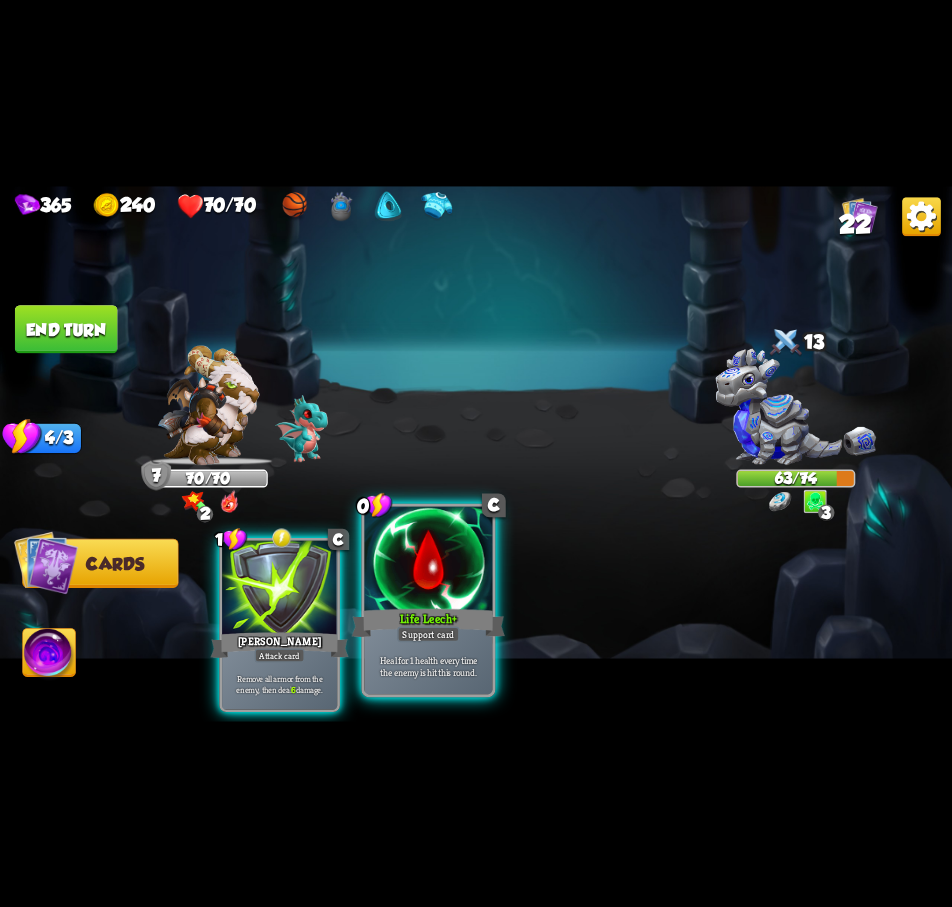 click at bounding box center [428, 560] 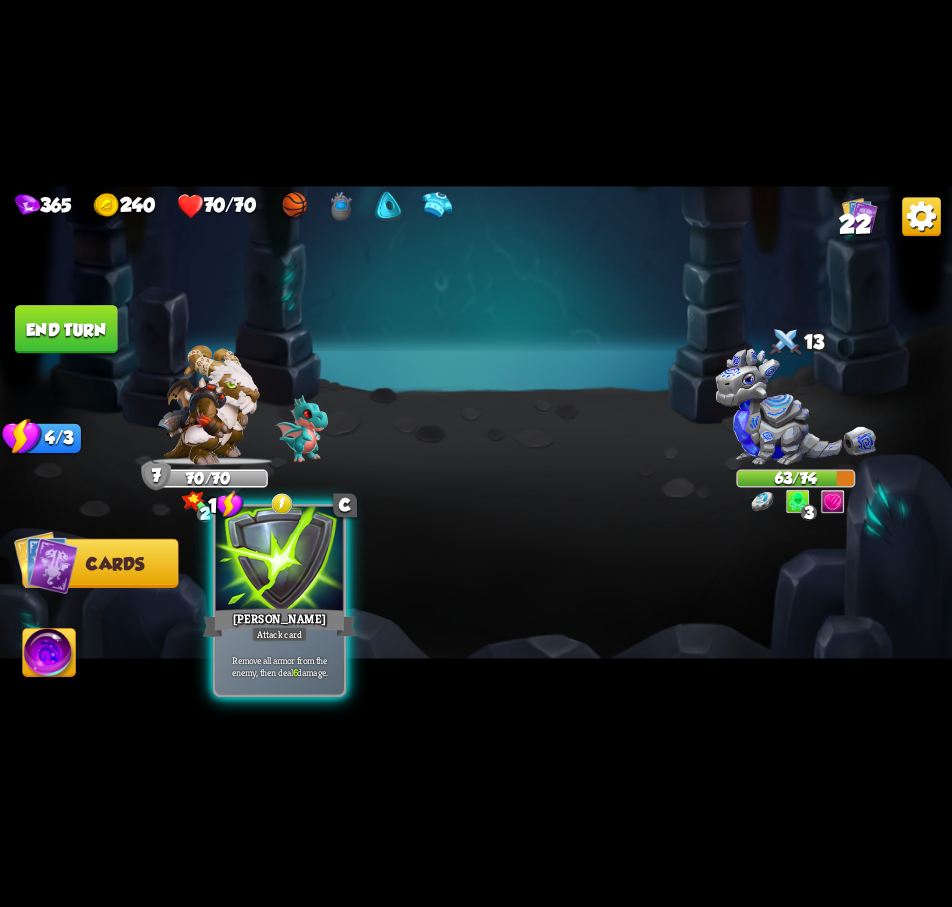 click at bounding box center [280, 560] 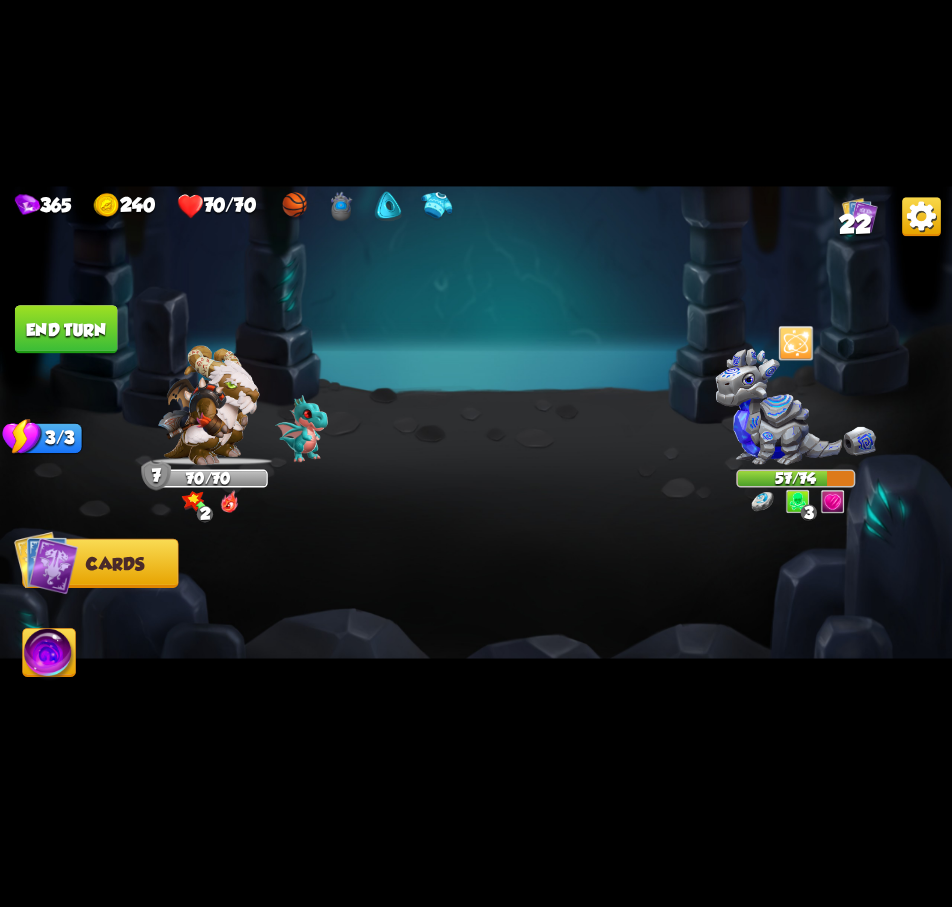 click on "End turn" at bounding box center [66, 329] 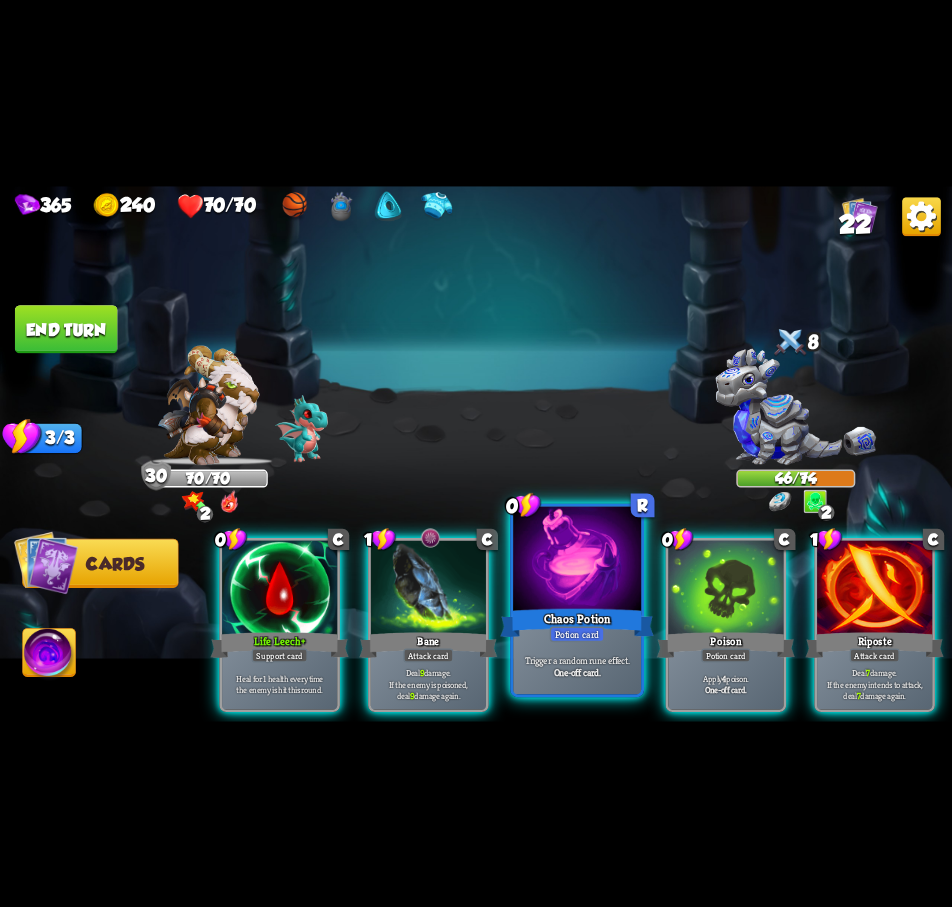 click on "Chaos Potion" at bounding box center [577, 622] 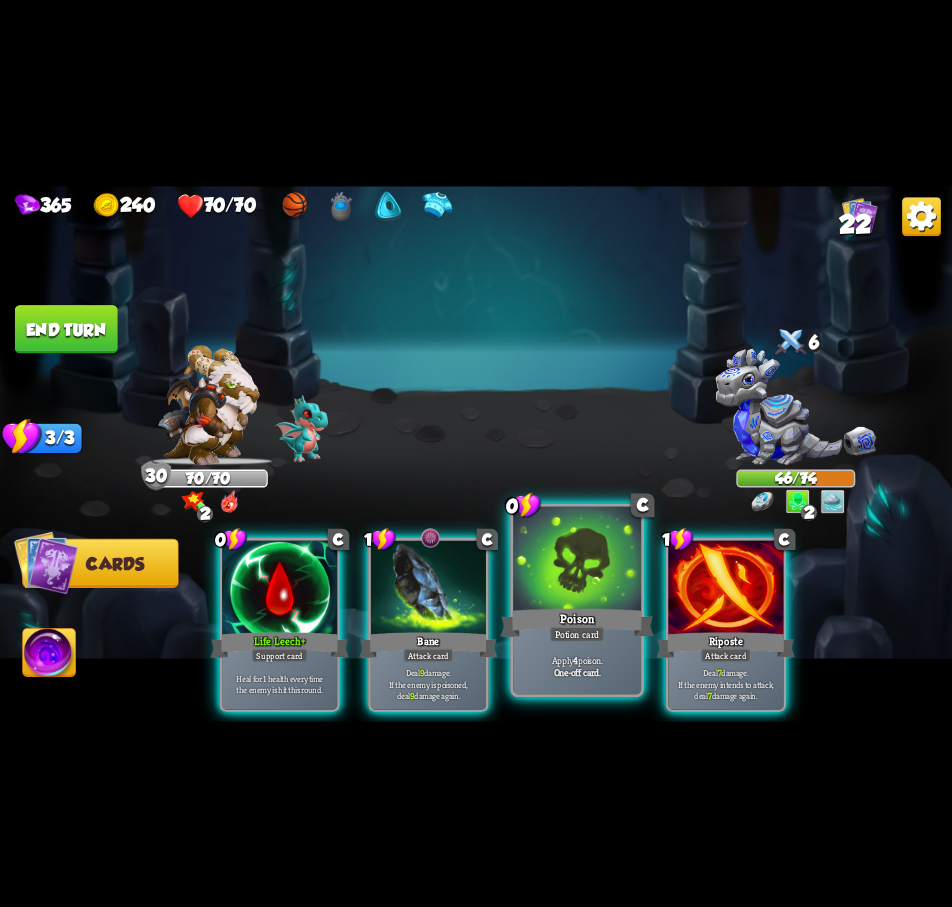 click at bounding box center [577, 560] 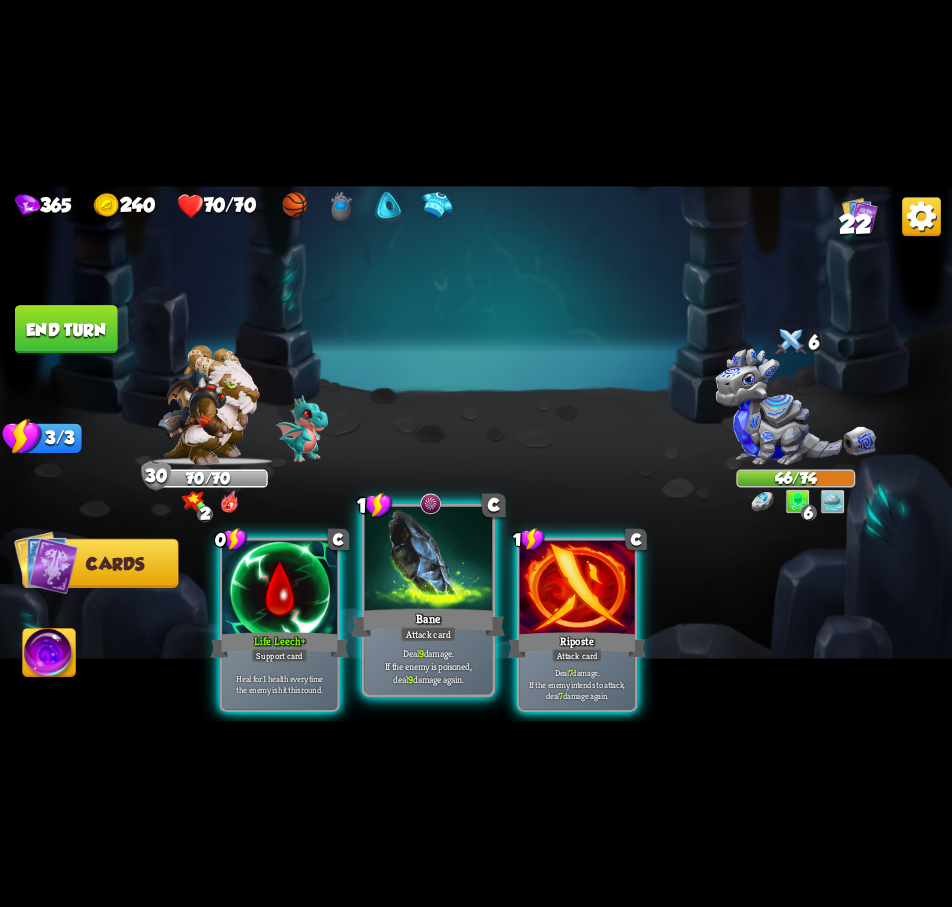 click on "Bane" at bounding box center (429, 622) 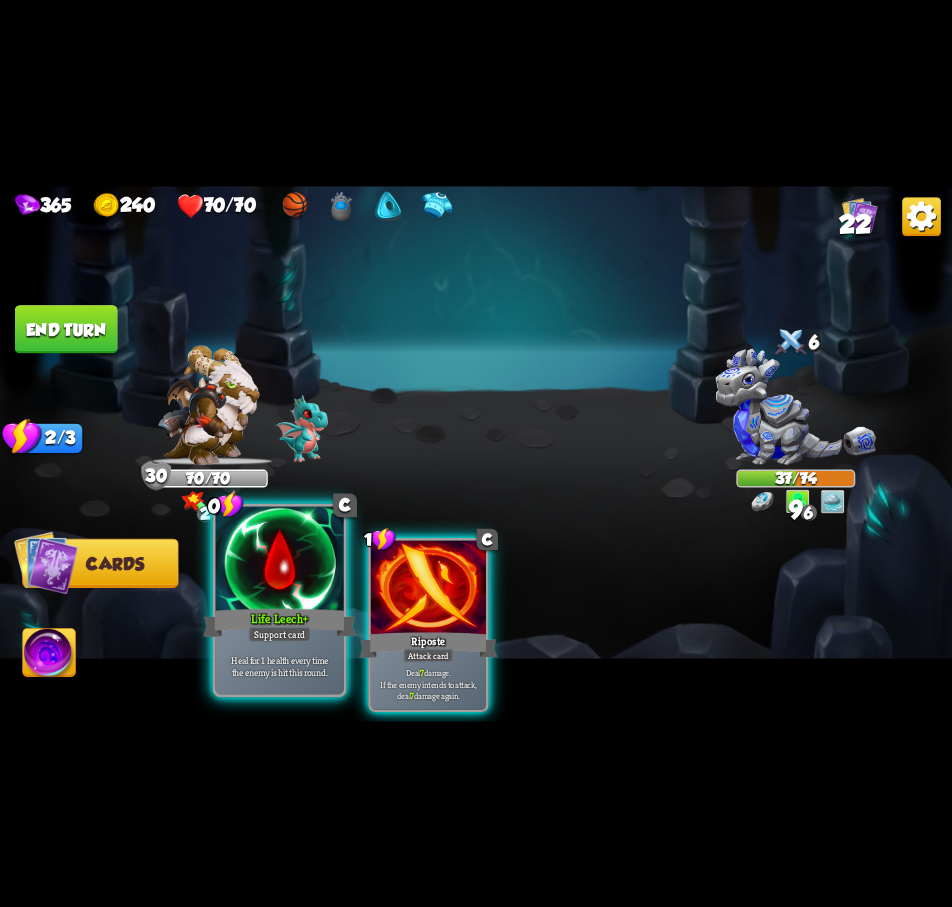 click at bounding box center (280, 560) 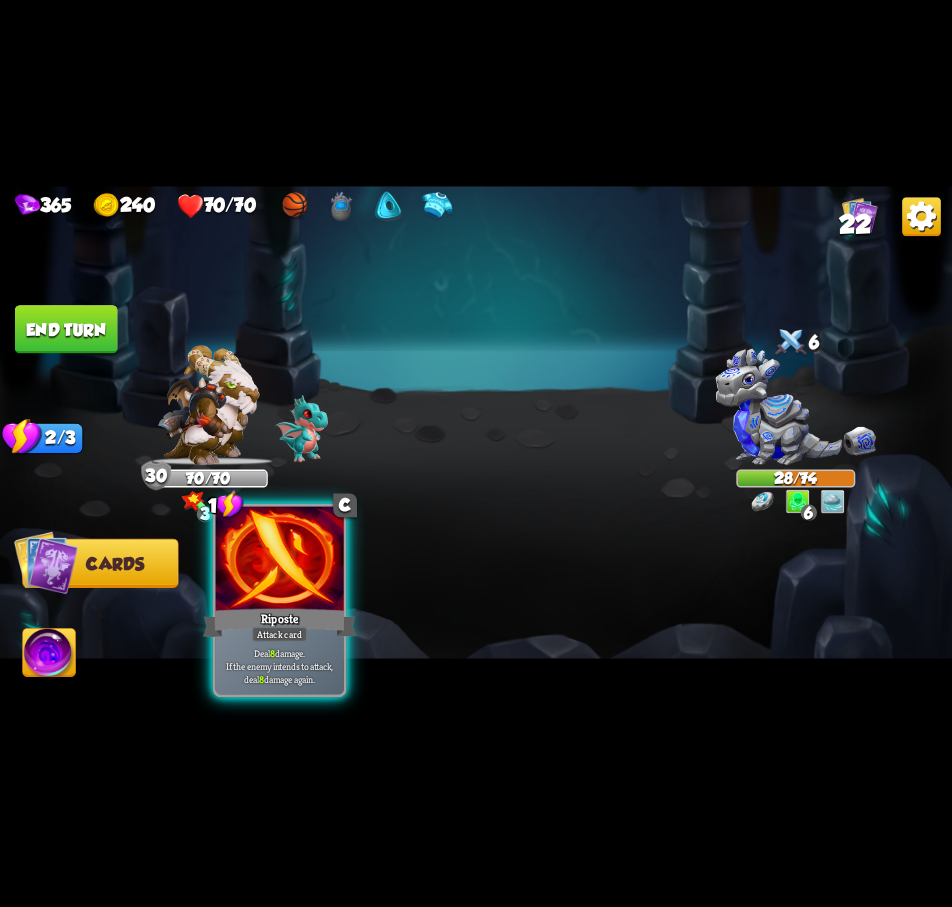 click at bounding box center [280, 560] 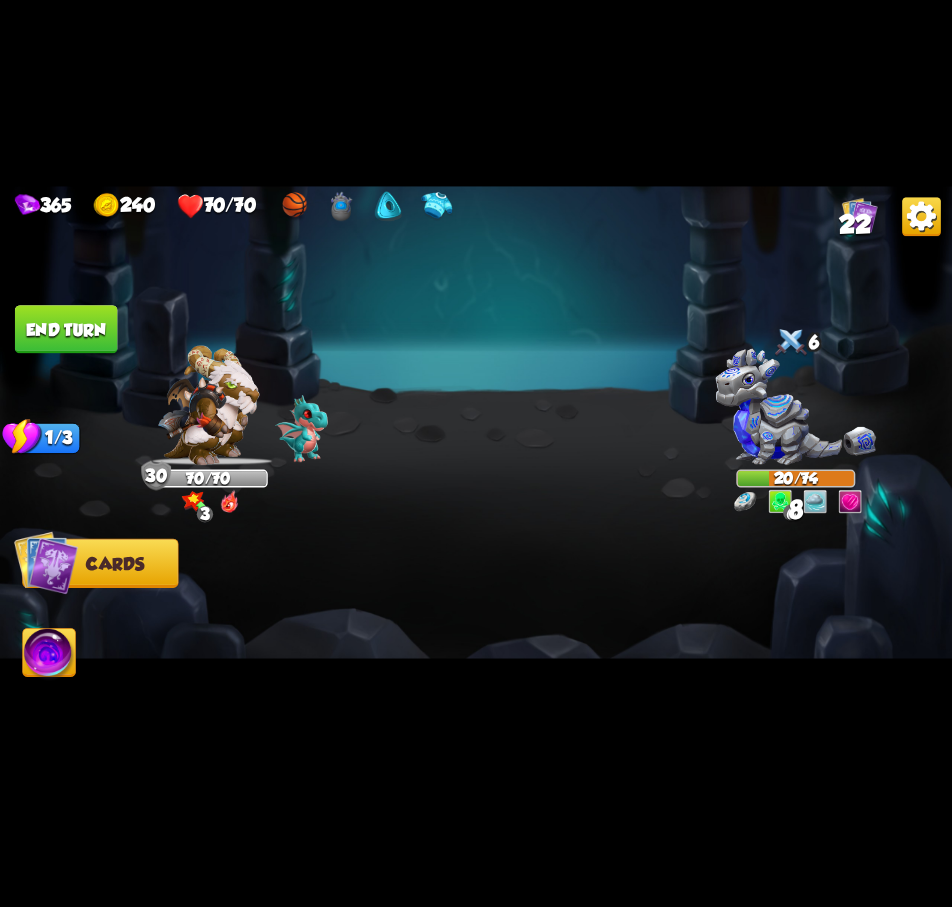 click on "End turn" at bounding box center (66, 329) 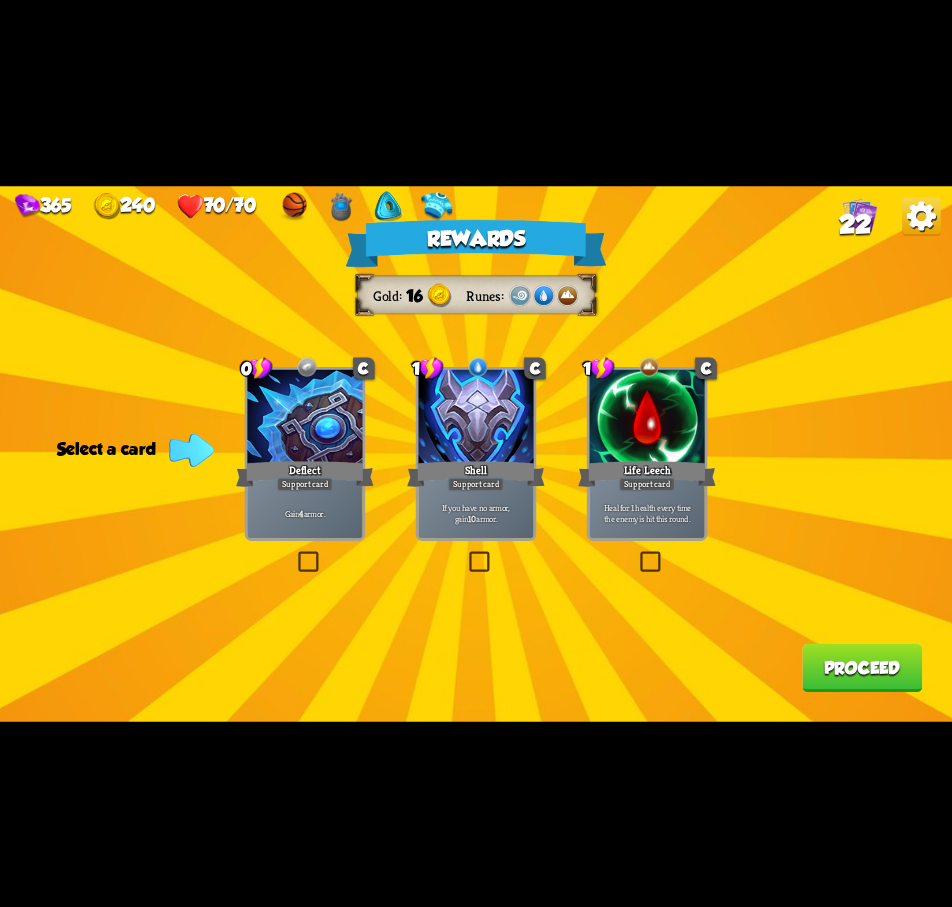 click on "Rewards           Gold   16       Runes
Select a card
0
C   Deflect     Support card   Gain  4  armor.
1
C   Shell     Support card   If you have no armor, gain  10  armor.
1
C   Life Leech     Support card   Heal for 1 health every time the enemy is hit this round.               Proceed" at bounding box center (476, 454) 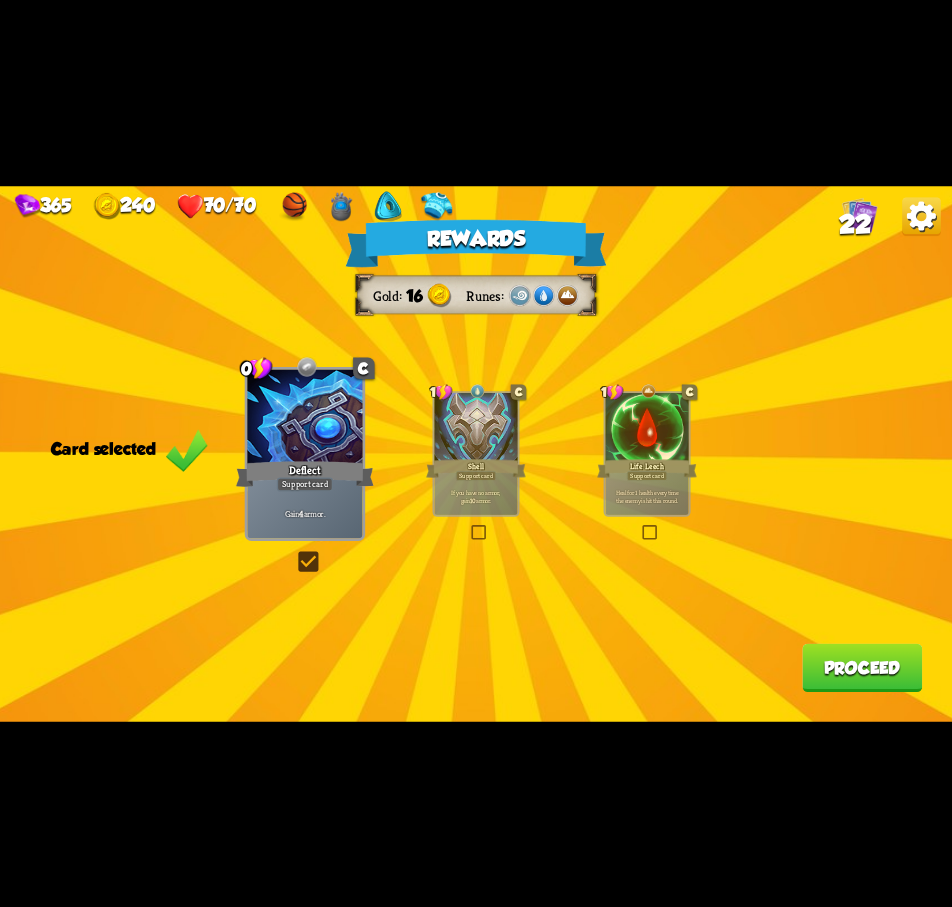click on "Proceed" at bounding box center [862, 667] 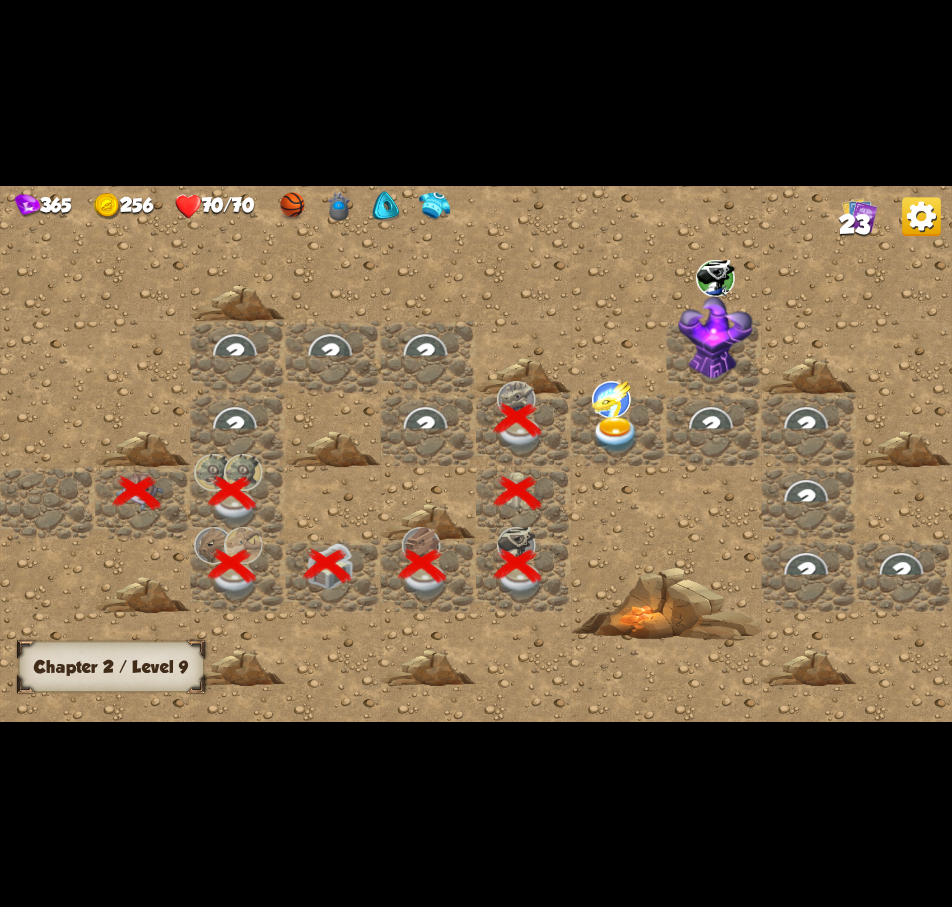 click at bounding box center (616, 434) 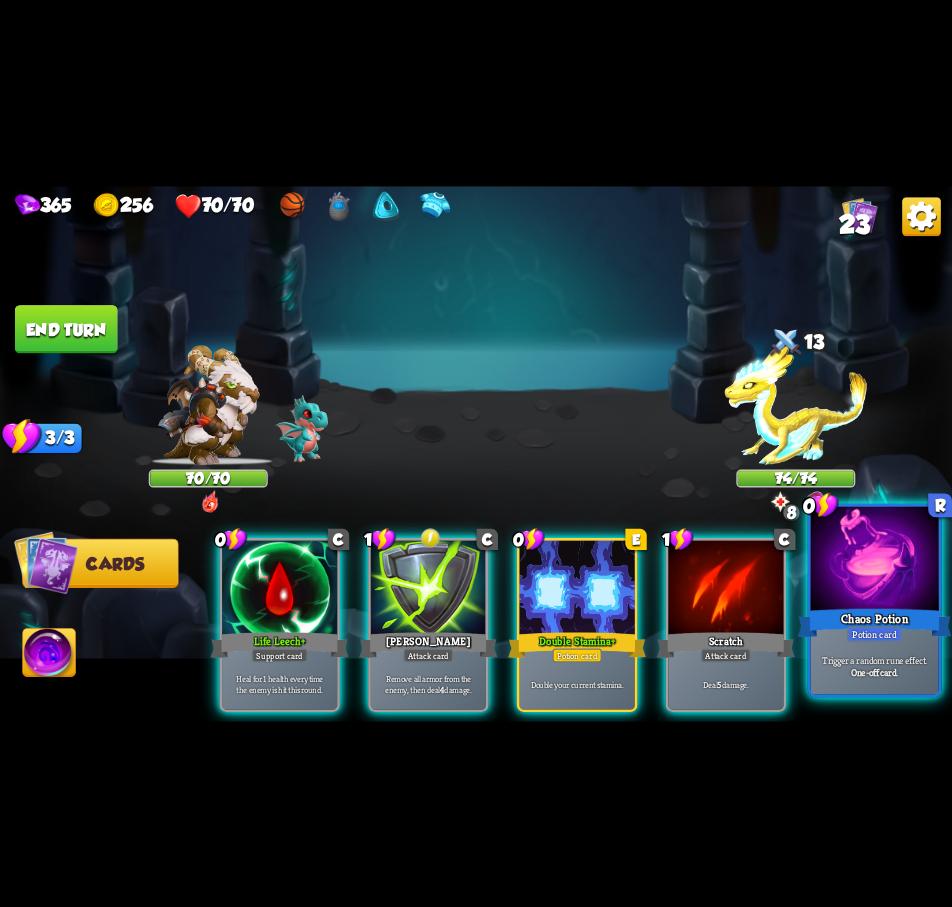 click at bounding box center [875, 560] 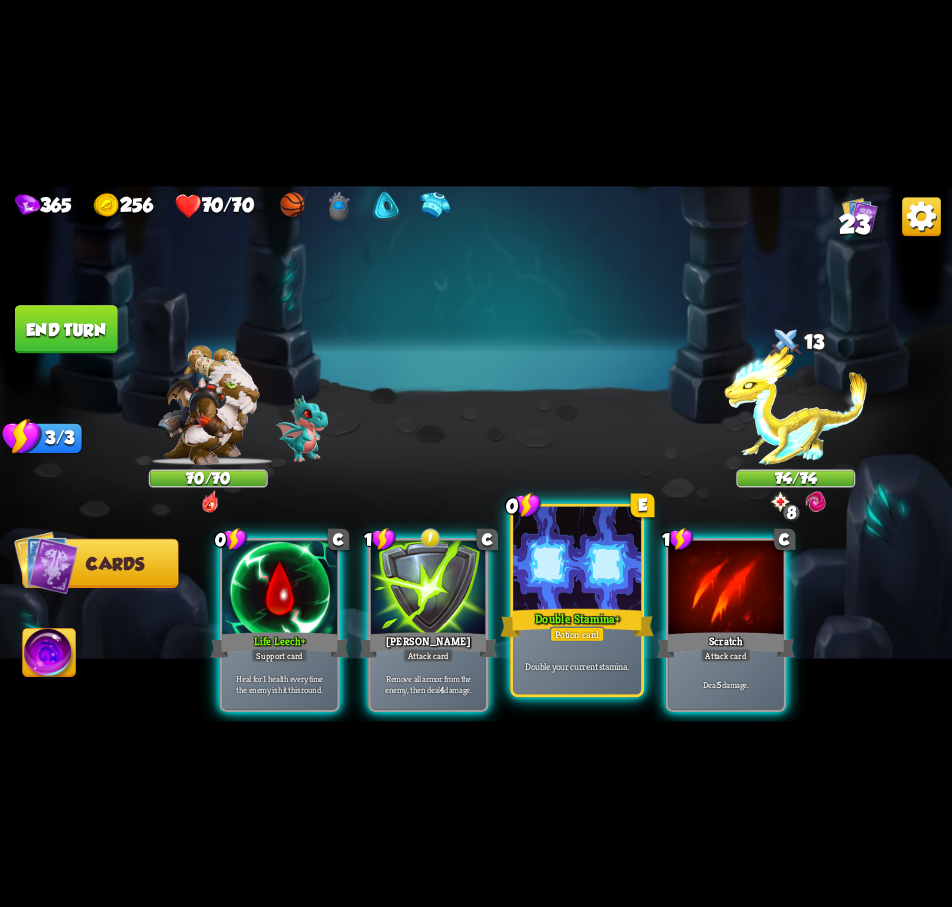 click on "Double Stamina +" at bounding box center [577, 622] 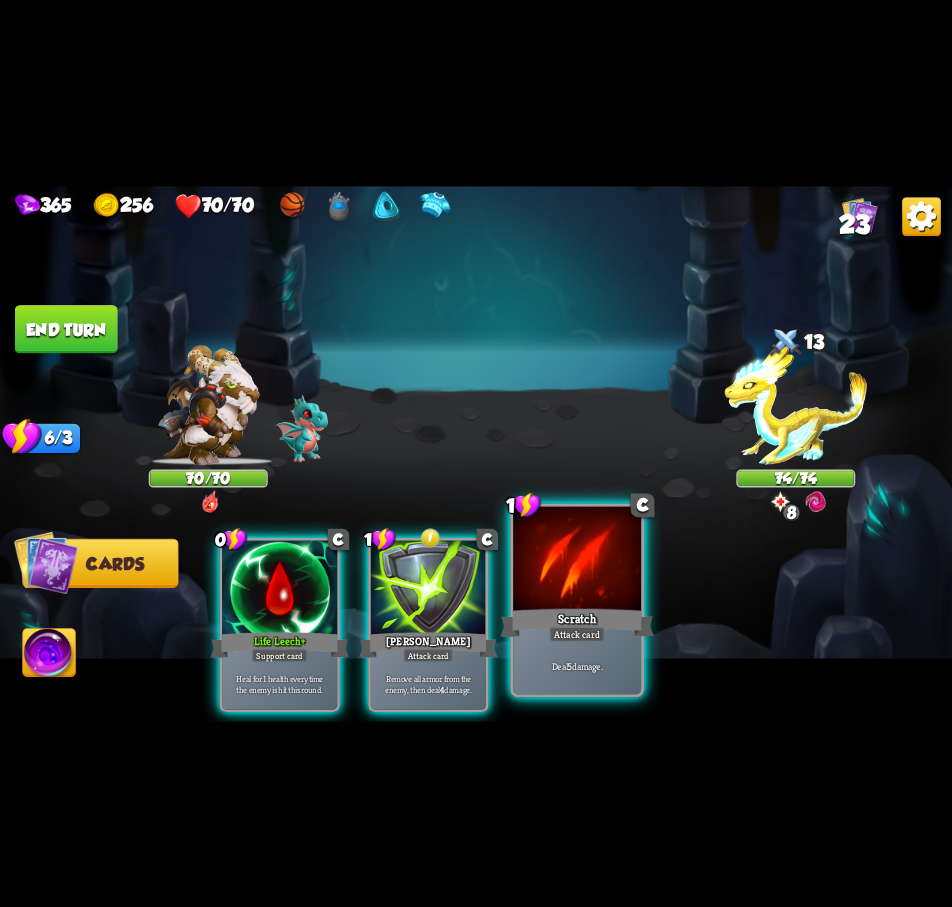 click at bounding box center [577, 560] 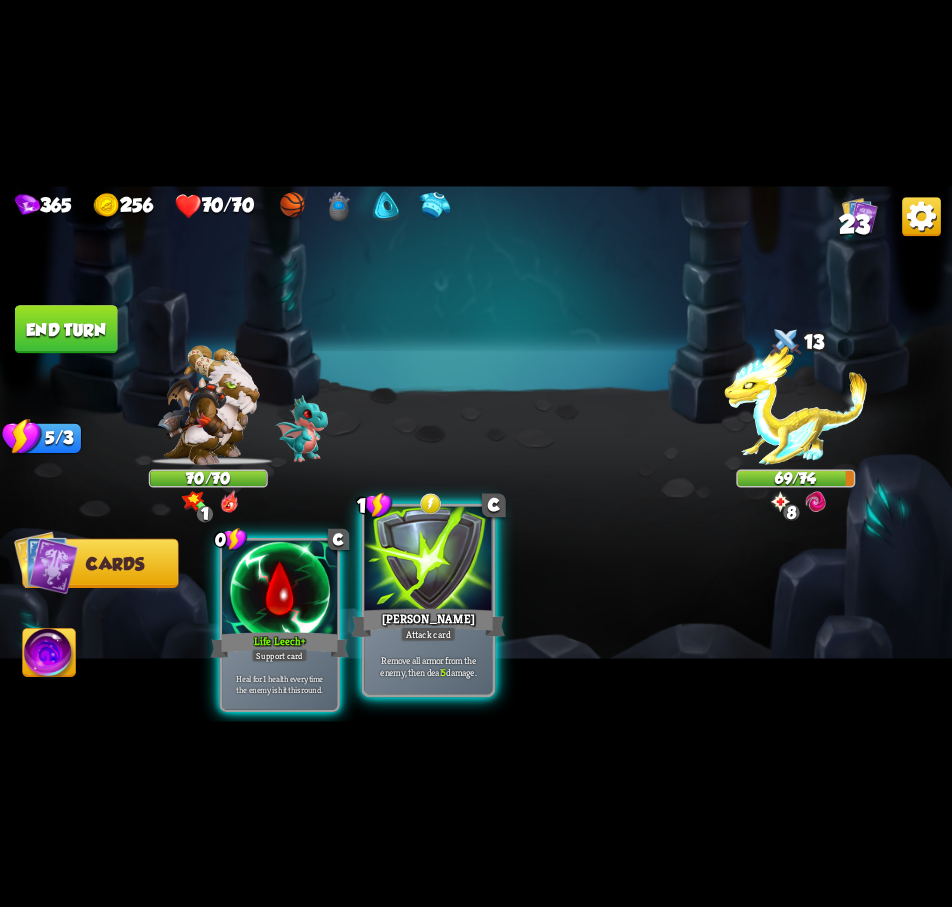 click at bounding box center [428, 560] 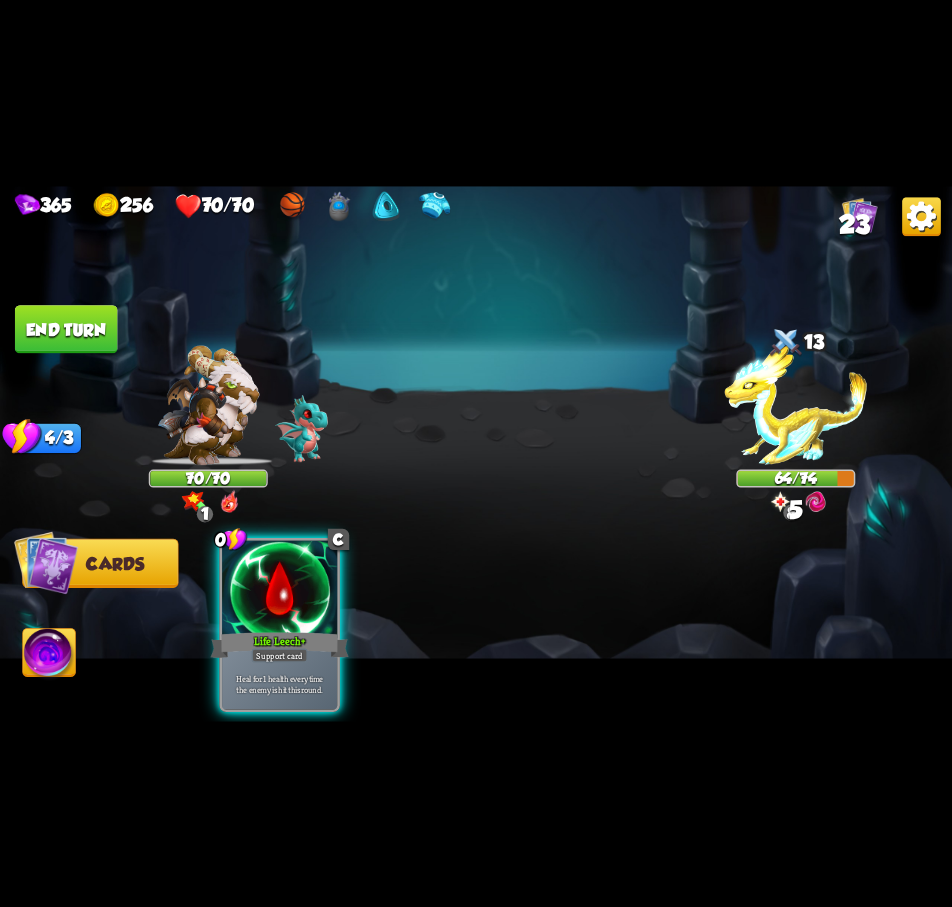 click on "End turn" at bounding box center (66, 329) 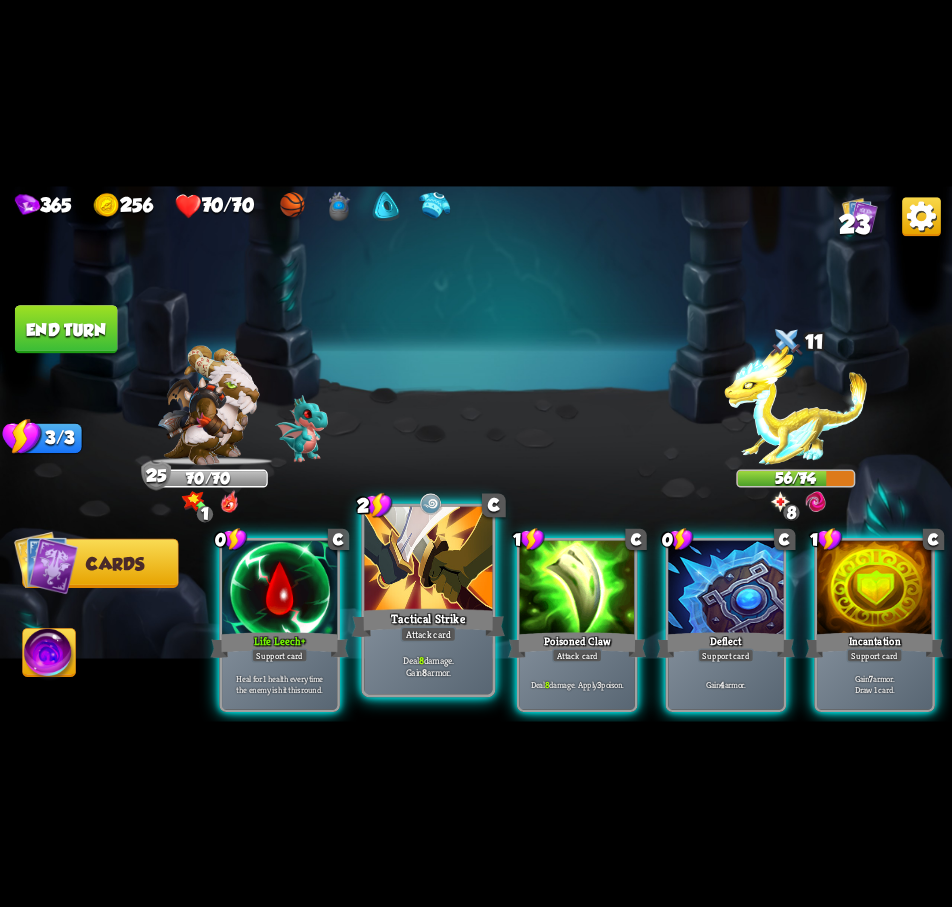 click at bounding box center [428, 560] 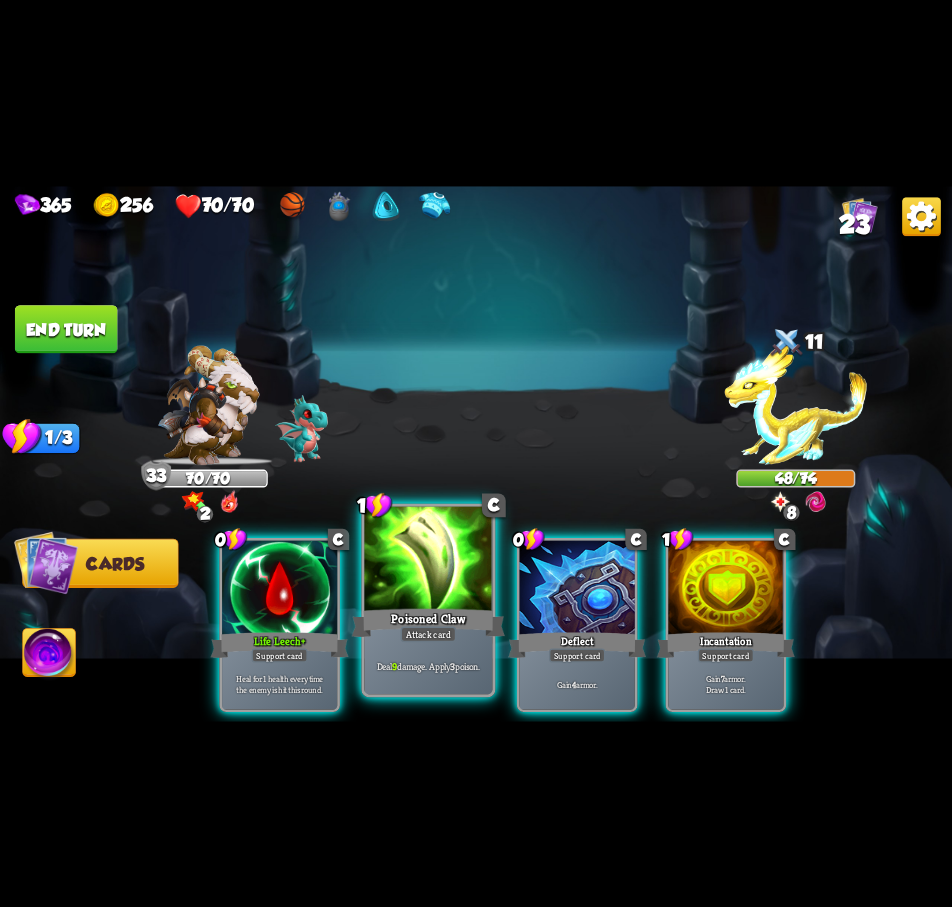 click at bounding box center (428, 560) 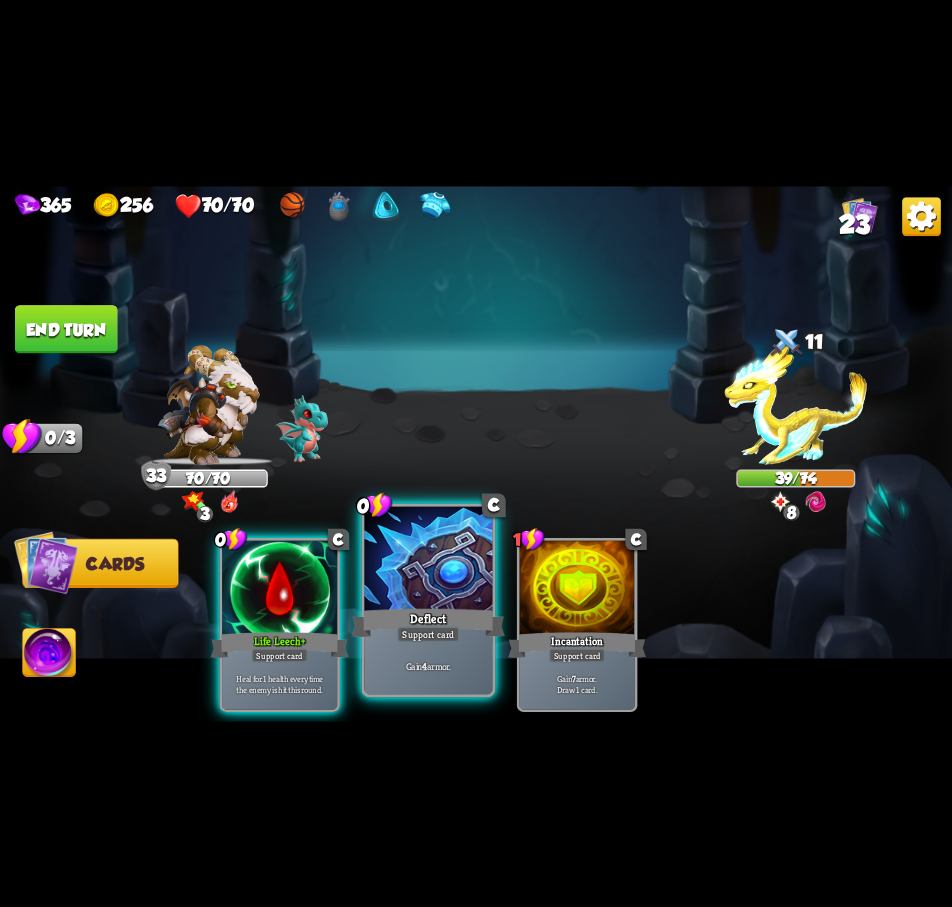 click at bounding box center [428, 560] 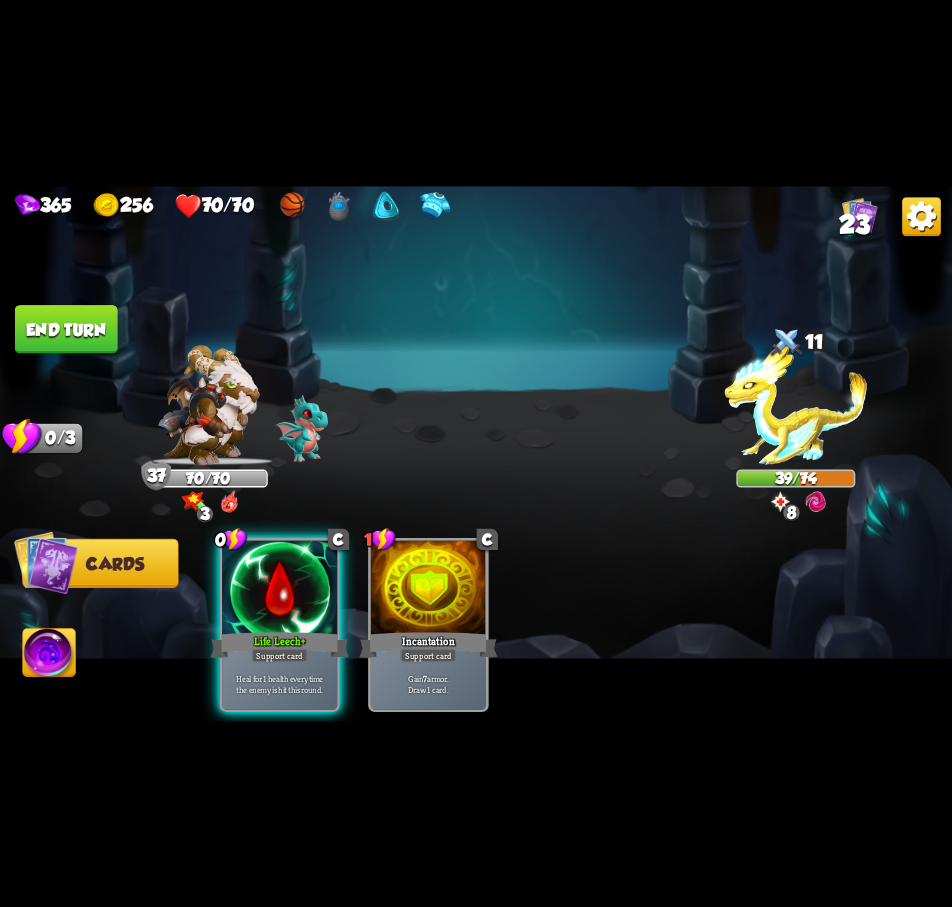 click on "End turn" at bounding box center (66, 329) 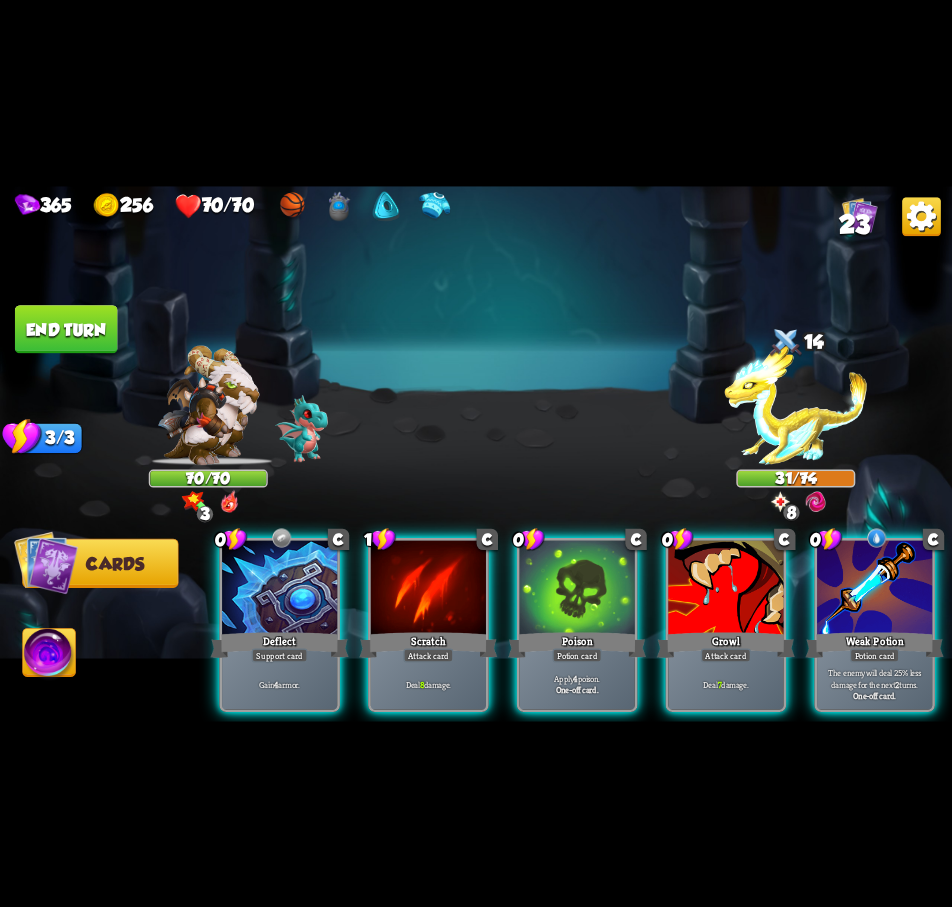 click at bounding box center [874, 588] 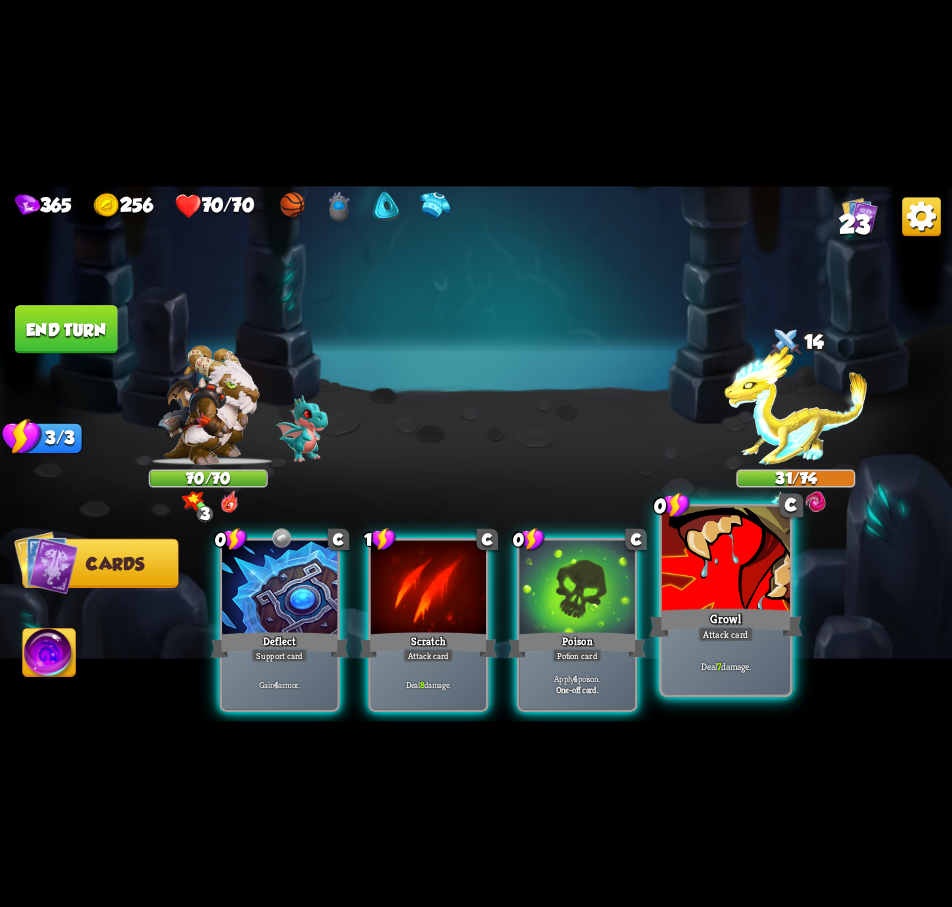 click at bounding box center [726, 560] 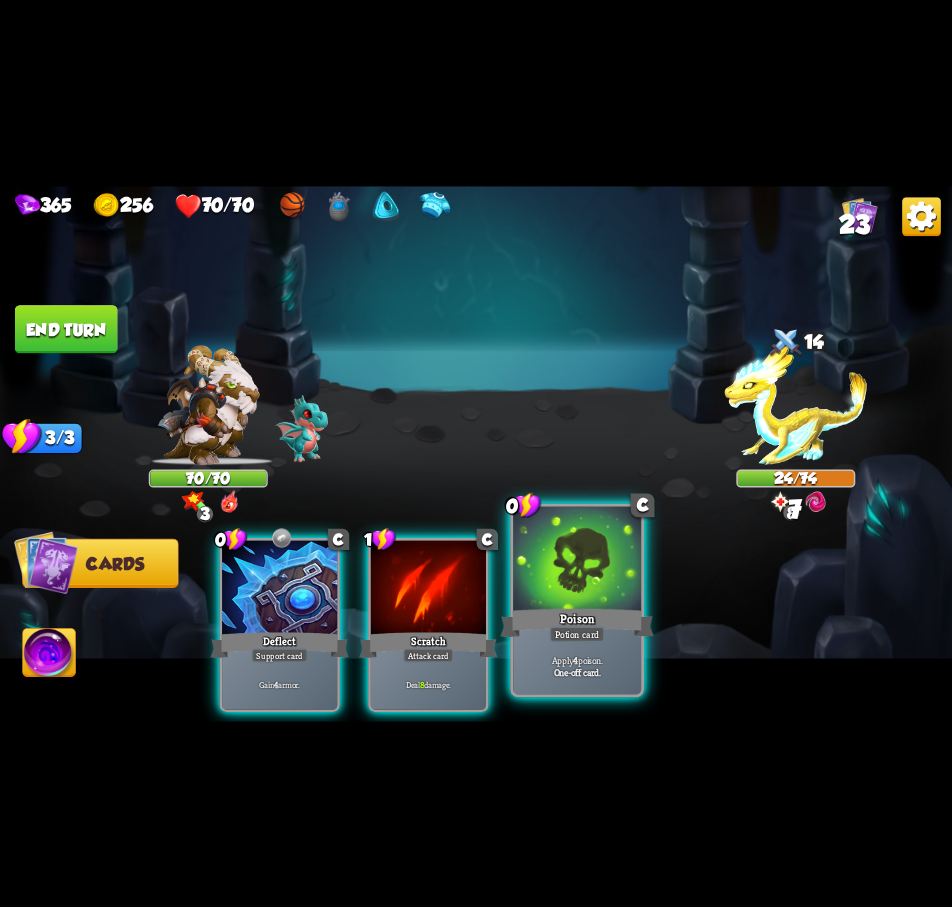 click at bounding box center (577, 560) 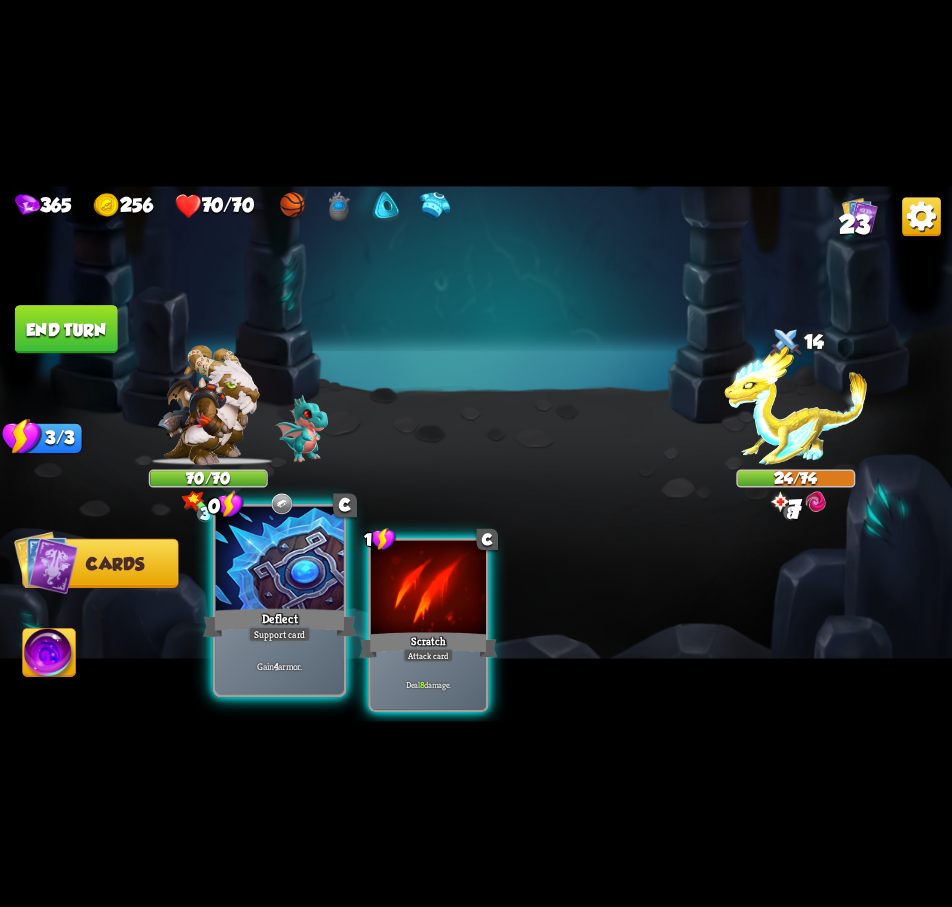 click at bounding box center (280, 560) 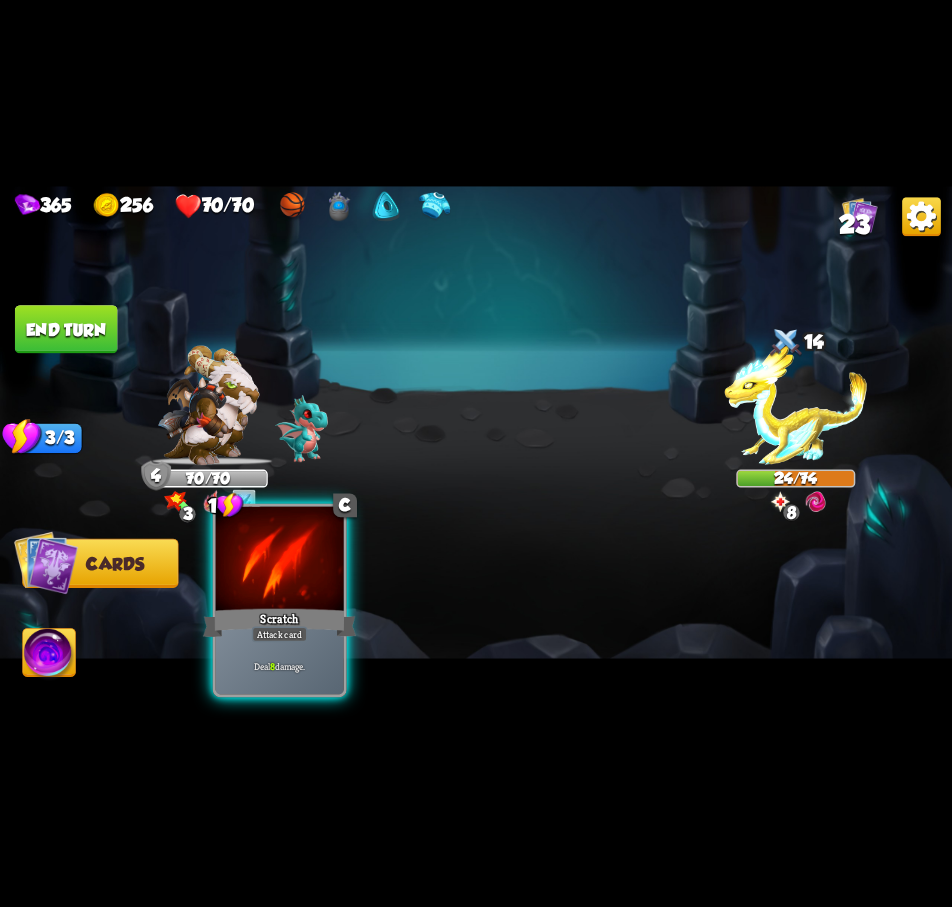 click at bounding box center [280, 560] 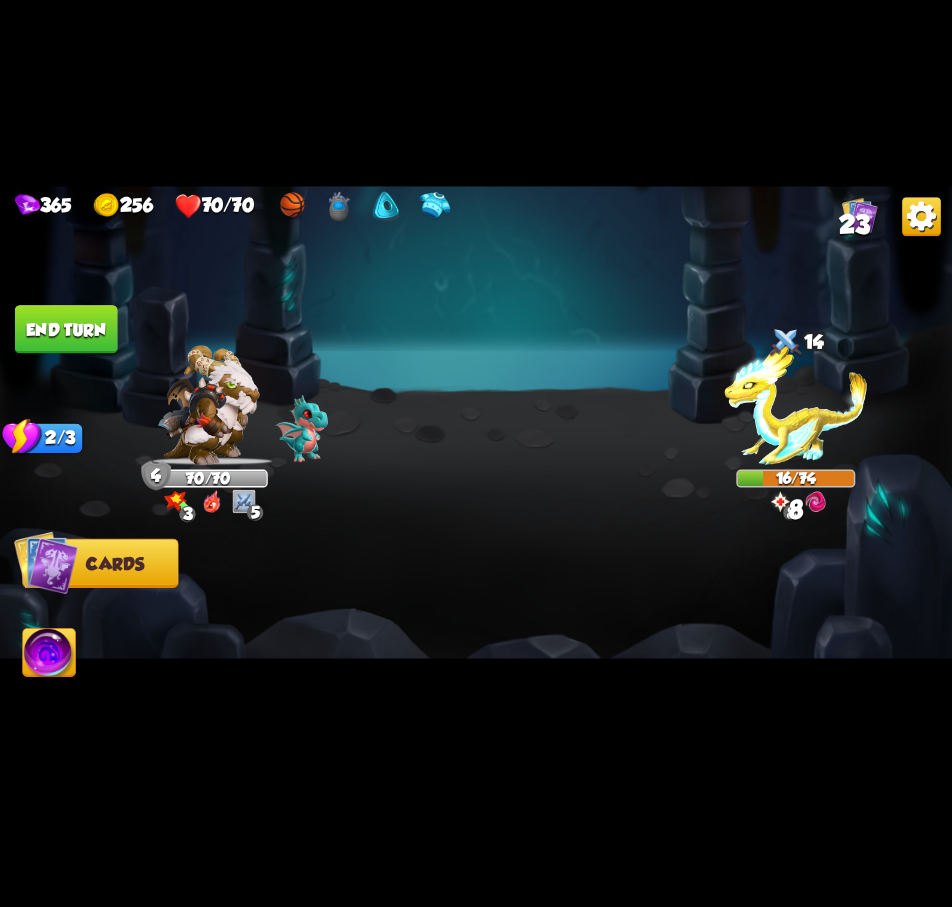 click on "End turn" at bounding box center (66, 329) 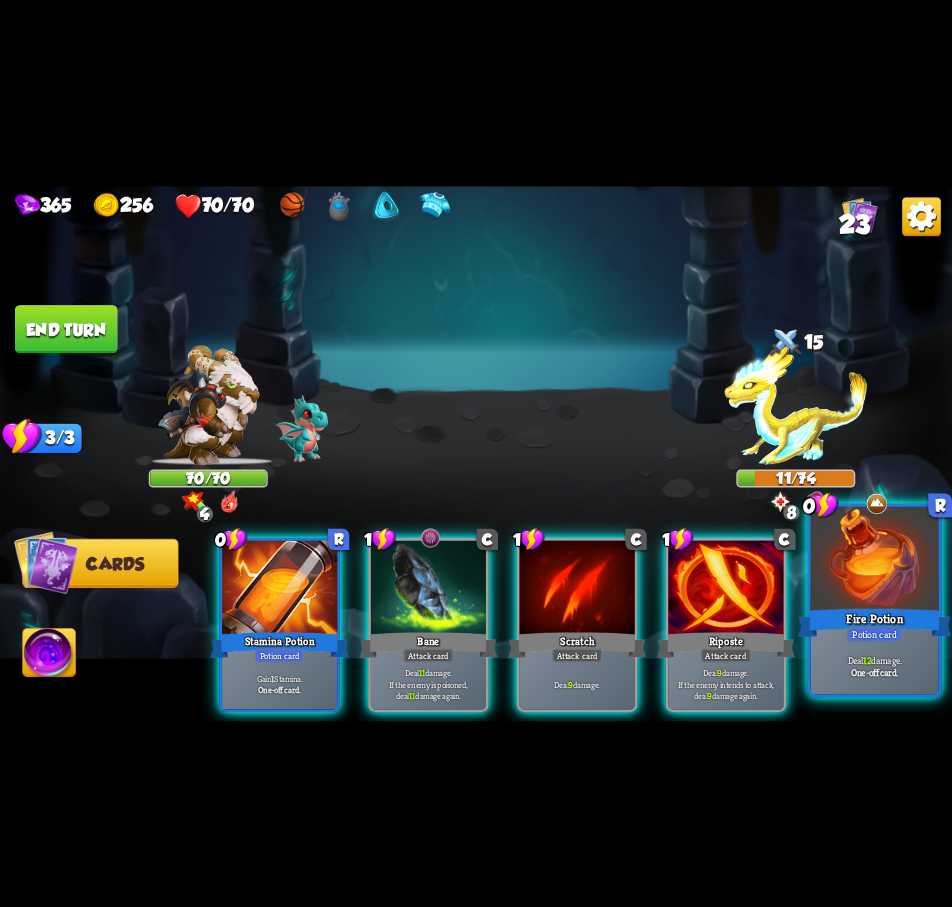 click at bounding box center [875, 560] 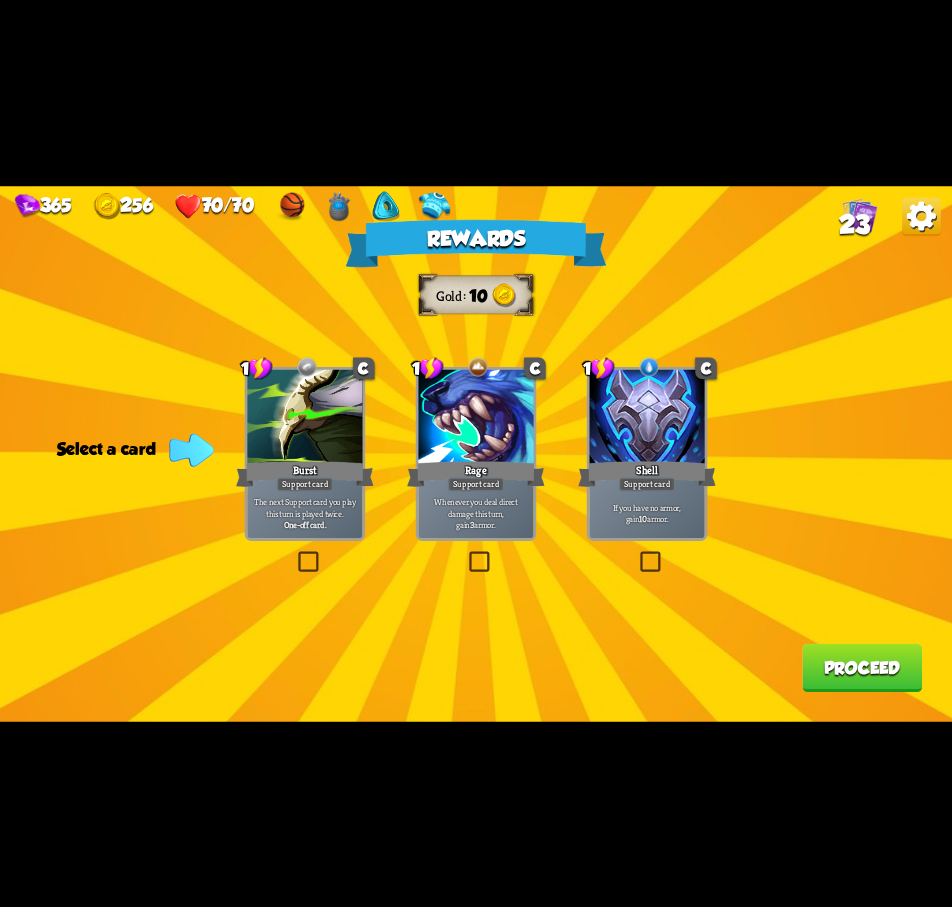 click at bounding box center [295, 554] 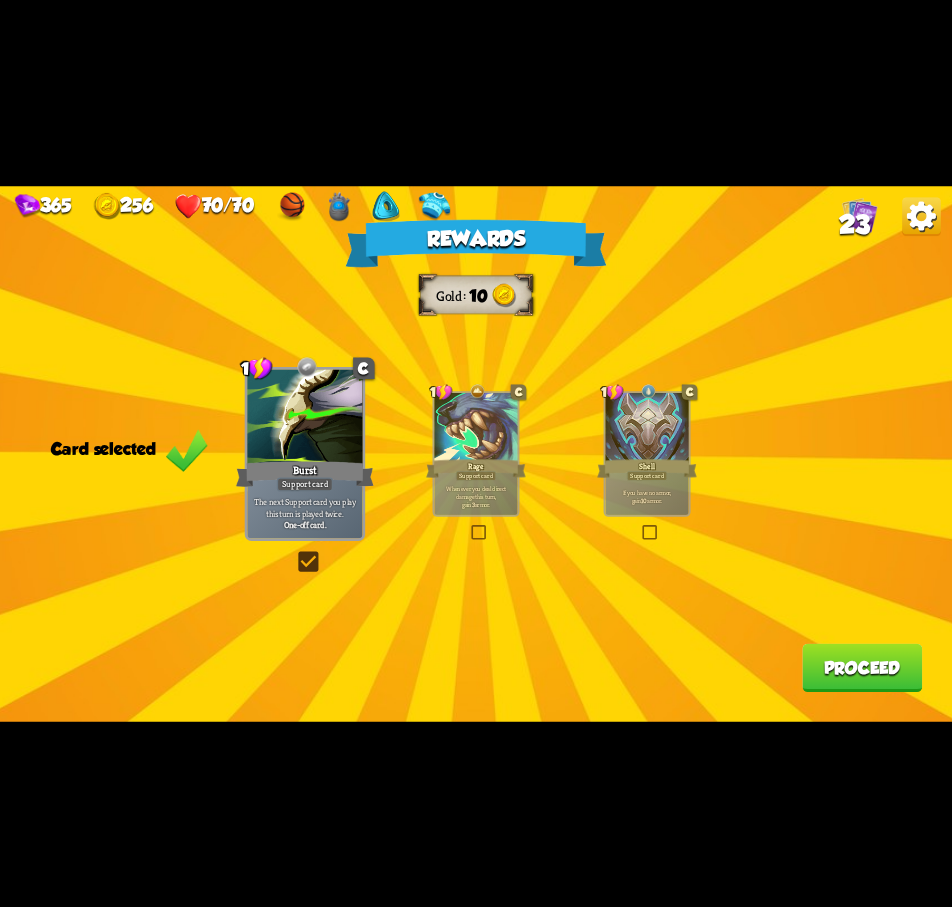click on "Proceed" at bounding box center (862, 667) 